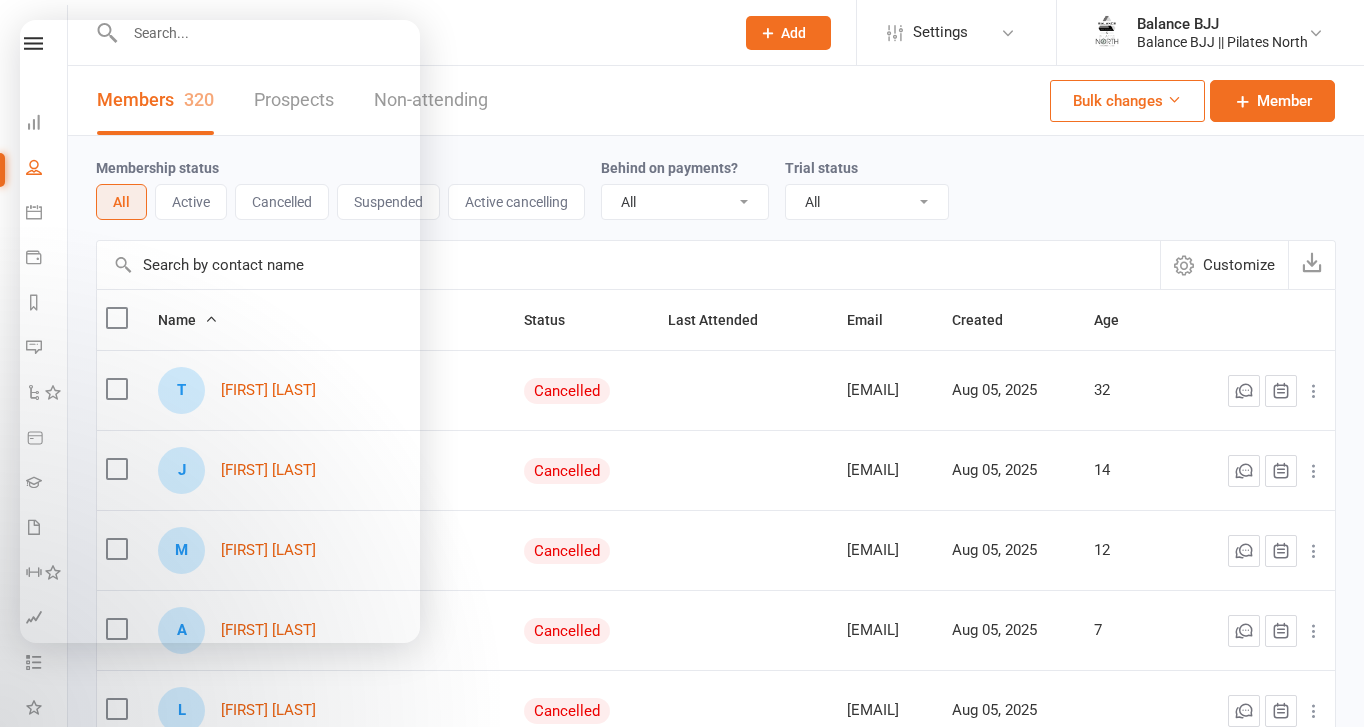 select on "100" 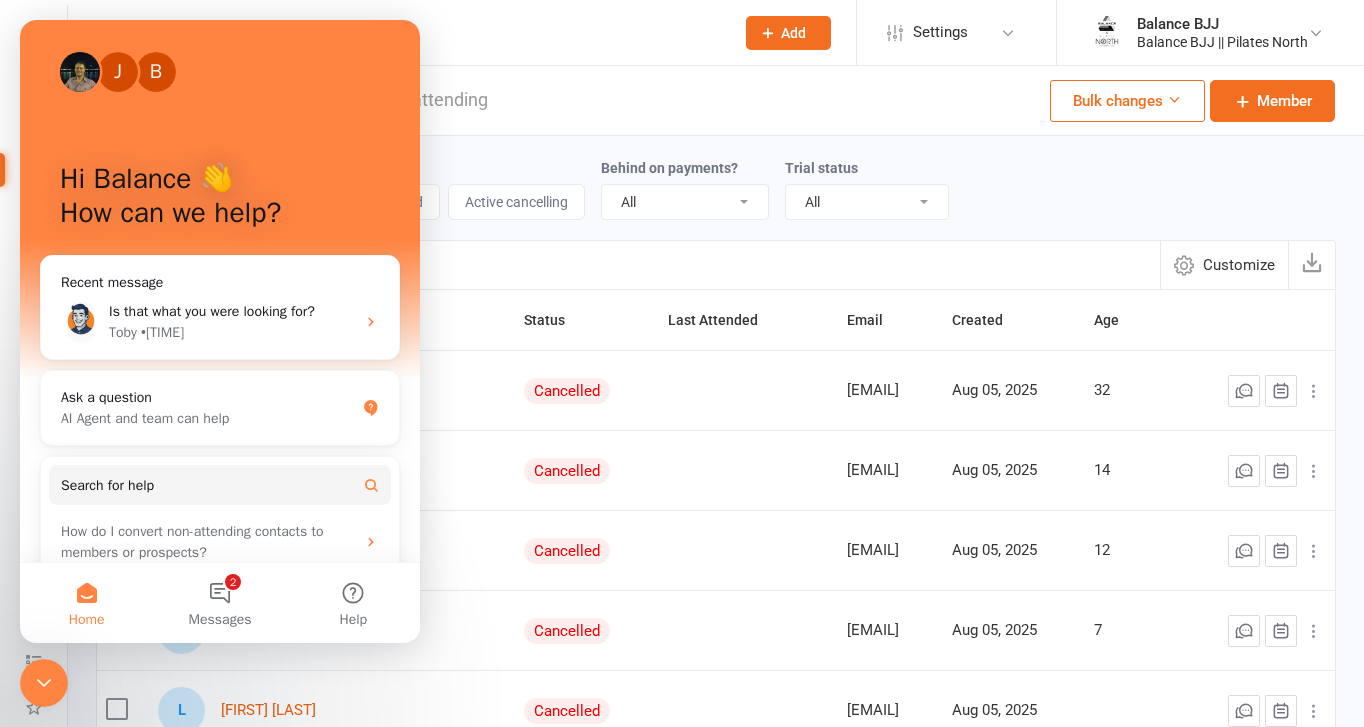scroll, scrollTop: 0, scrollLeft: 0, axis: both 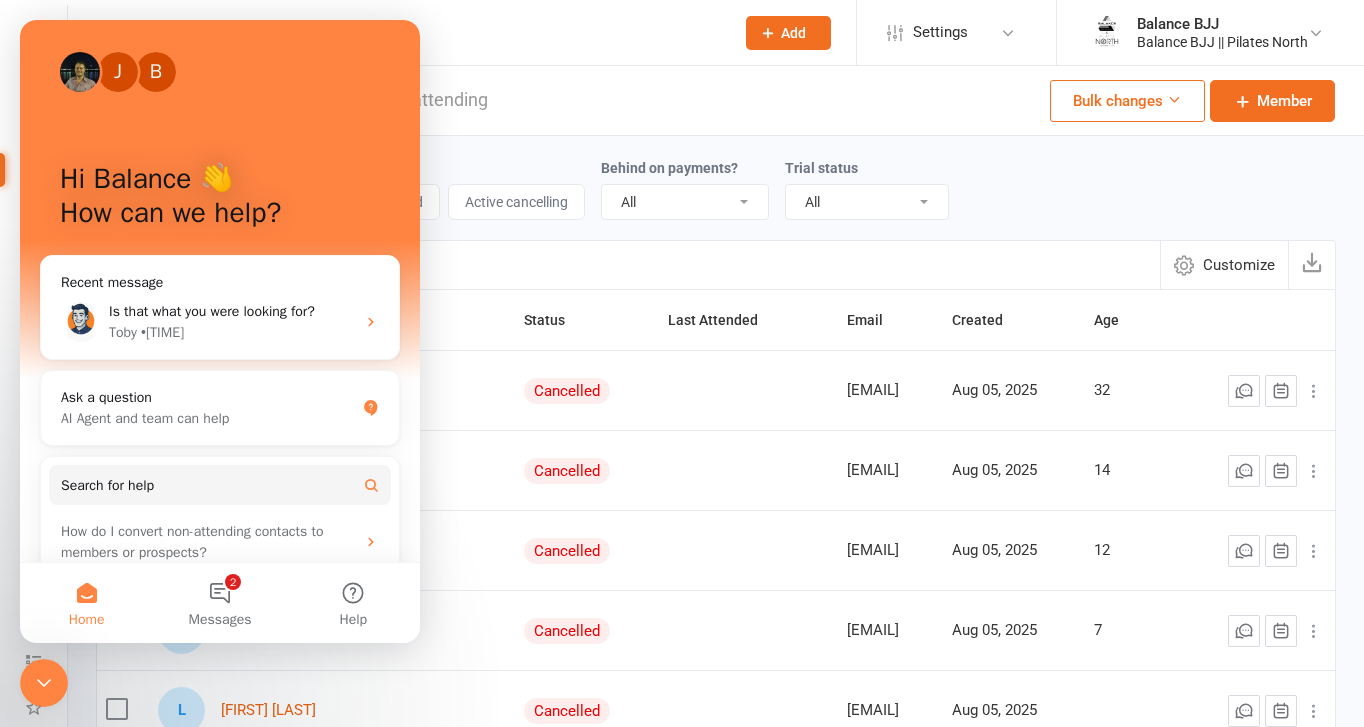 click on "Members 320 Prospects Non-attending Bulk changes     Member" at bounding box center [716, 101] 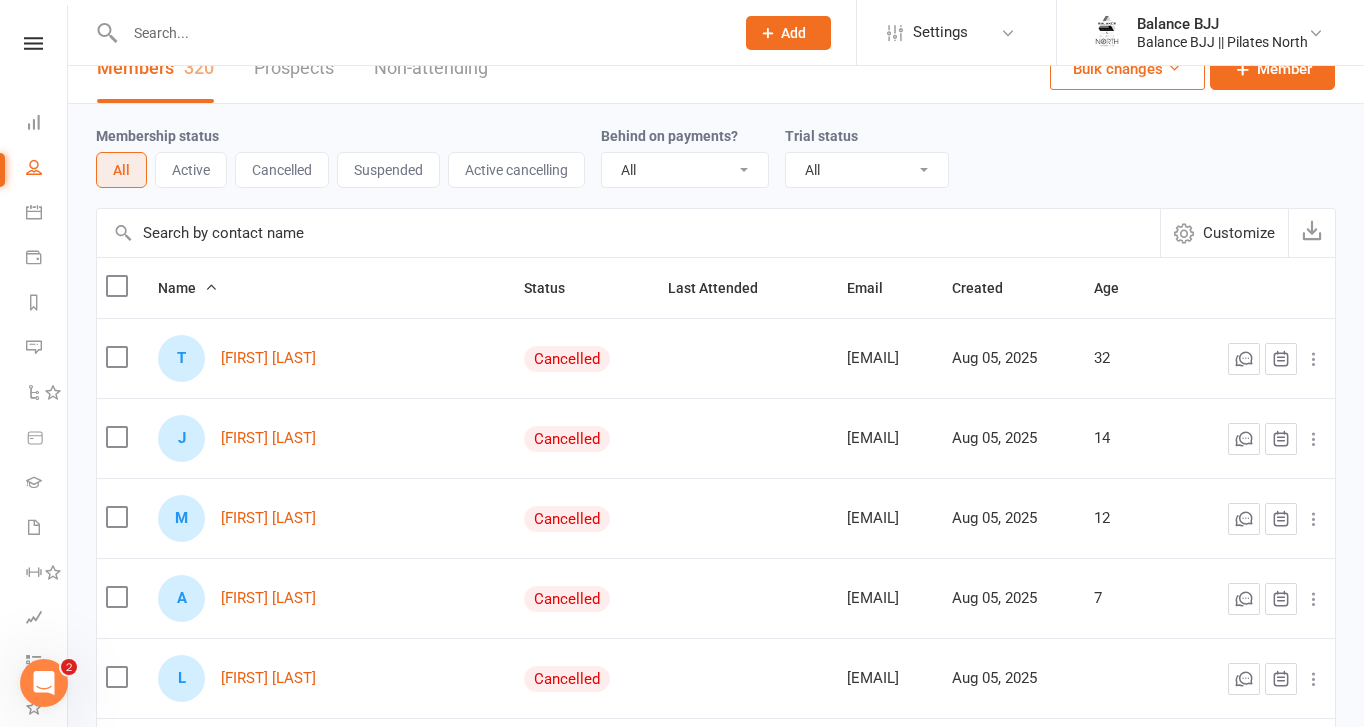 scroll, scrollTop: 0, scrollLeft: 0, axis: both 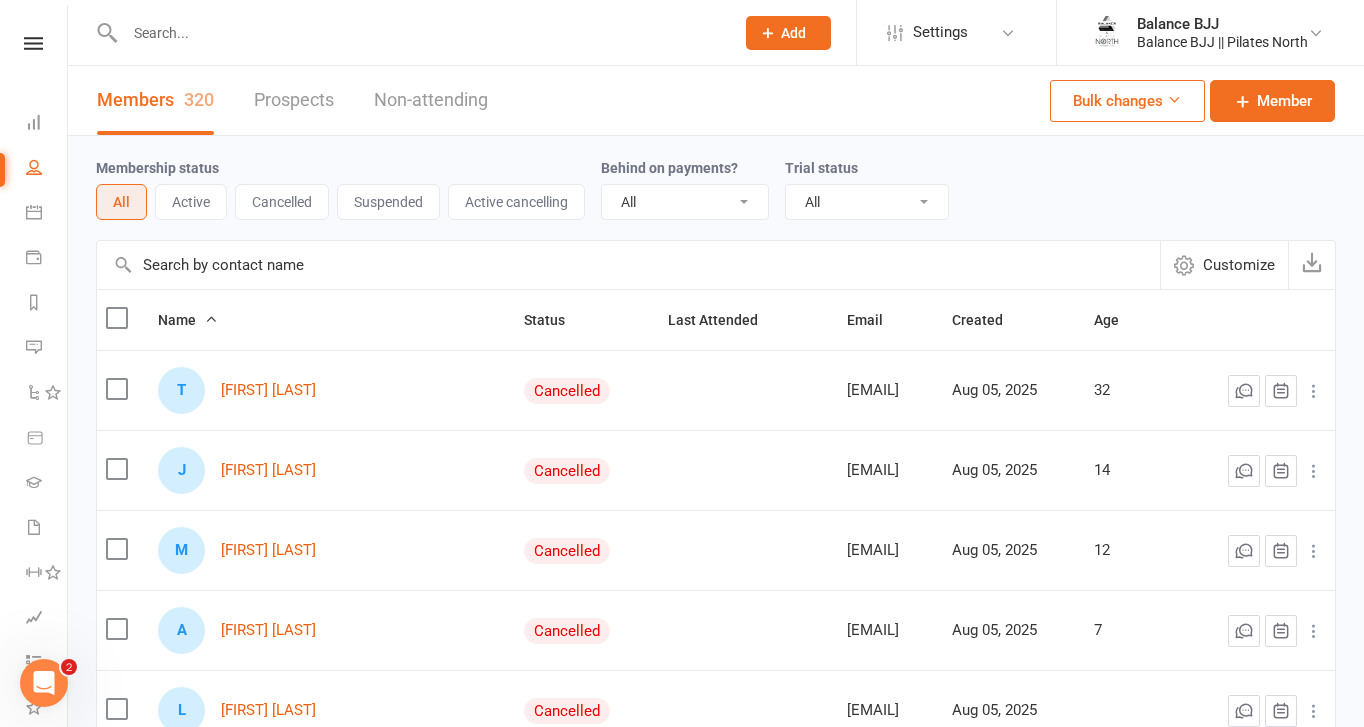 click on "Customize" at bounding box center (1239, 265) 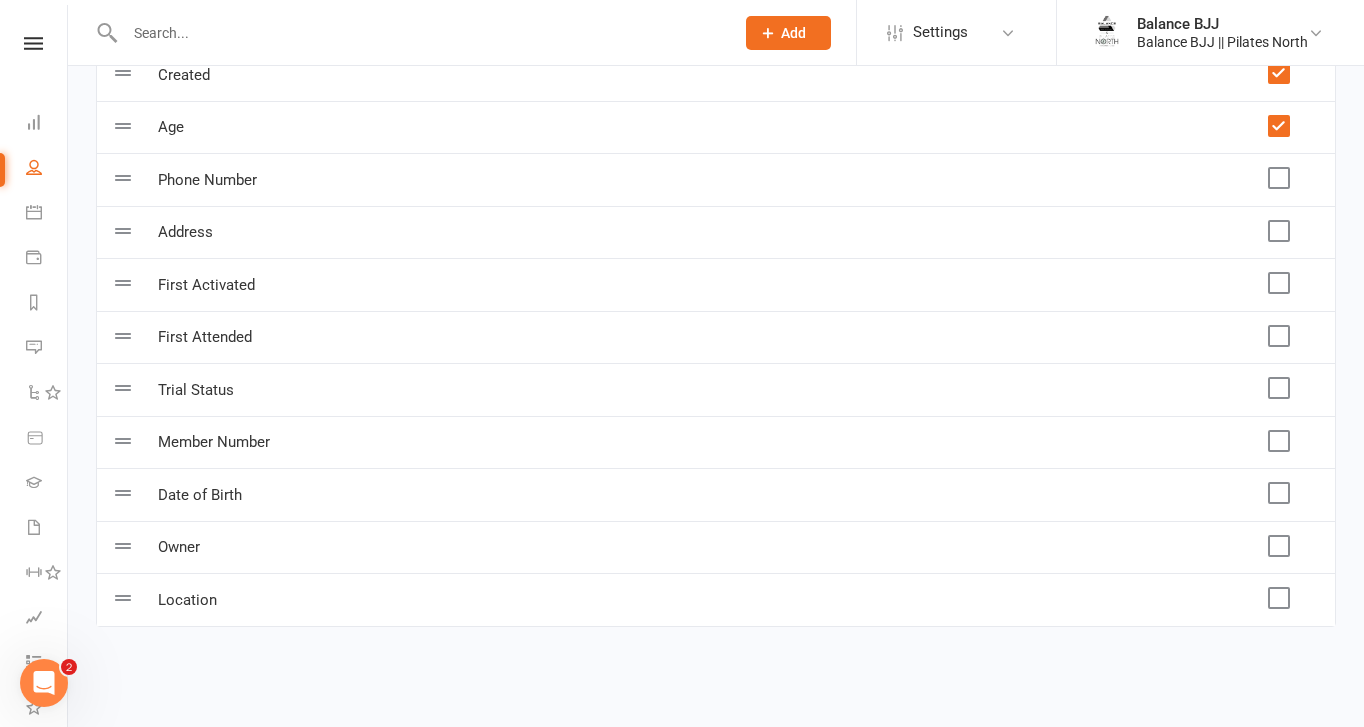 scroll, scrollTop: 0, scrollLeft: 0, axis: both 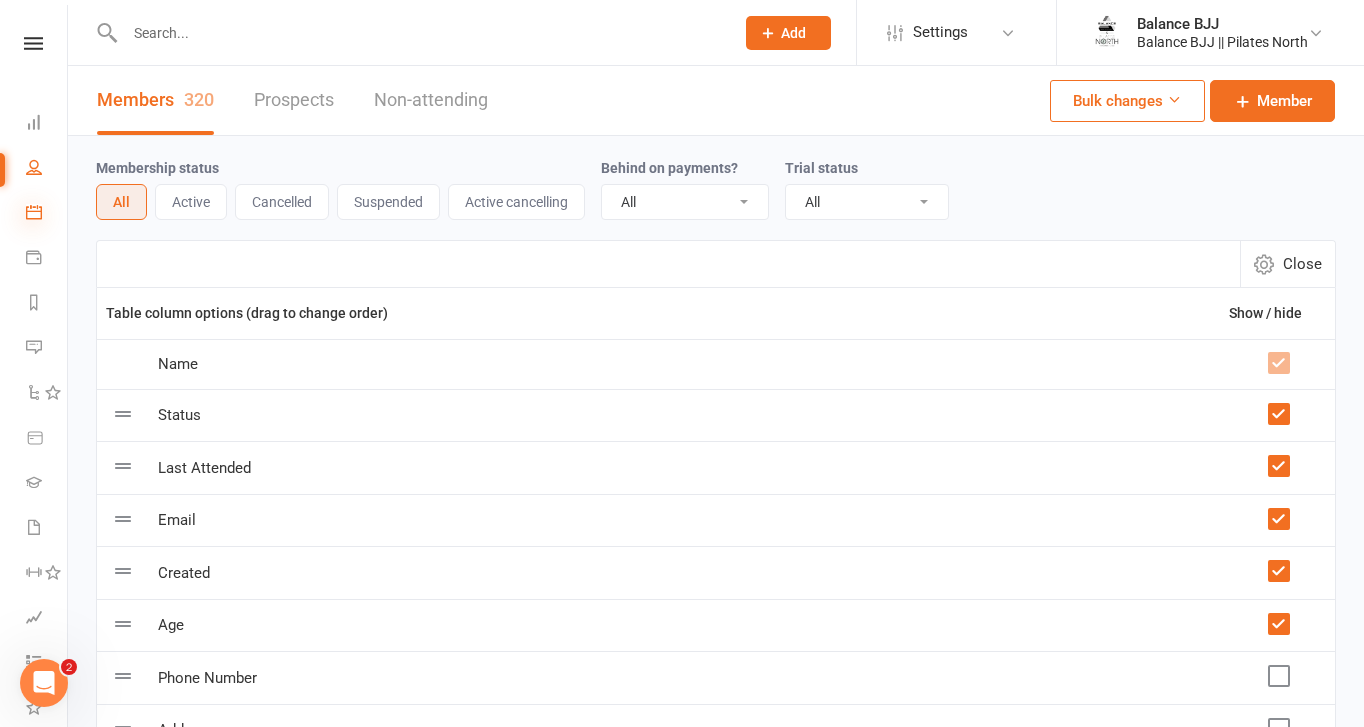 click at bounding box center (34, 212) 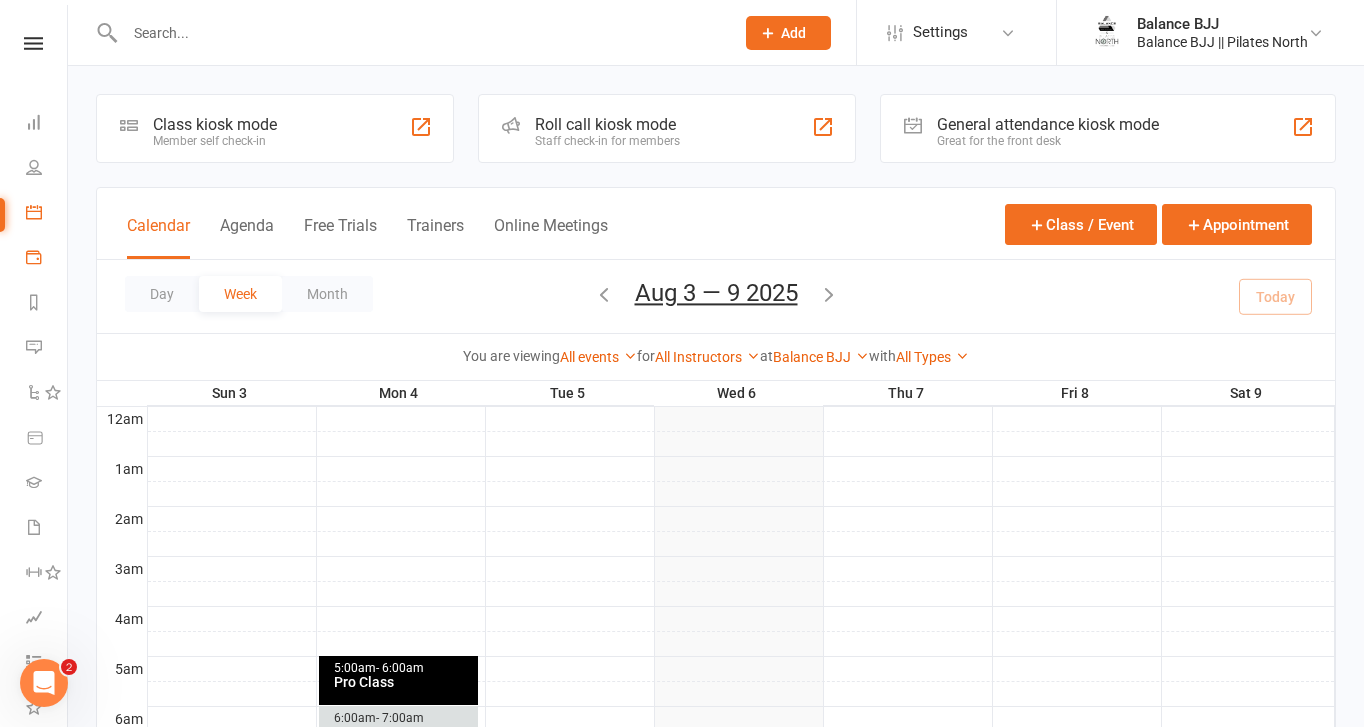 click on "Payments" at bounding box center (46, 259) 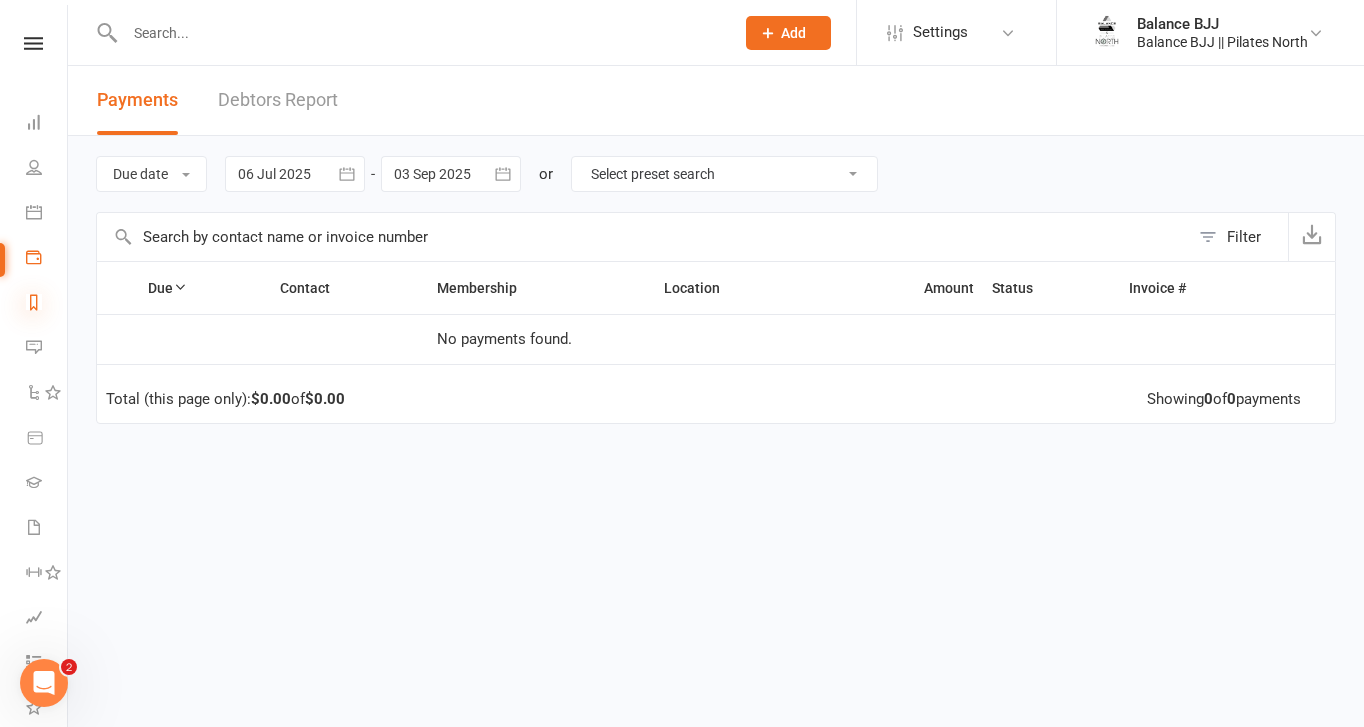 click at bounding box center (34, 302) 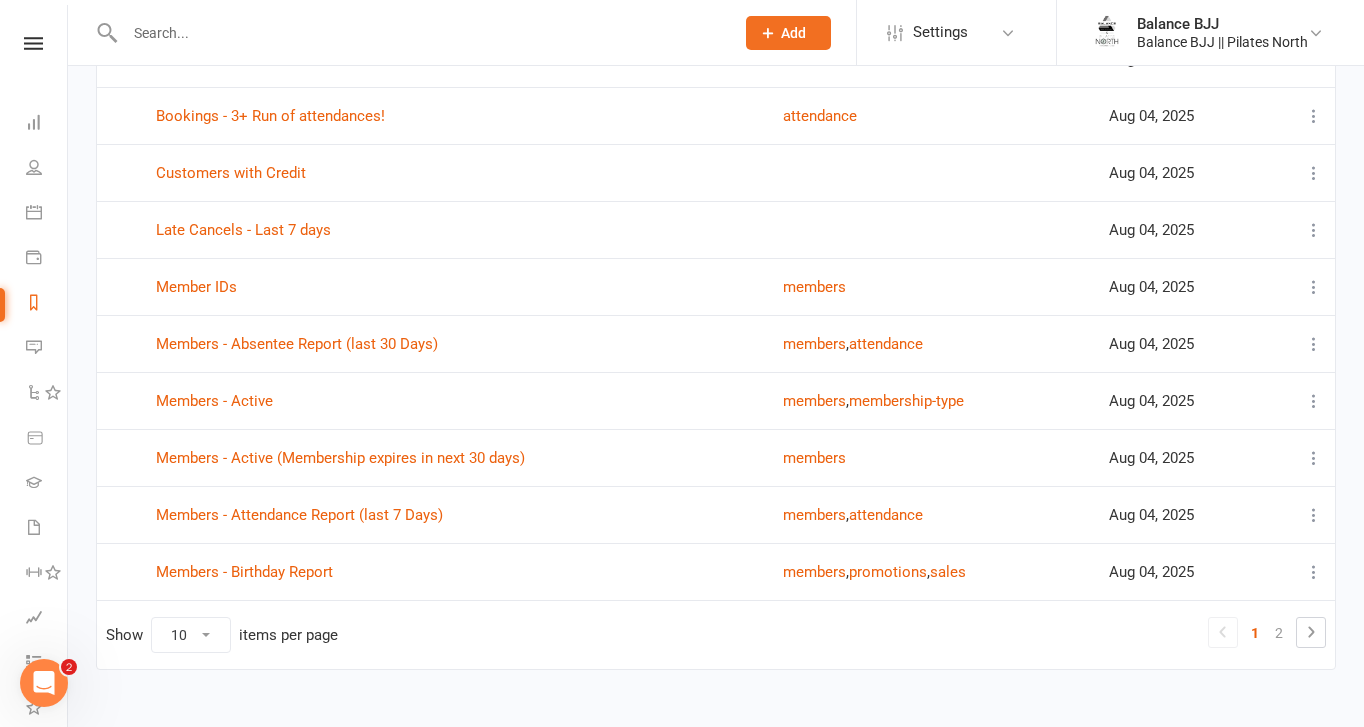 scroll, scrollTop: 270, scrollLeft: 0, axis: vertical 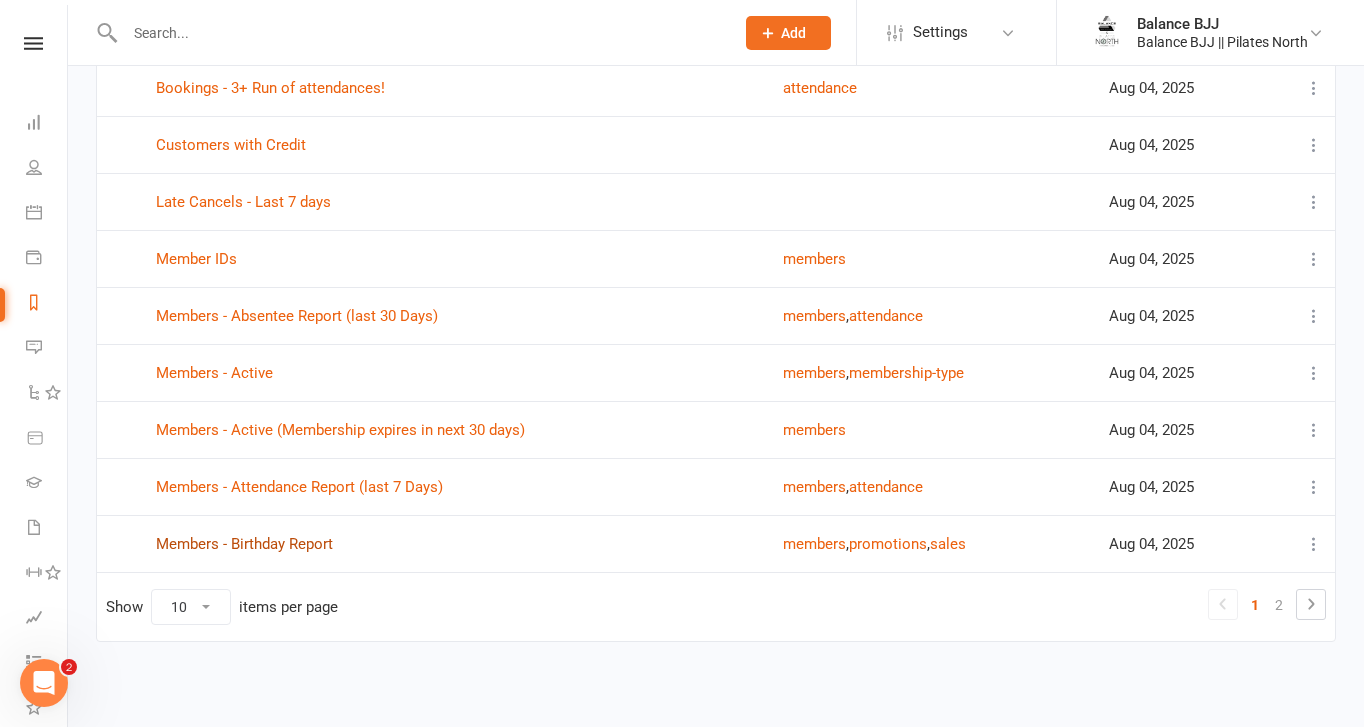 click on "Members - Birthday Report" at bounding box center [244, 544] 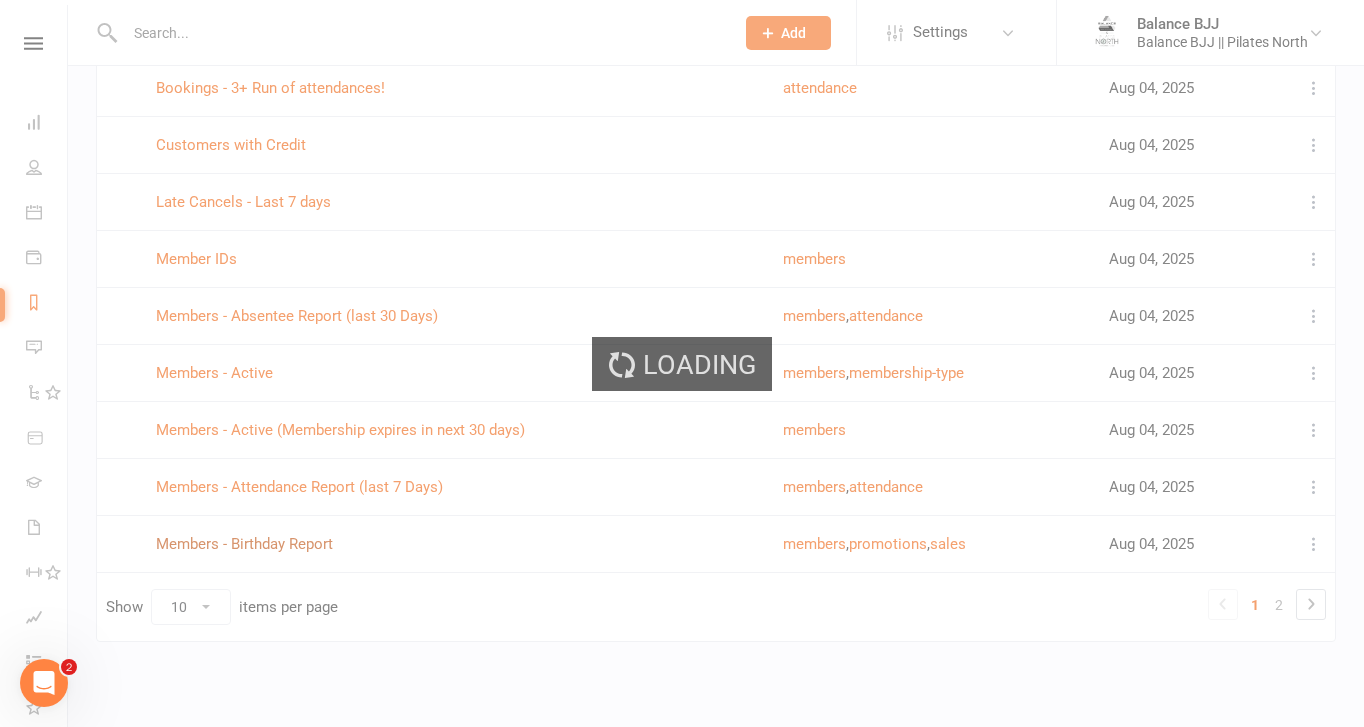 scroll, scrollTop: 0, scrollLeft: 0, axis: both 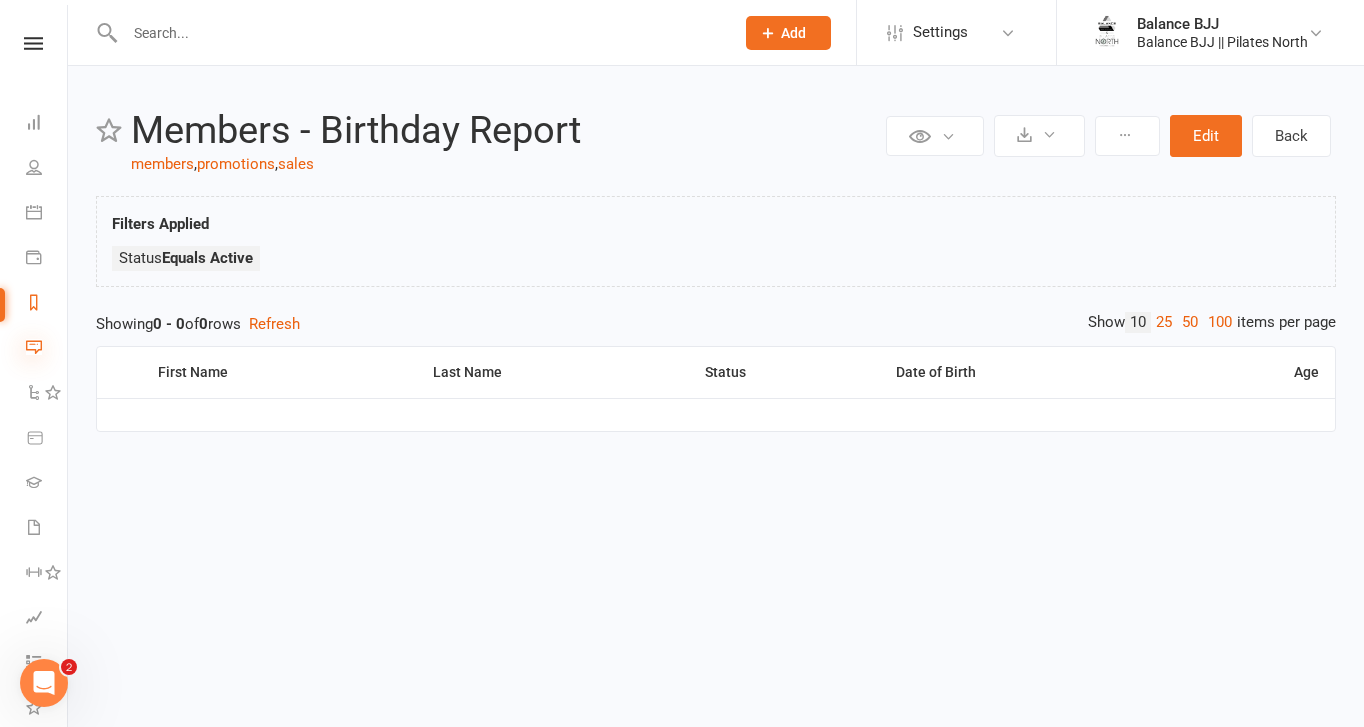 click at bounding box center [34, 347] 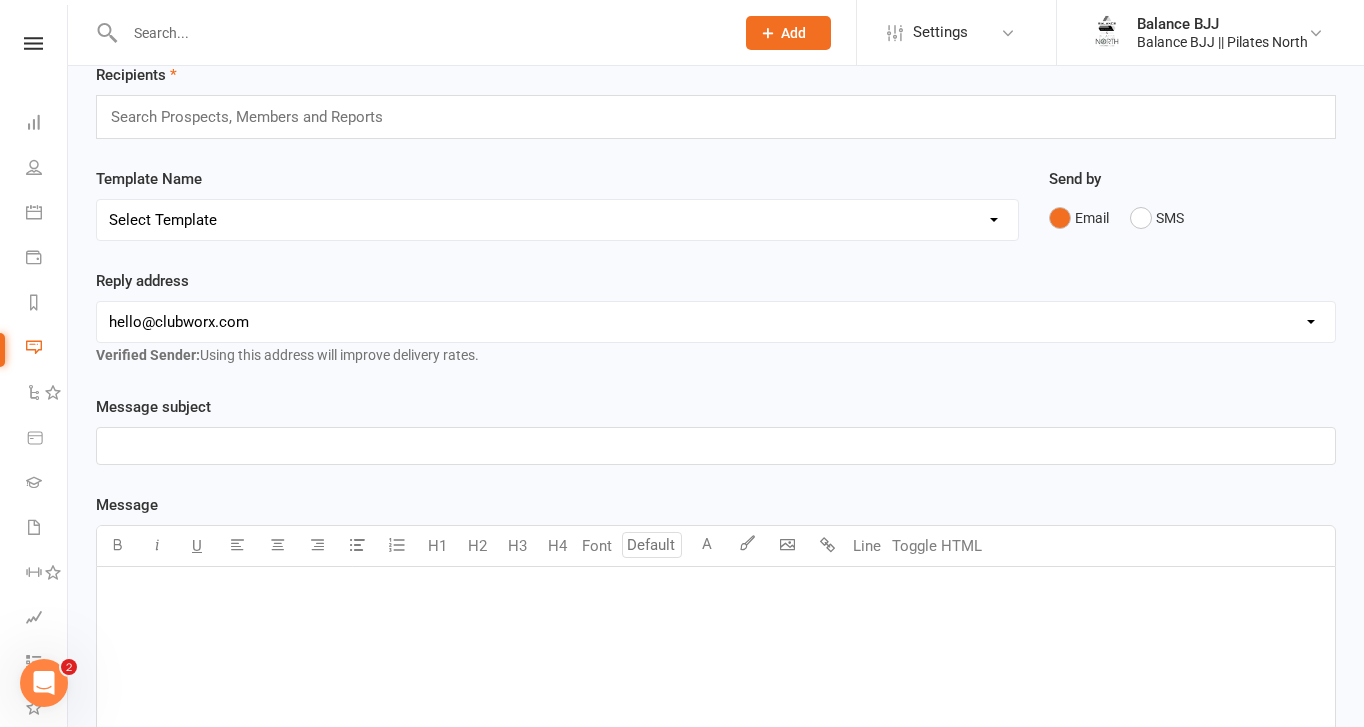 scroll, scrollTop: 107, scrollLeft: 0, axis: vertical 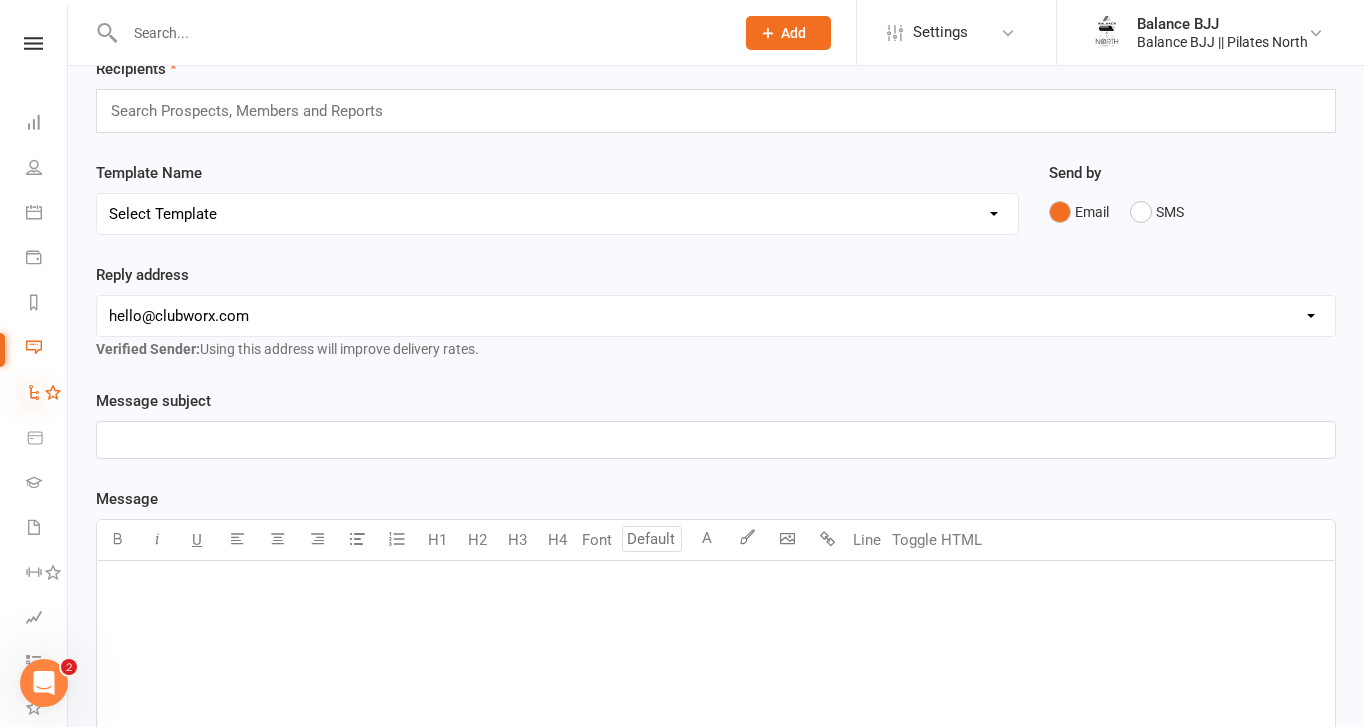 click at bounding box center [34, 392] 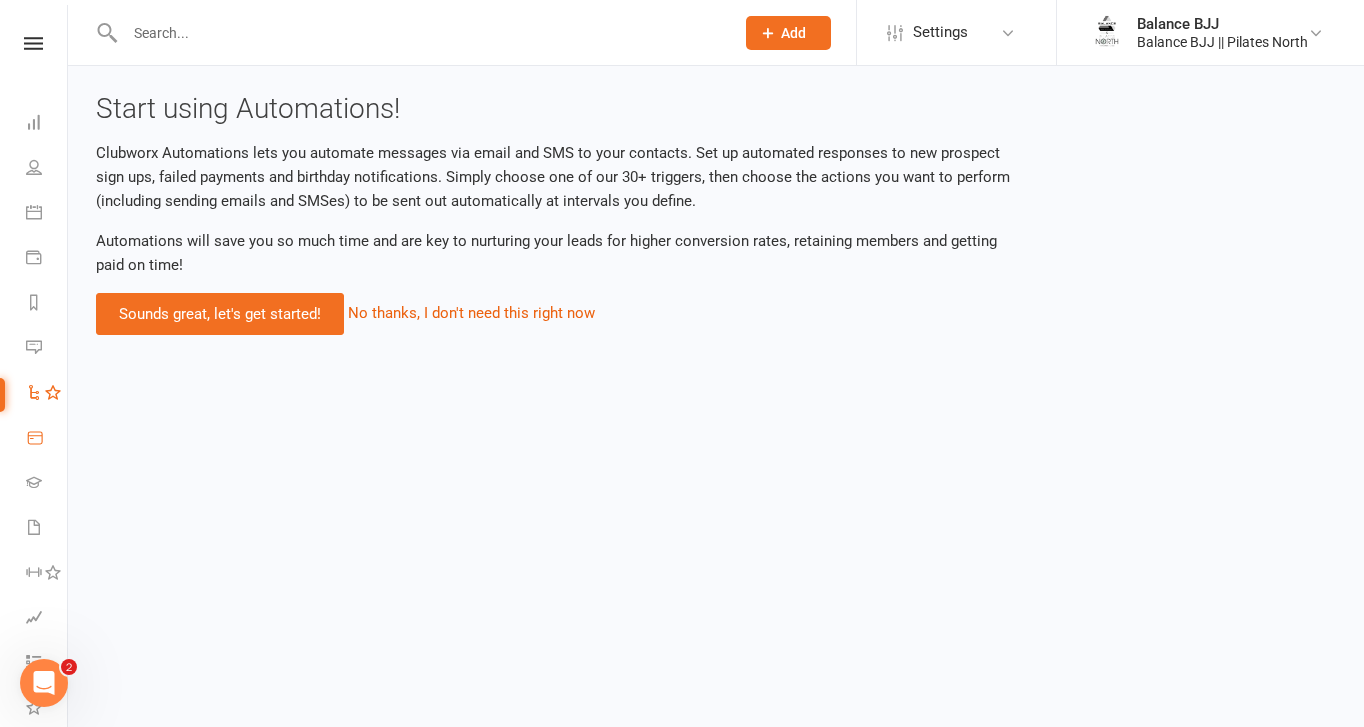 click on "Product Sales" at bounding box center (46, 439) 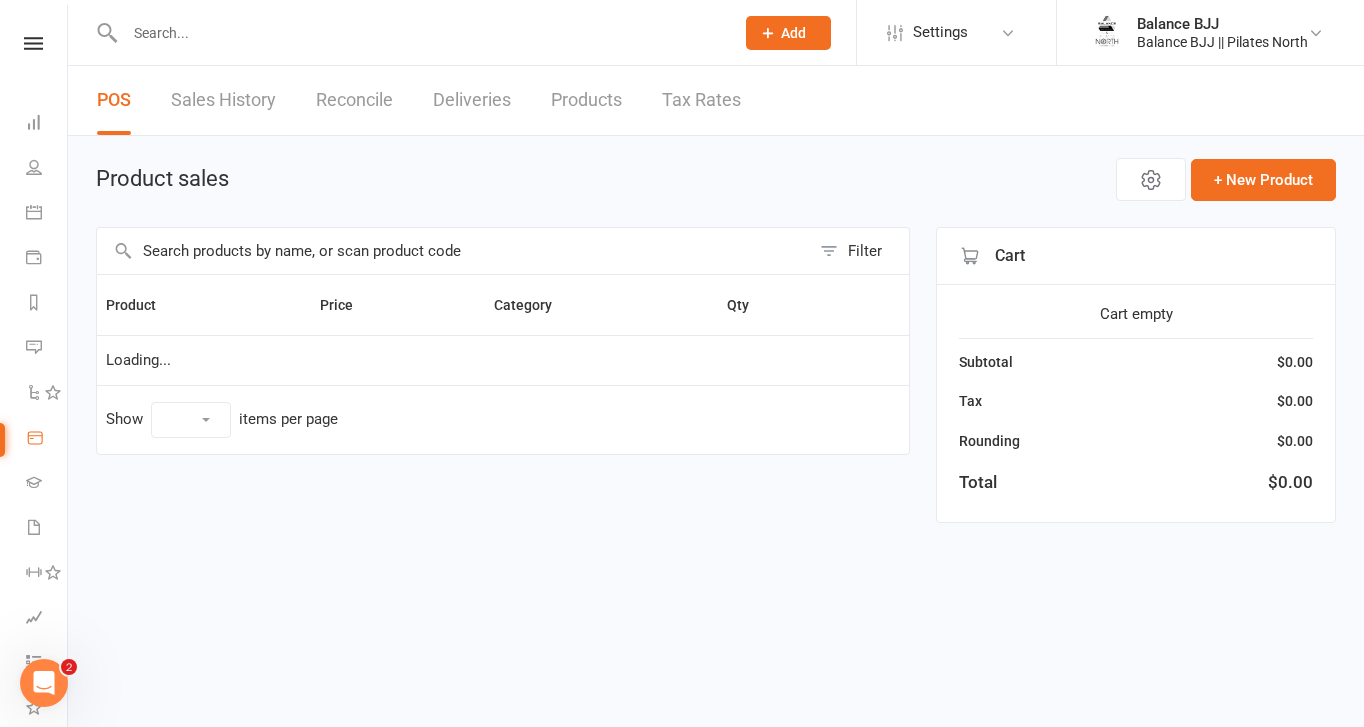 select on "10" 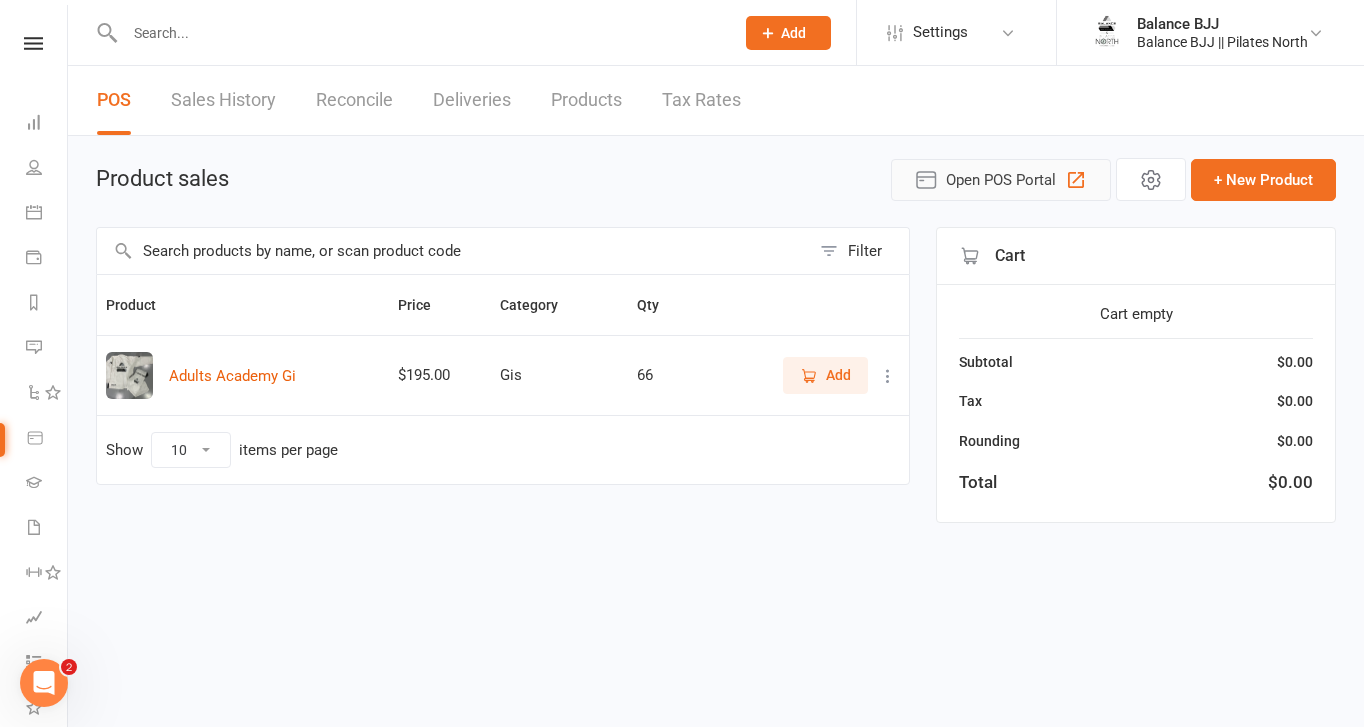 click on "Open POS Portal" at bounding box center (1001, 180) 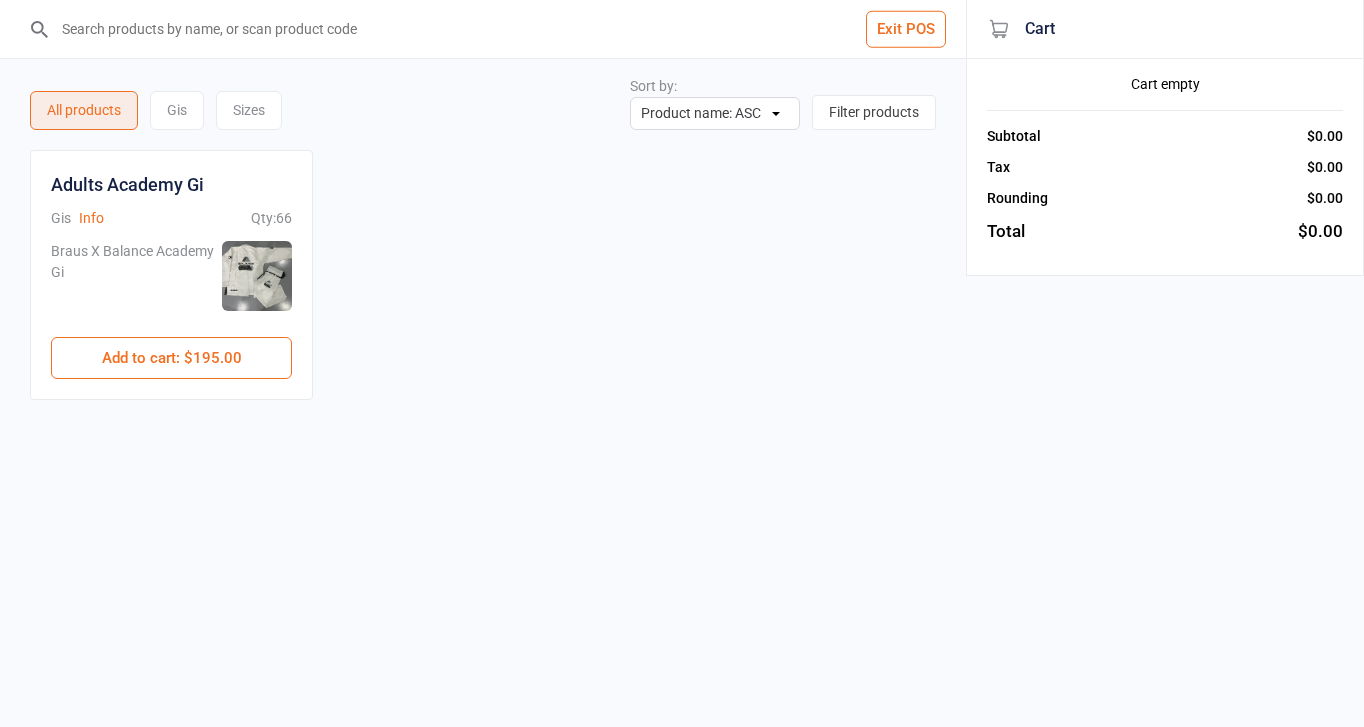 scroll, scrollTop: 0, scrollLeft: 0, axis: both 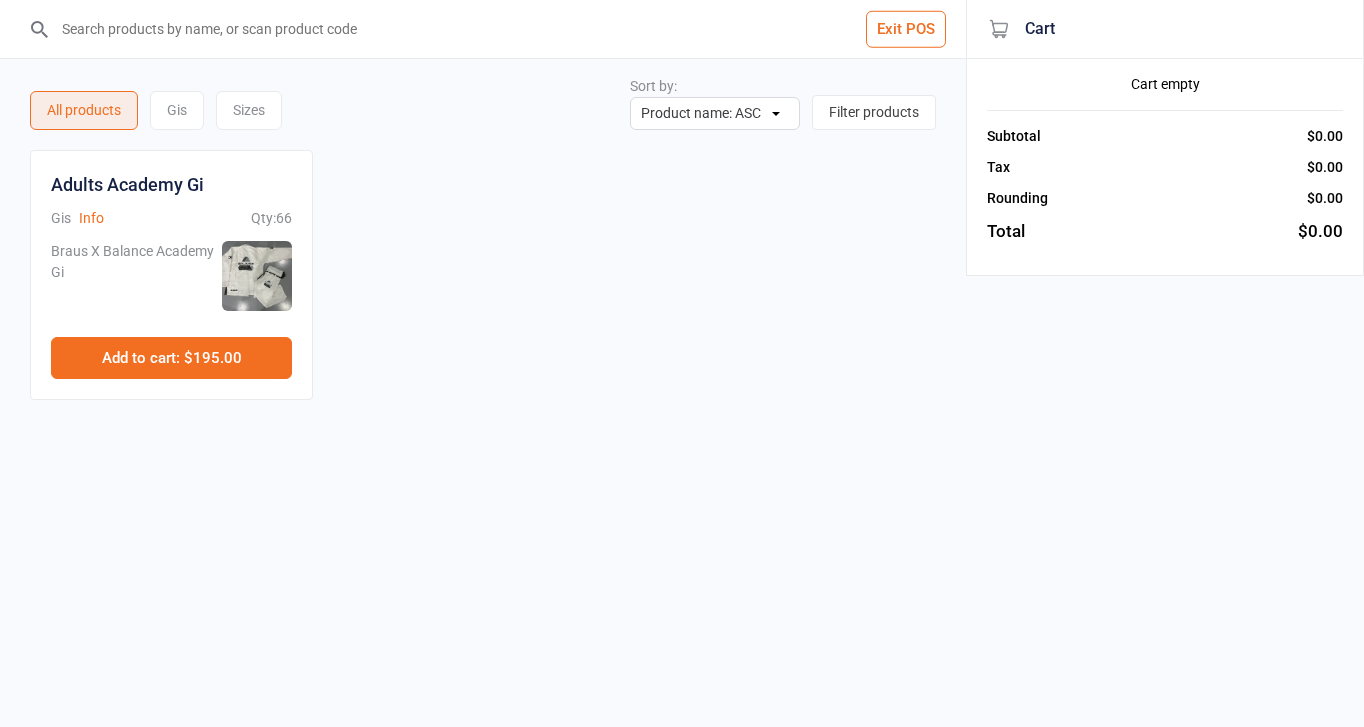 click on "Add to cart :   $195.00" at bounding box center (171, 358) 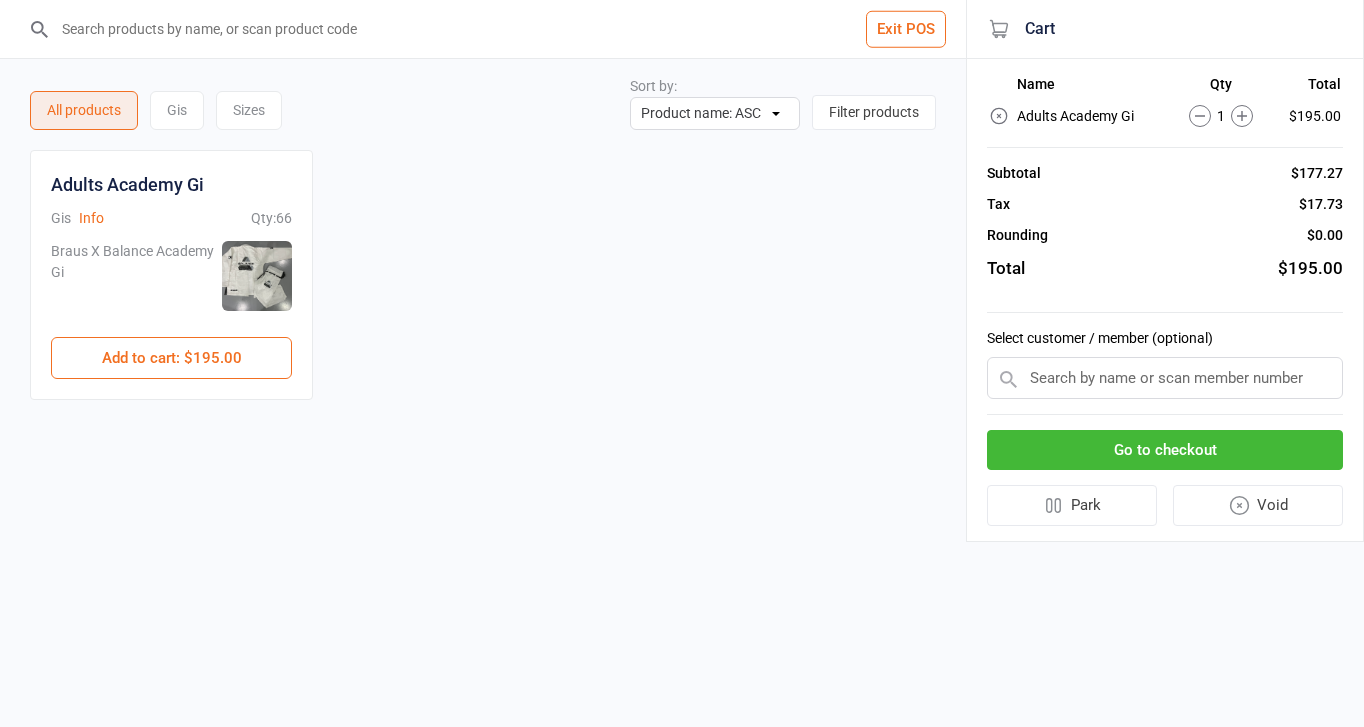 click on "Sizes" at bounding box center [249, 110] 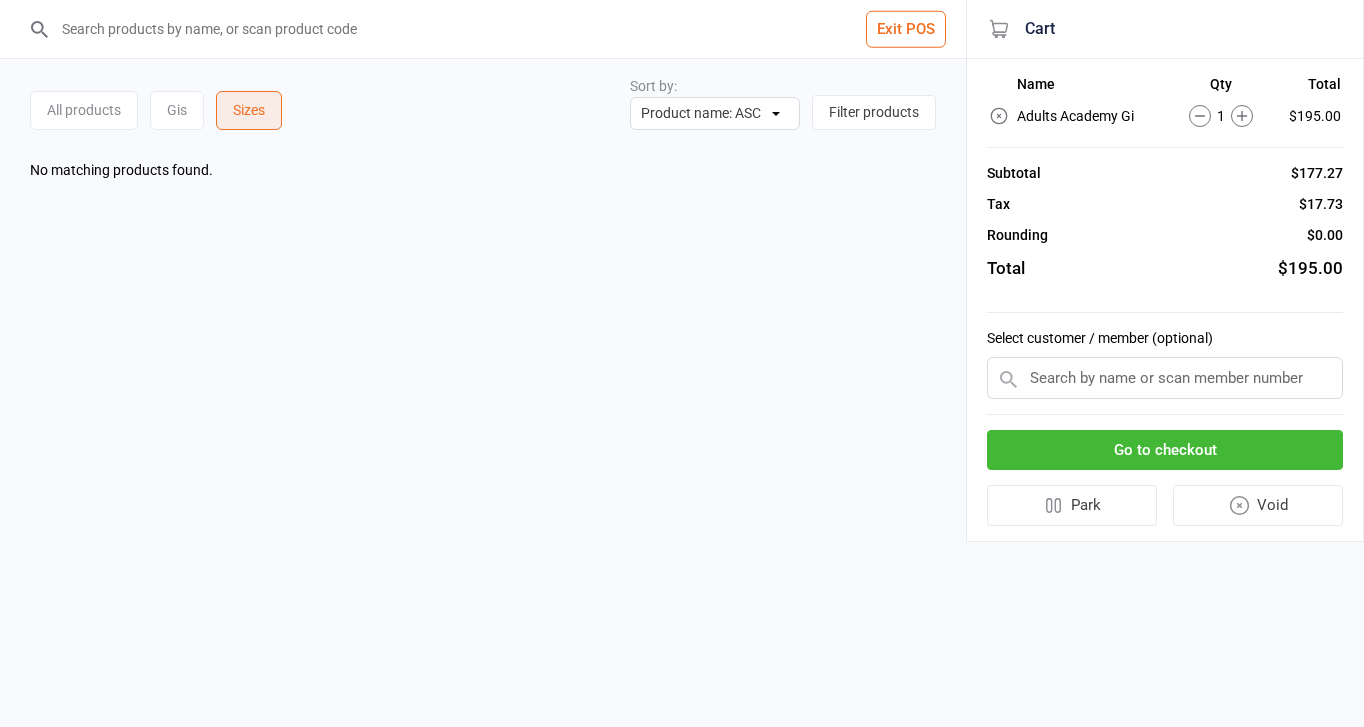 click on "All products" at bounding box center (84, 110) 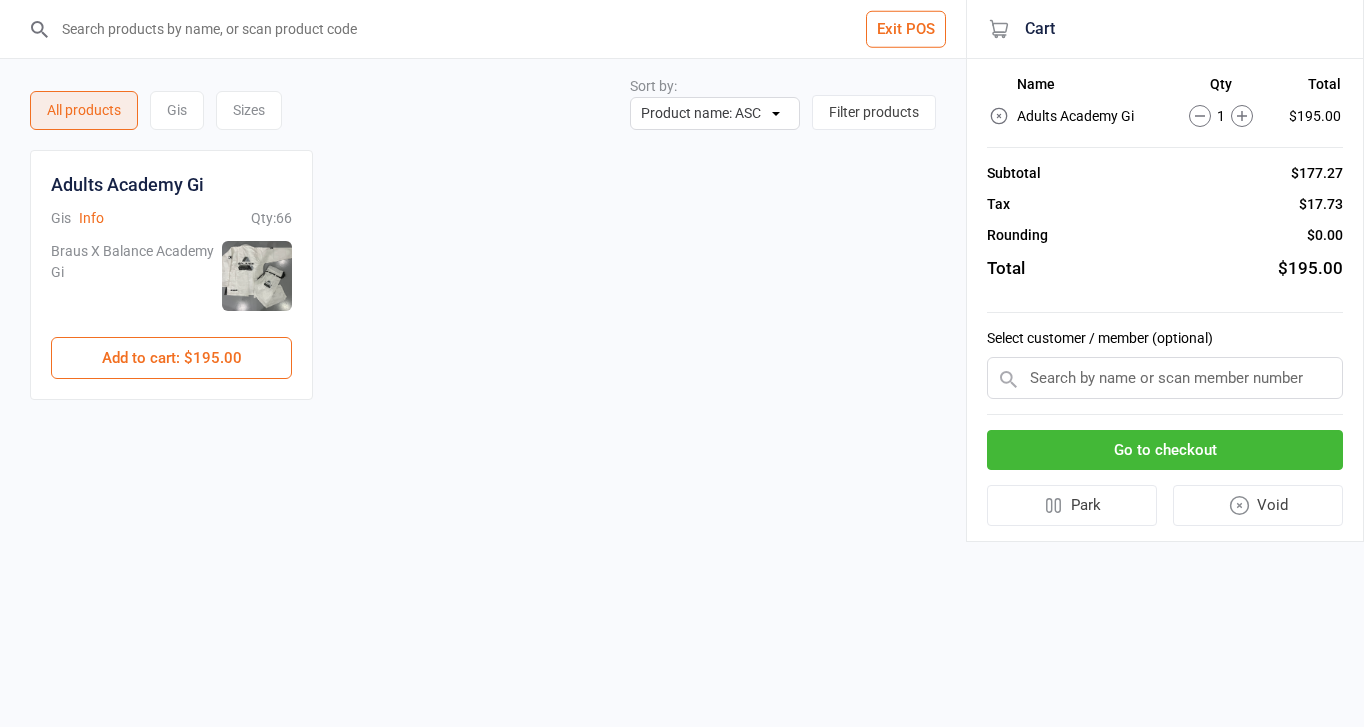 click at bounding box center (1165, 378) 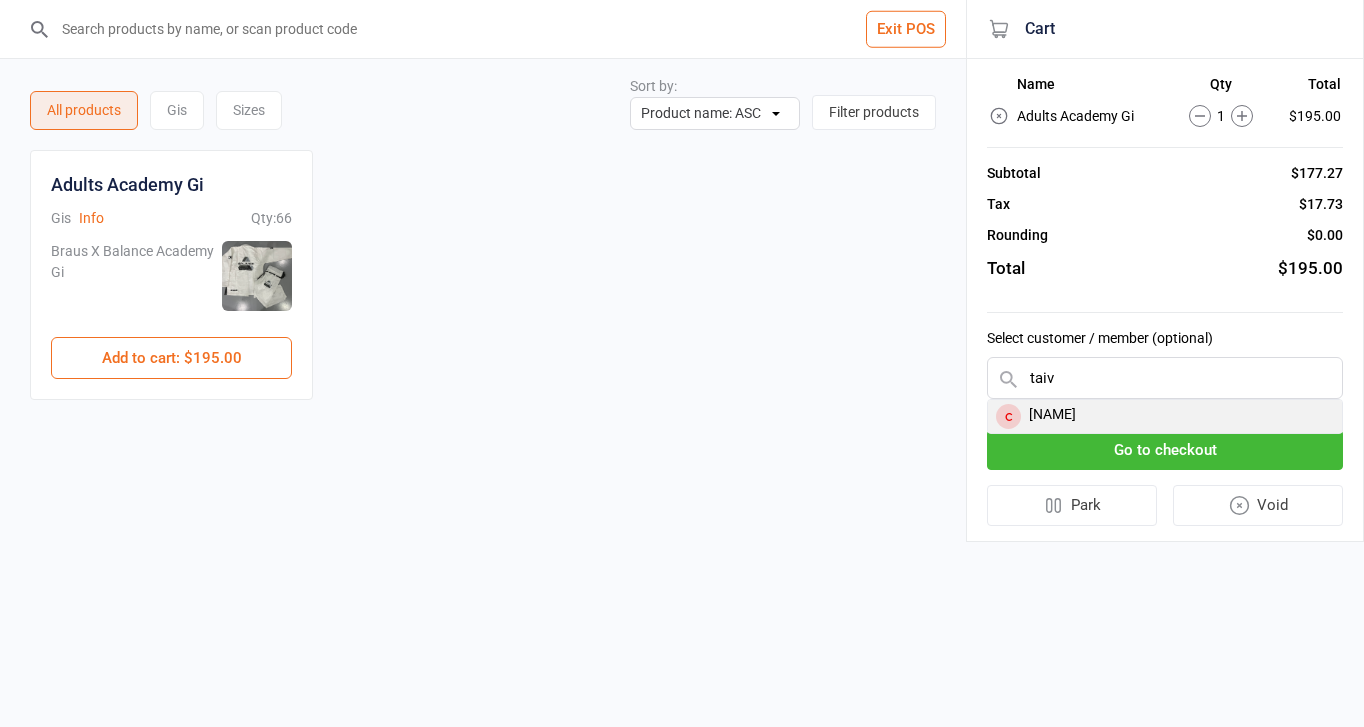 type on "taiv" 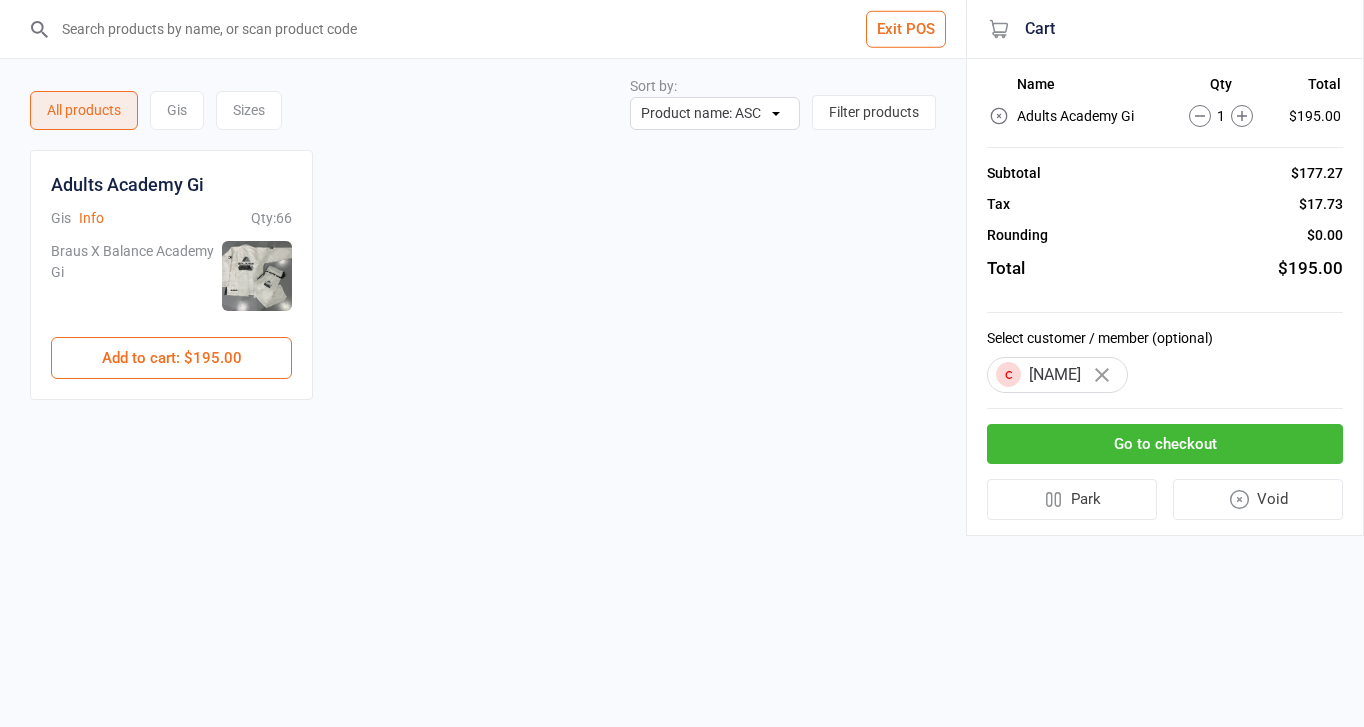 click on "Go to checkout" at bounding box center (1165, 444) 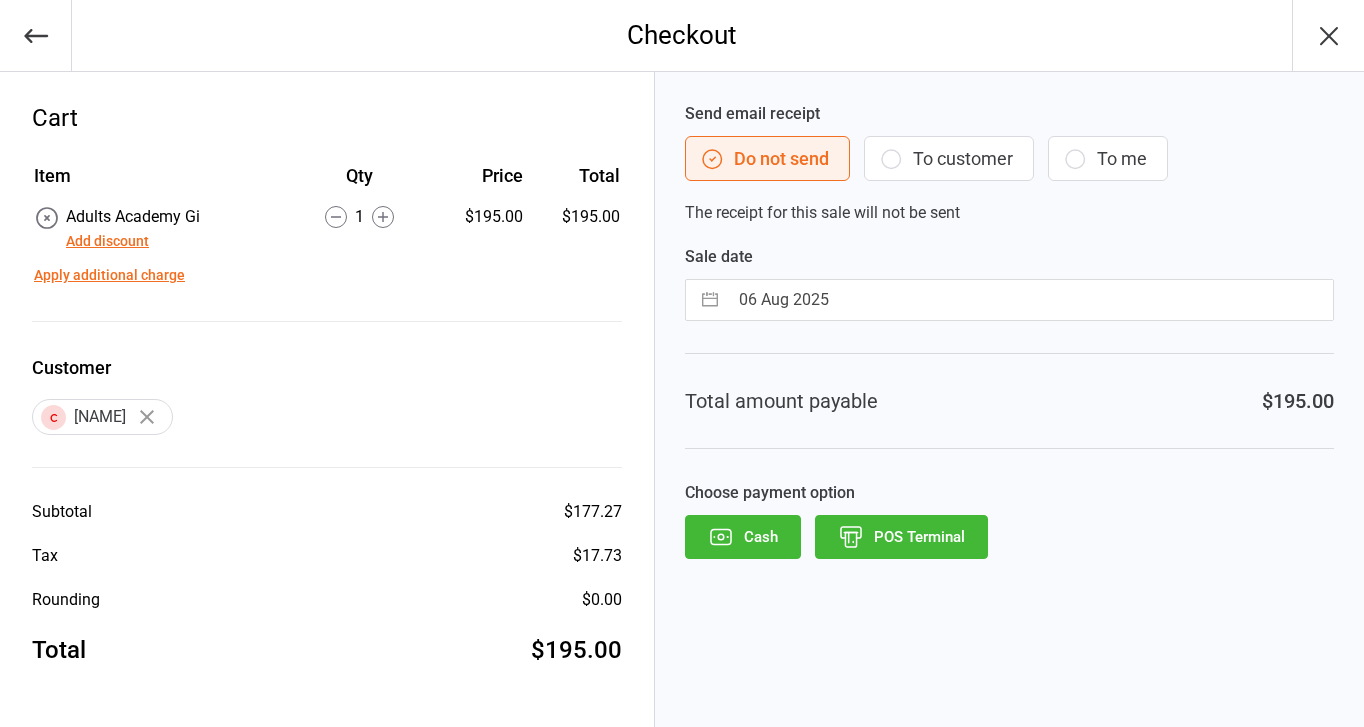 click 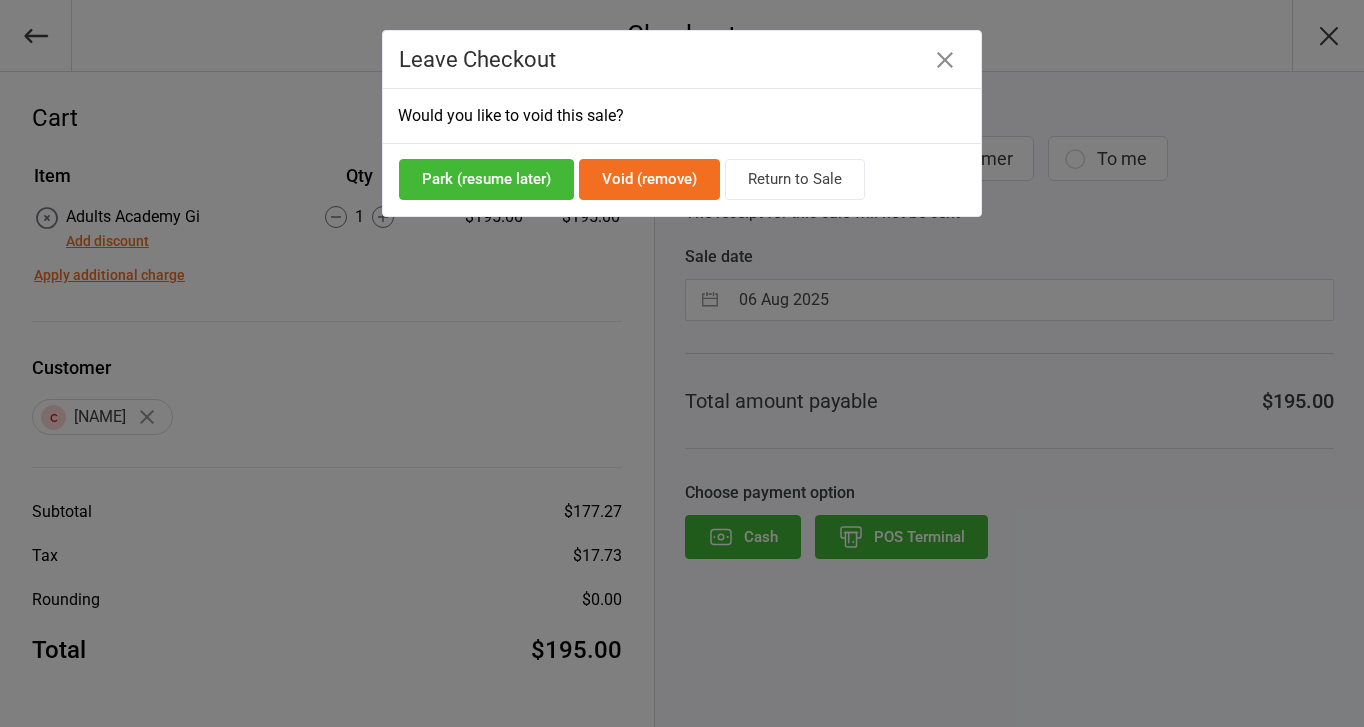 click on "Void (remove)" at bounding box center [649, 179] 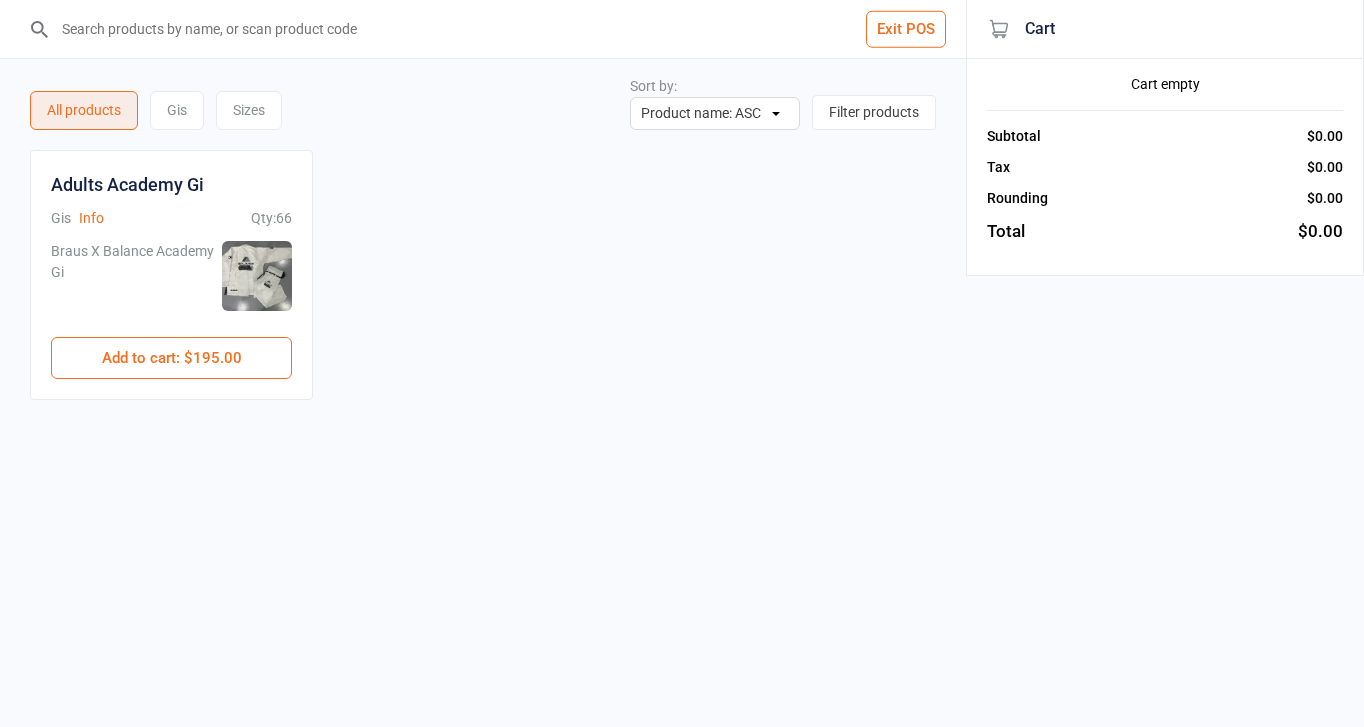 click on "Exit POS" at bounding box center [906, 29] 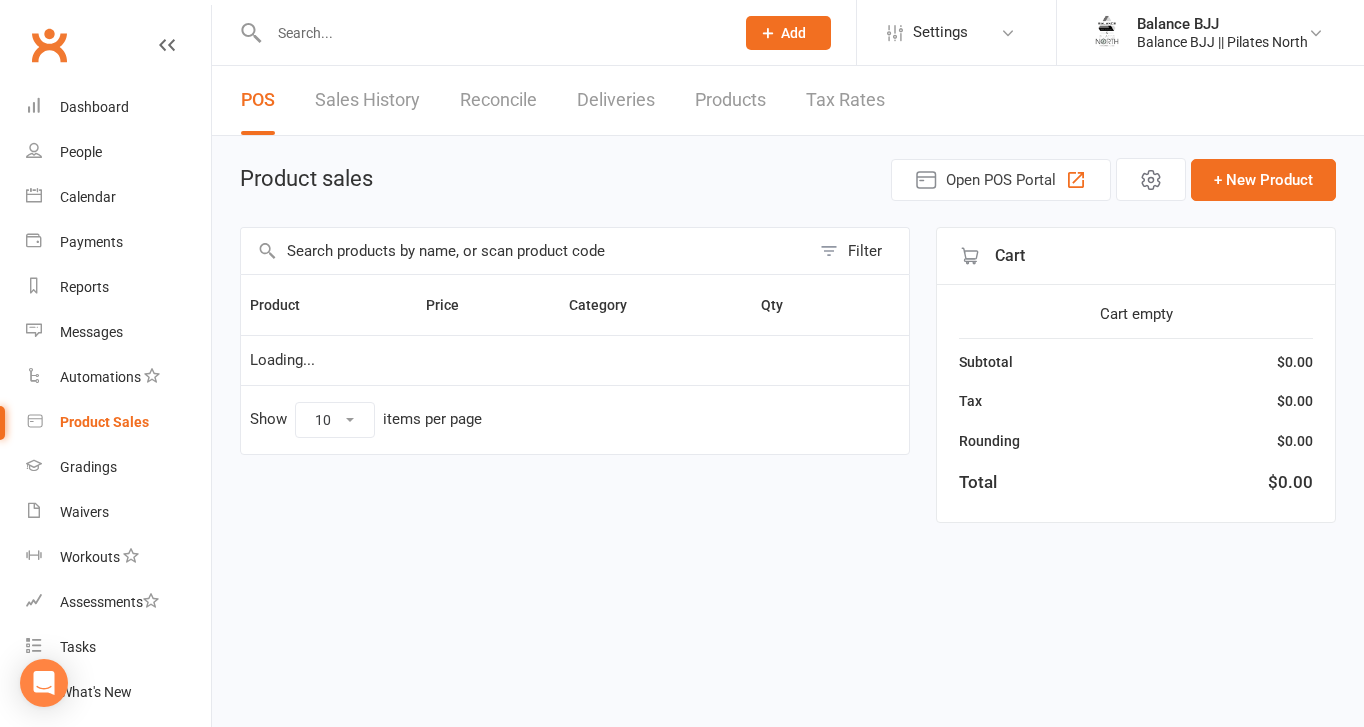 scroll, scrollTop: 0, scrollLeft: 0, axis: both 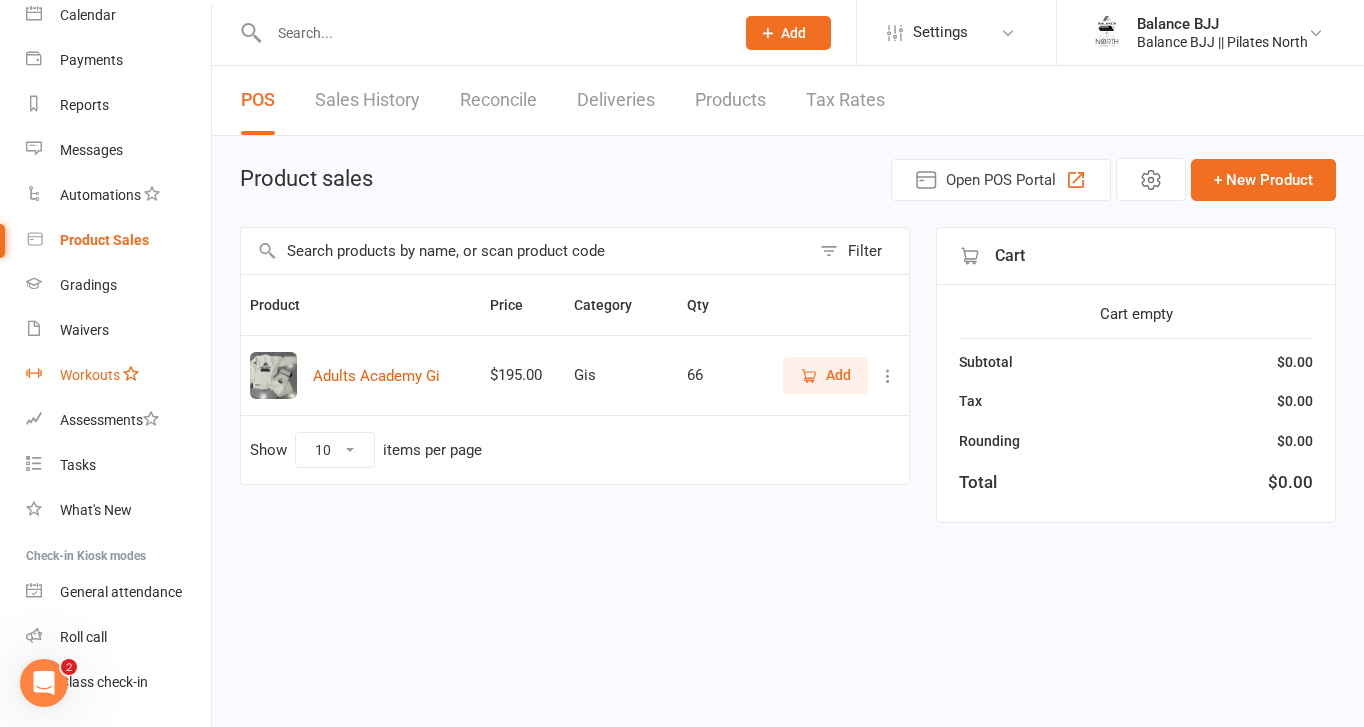 click on "Workouts" at bounding box center [90, 375] 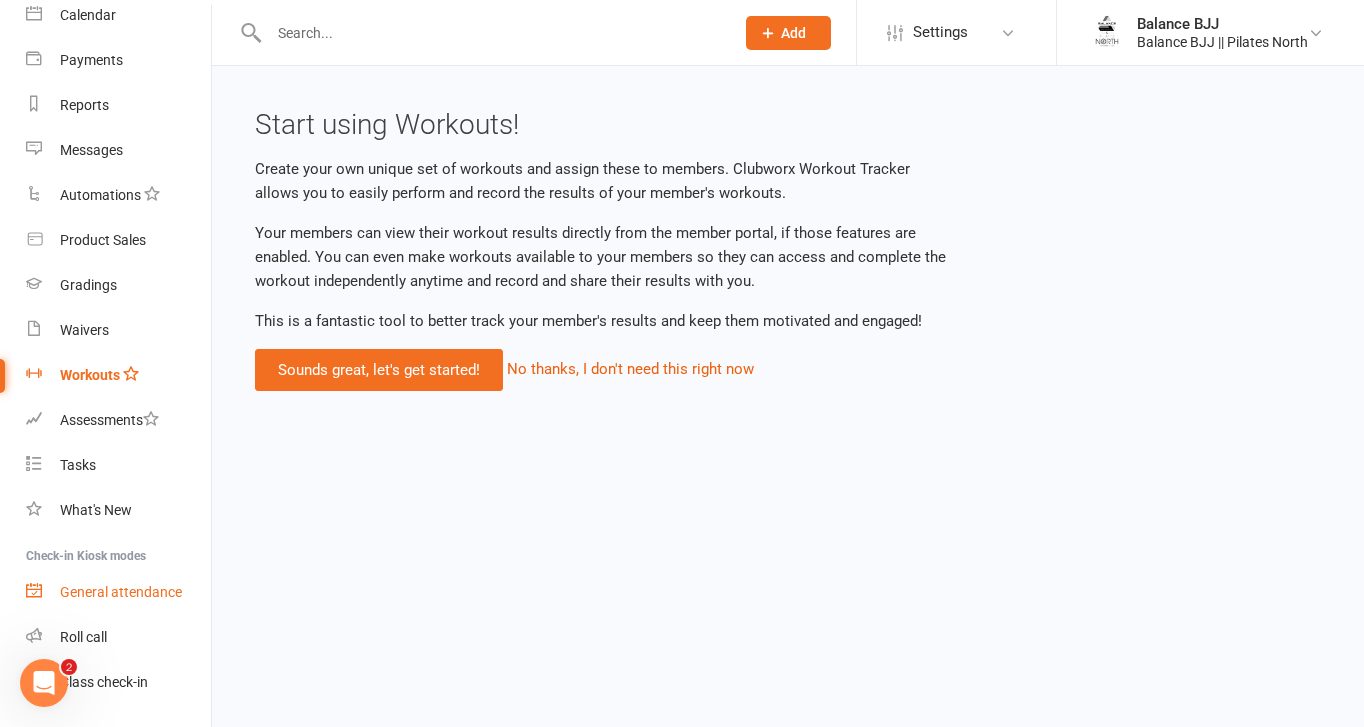 scroll, scrollTop: 235, scrollLeft: 0, axis: vertical 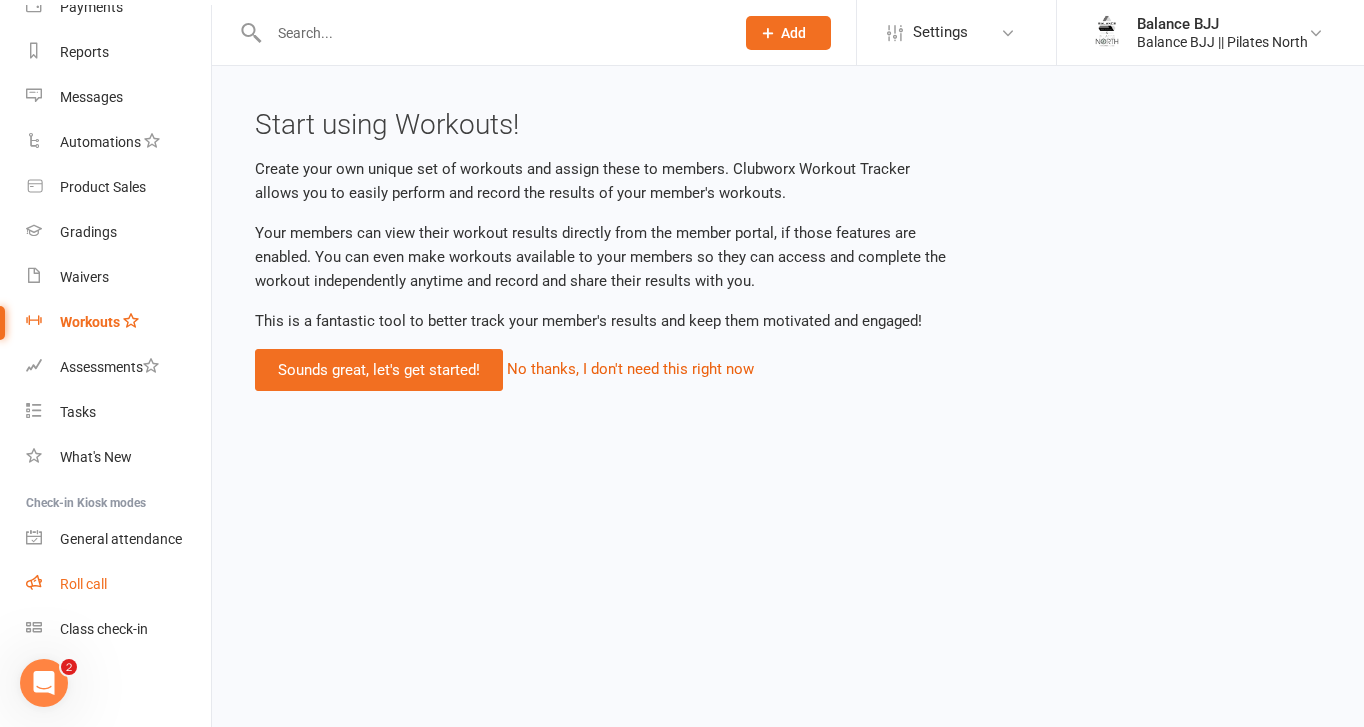 click on "Roll call" at bounding box center (83, 584) 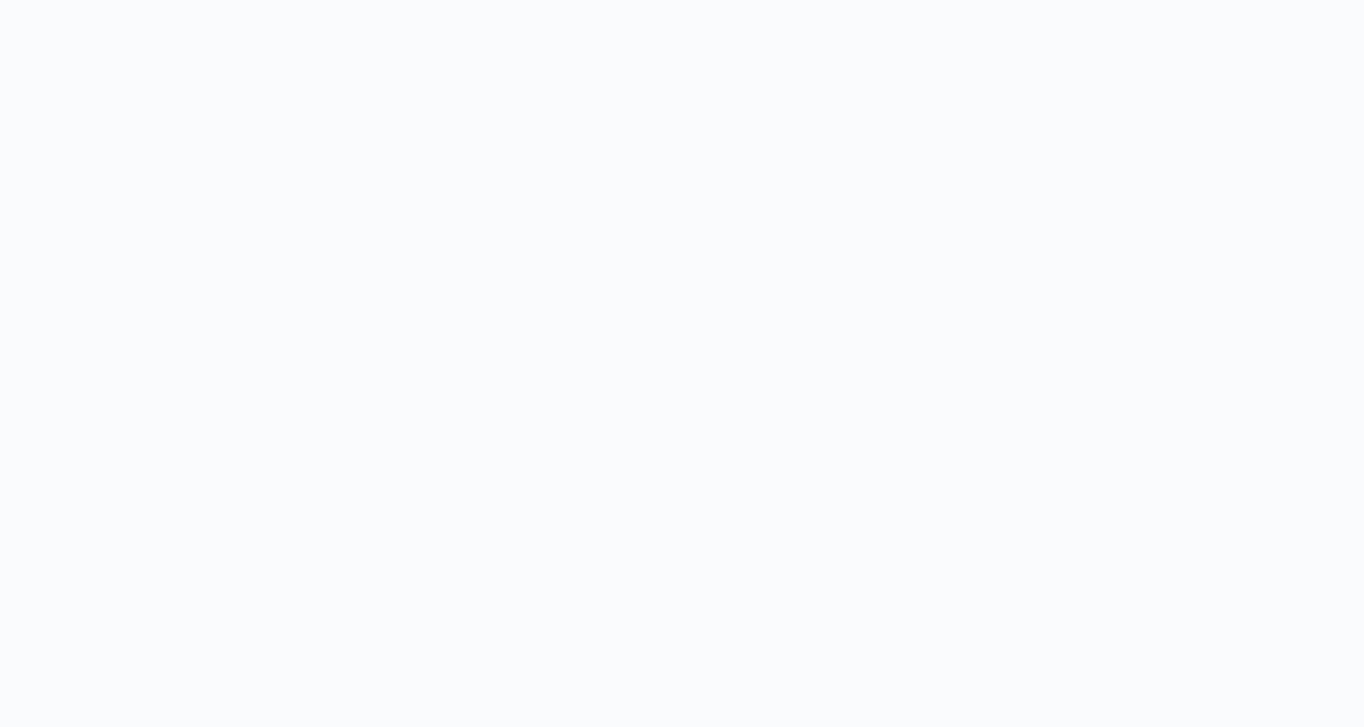 scroll, scrollTop: 0, scrollLeft: 0, axis: both 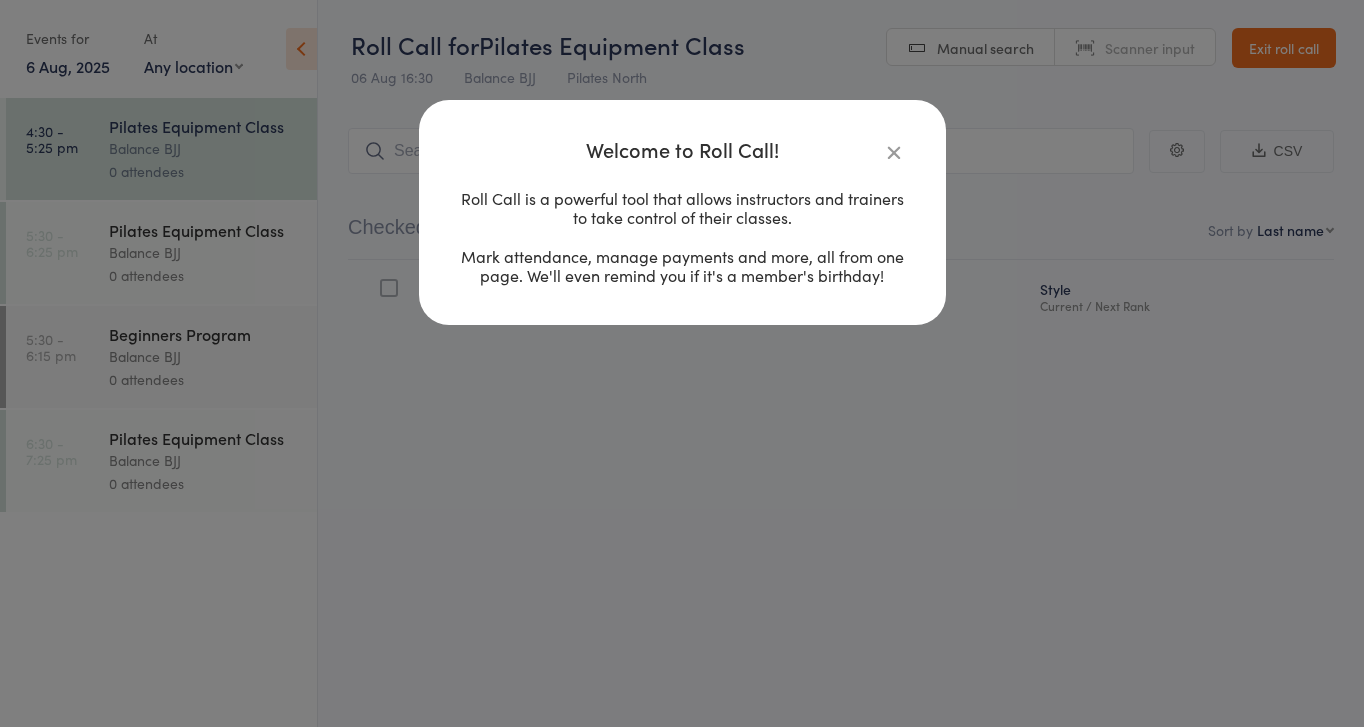 click at bounding box center (894, 152) 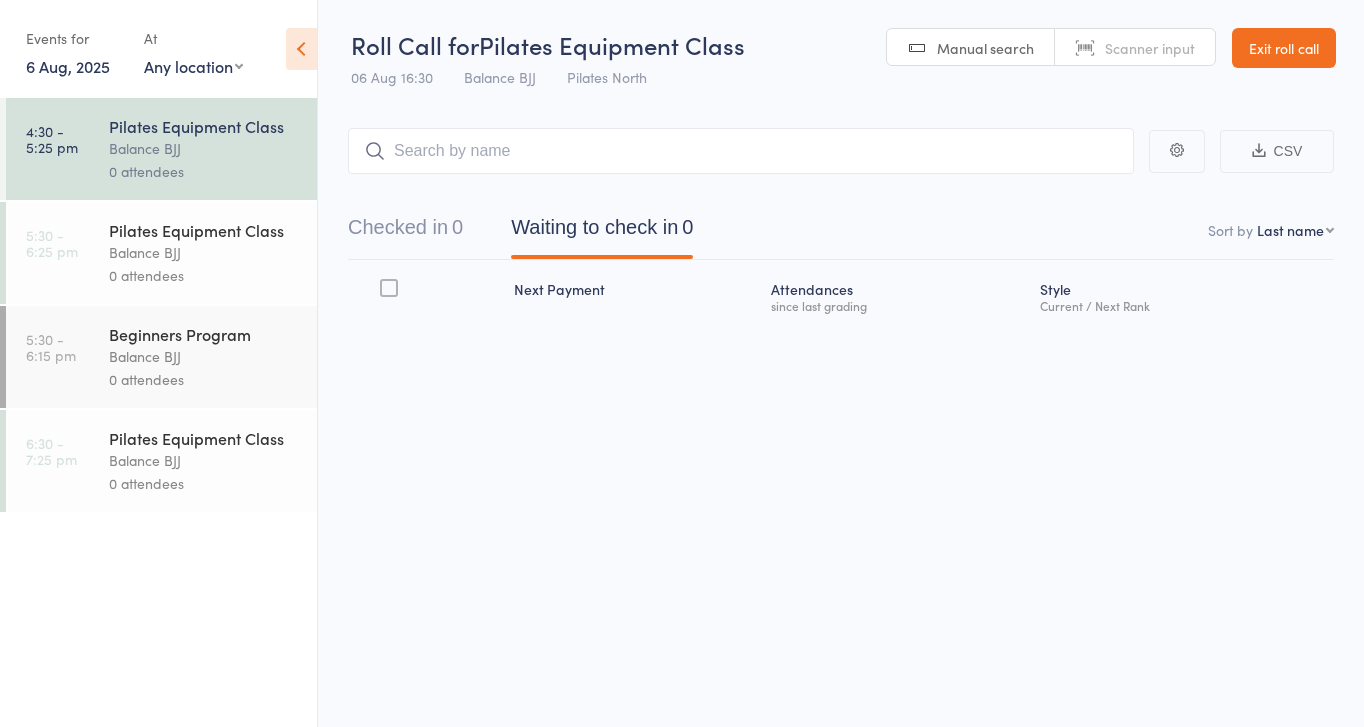 click on "Exit roll call" at bounding box center (1284, 48) 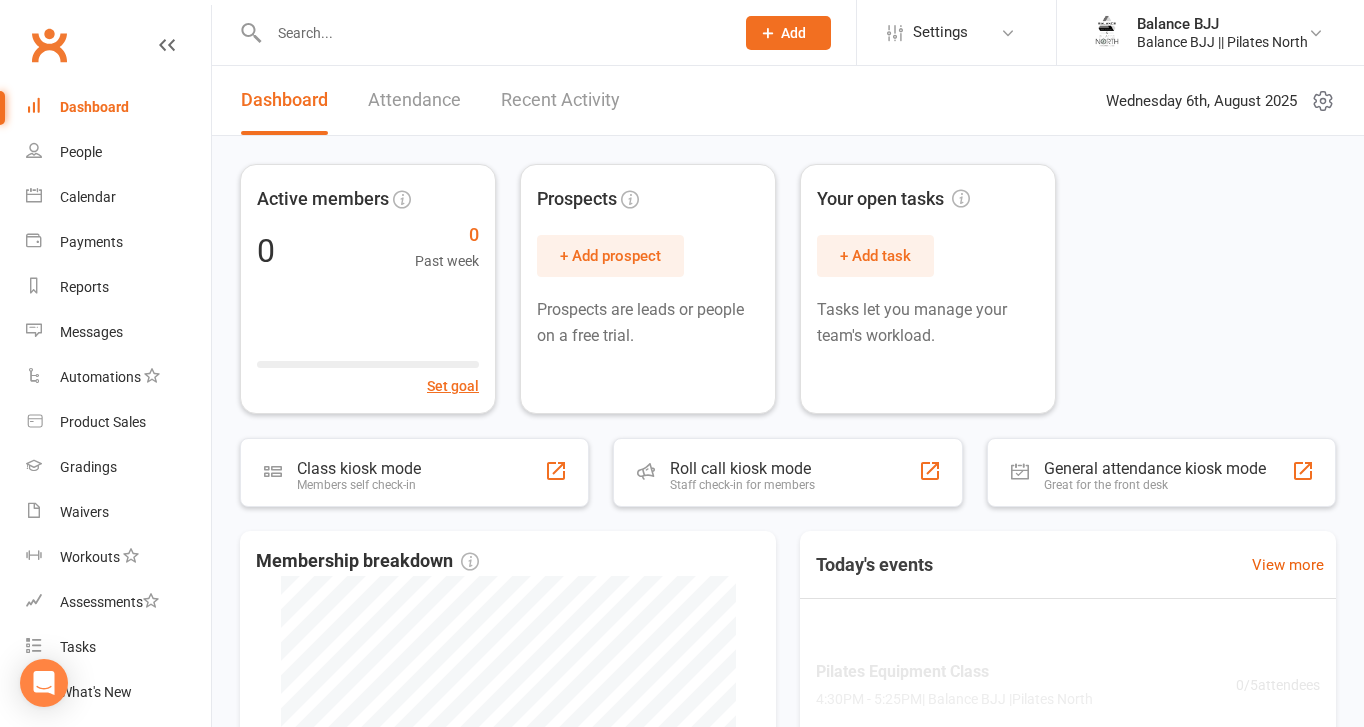 scroll, scrollTop: 0, scrollLeft: 0, axis: both 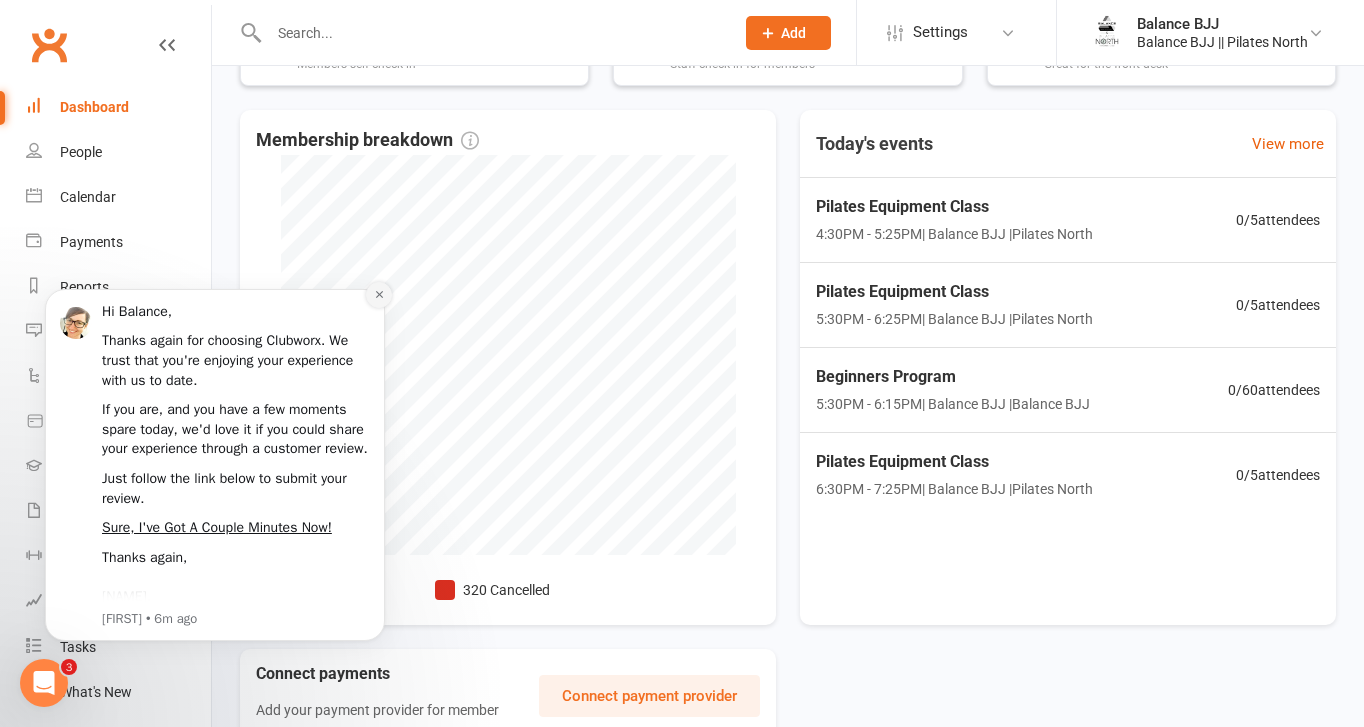 click 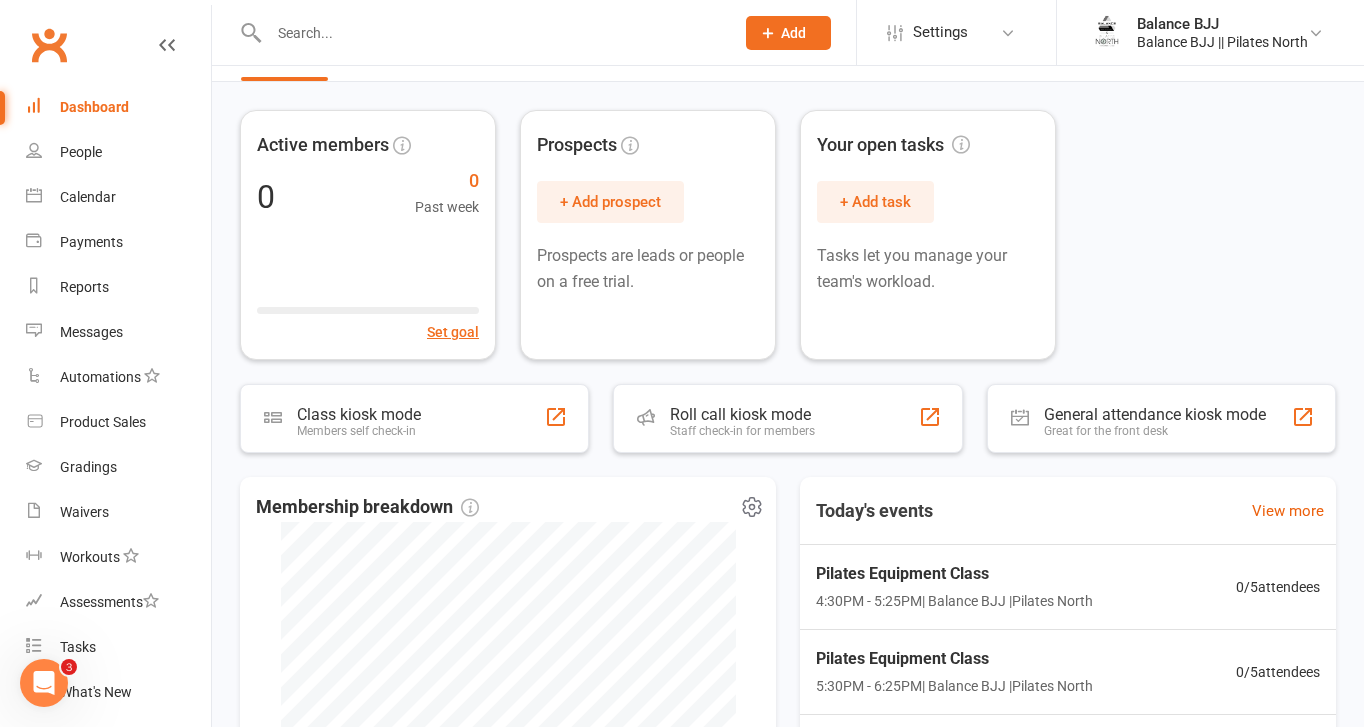 scroll, scrollTop: 0, scrollLeft: 0, axis: both 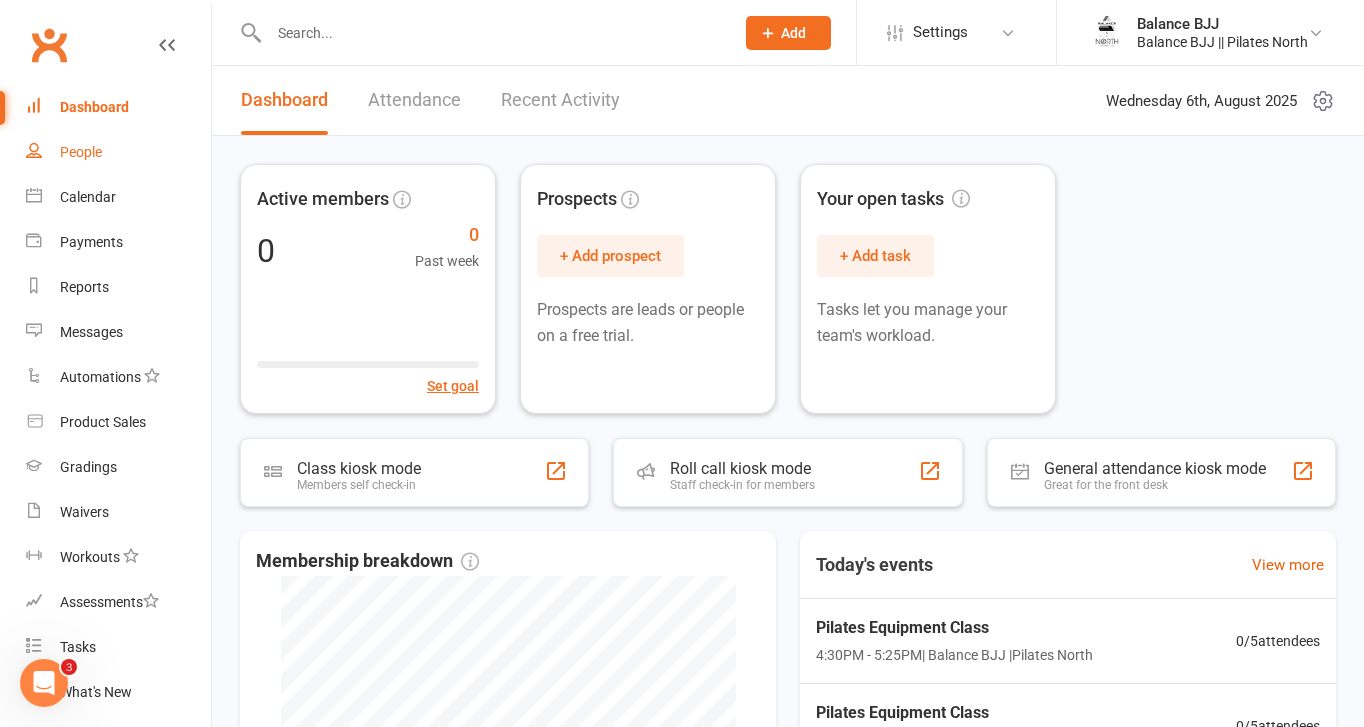 click on "People" at bounding box center [81, 152] 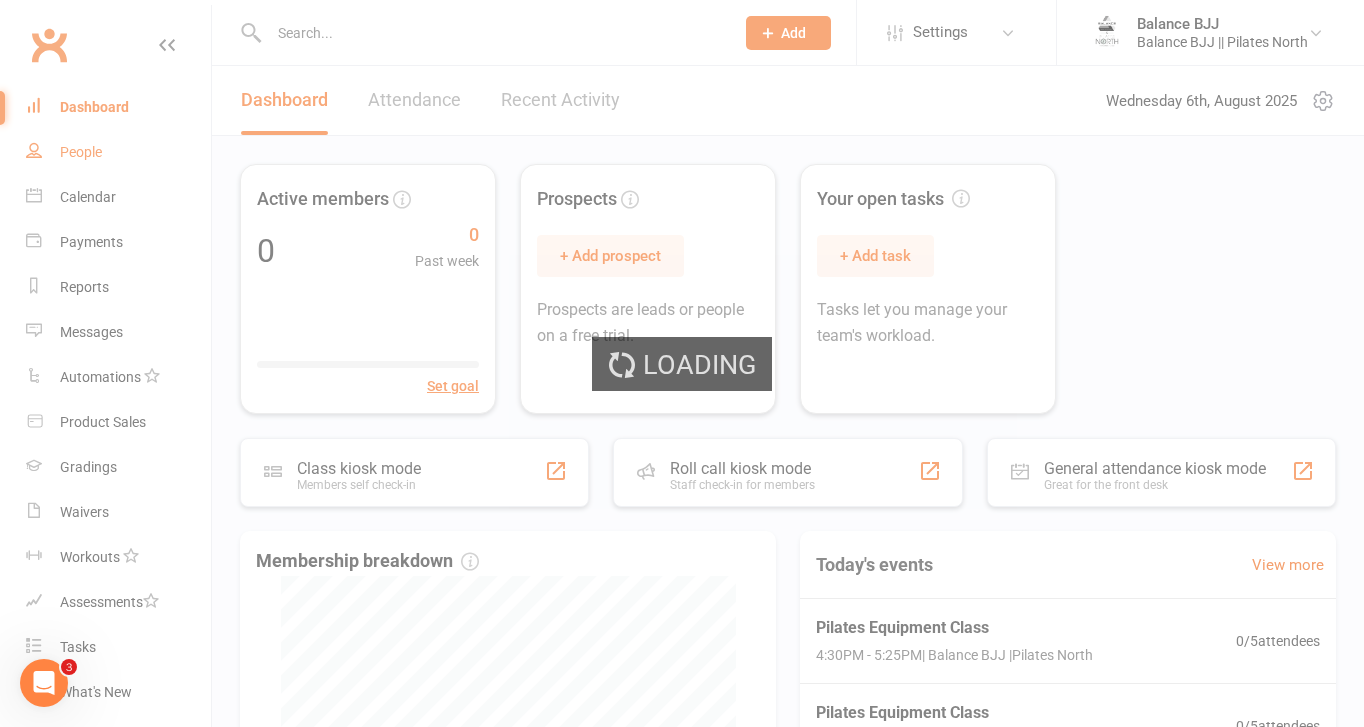 select on "100" 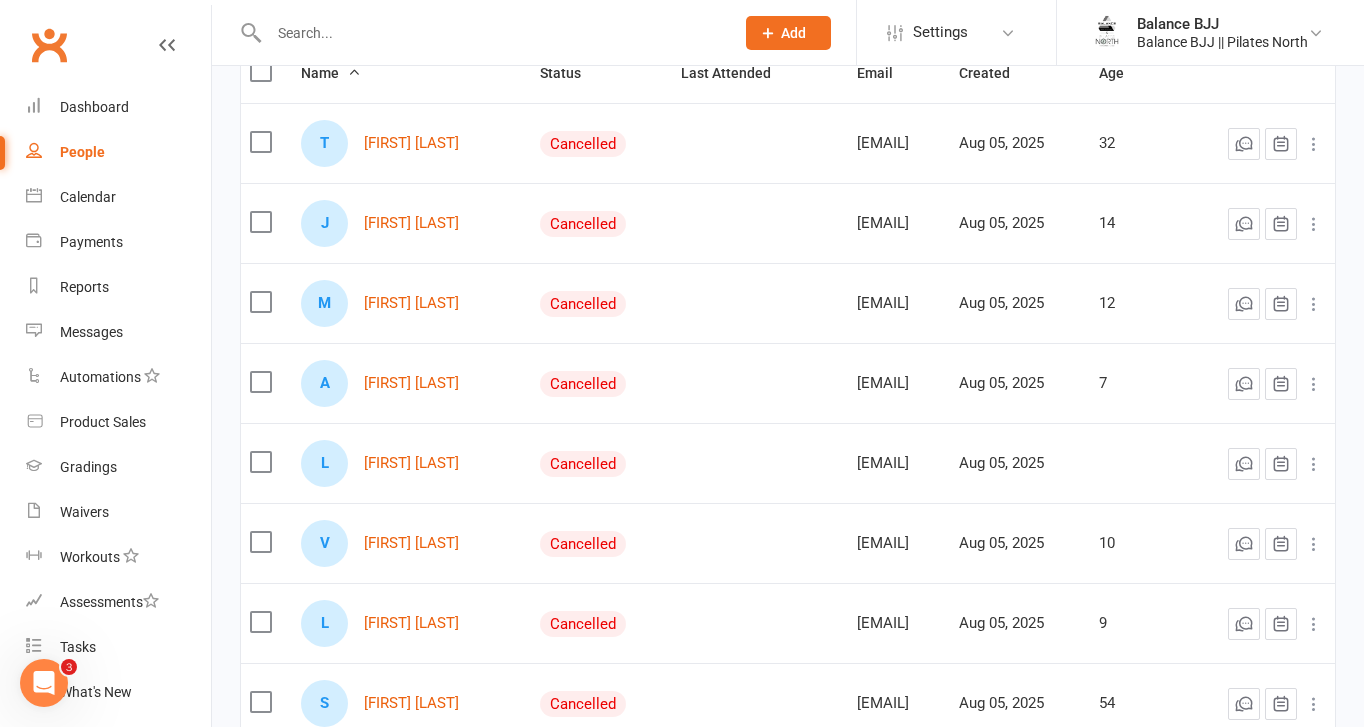 scroll, scrollTop: 248, scrollLeft: 0, axis: vertical 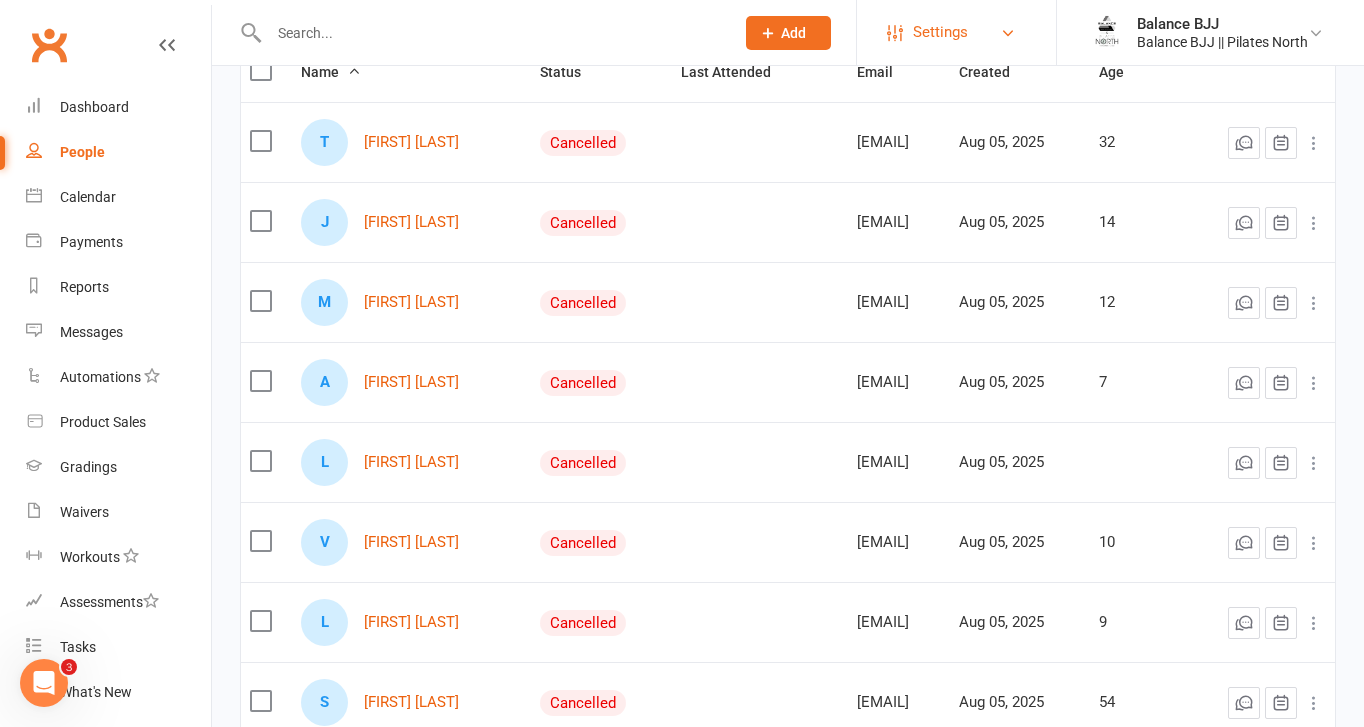 click on "Settings" at bounding box center (956, 32) 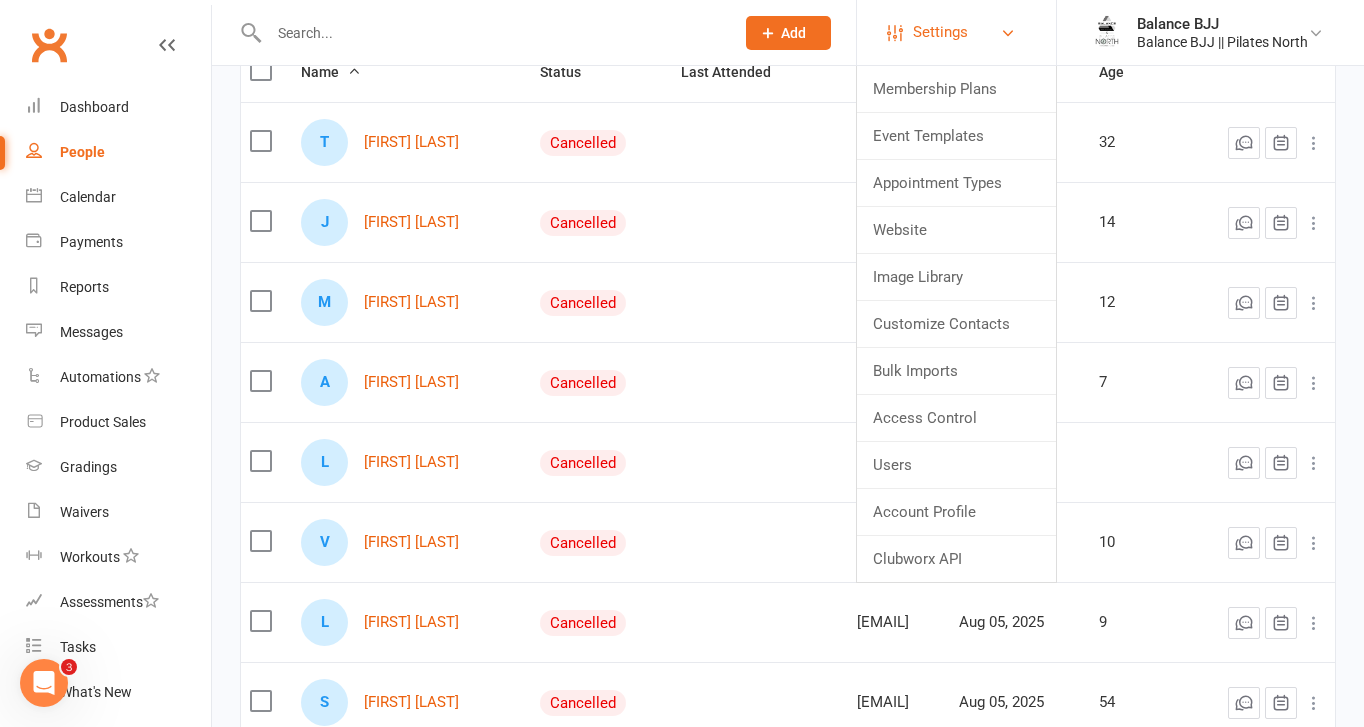 click on "Settings" at bounding box center (956, 32) 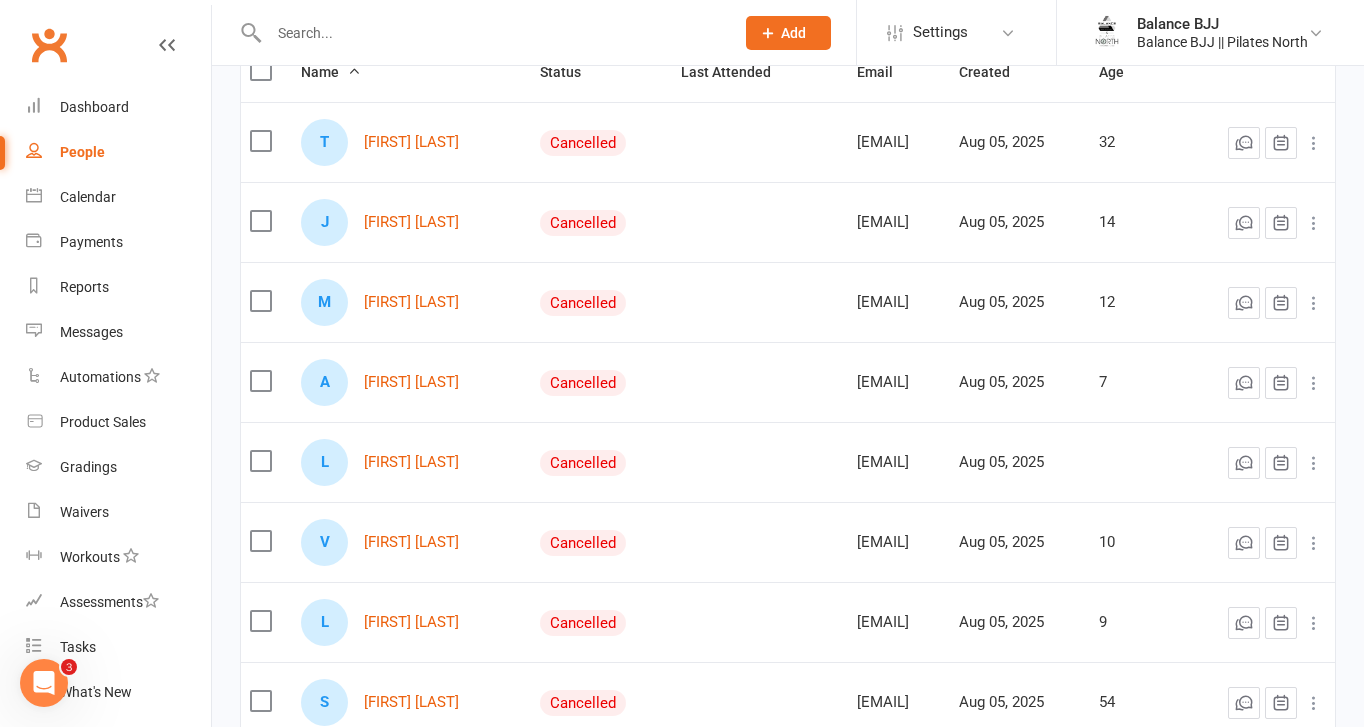 scroll, scrollTop: 0, scrollLeft: 0, axis: both 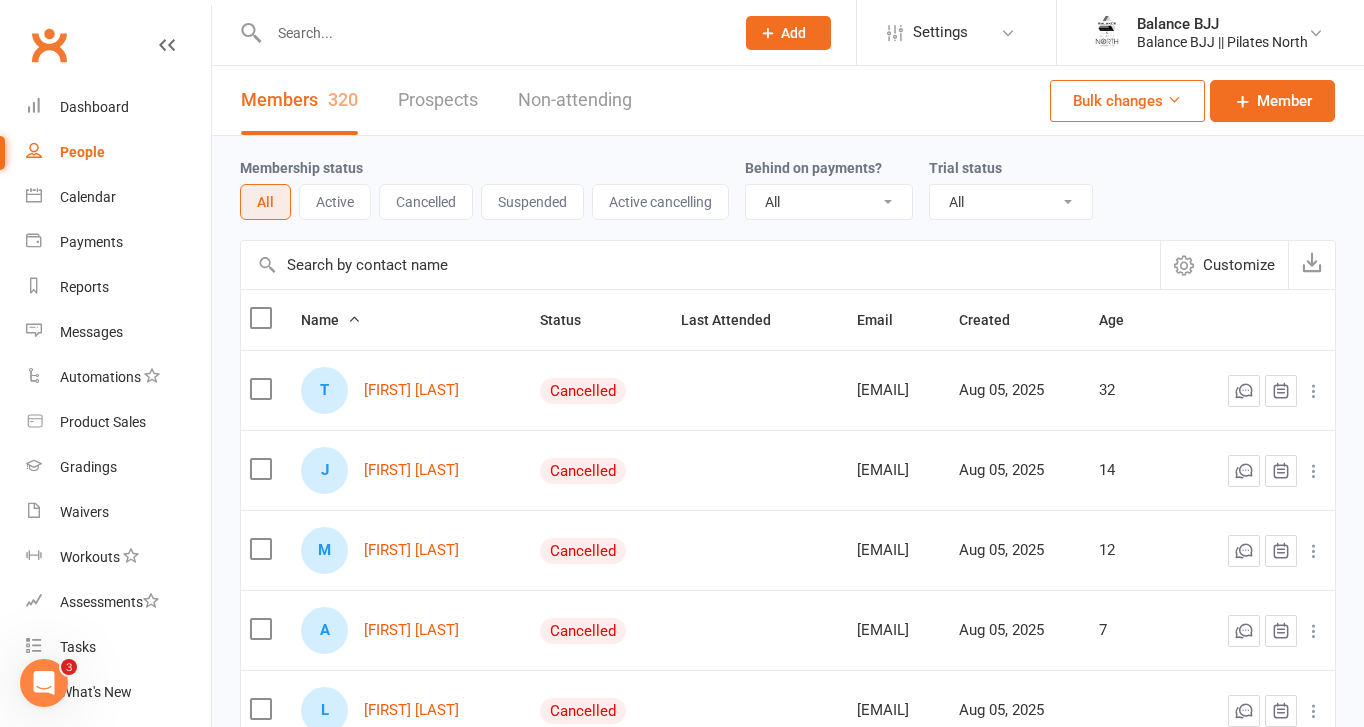 drag, startPoint x: 652, startPoint y: 568, endPoint x: 670, endPoint y: 531, distance: 41.14608 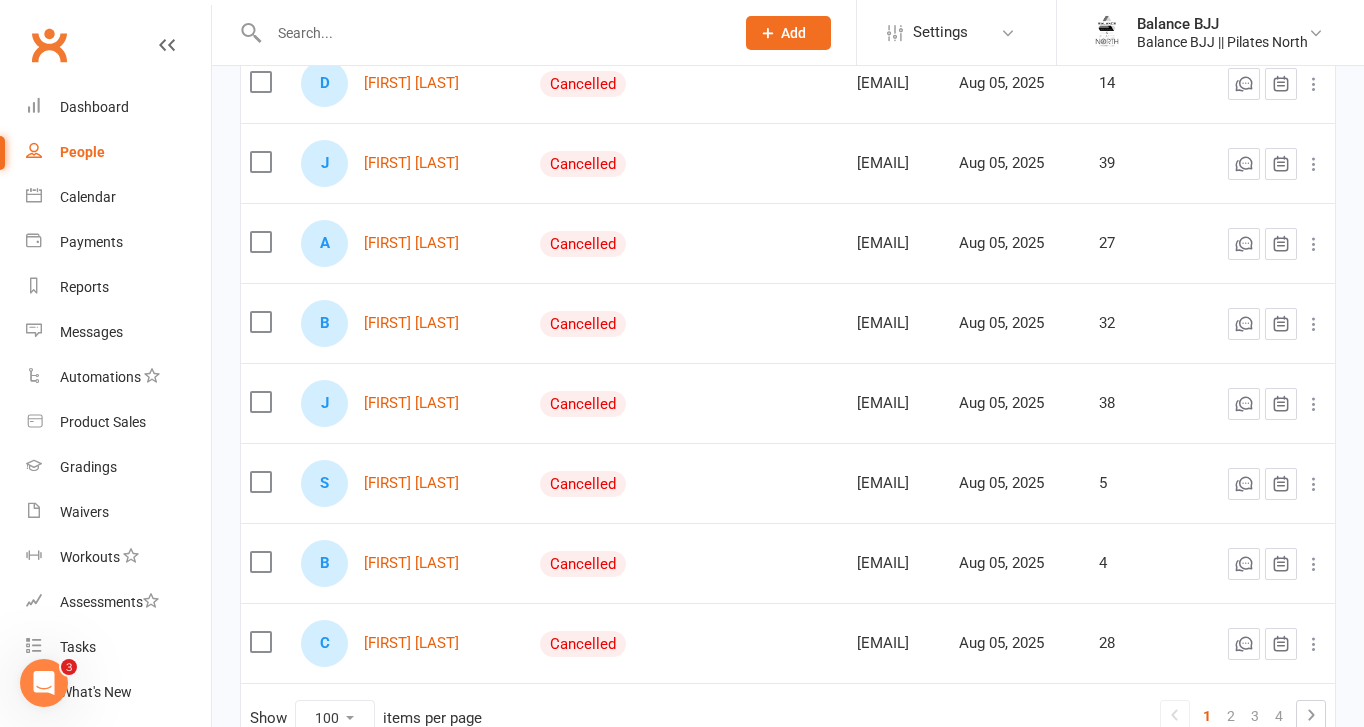 scroll, scrollTop: 7717, scrollLeft: 0, axis: vertical 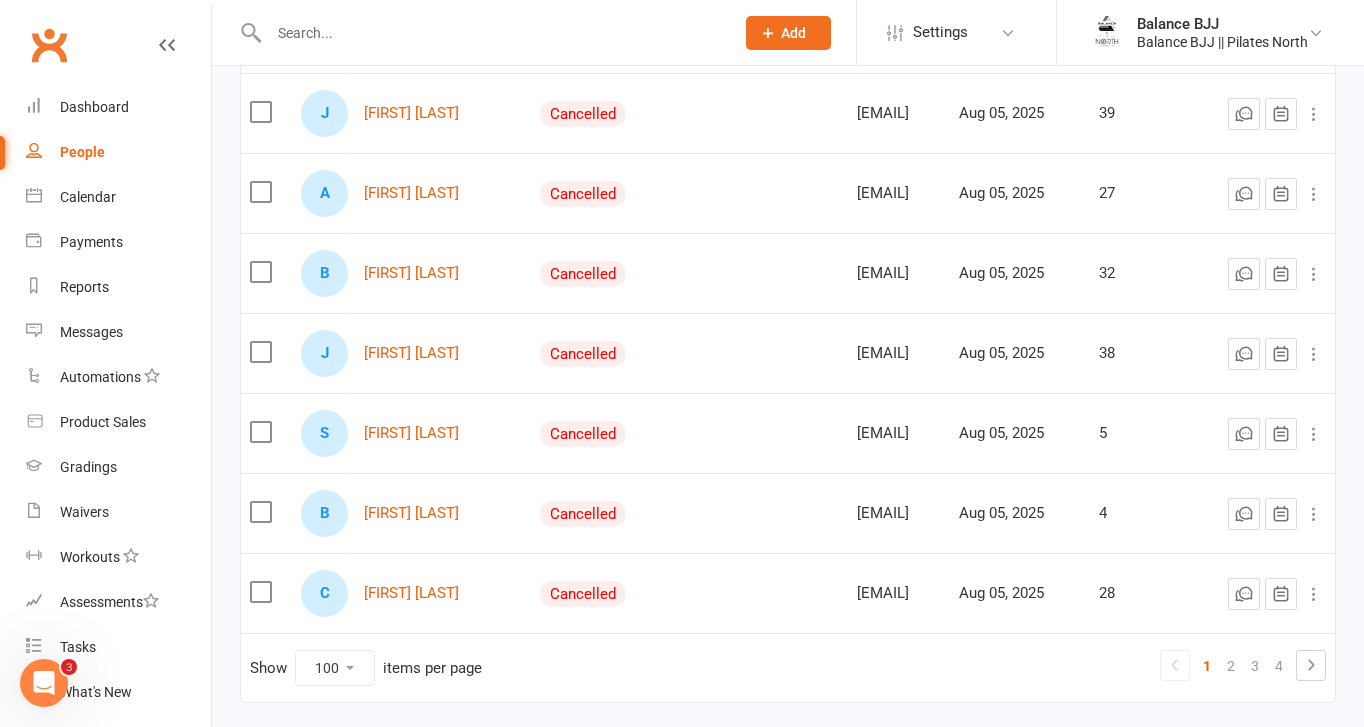 click at bounding box center (480, 32) 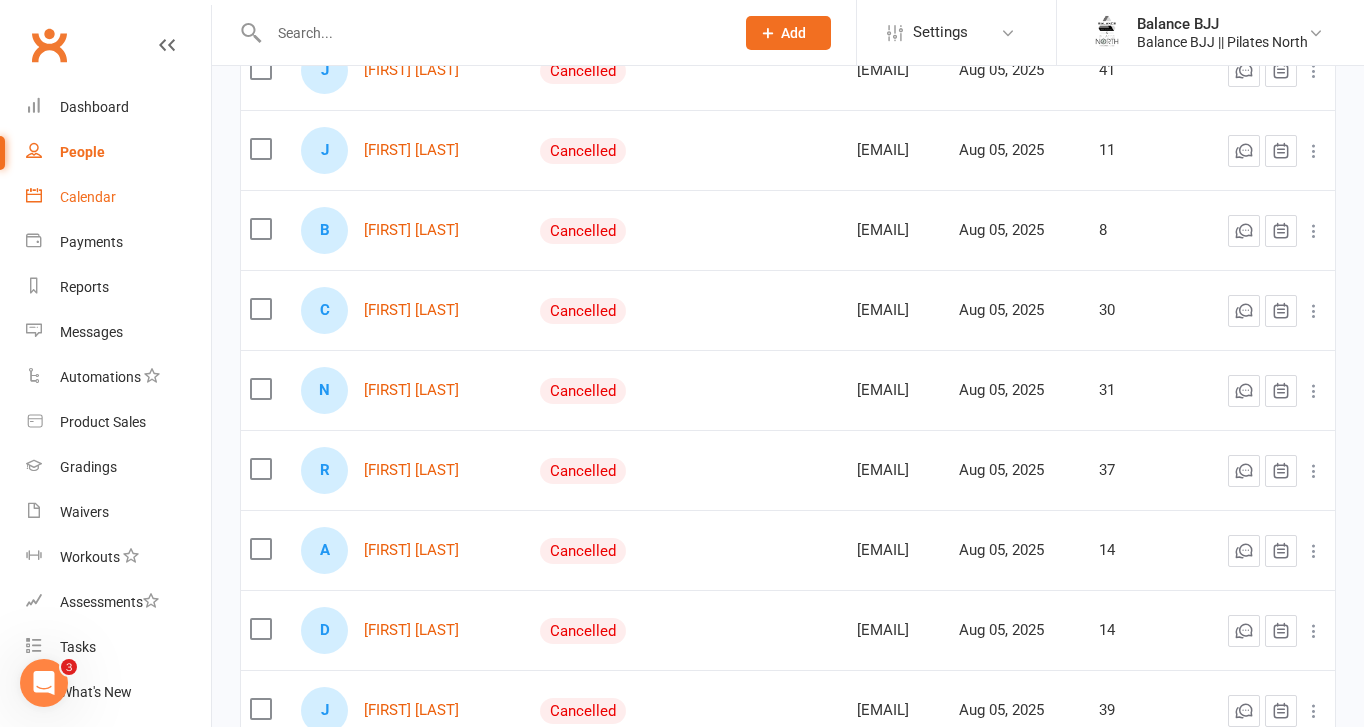 scroll, scrollTop: 7075, scrollLeft: 0, axis: vertical 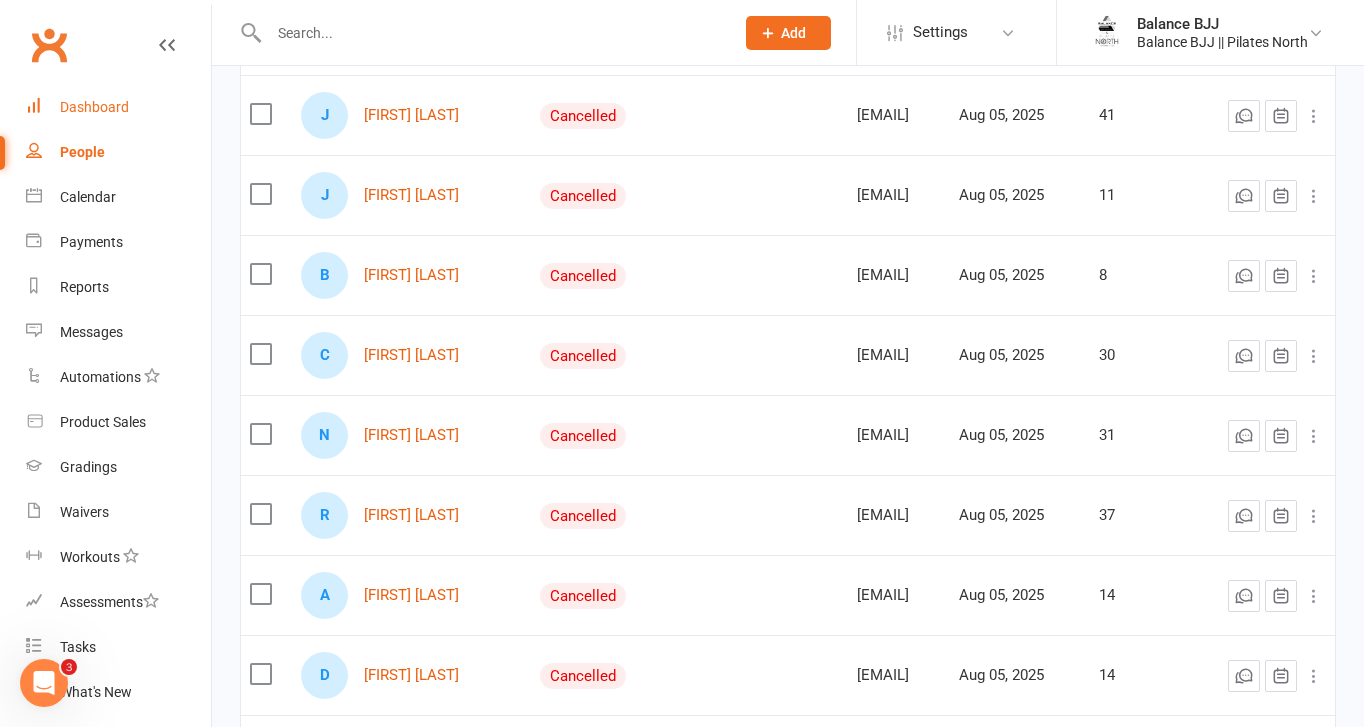 click on "Dashboard" at bounding box center [94, 107] 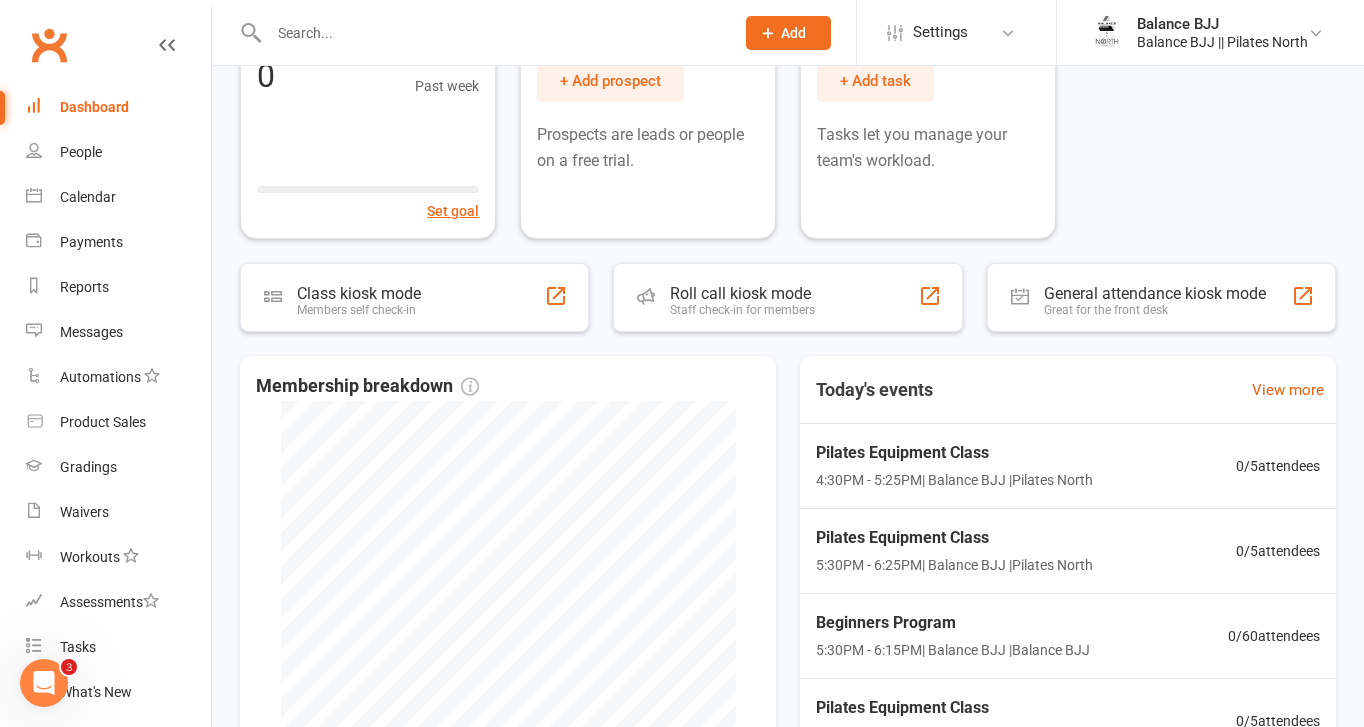 scroll, scrollTop: 0, scrollLeft: 0, axis: both 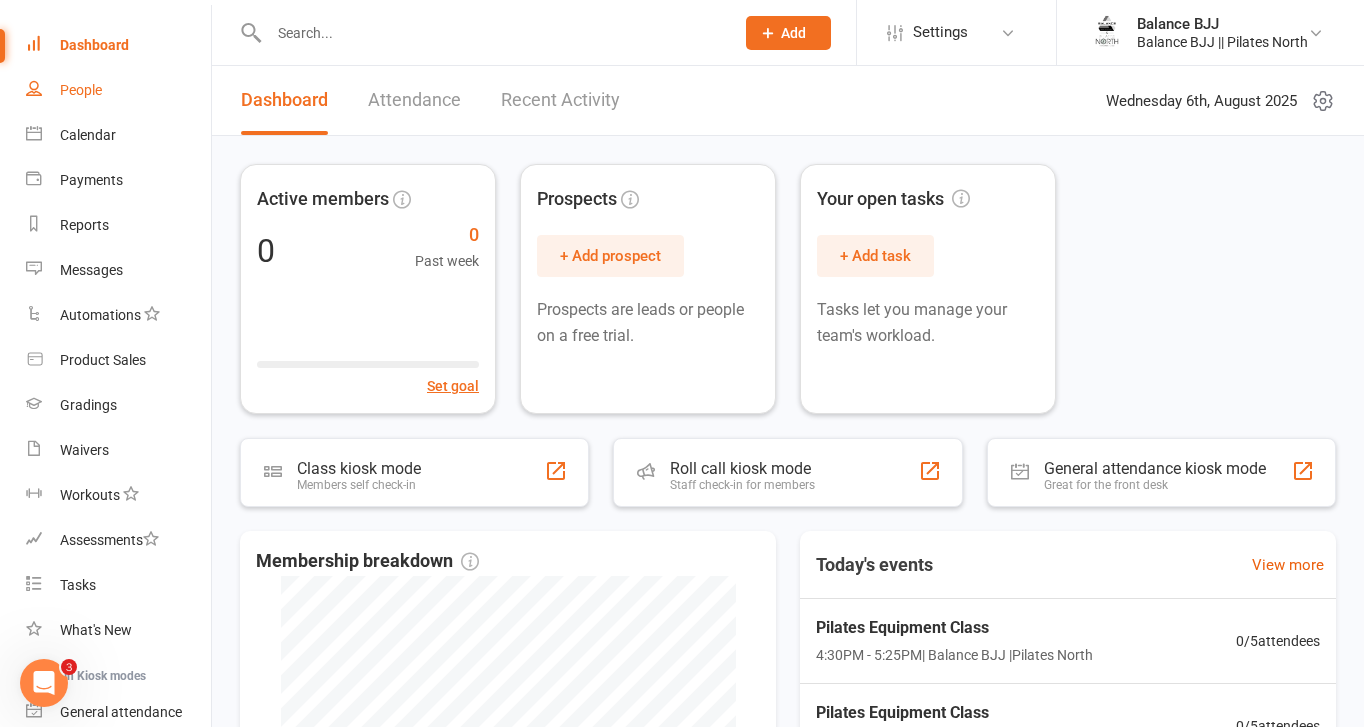 click on "People" at bounding box center [81, 90] 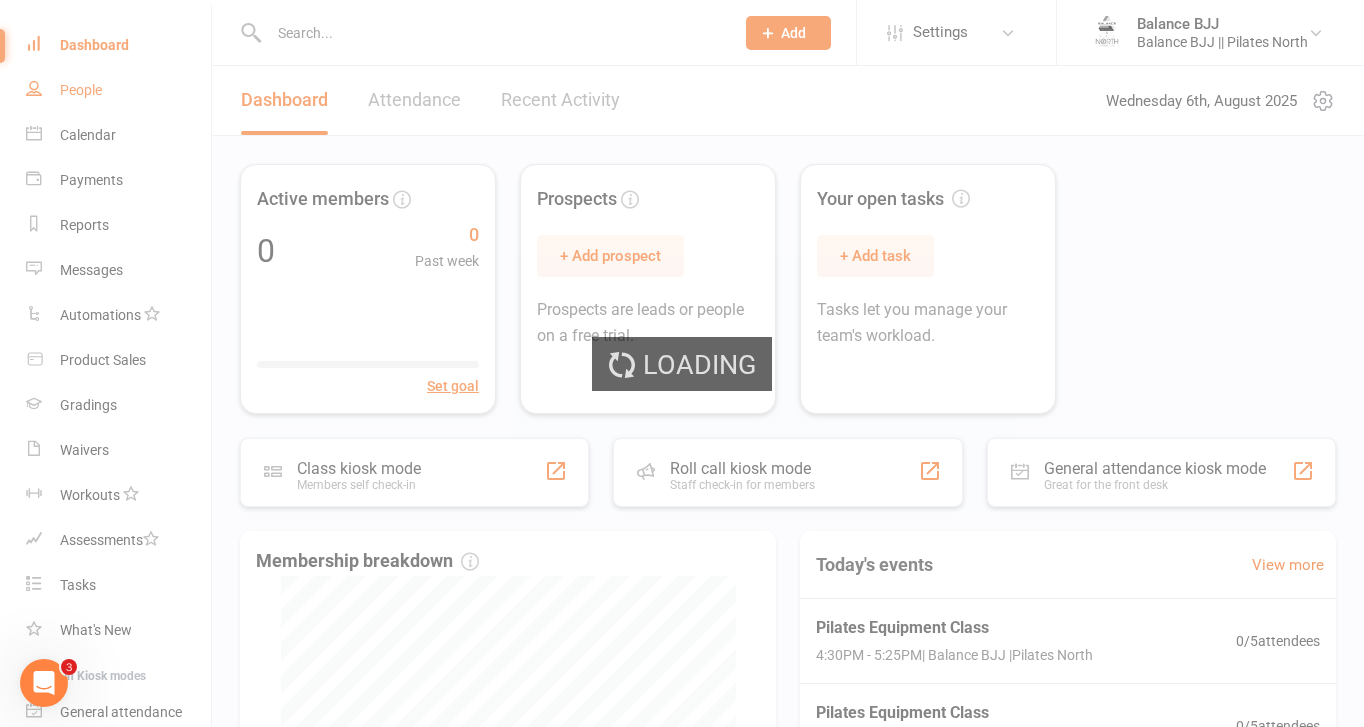 select on "100" 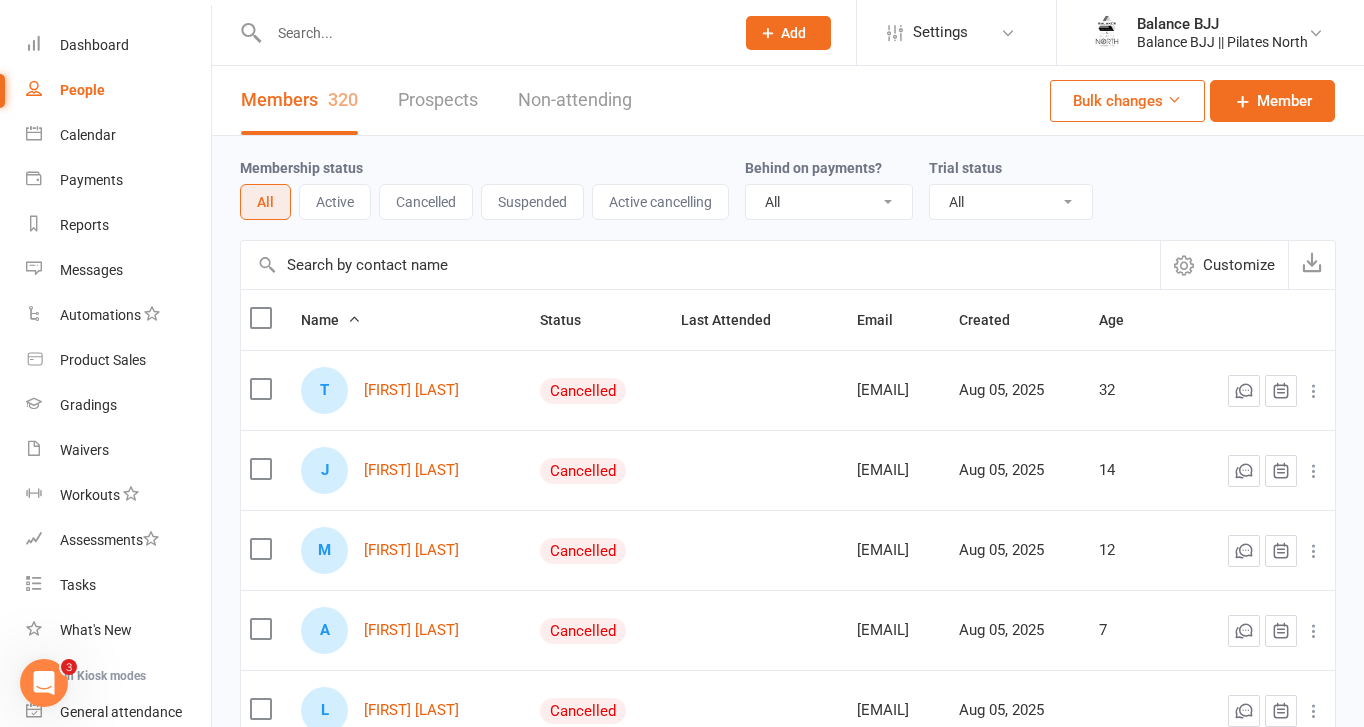 click on "Prospects" at bounding box center [438, 100] 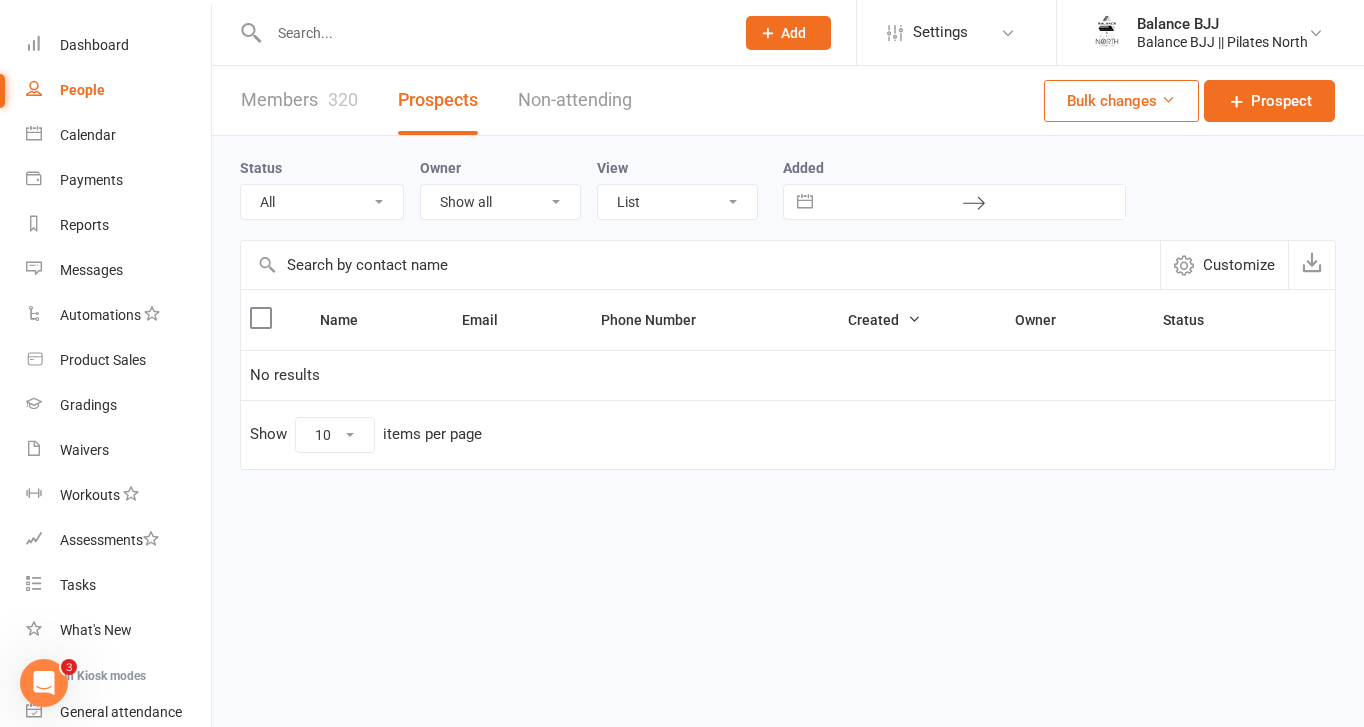 click on "Members 320" at bounding box center (299, 100) 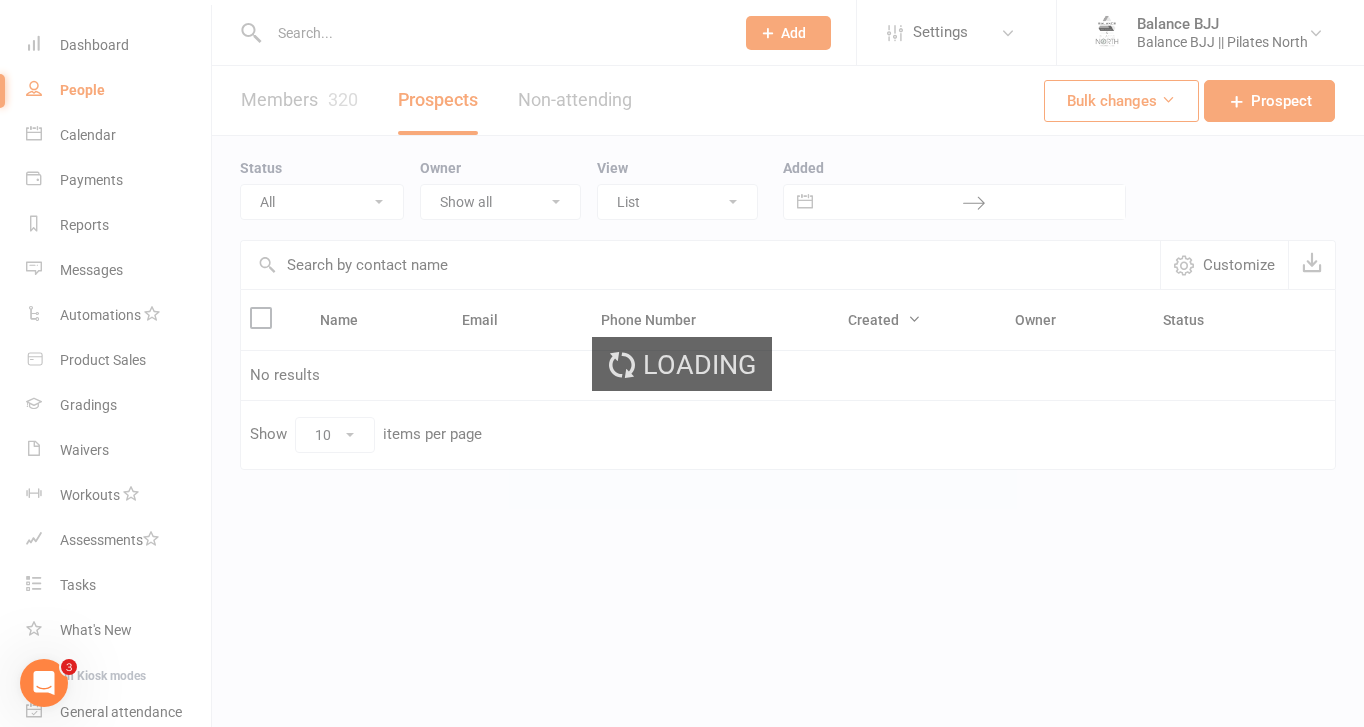 select on "100" 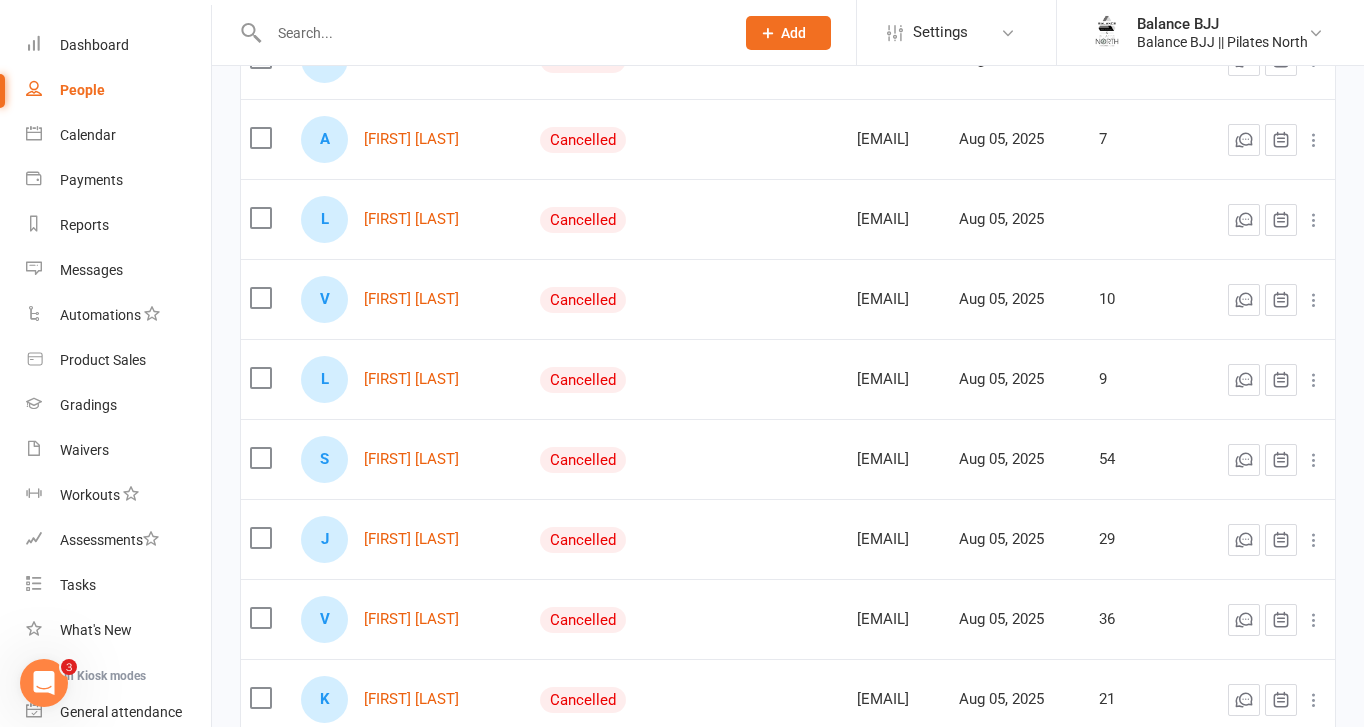 scroll, scrollTop: 493, scrollLeft: 0, axis: vertical 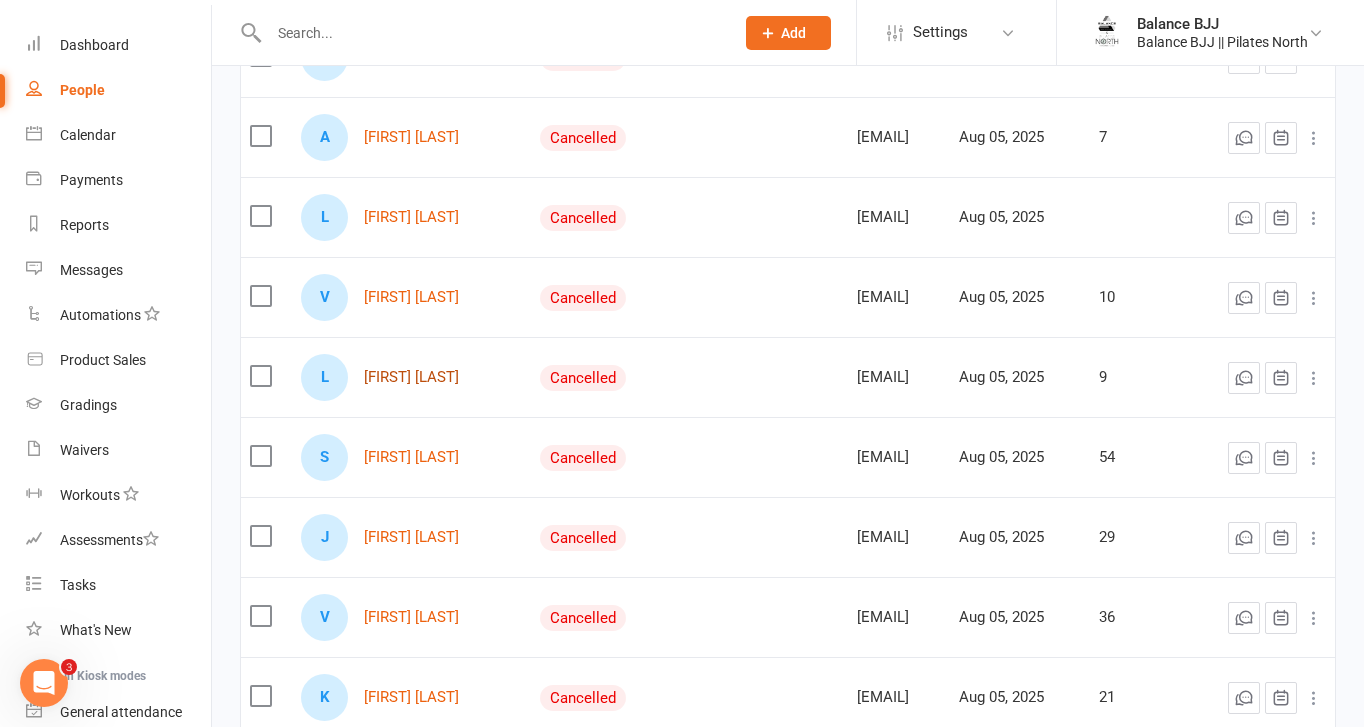 click on "[FIRST] [LAST]" at bounding box center (411, 377) 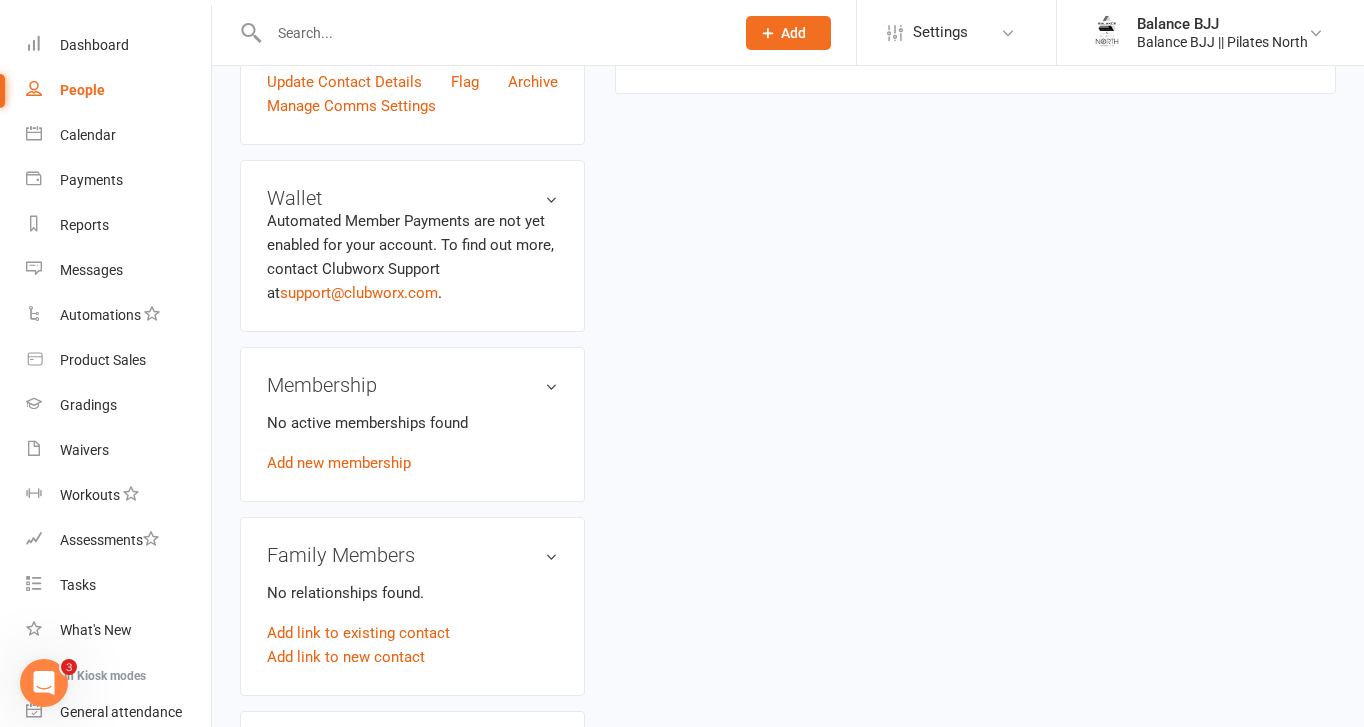 scroll, scrollTop: 0, scrollLeft: 0, axis: both 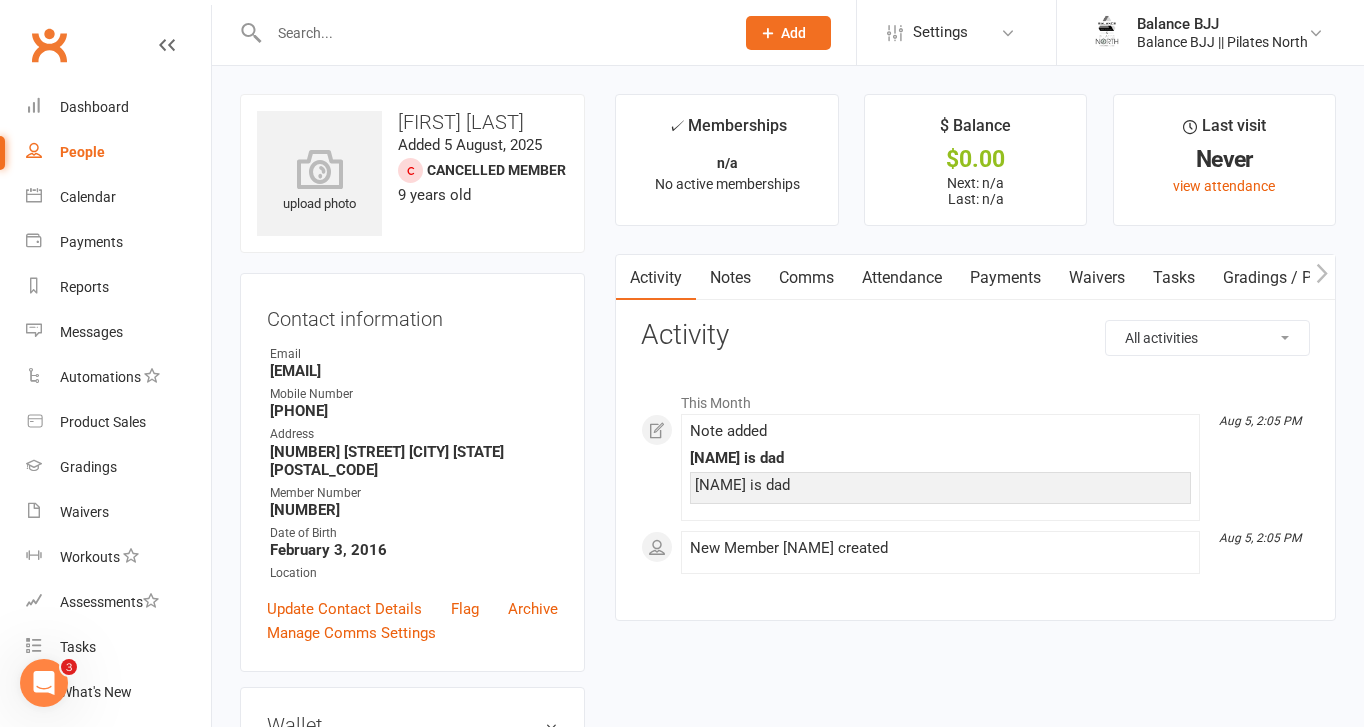 click on "People" at bounding box center (82, 152) 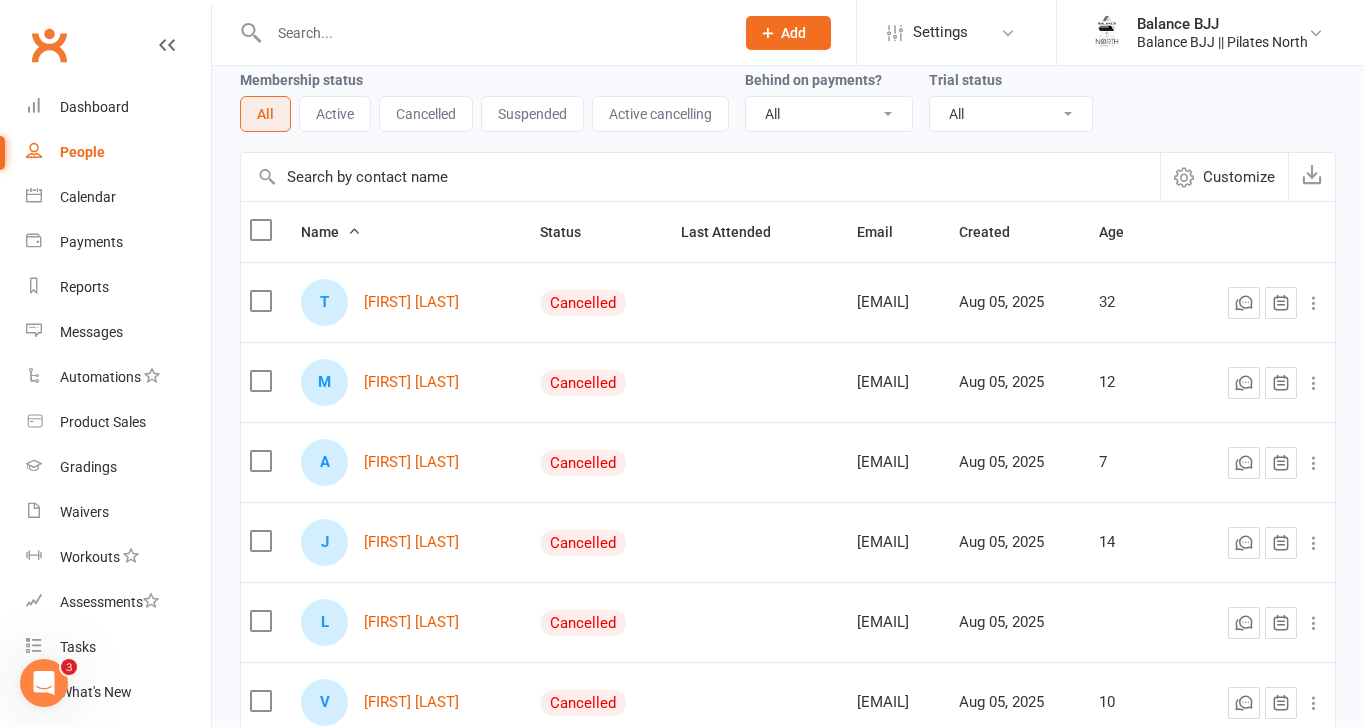 scroll, scrollTop: 92, scrollLeft: 0, axis: vertical 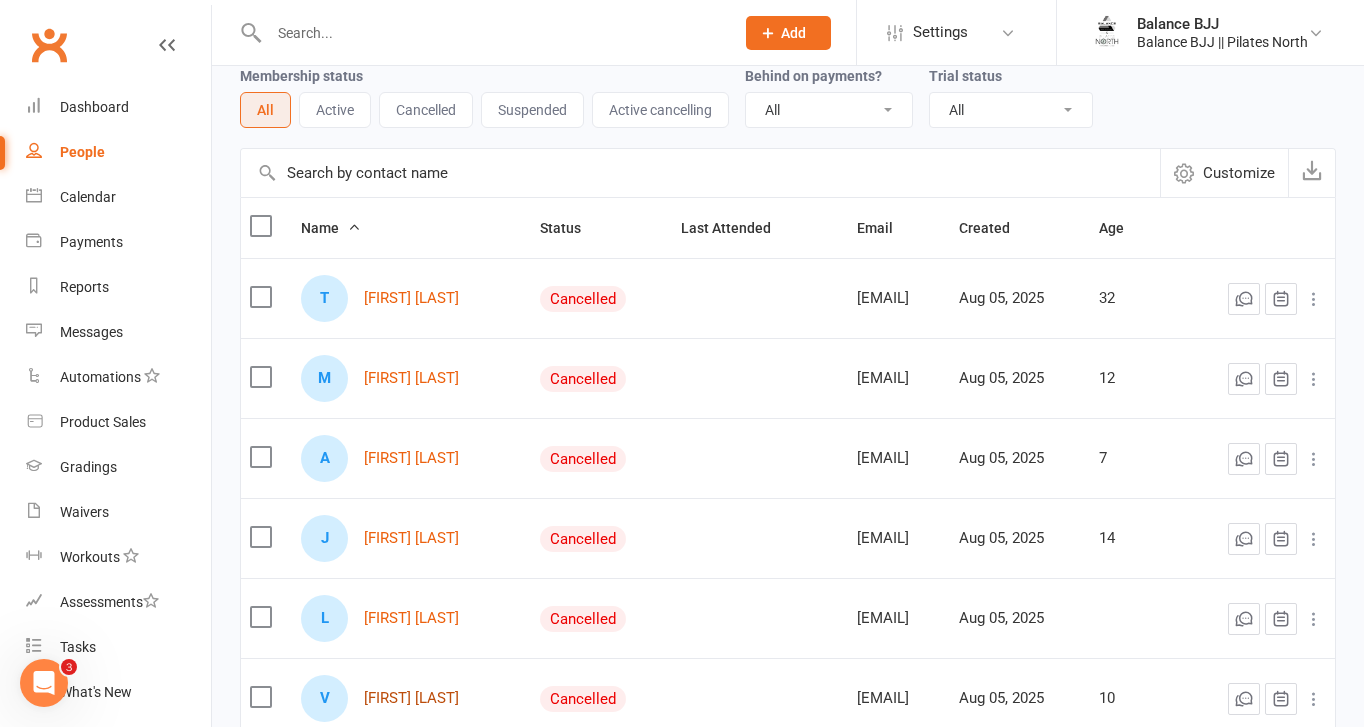 click on "[FIRST] [LAST]" at bounding box center [411, 698] 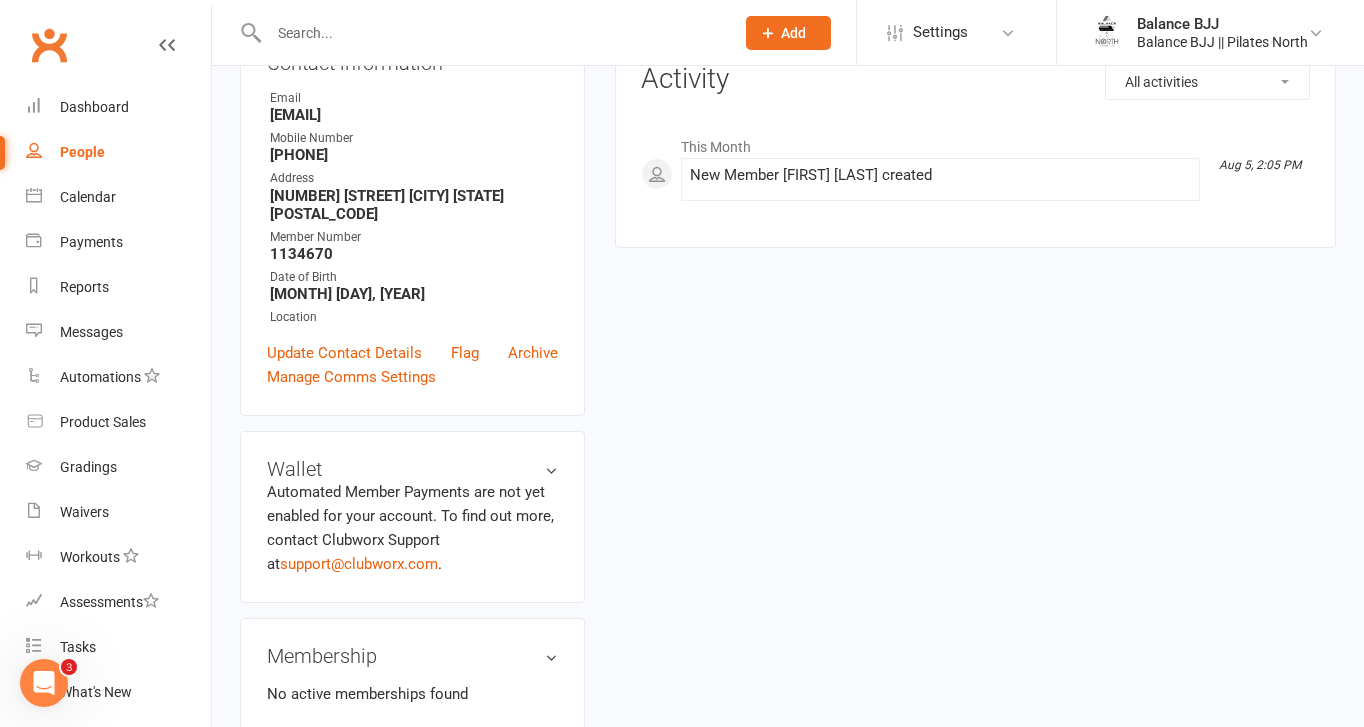 scroll, scrollTop: 0, scrollLeft: 0, axis: both 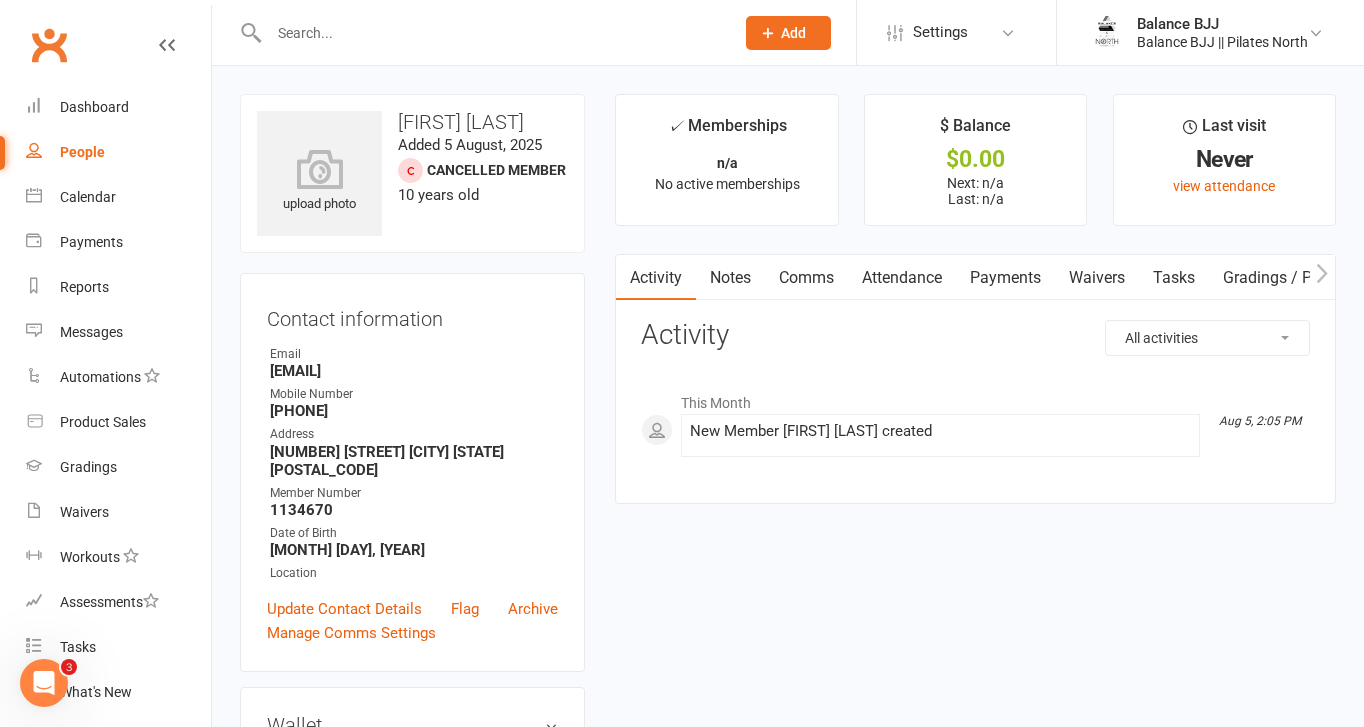 click on "Waivers" at bounding box center [1097, 278] 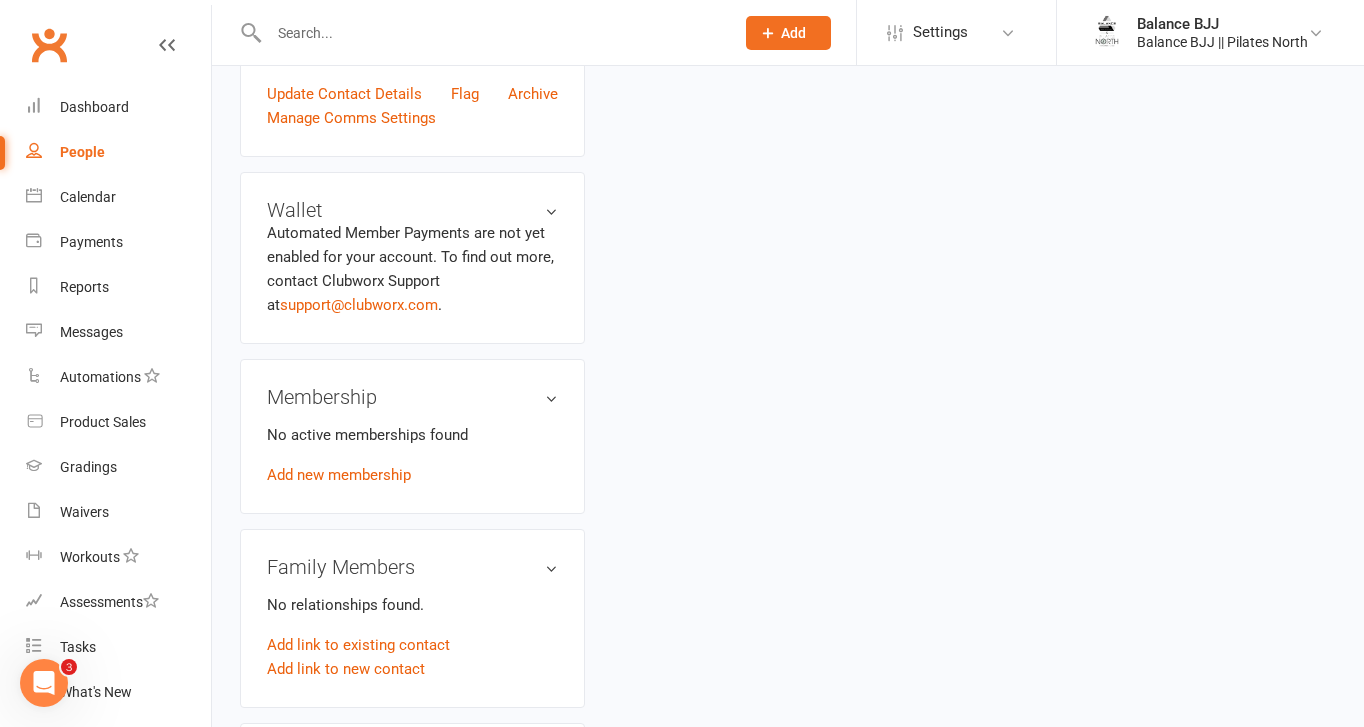 scroll, scrollTop: 518, scrollLeft: 0, axis: vertical 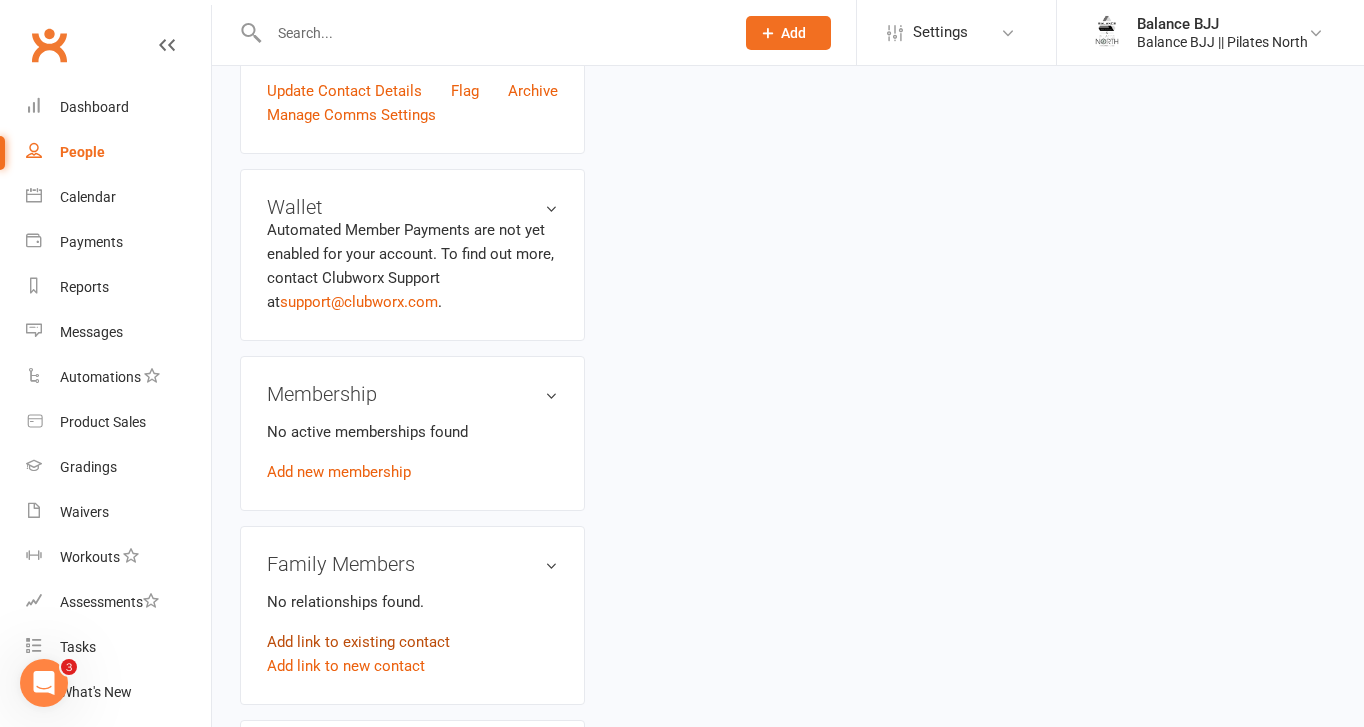 click on "Add link to existing contact" at bounding box center (358, 642) 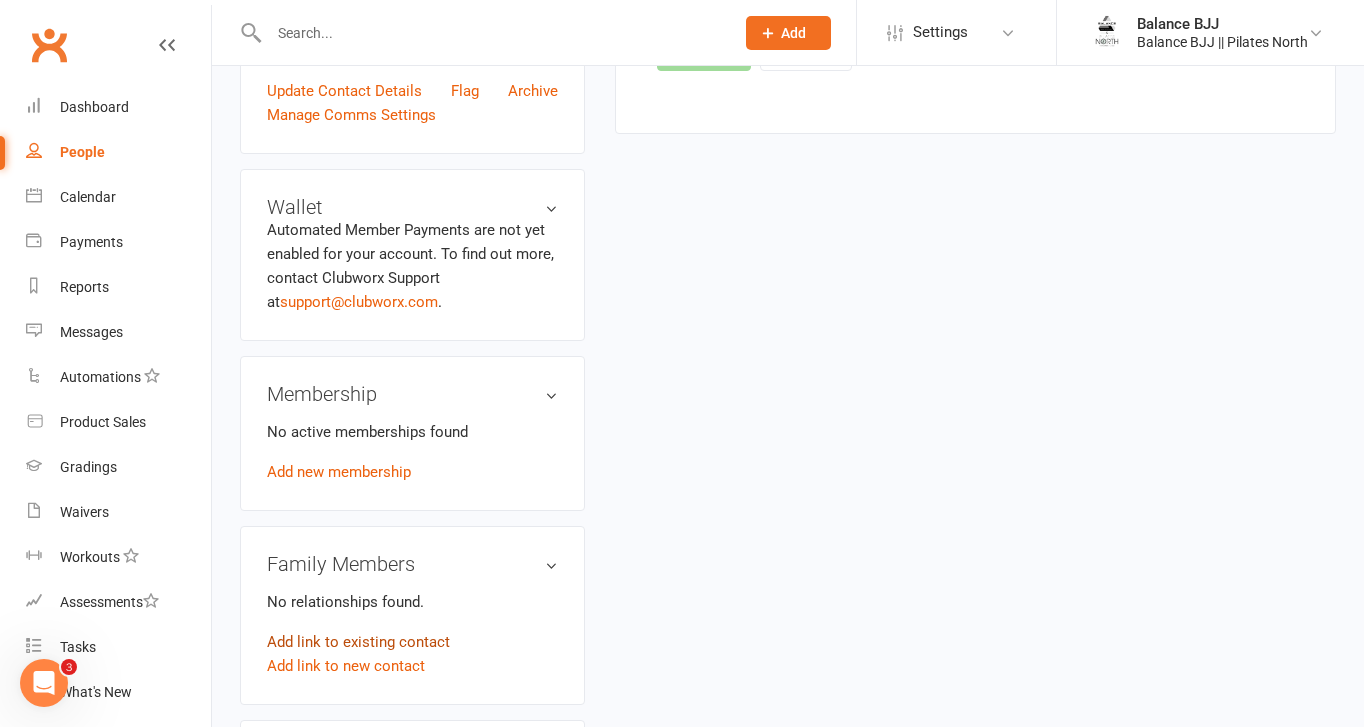scroll, scrollTop: 26, scrollLeft: 0, axis: vertical 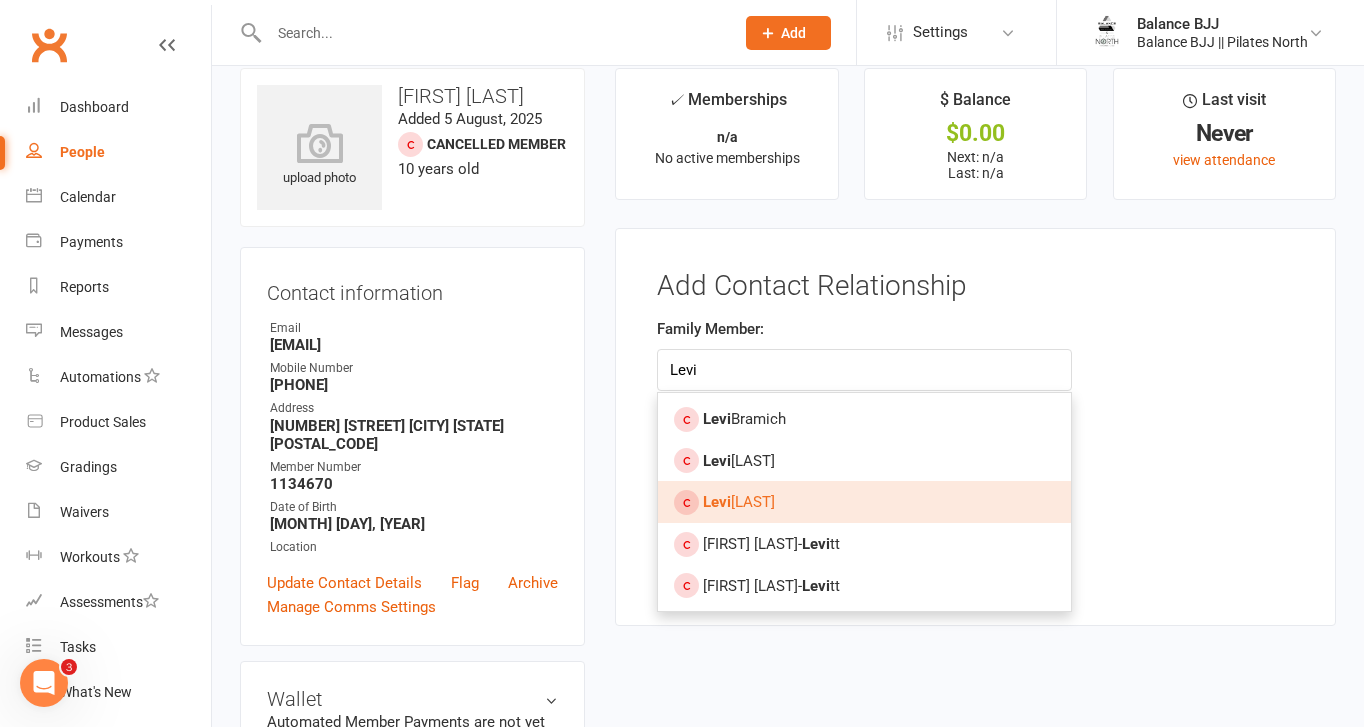 type on "Levi" 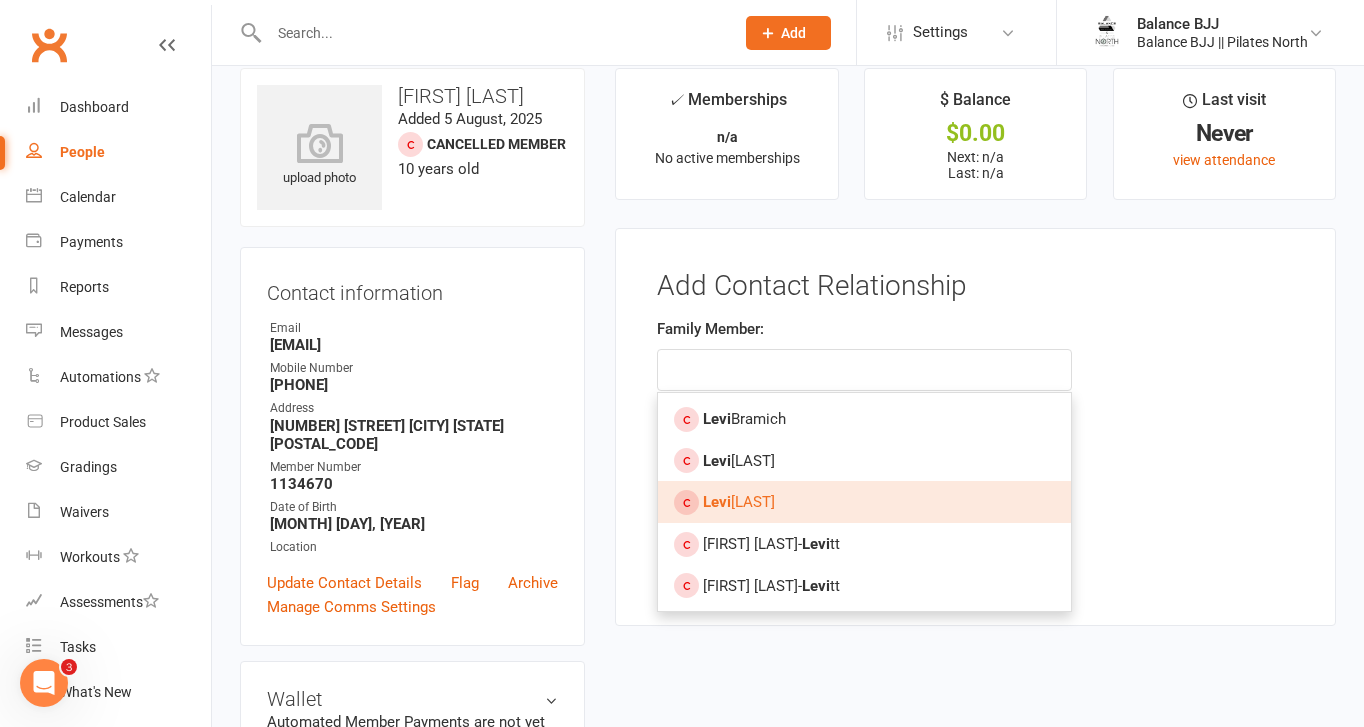 click on "[FIRST] [LAST]" at bounding box center (739, 502) 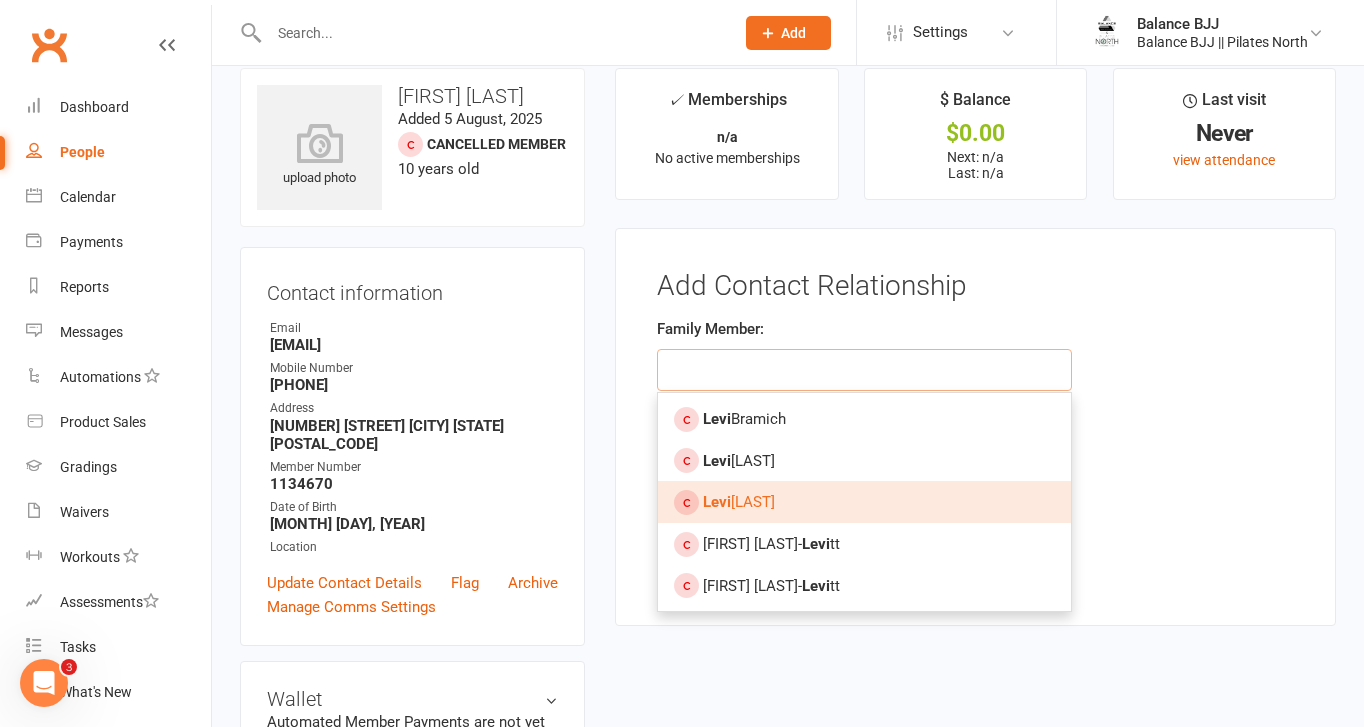 type on "[FIRST] [LAST]" 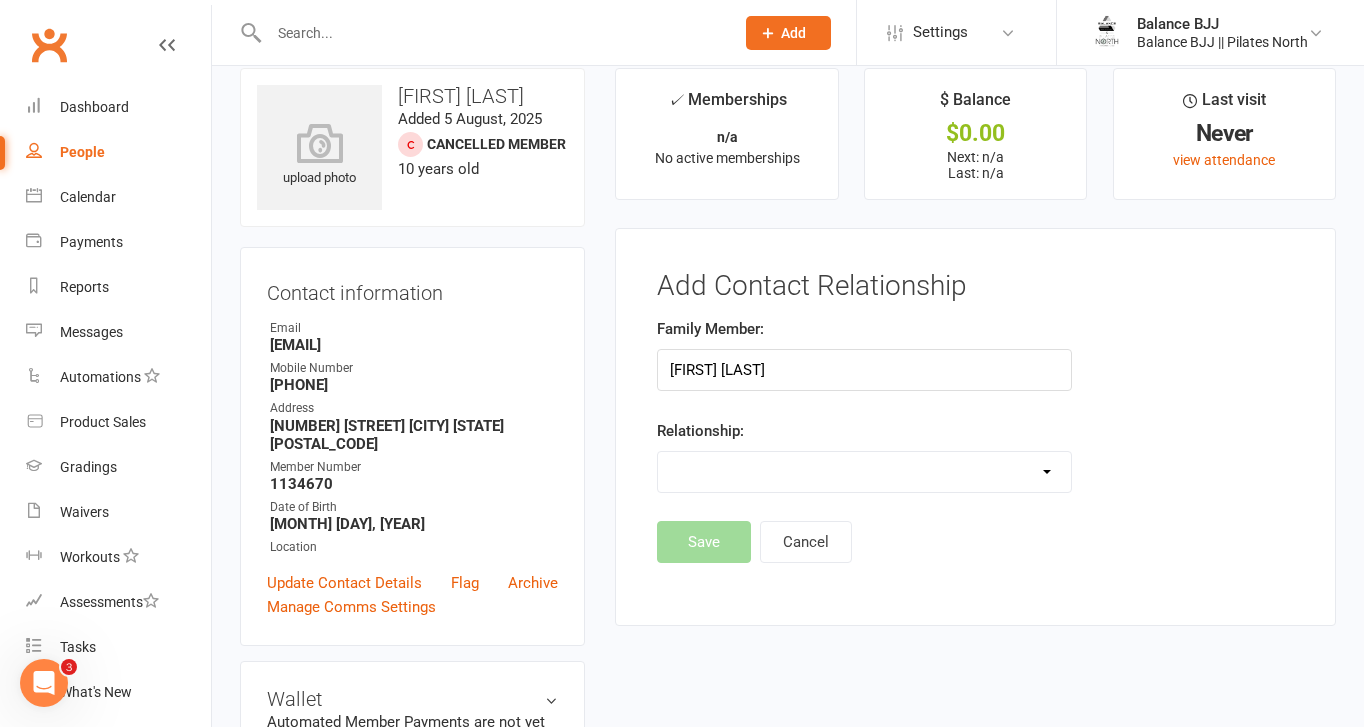 click on "Parent / Guardian Child Sibling (parent not in system) Spouse / Partner Cousin / Other Family Friend Other" at bounding box center (864, 472) 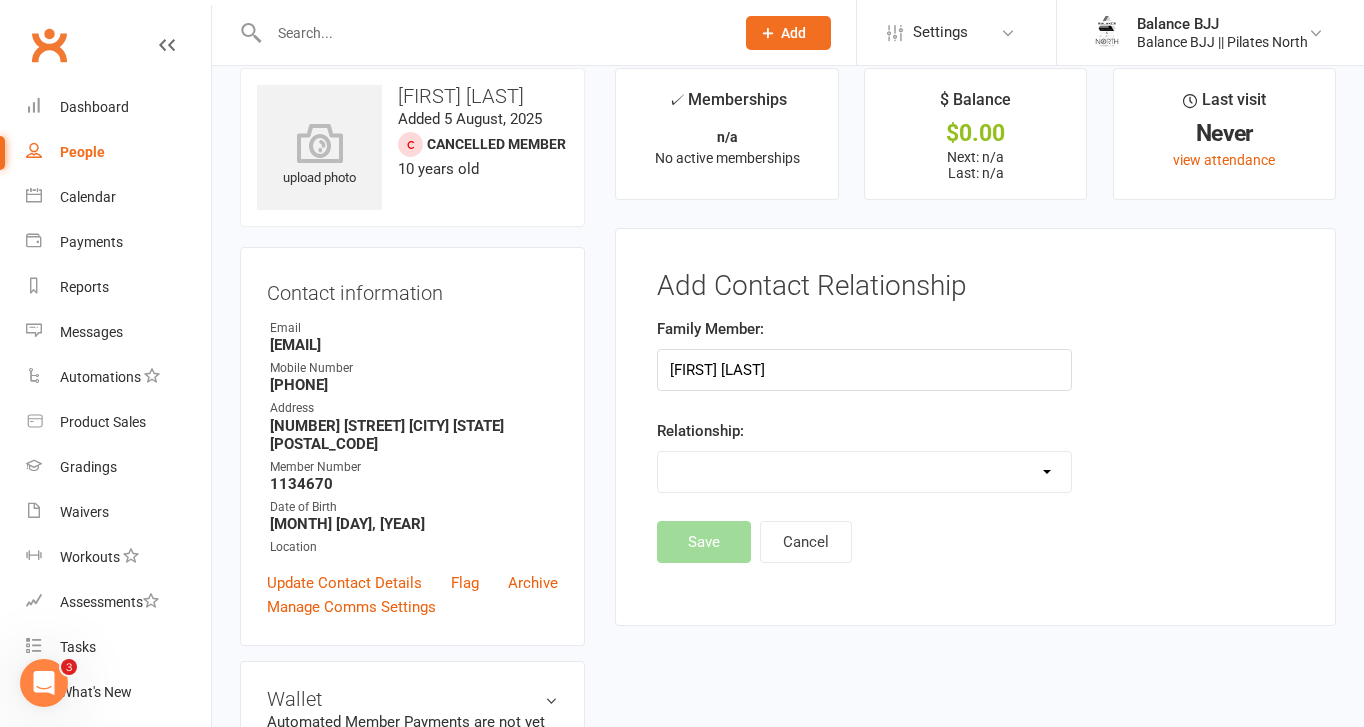 select on "2" 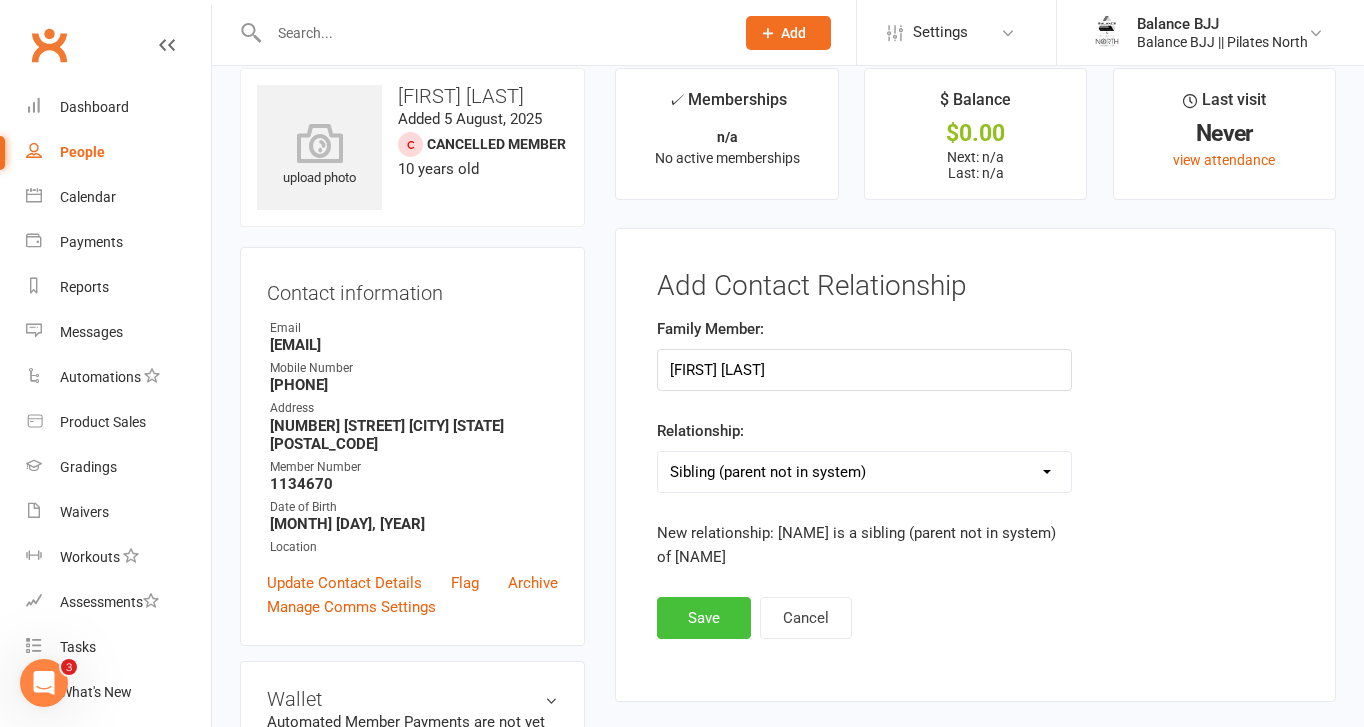 click on "Save" at bounding box center [704, 618] 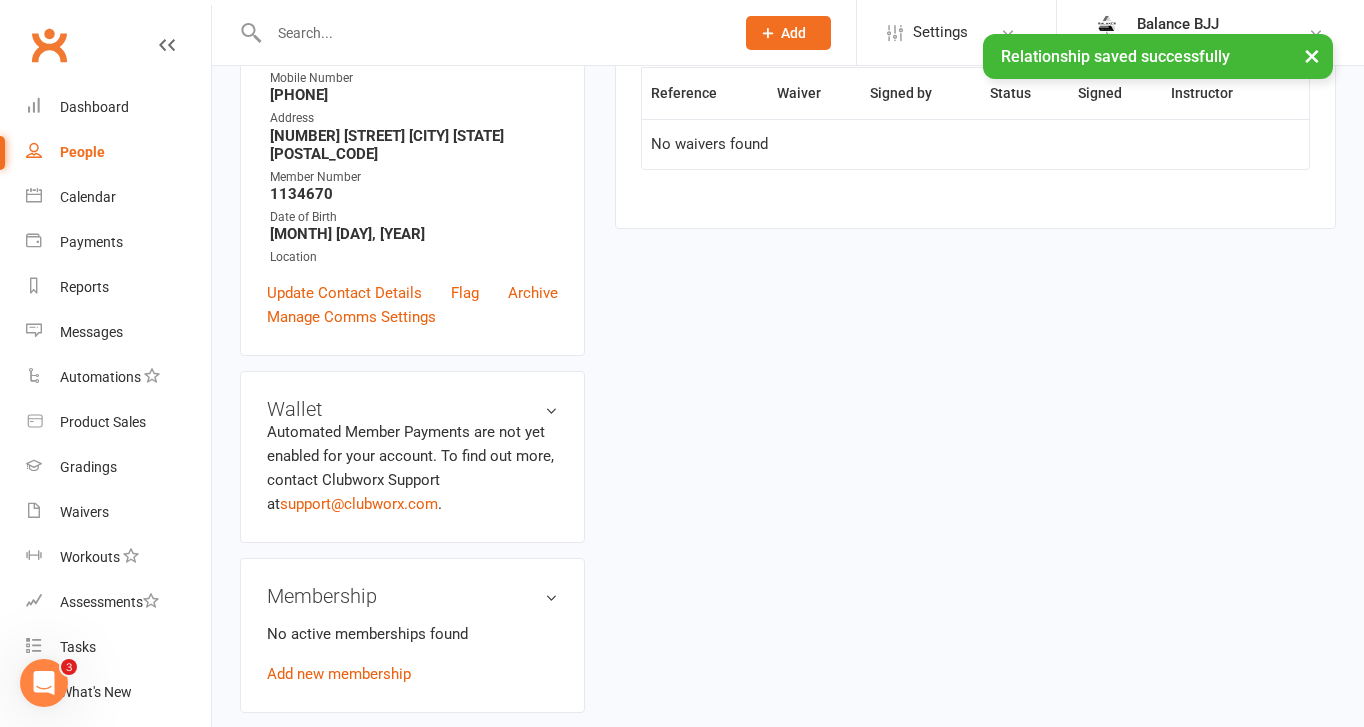 scroll, scrollTop: 0, scrollLeft: 0, axis: both 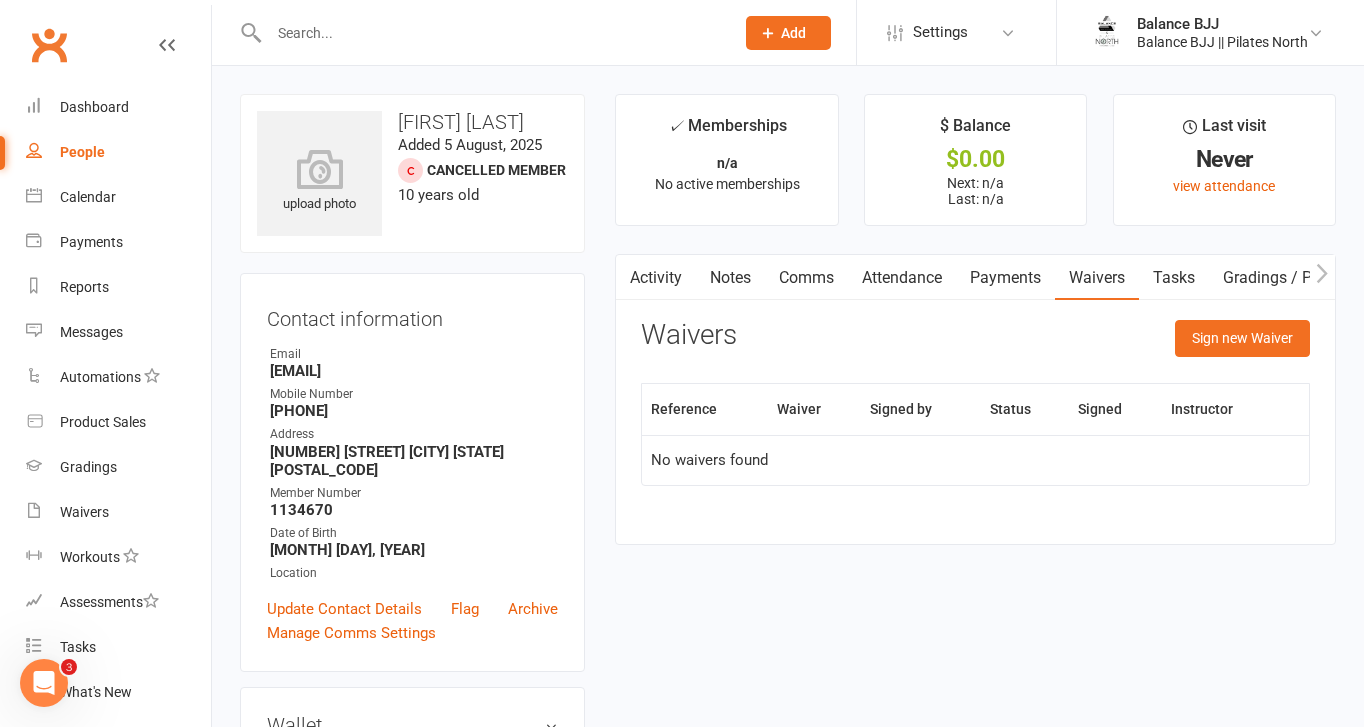 click on "People" at bounding box center [82, 152] 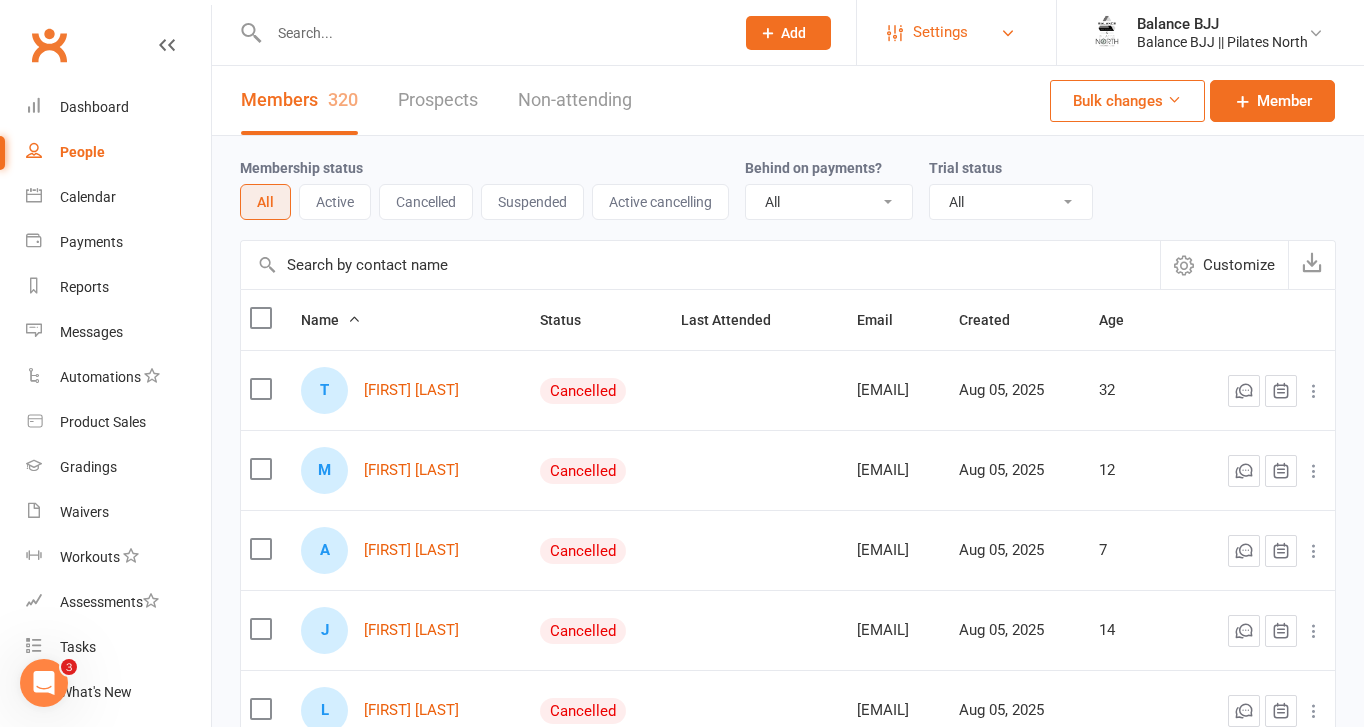 click on "Settings" at bounding box center [940, 32] 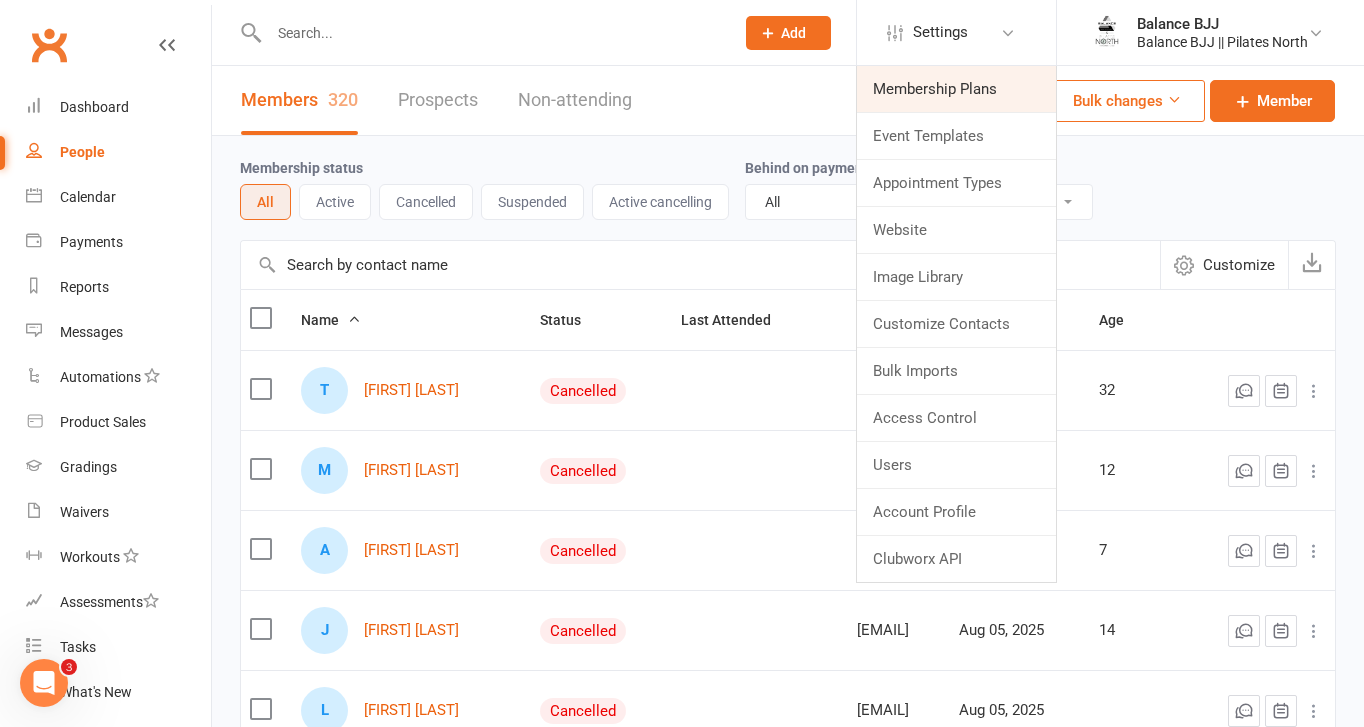 click on "Membership Plans" at bounding box center (956, 89) 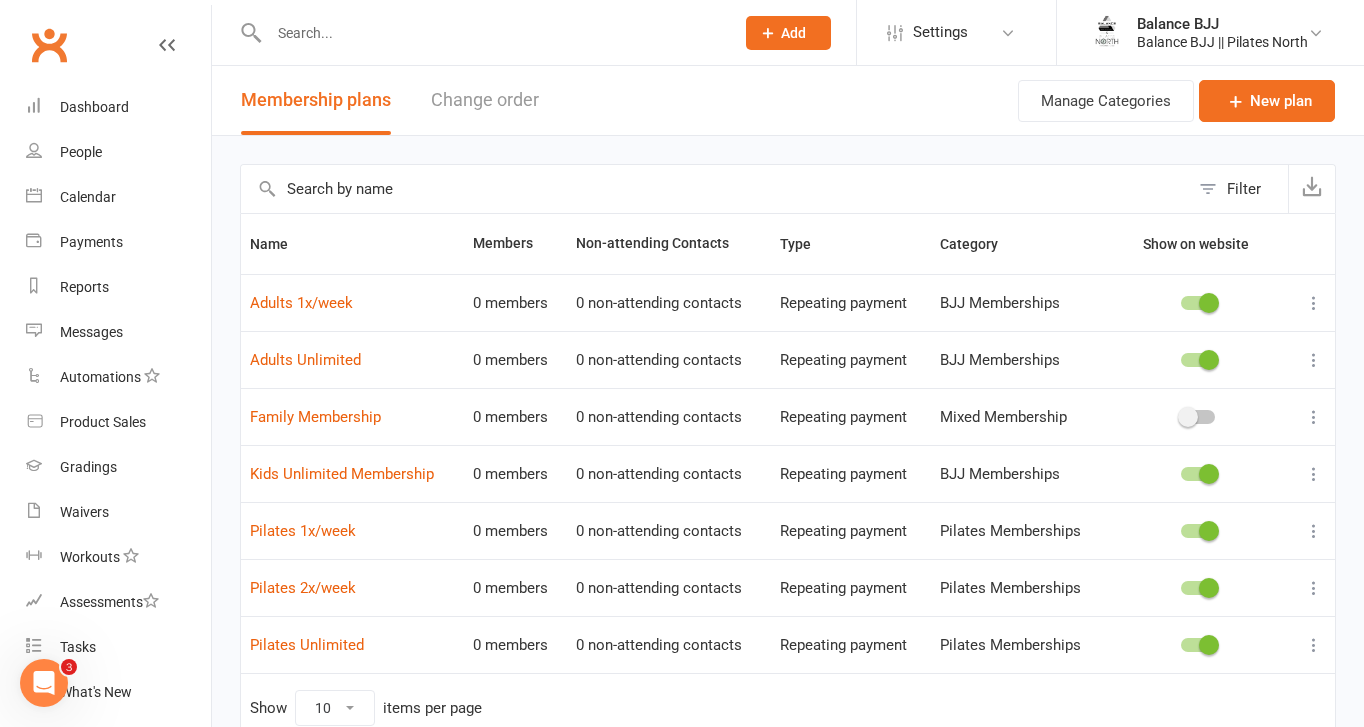 scroll, scrollTop: 100, scrollLeft: 0, axis: vertical 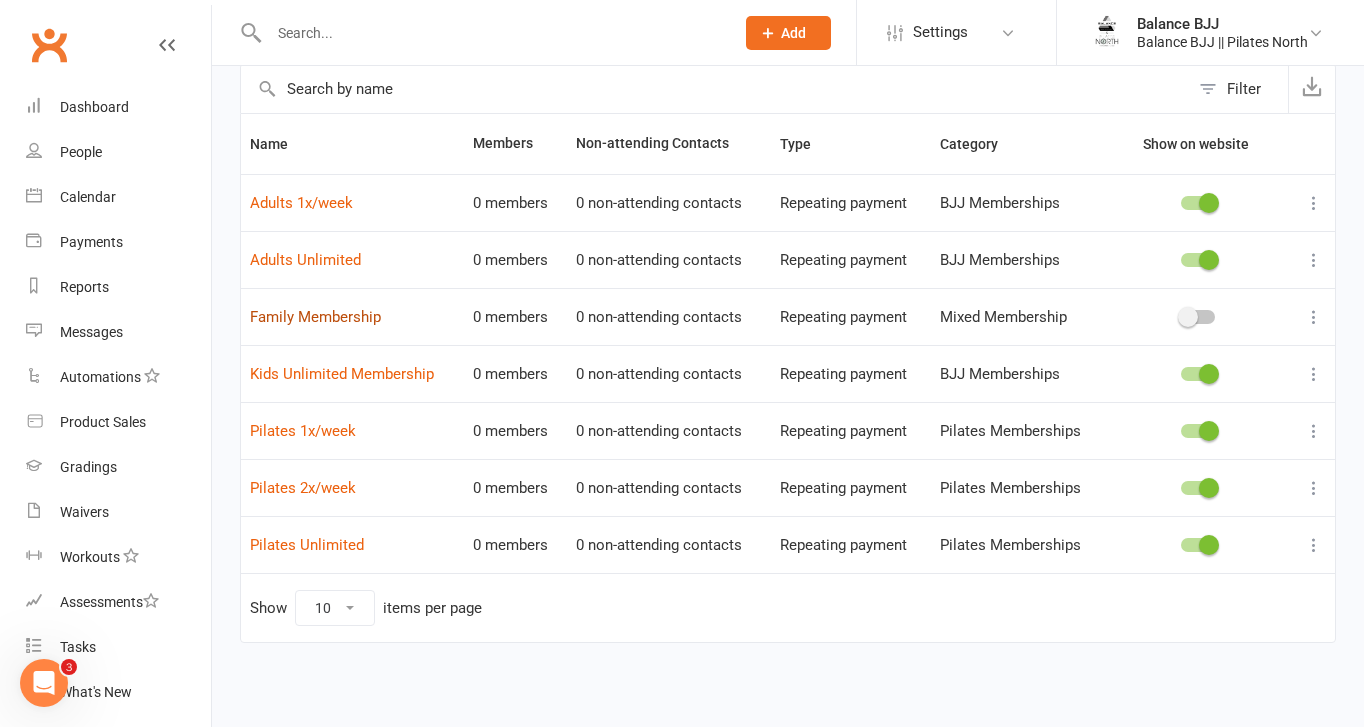 click on "Family Membership" at bounding box center (315, 317) 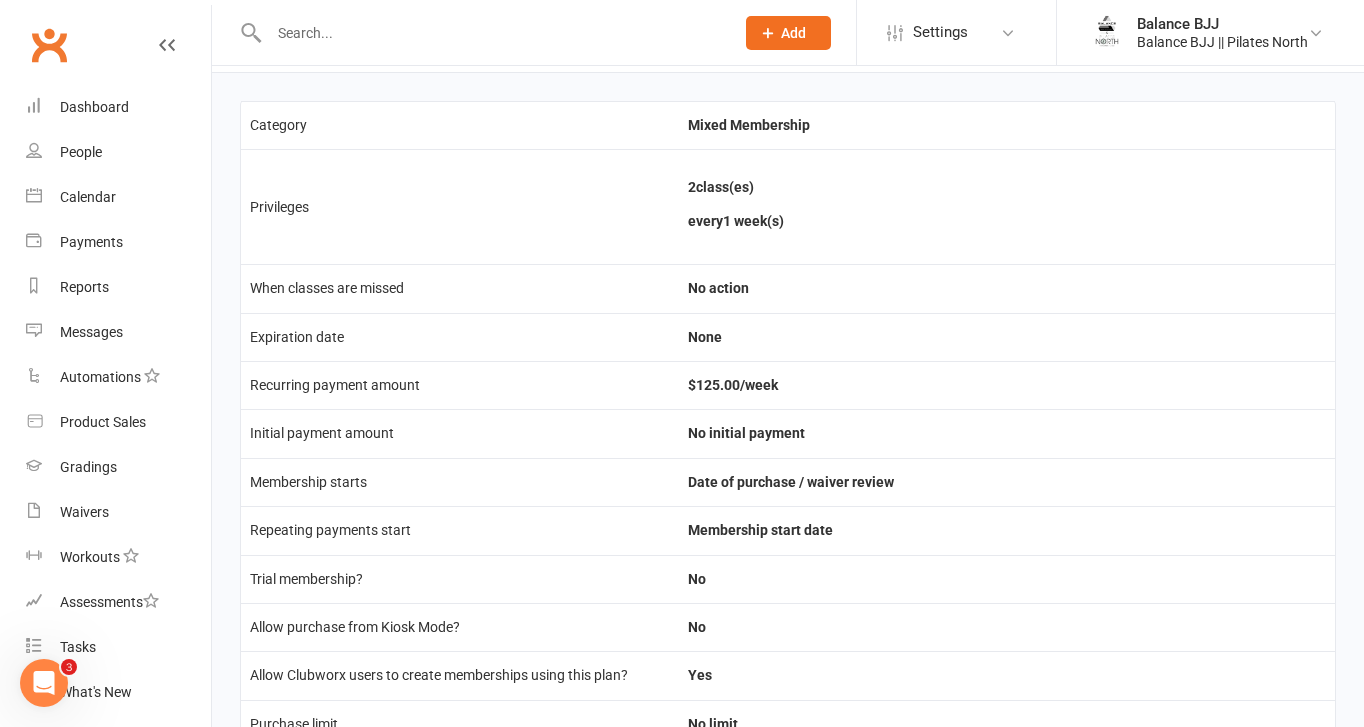 scroll, scrollTop: 0, scrollLeft: 0, axis: both 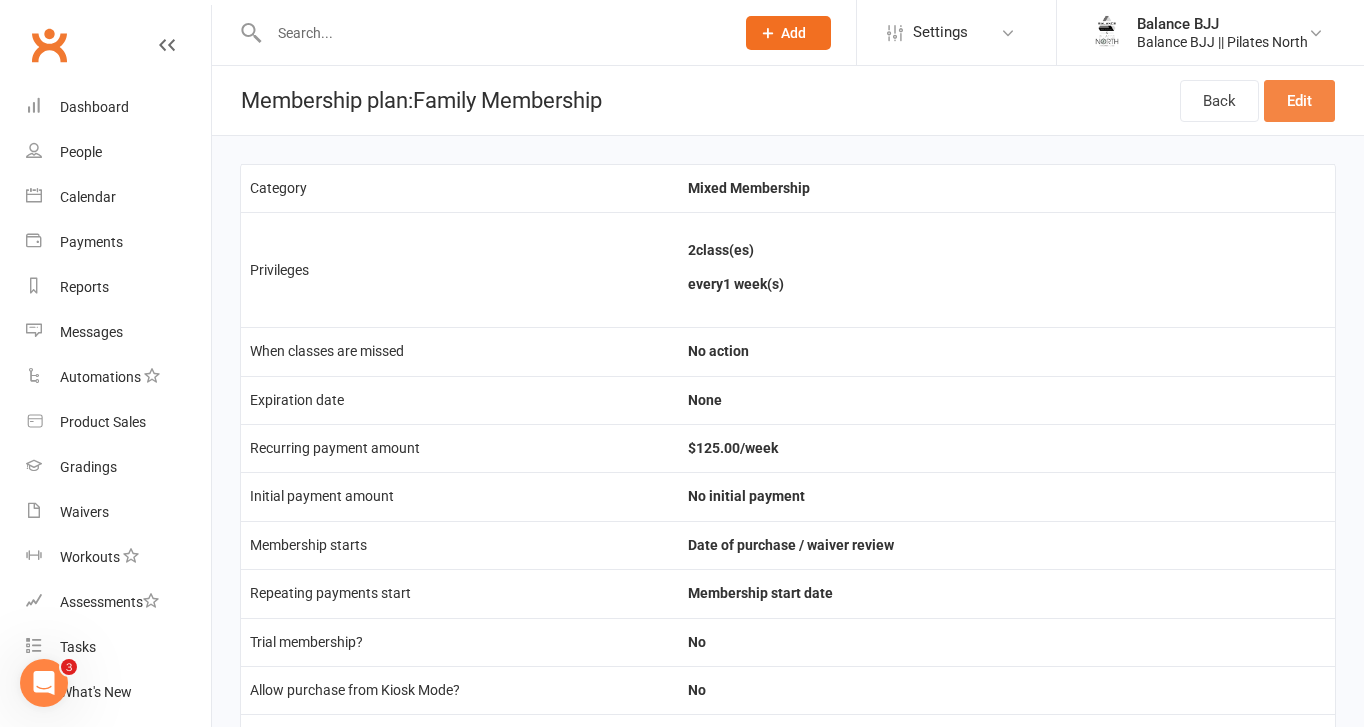 click on "Edit" at bounding box center (1299, 101) 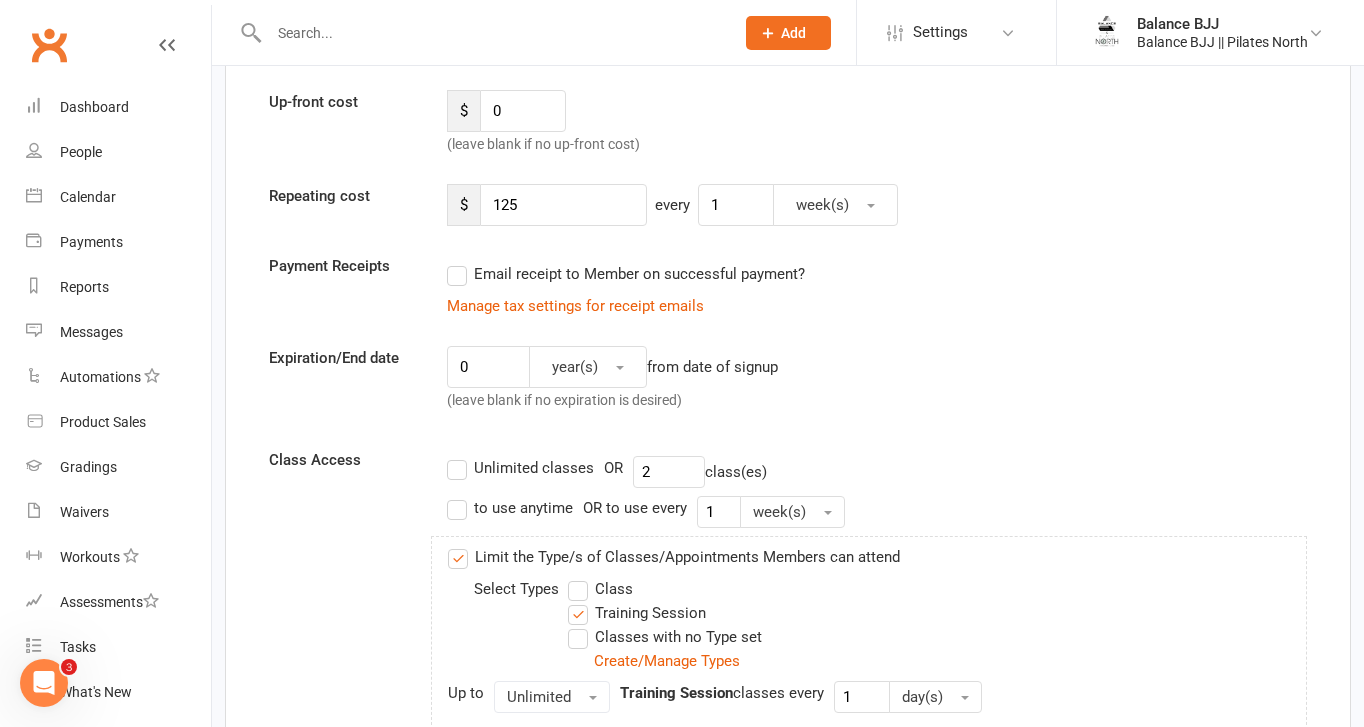 scroll, scrollTop: 295, scrollLeft: 0, axis: vertical 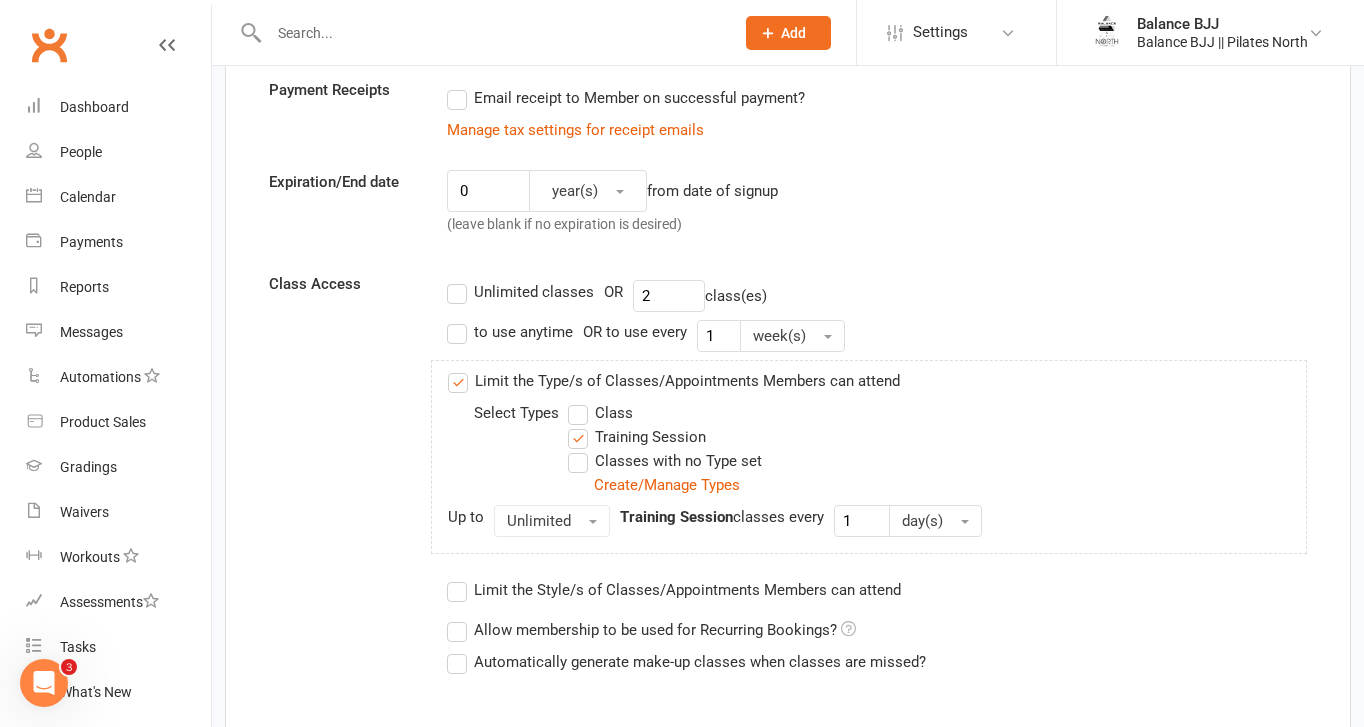 click on "Unlimited classes" at bounding box center [520, 292] 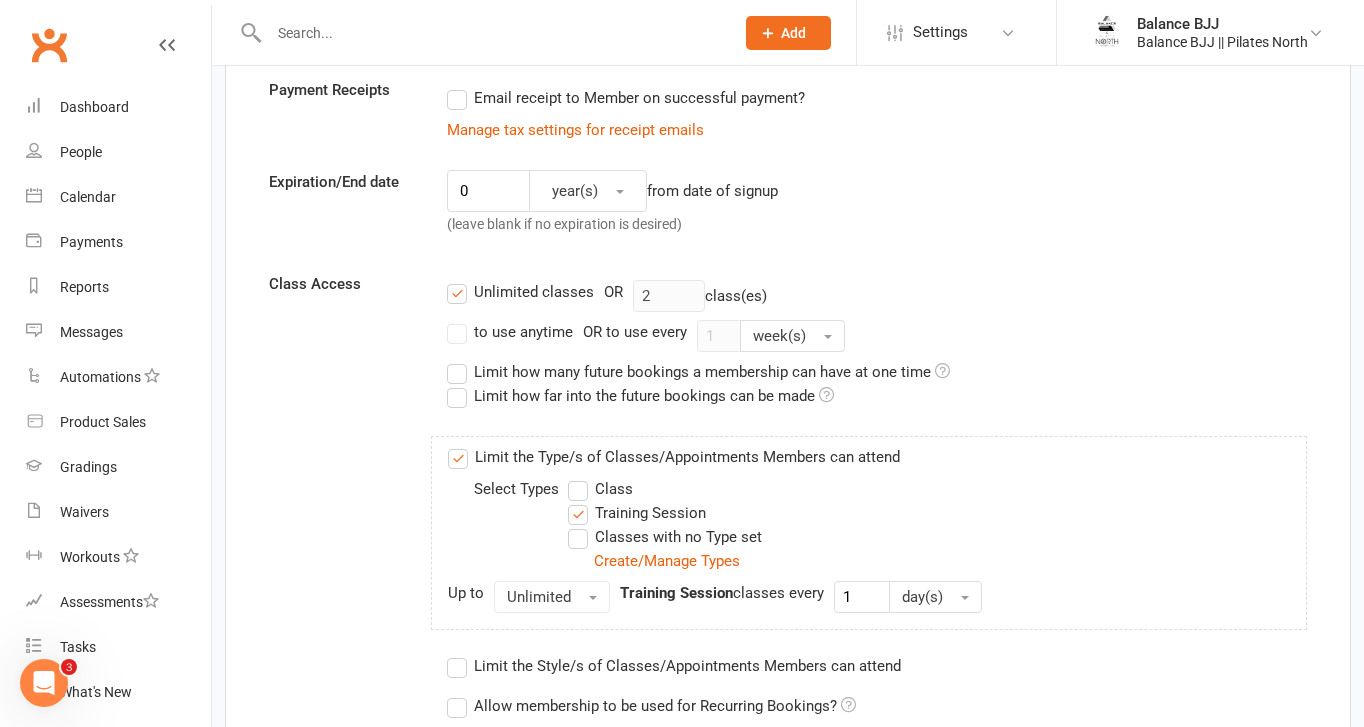 click on "Unlimited classes  OR  2  class(es) to use anytime  OR to use every   1
week(s)
Limit how many future bookings a membership can have at one time  Limit how far into the future bookings can be made  Limit the Type/s of Classes/Appointments Members can attend Select Types Class Training Session Classes with no Type set Create/Manage Types Up to
Unlimited
Training Session  classes every 1
day(s)
Limit the Style/s of Classes/Appointments Members can attend Don't have any styles set up yet? Don't worry, you can set them up later! Allow membership to be used for Recurring Bookings?  Memberships with this setting will be used if  Recurring Bookings  are turned on for the contact Automatically generate make-up classes when classes are missed?" at bounding box center [877, 544] 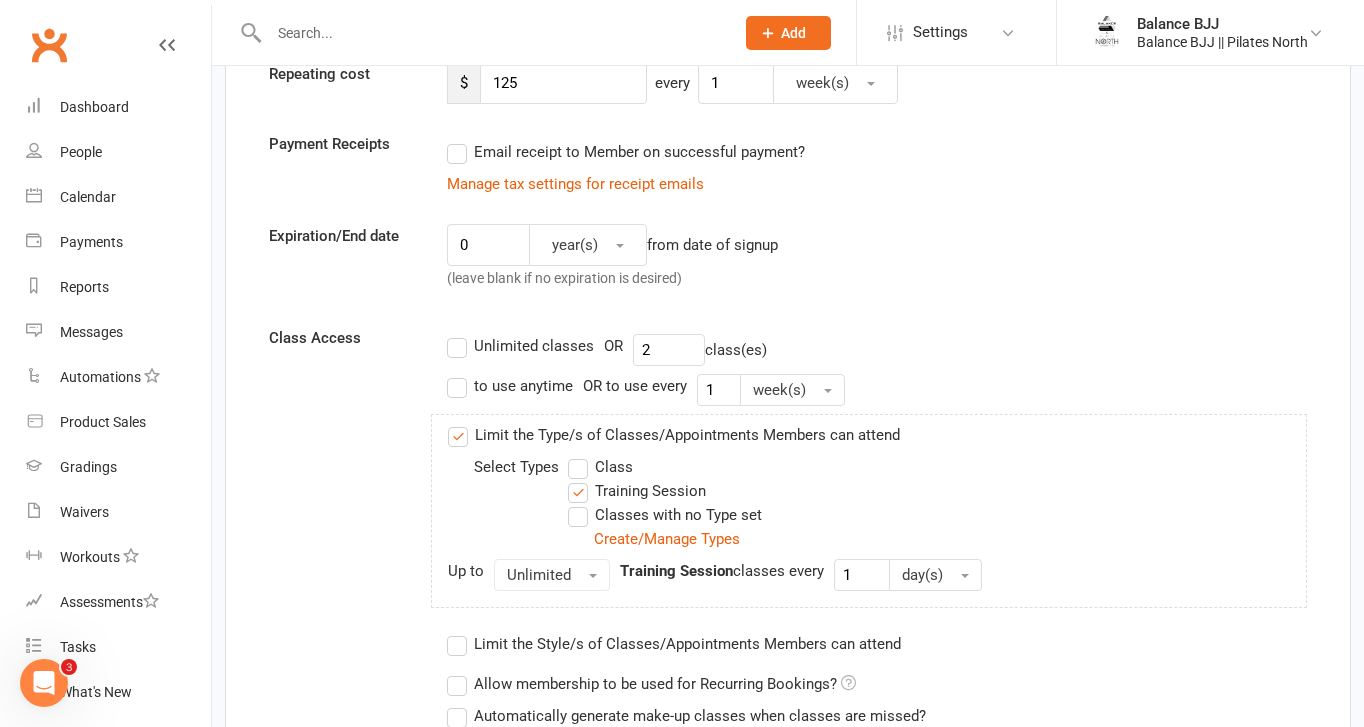 scroll, scrollTop: 421, scrollLeft: 0, axis: vertical 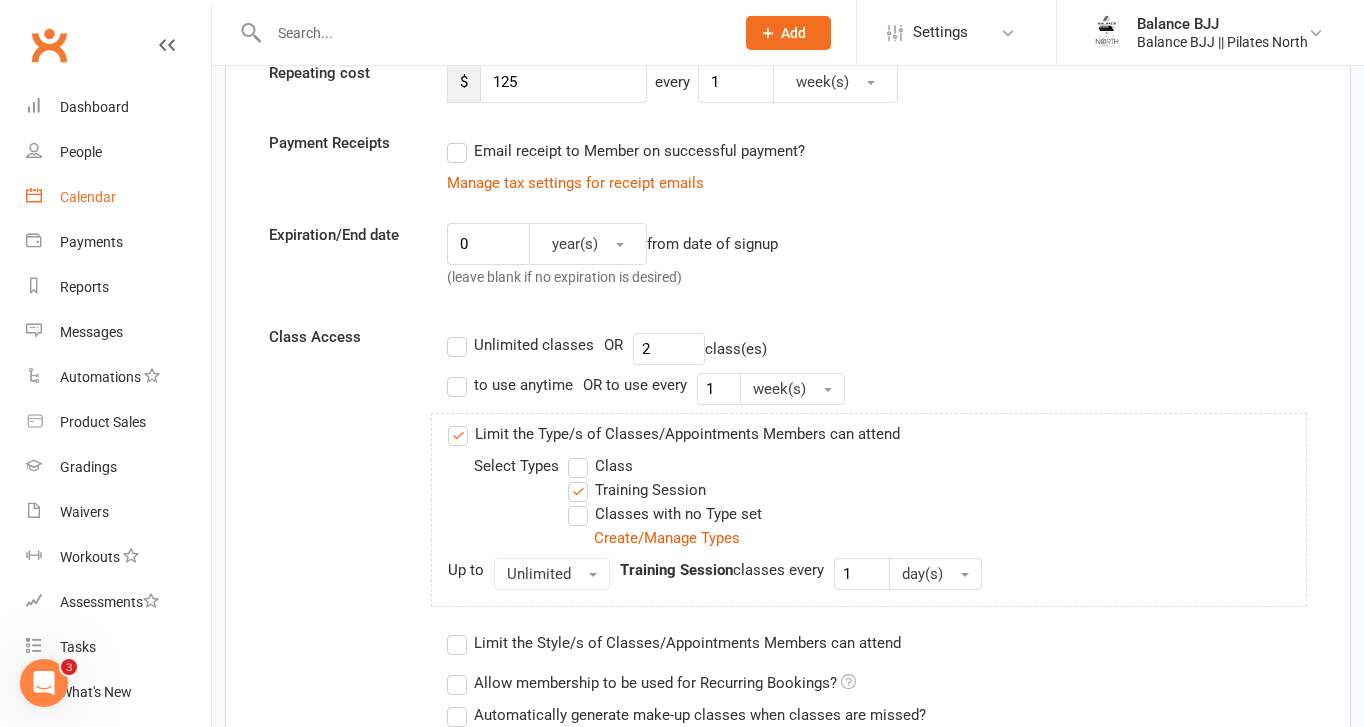 click on "Calendar" at bounding box center (88, 197) 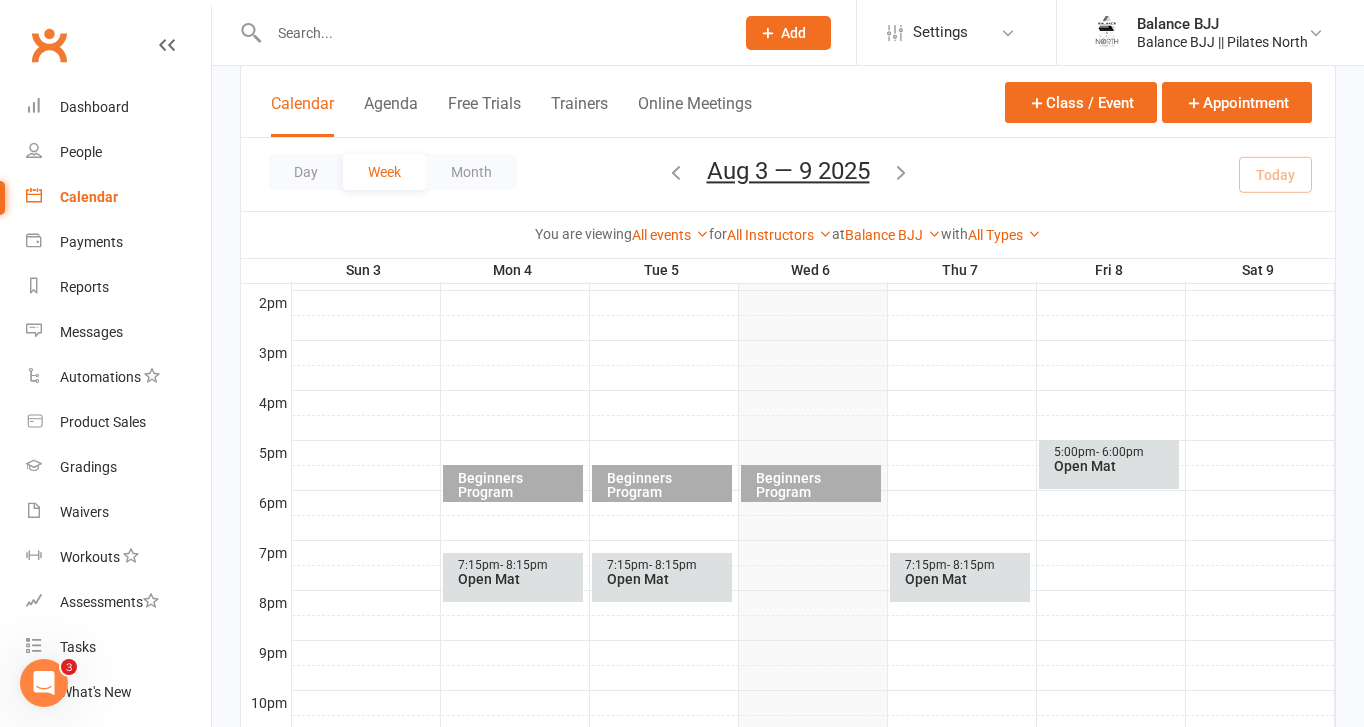 scroll, scrollTop: 842, scrollLeft: 0, axis: vertical 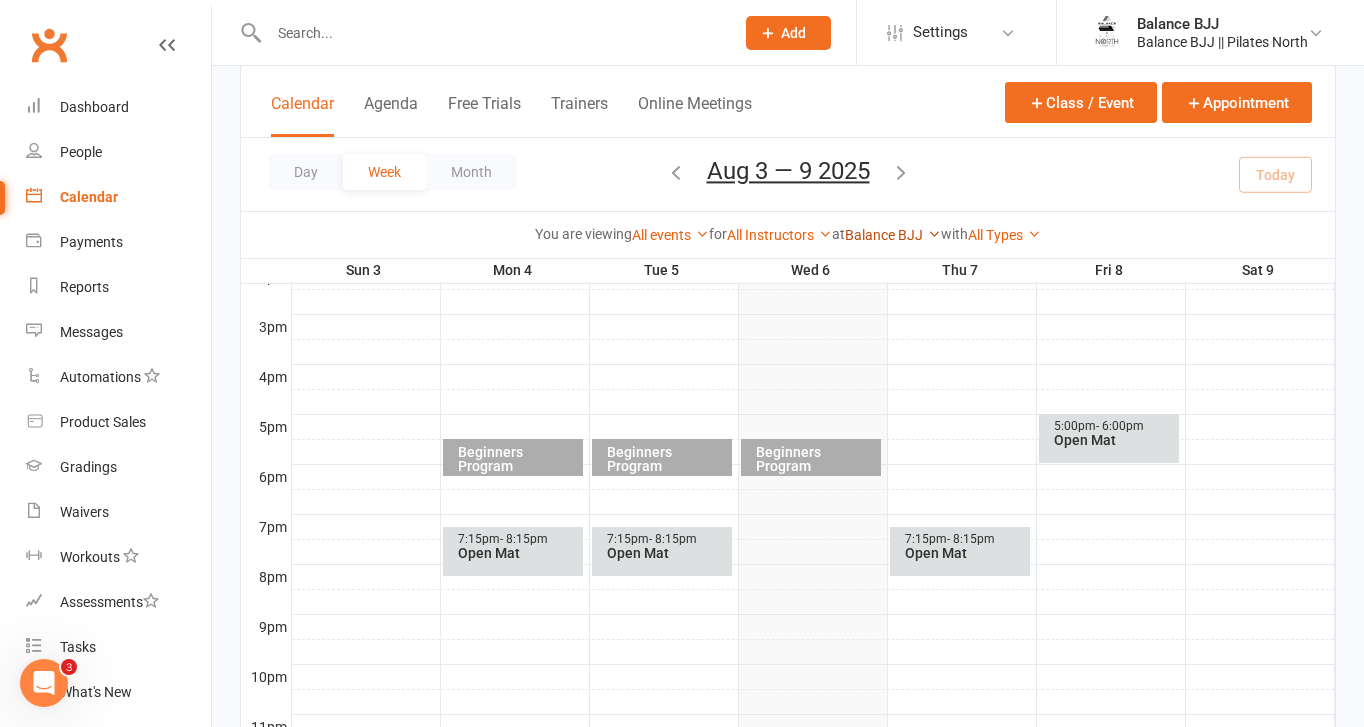 click on "Balance BJJ" at bounding box center (893, 235) 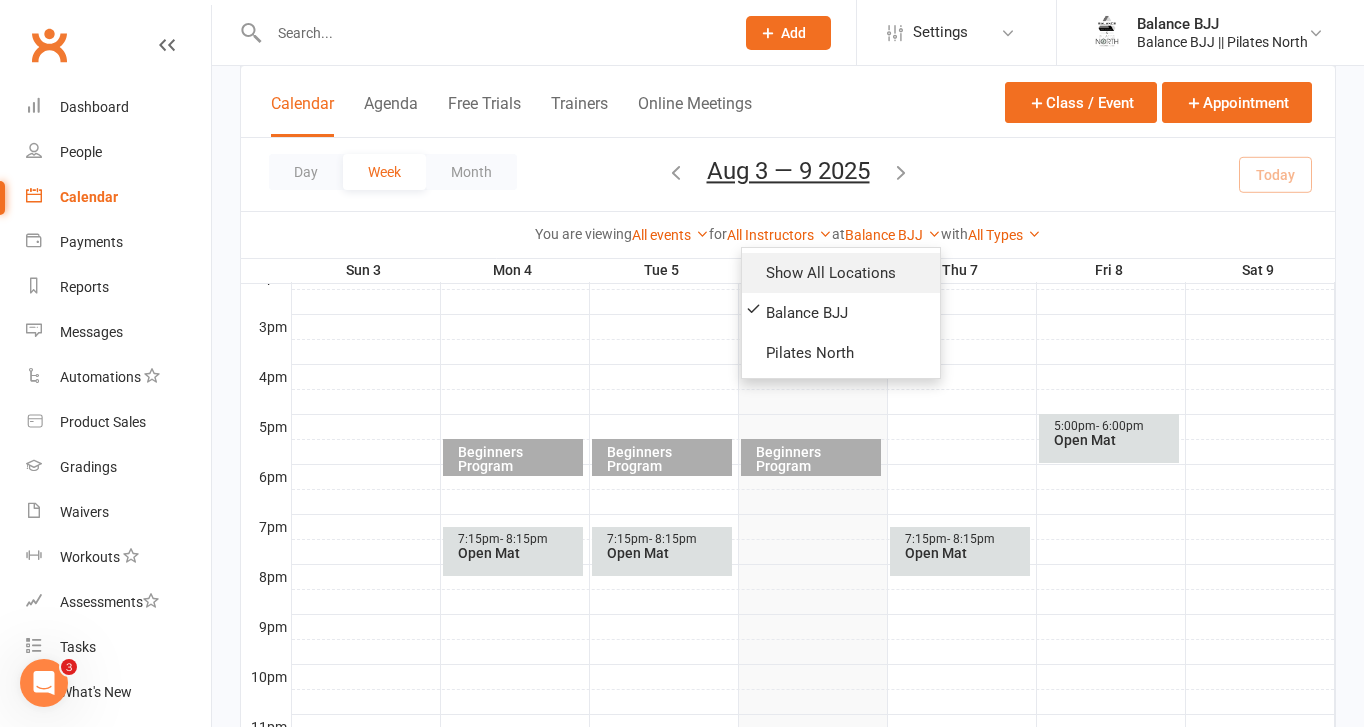 click on "Show All Locations" at bounding box center [841, 273] 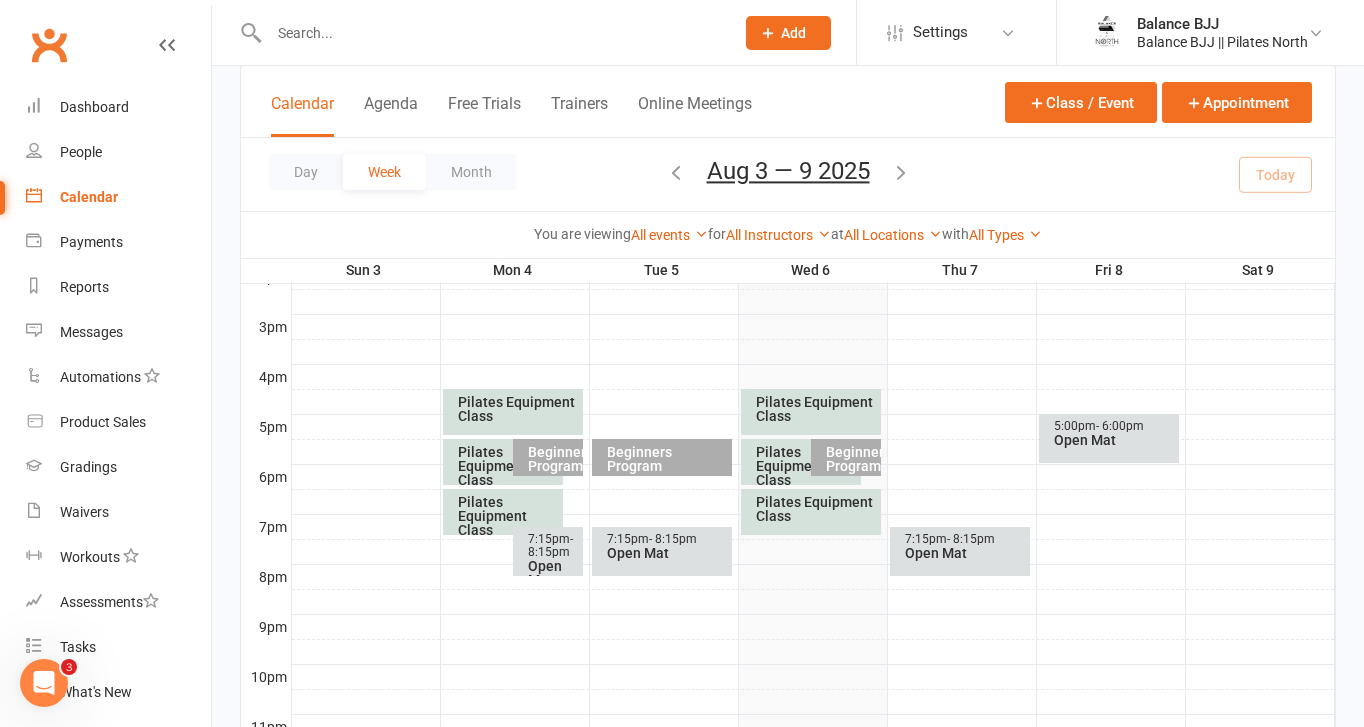 click on "Pilates Equipment Class" at bounding box center (518, 409) 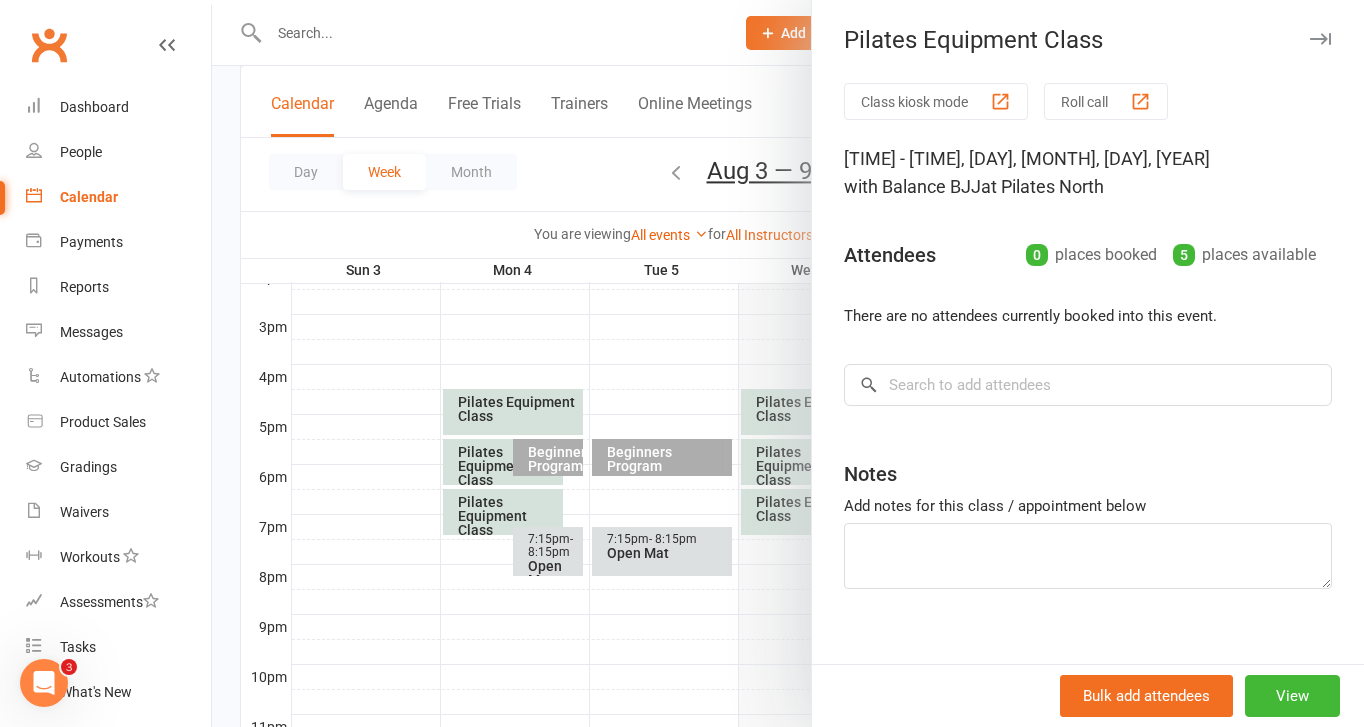 scroll, scrollTop: 0, scrollLeft: 0, axis: both 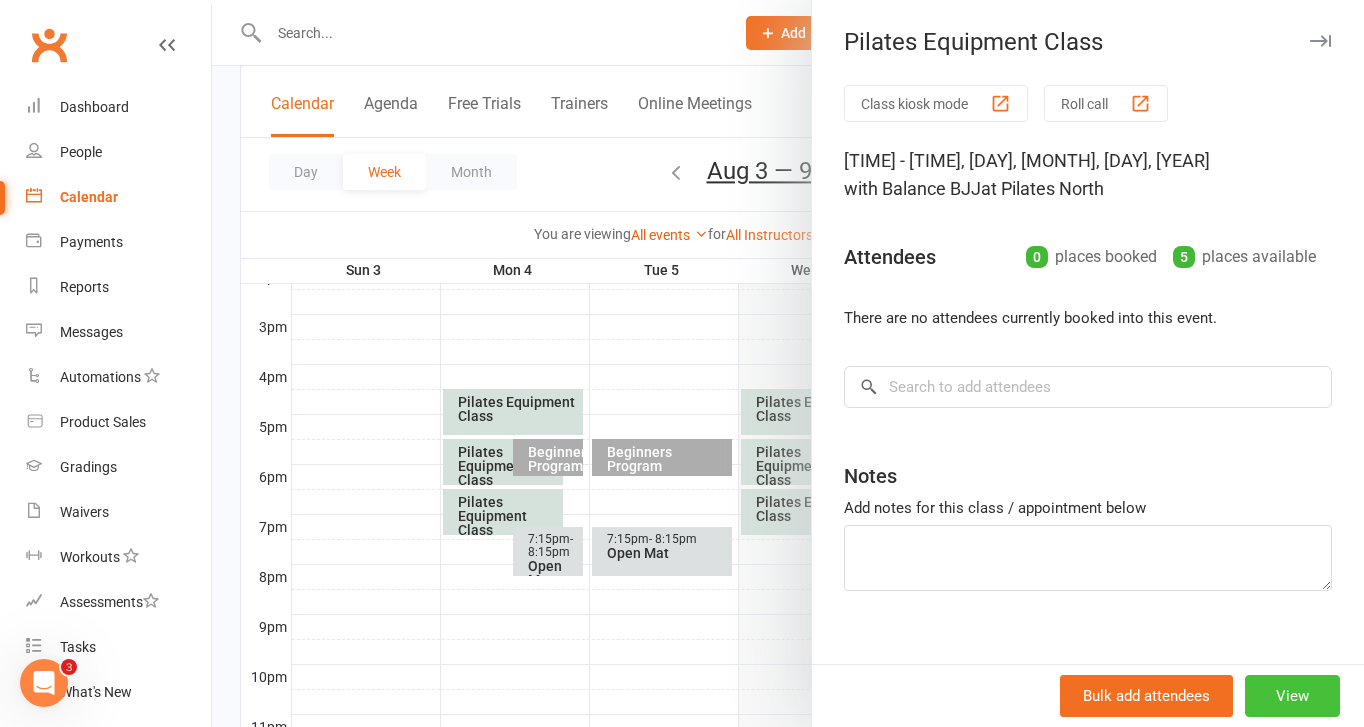 click on "View" at bounding box center [1292, 696] 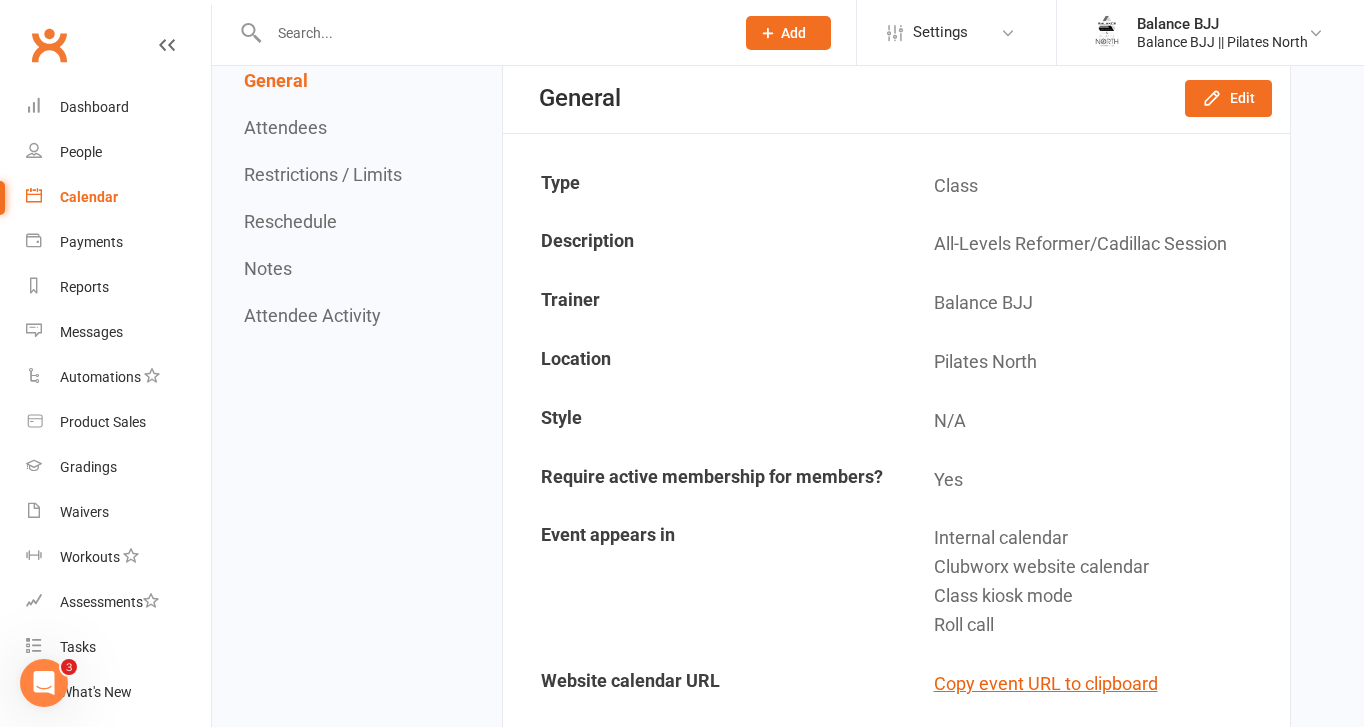 scroll, scrollTop: 0, scrollLeft: 0, axis: both 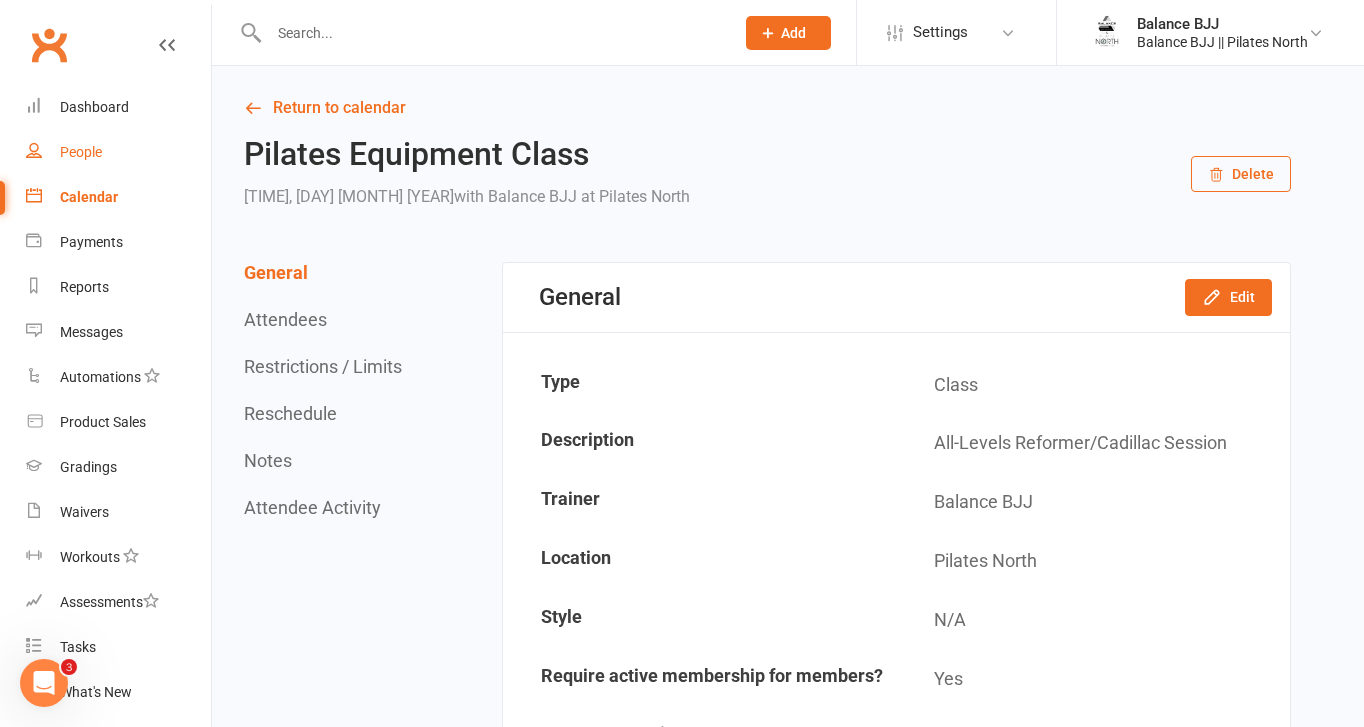 click on "People" at bounding box center (81, 152) 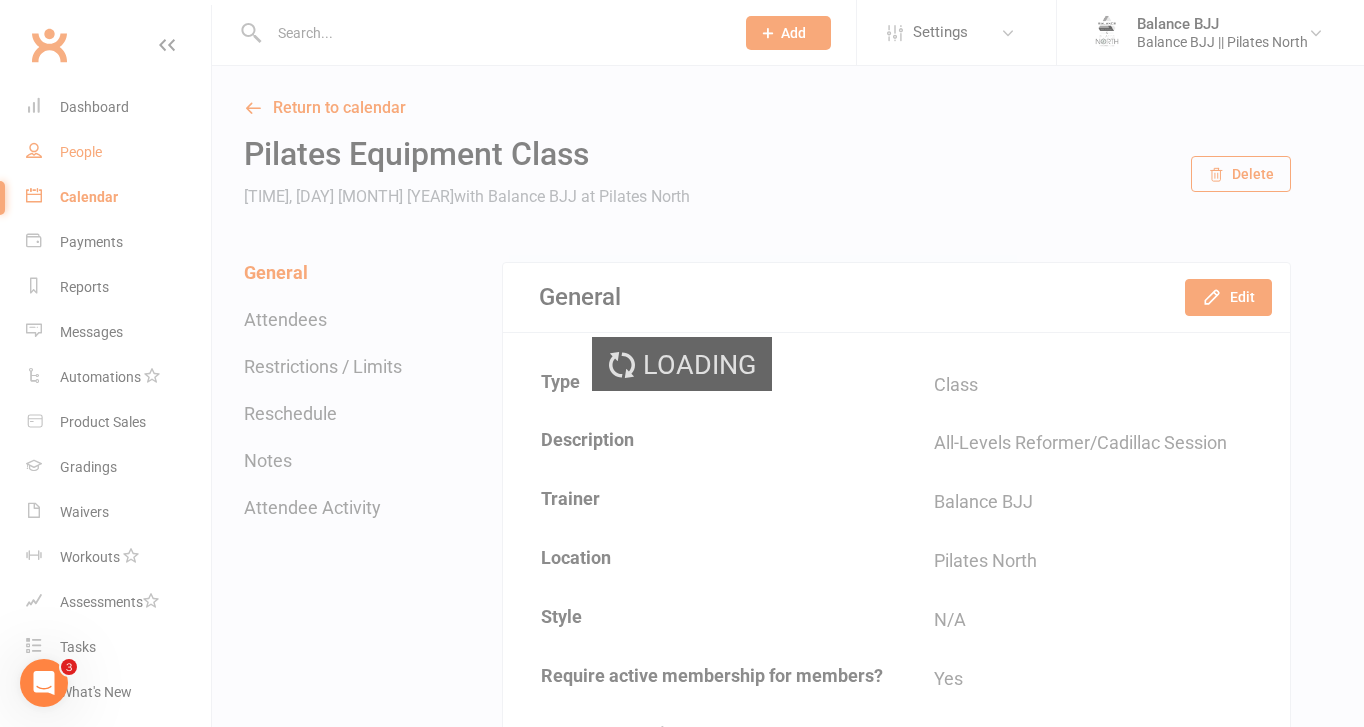 select on "100" 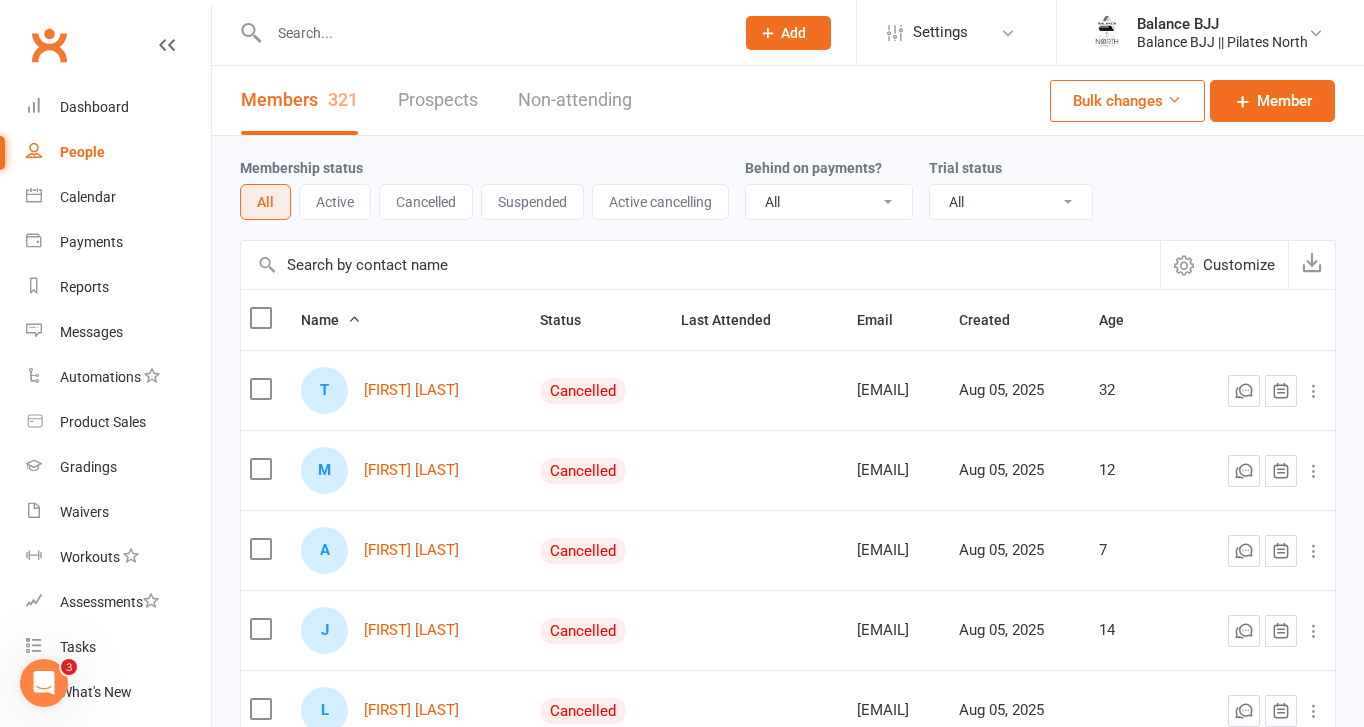 click on "Settings" at bounding box center [940, 32] 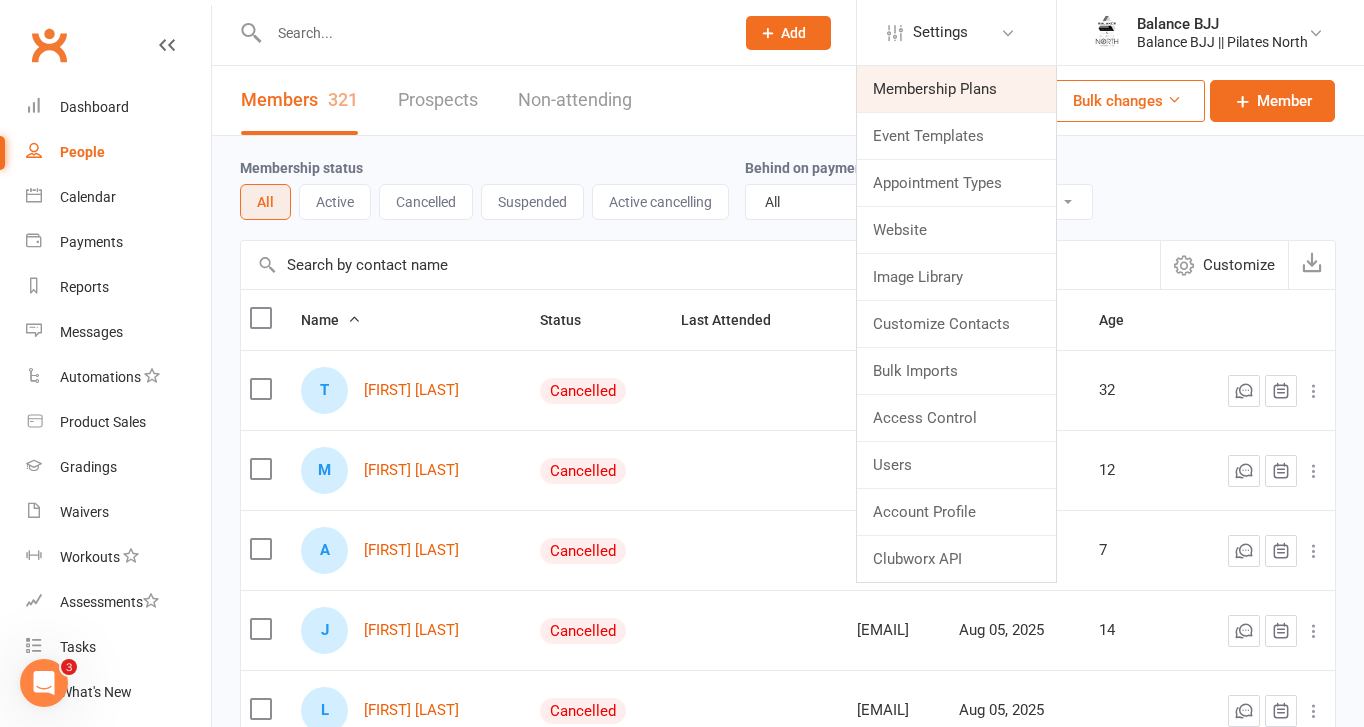 click on "Membership Plans" at bounding box center (956, 89) 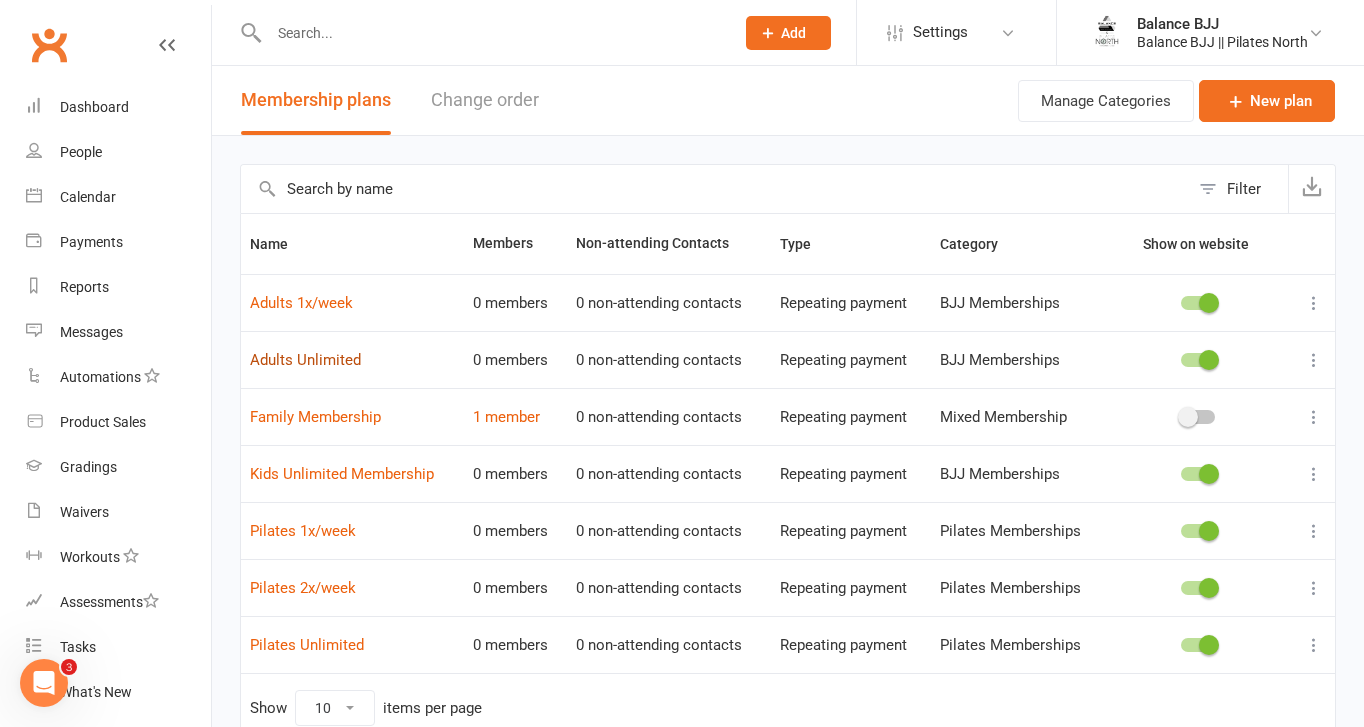 click on "Adults Unlimited" at bounding box center [305, 360] 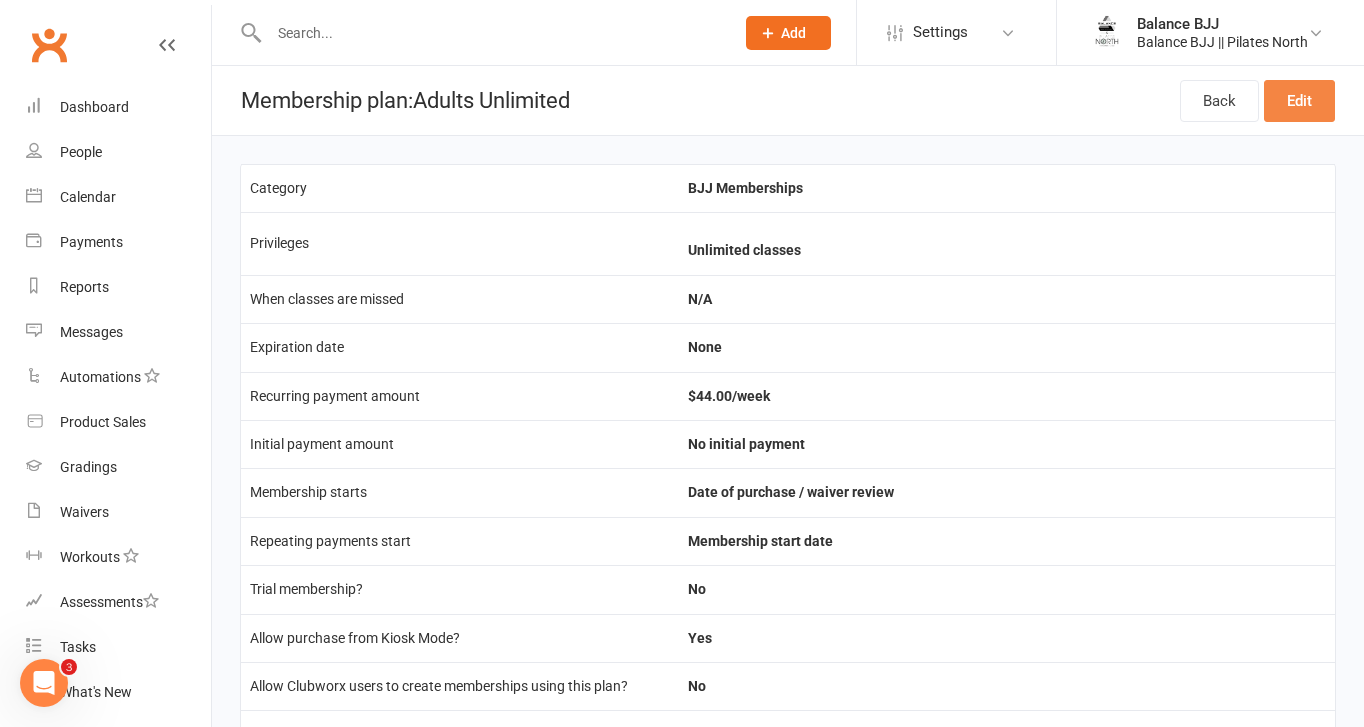 click on "Edit" at bounding box center (1299, 101) 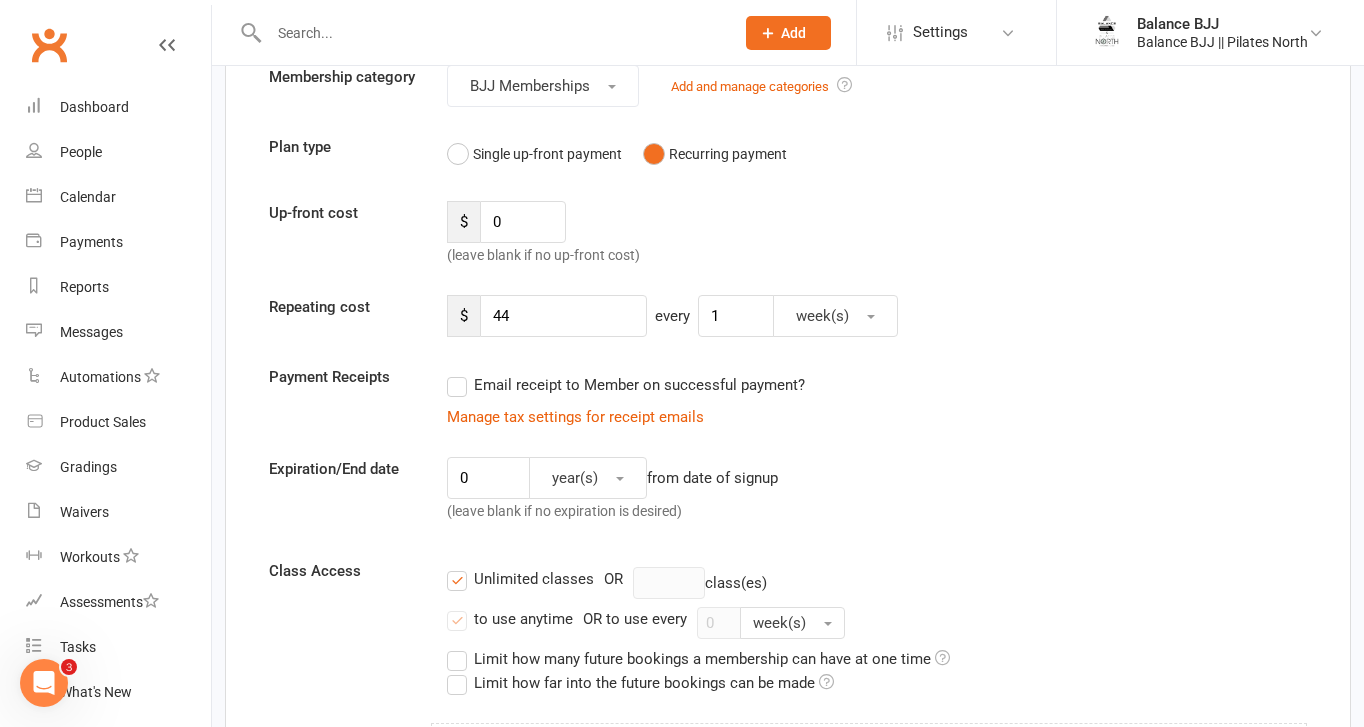 scroll, scrollTop: 0, scrollLeft: 0, axis: both 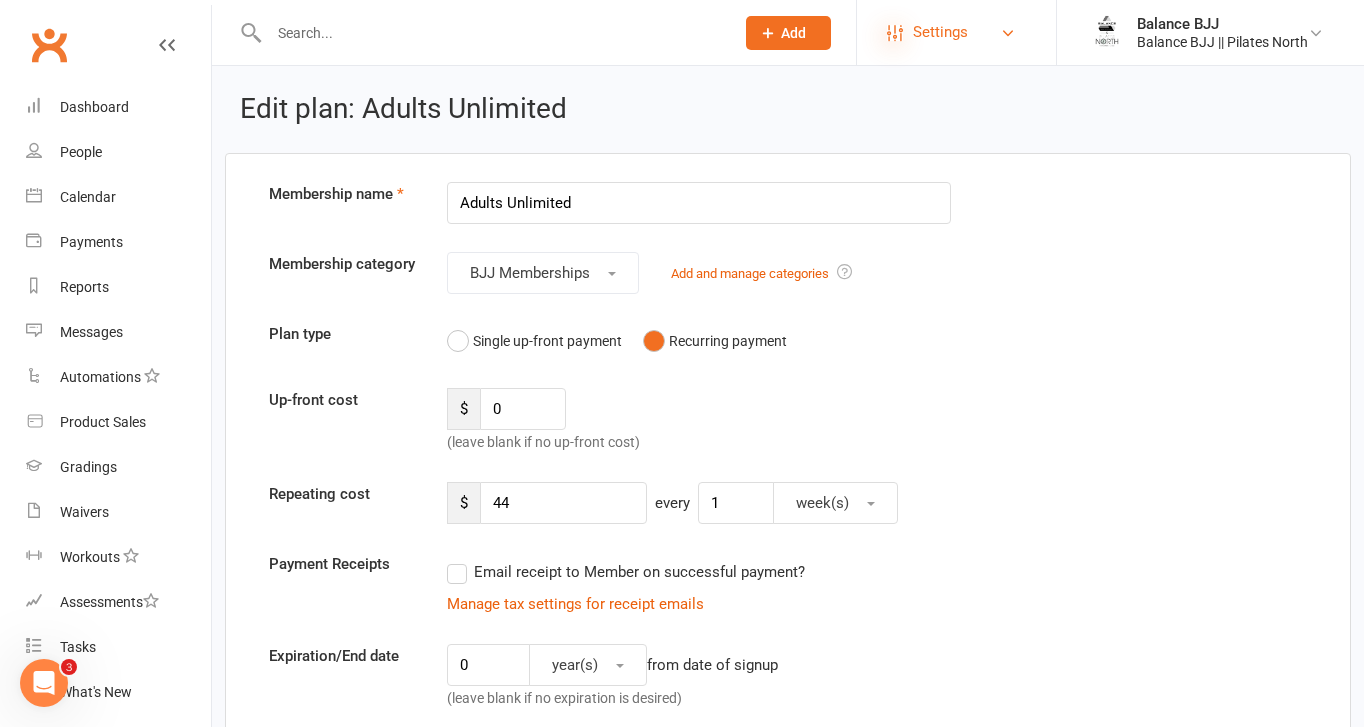 click at bounding box center [895, 33] 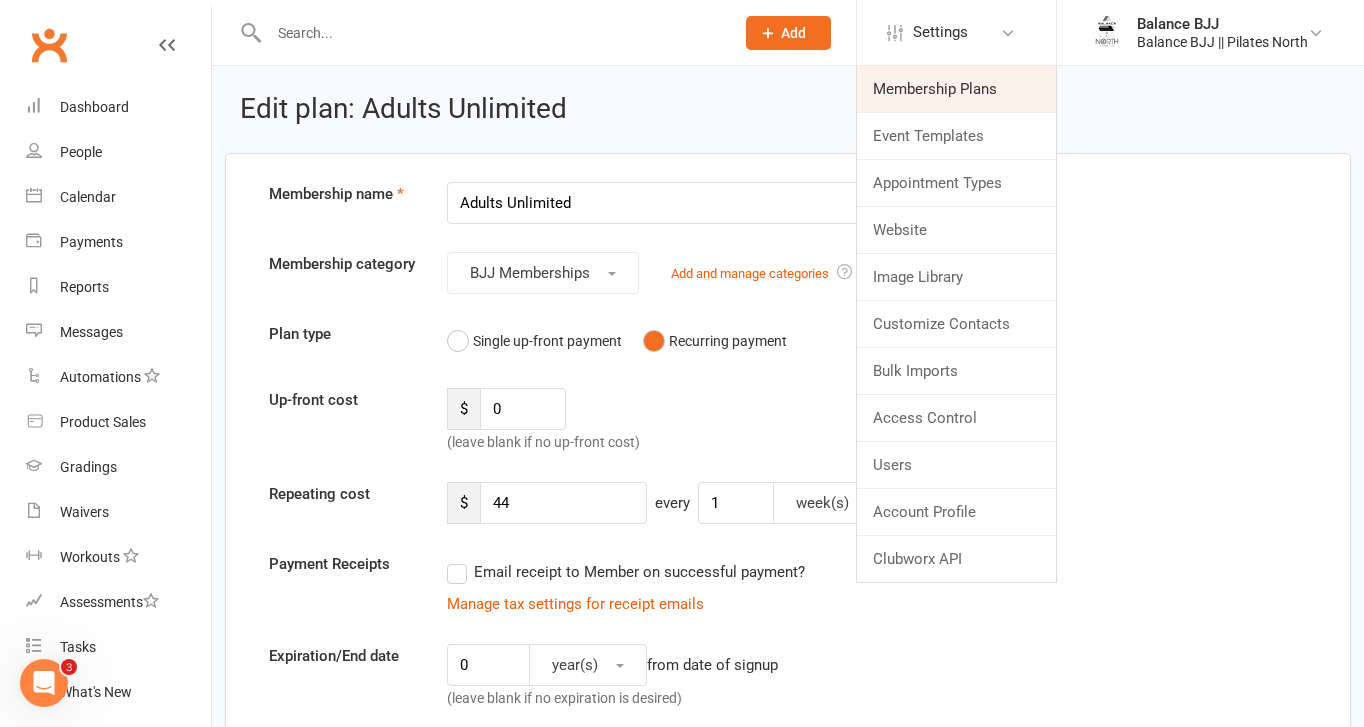 click on "Membership Plans" at bounding box center (956, 89) 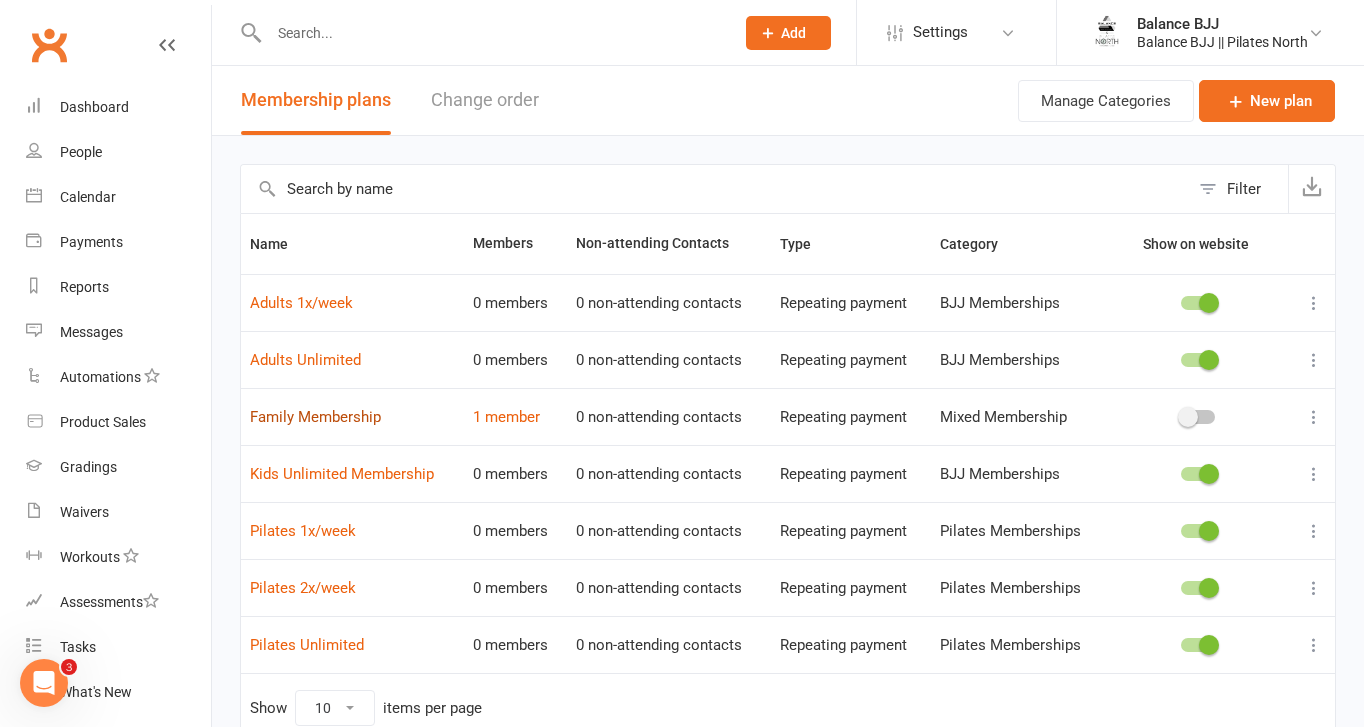 click on "Family Membership" at bounding box center [315, 417] 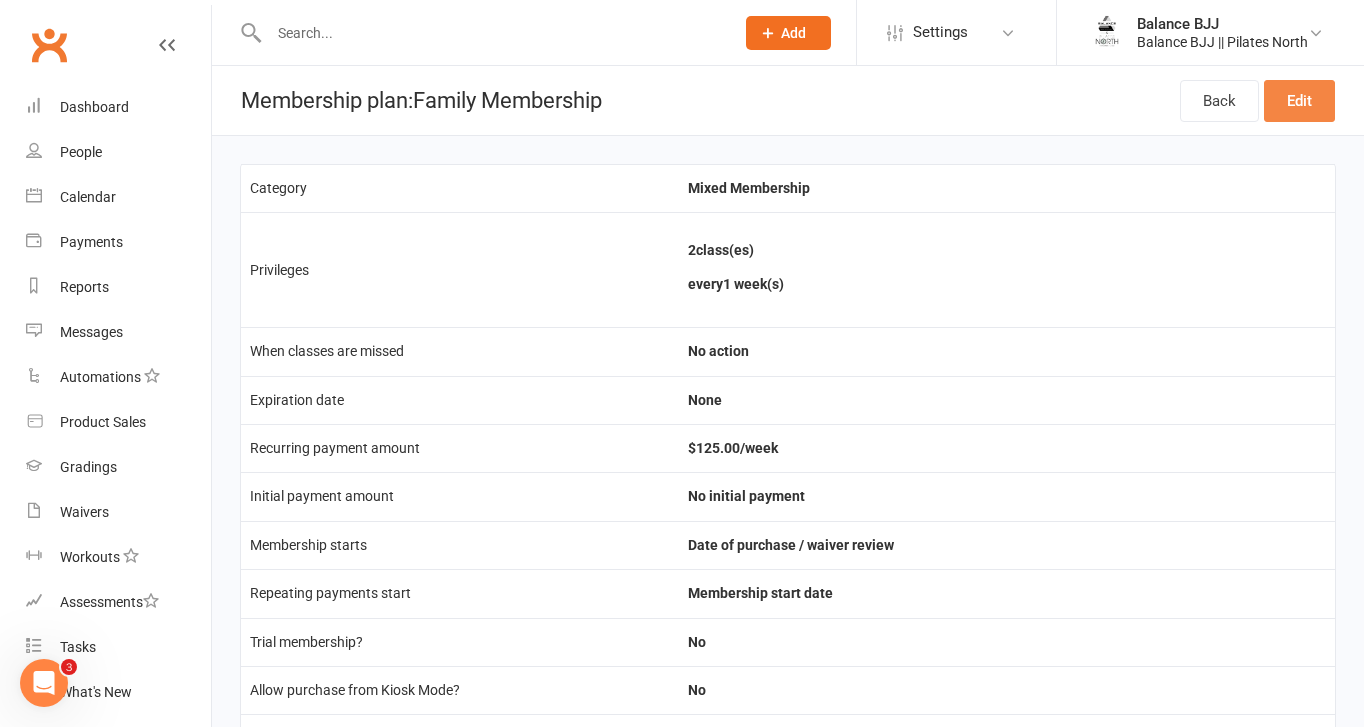 click on "Edit" at bounding box center [1299, 101] 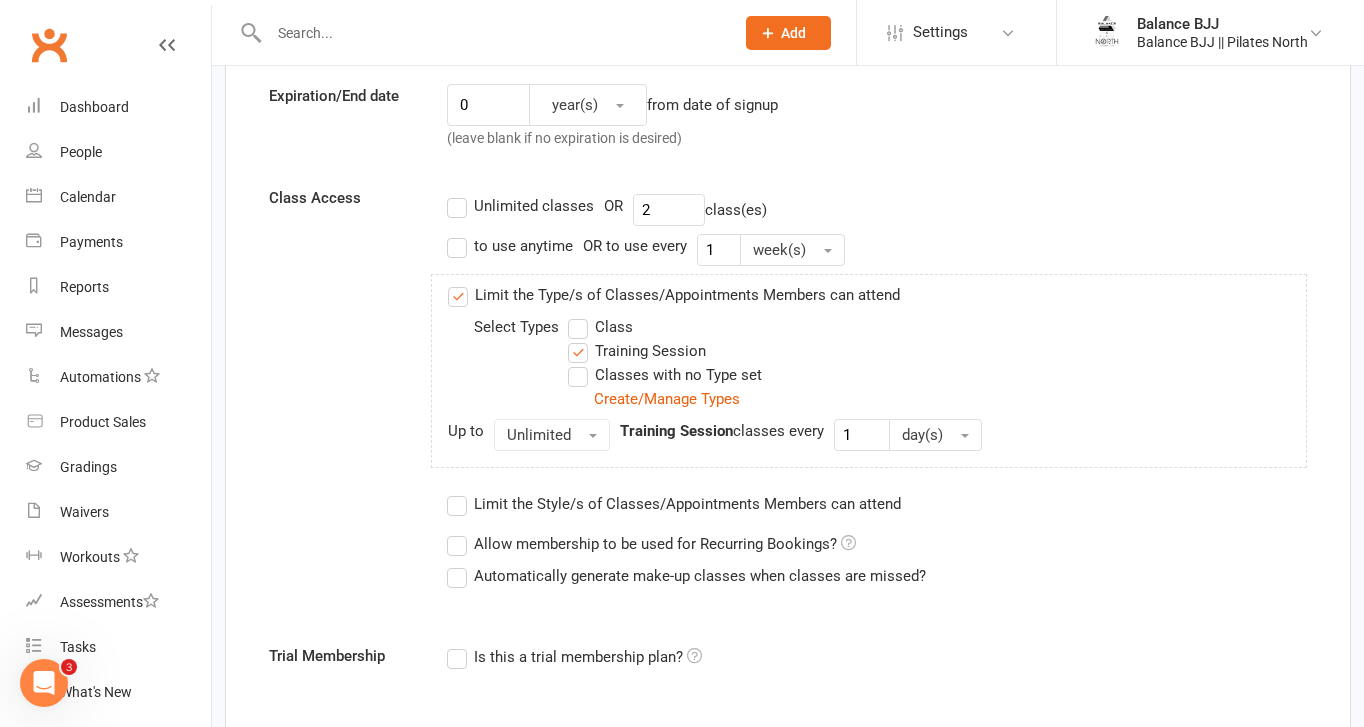 scroll, scrollTop: 568, scrollLeft: 0, axis: vertical 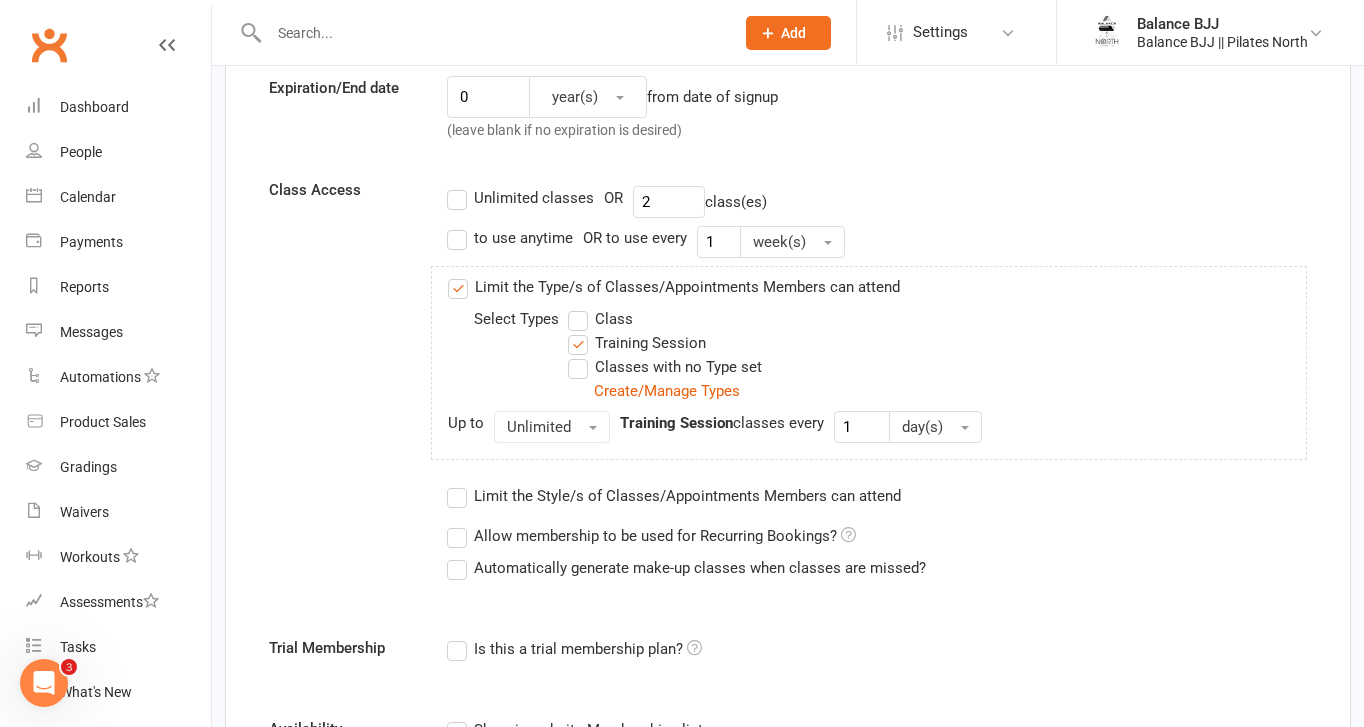 click on "Unlimited classes" at bounding box center (520, 198) 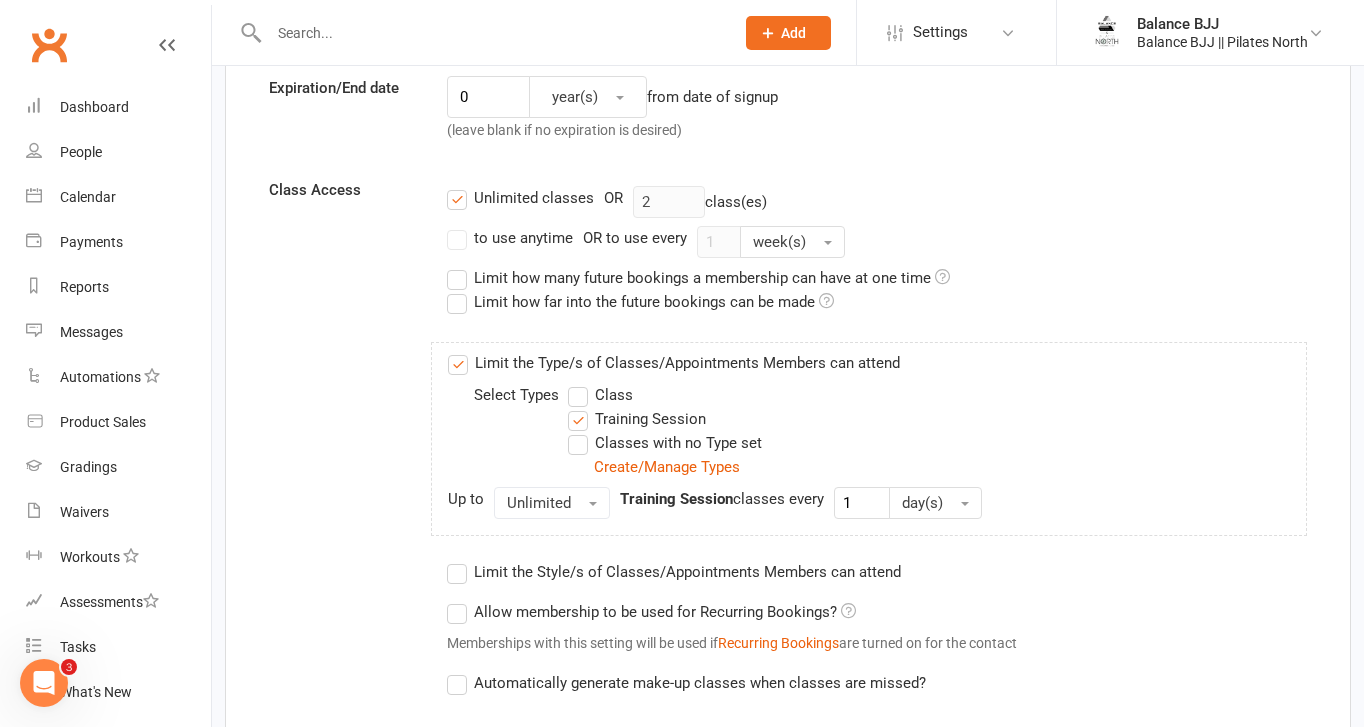 click on "Unlimited classes" at bounding box center [520, 198] 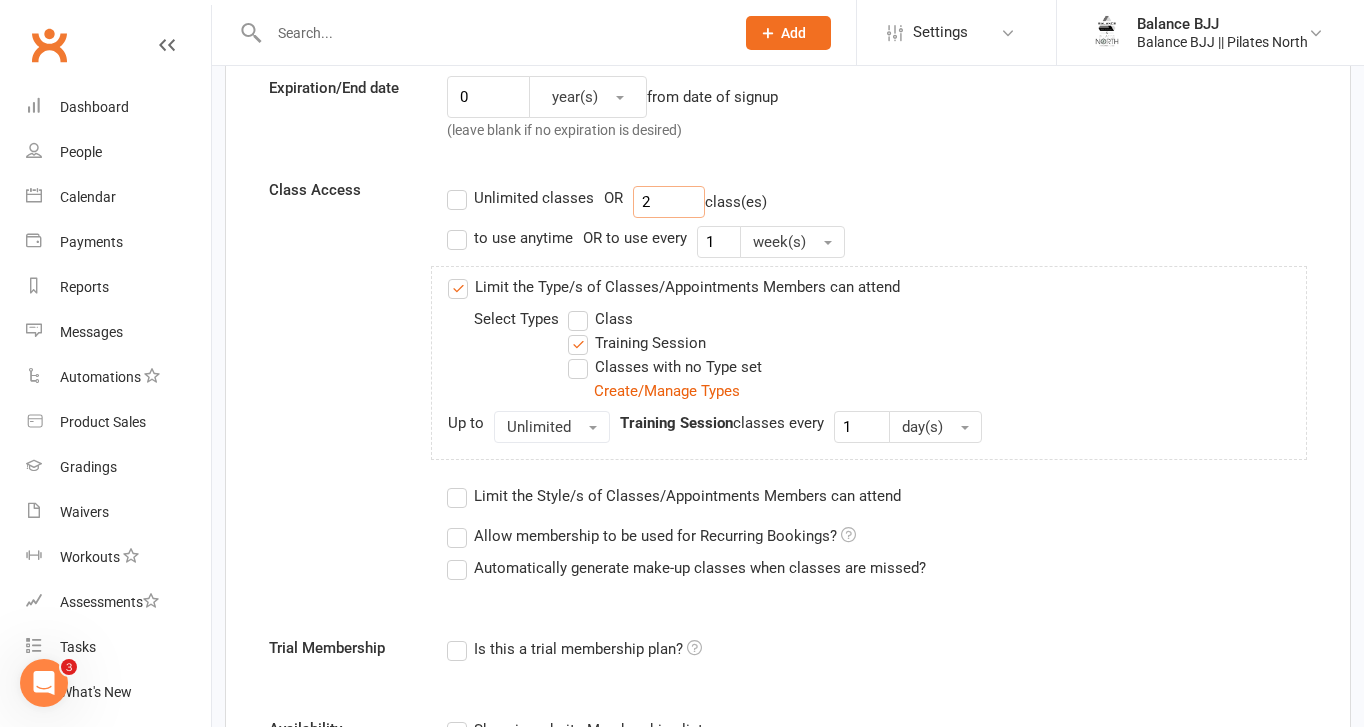 drag, startPoint x: 657, startPoint y: 201, endPoint x: 603, endPoint y: 199, distance: 54.037025 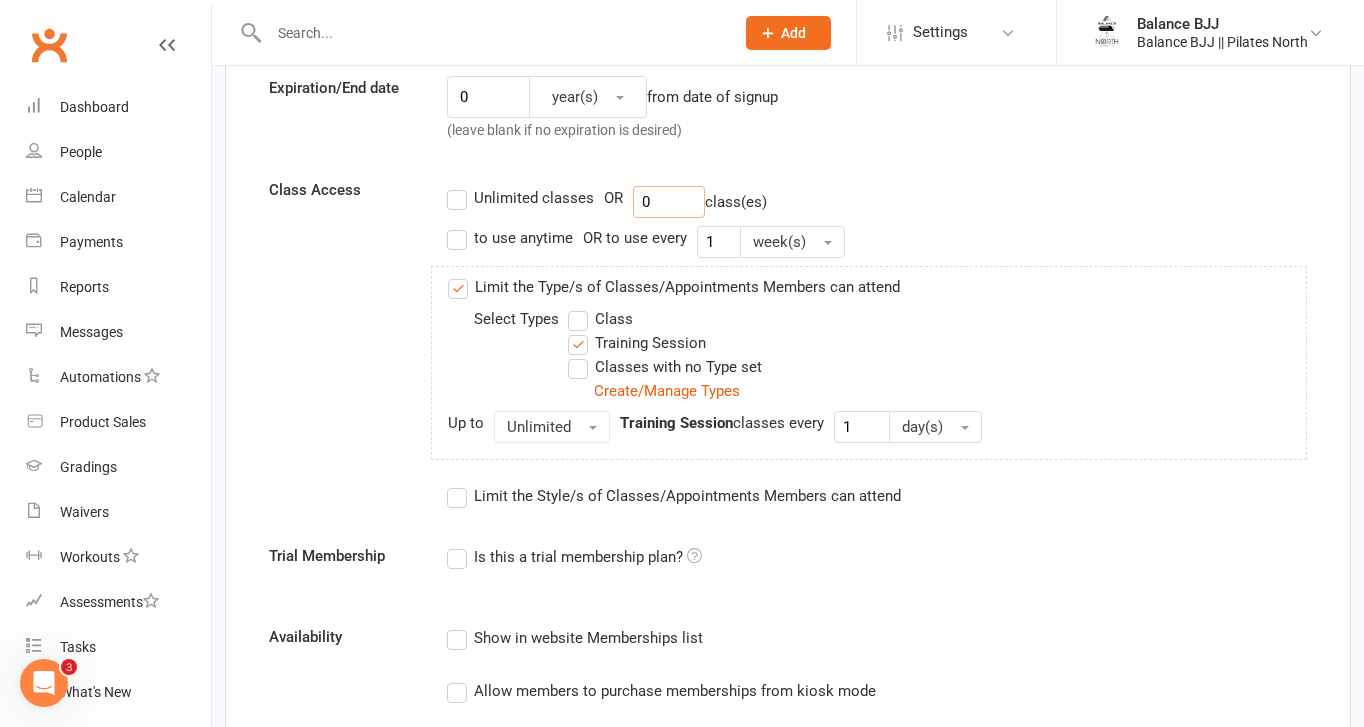 type on "0" 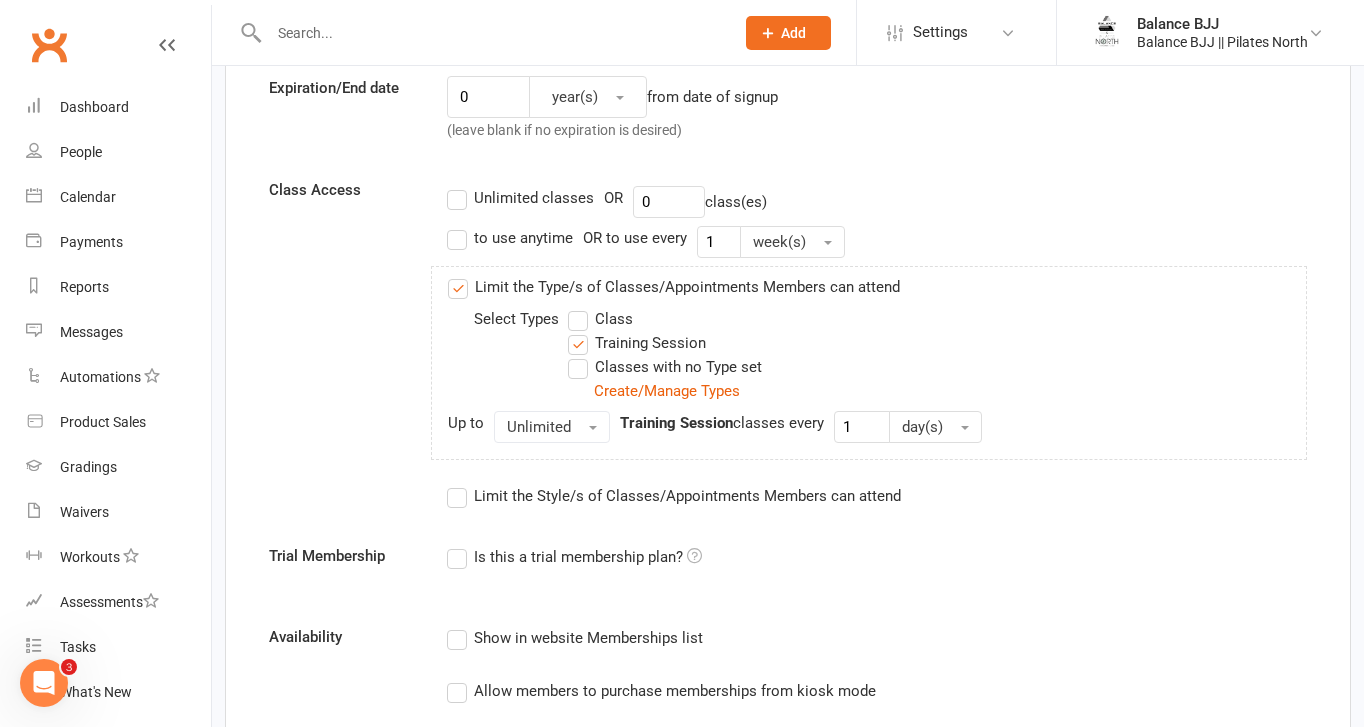 click on "Unlimited classes" at bounding box center (520, 198) 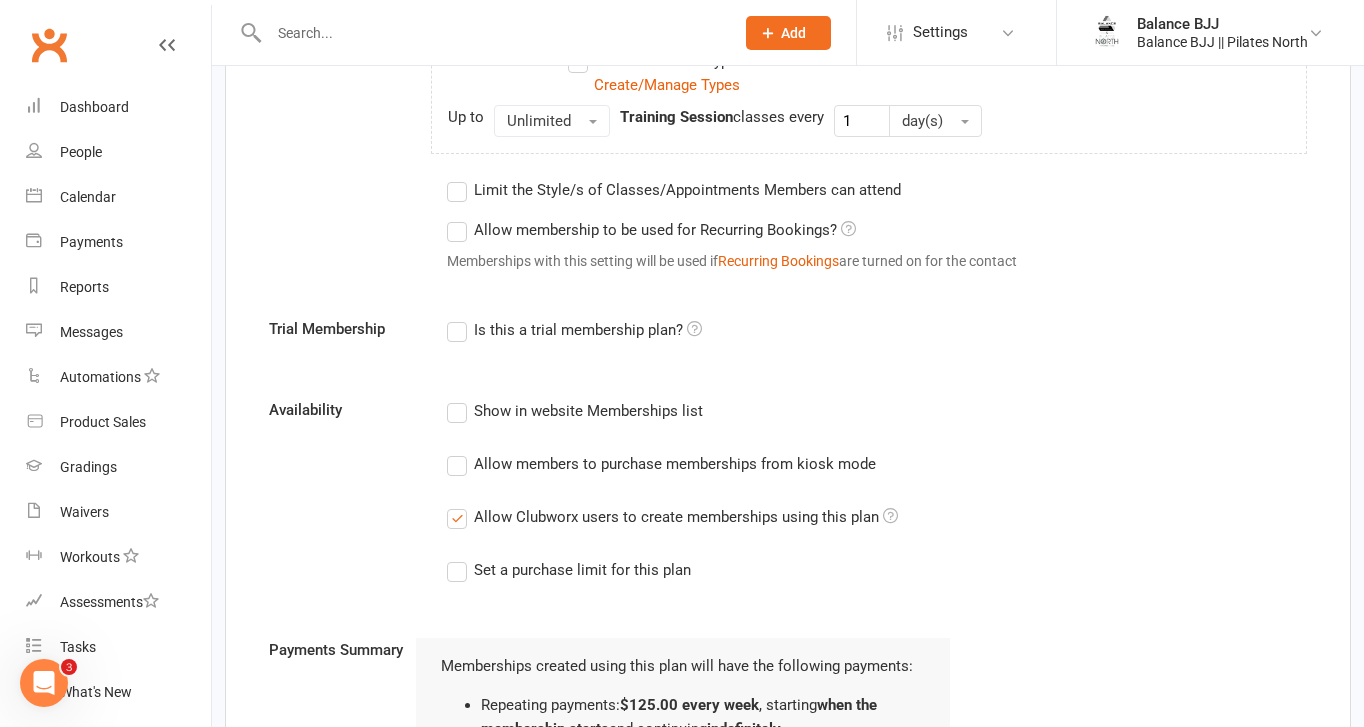 scroll, scrollTop: 953, scrollLeft: 0, axis: vertical 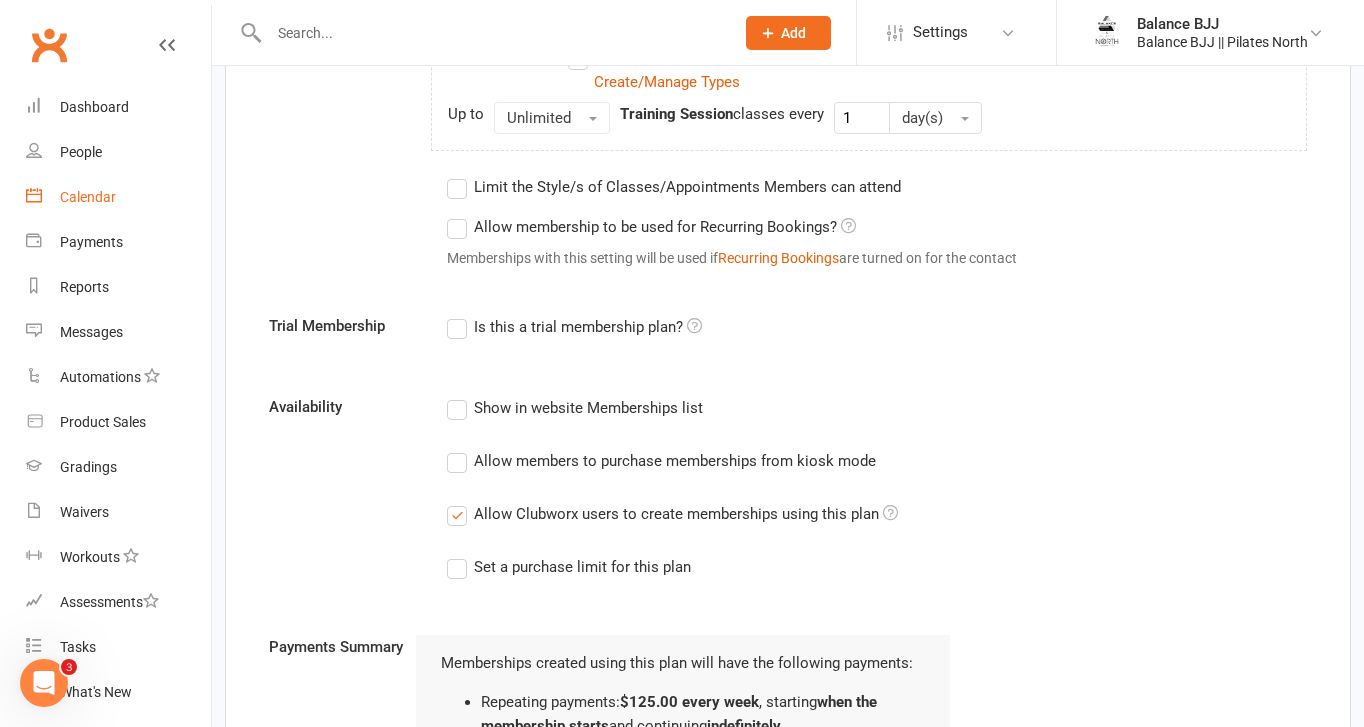 click on "Calendar" at bounding box center [88, 197] 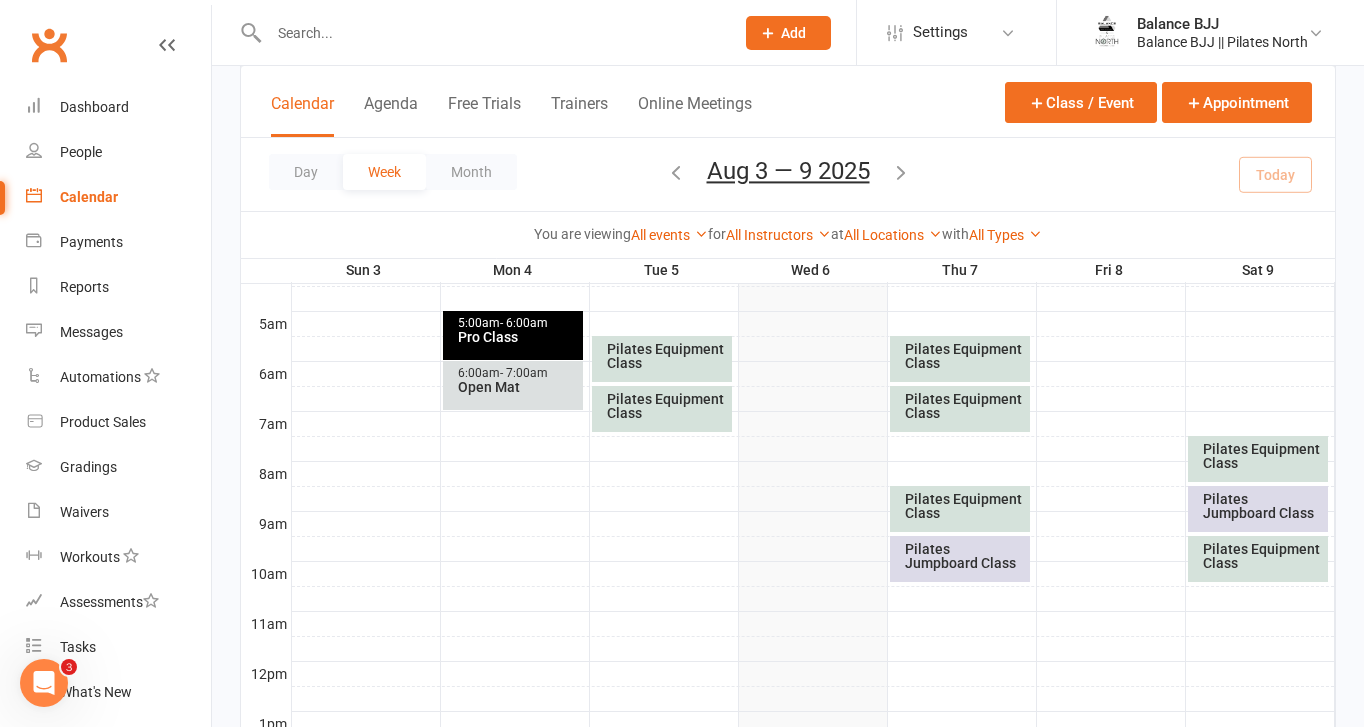 scroll, scrollTop: 350, scrollLeft: 0, axis: vertical 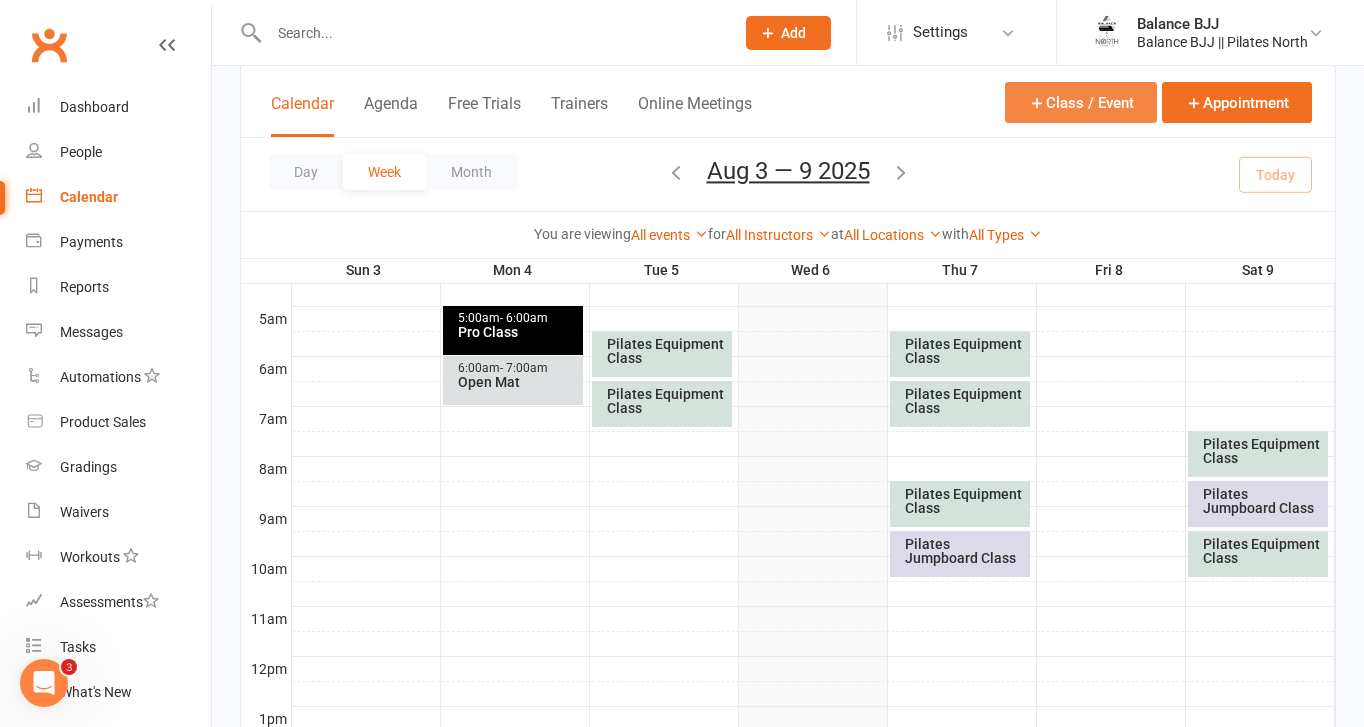 click on "Class / Event" at bounding box center (1081, 102) 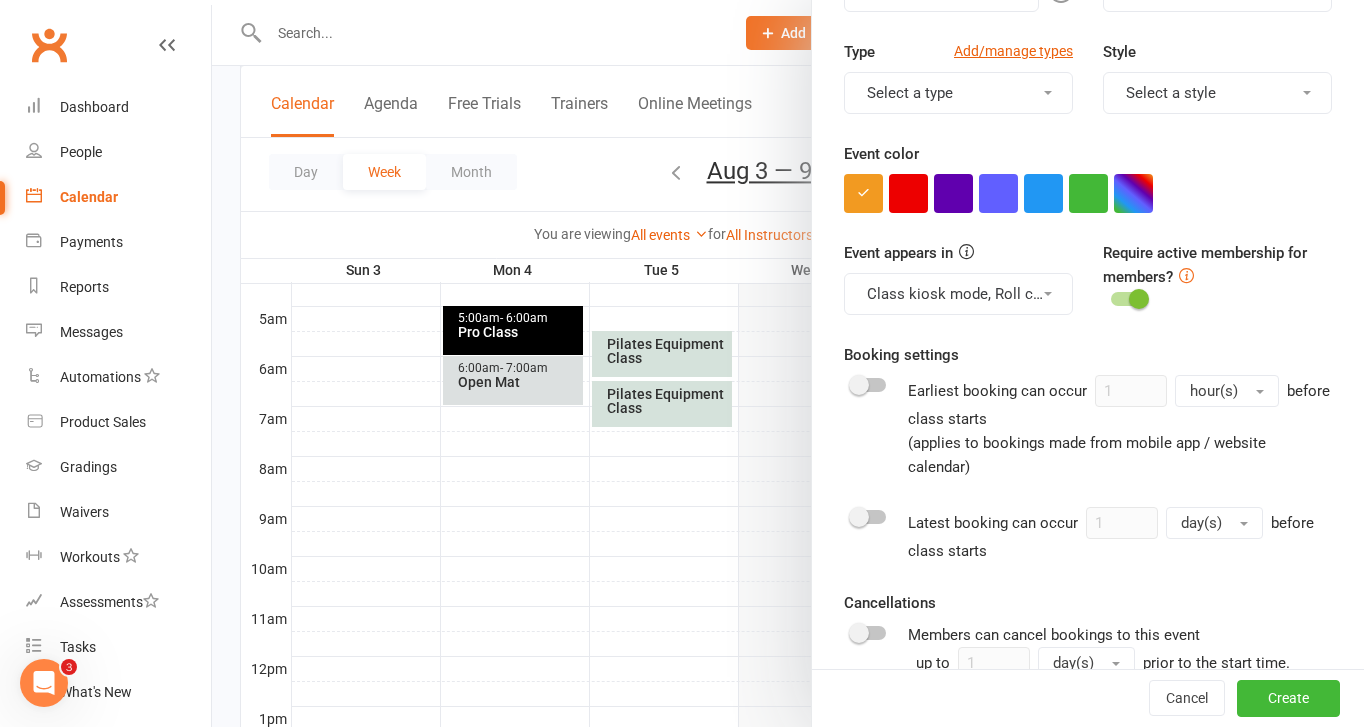 scroll, scrollTop: 0, scrollLeft: 0, axis: both 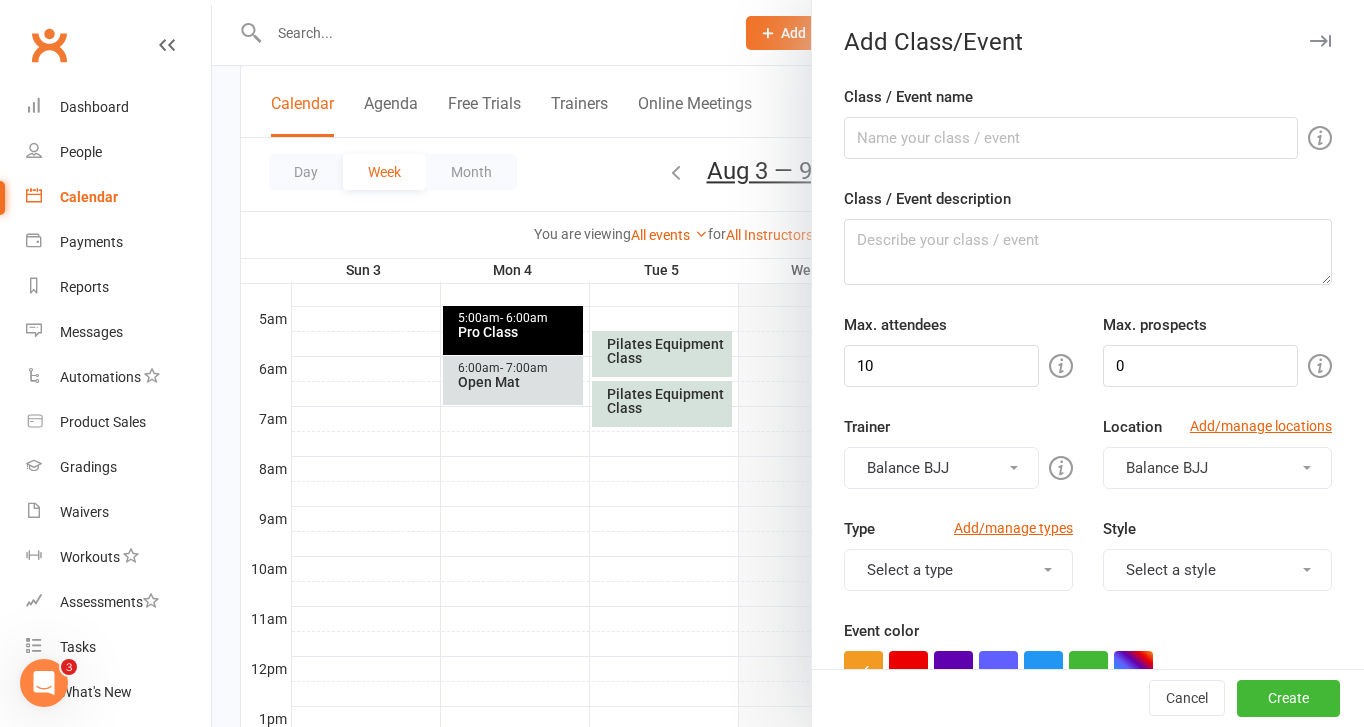 click at bounding box center (788, 363) 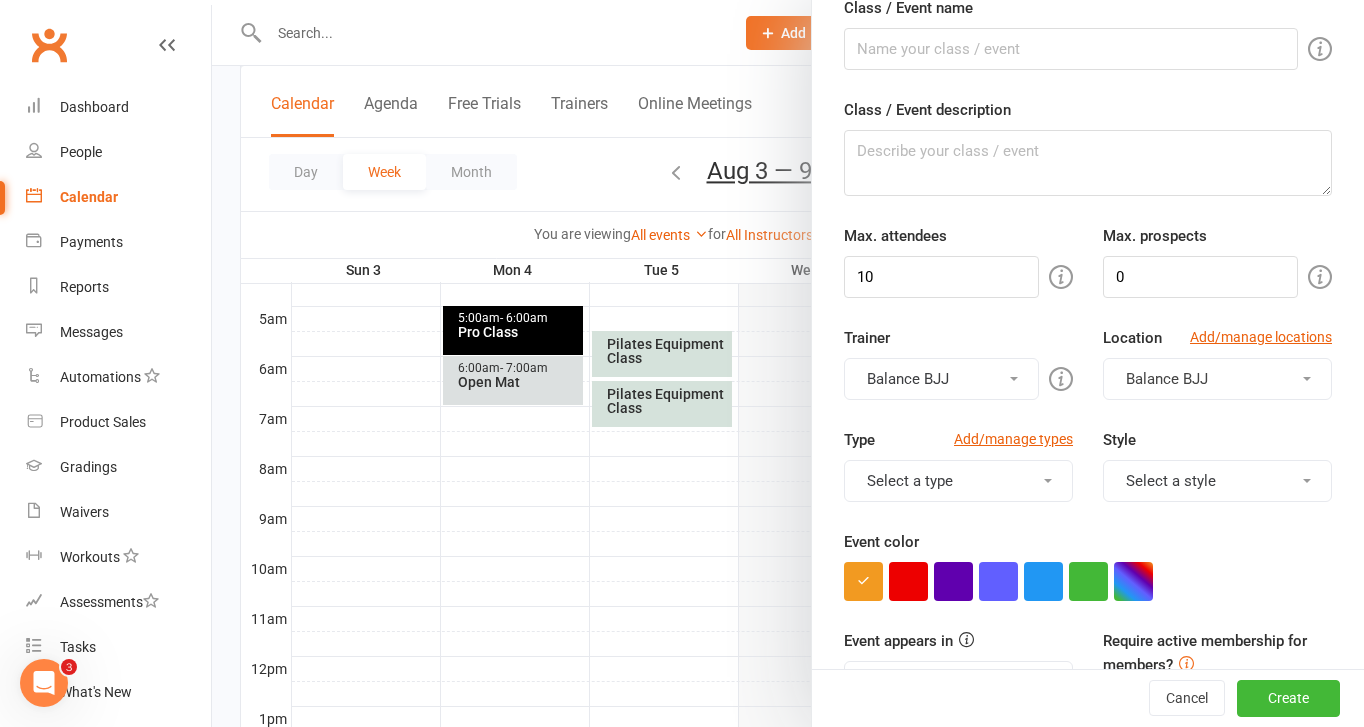 scroll, scrollTop: 93, scrollLeft: 0, axis: vertical 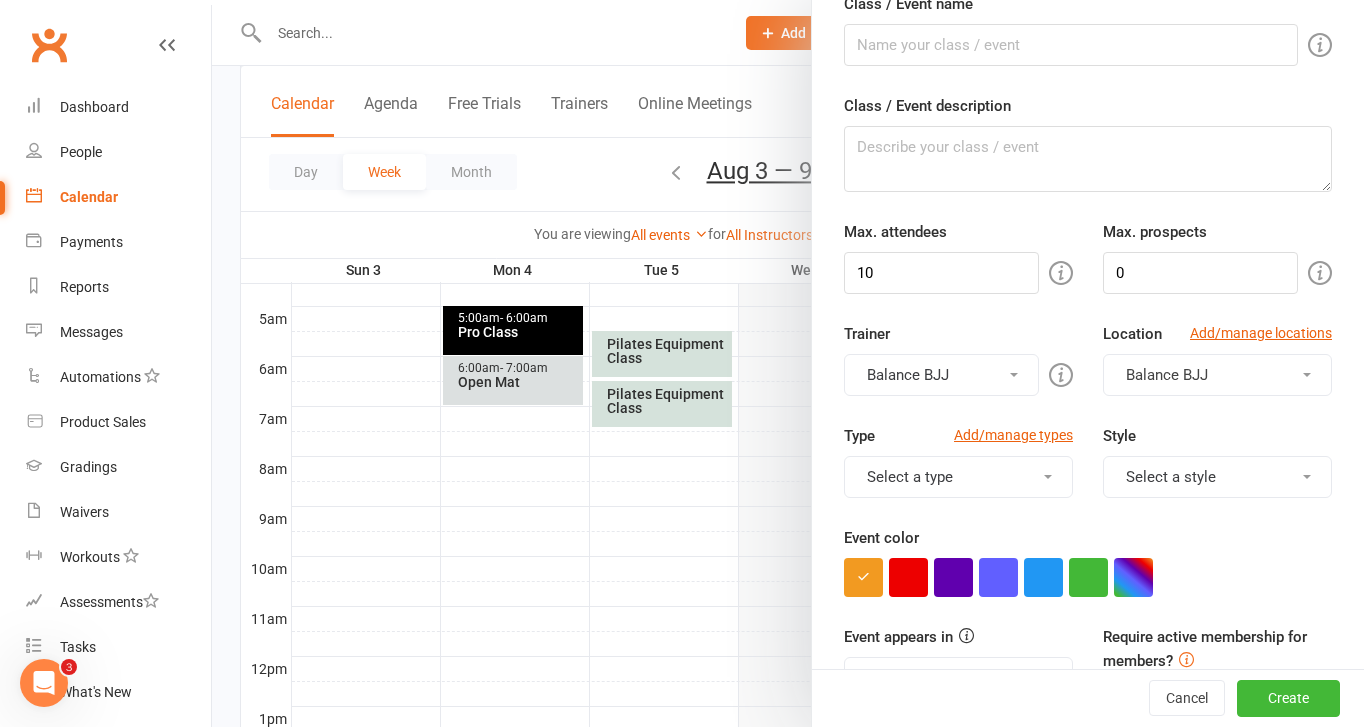 click on "Select a type" at bounding box center (958, 477) 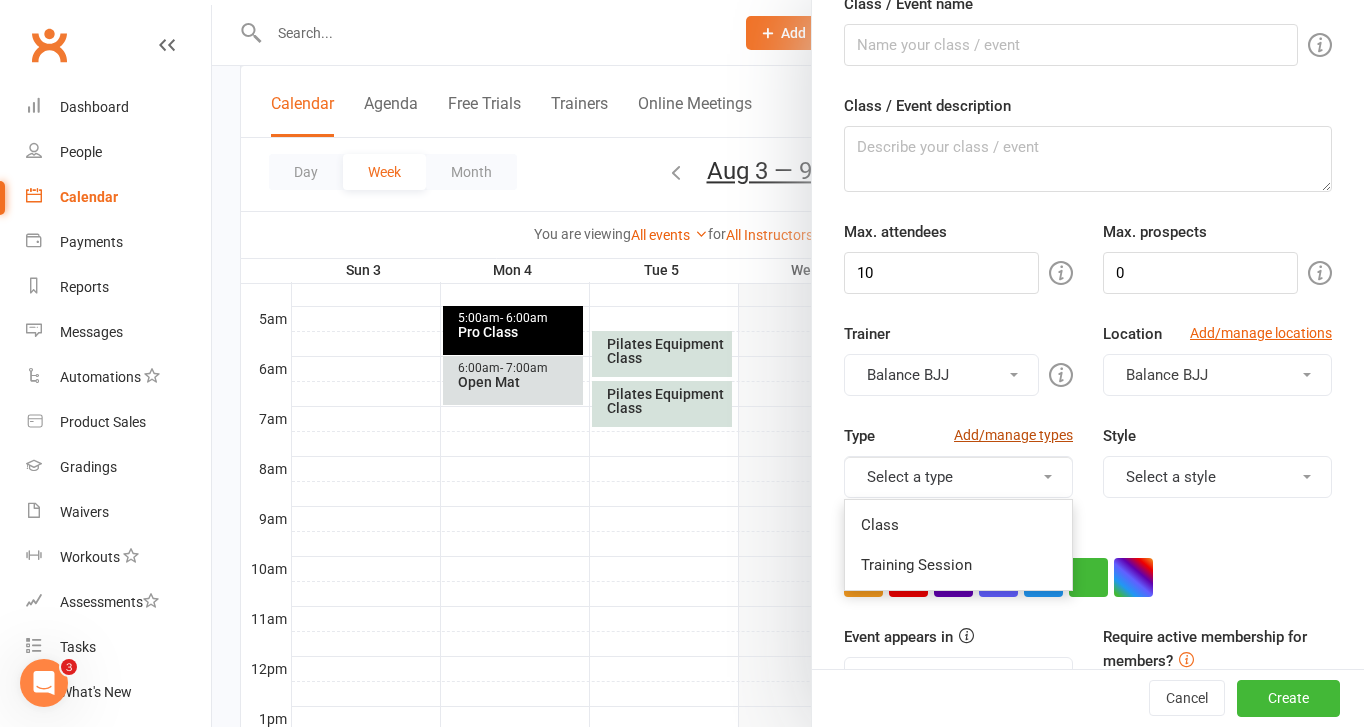 click on "Add/manage types" at bounding box center (1013, 435) 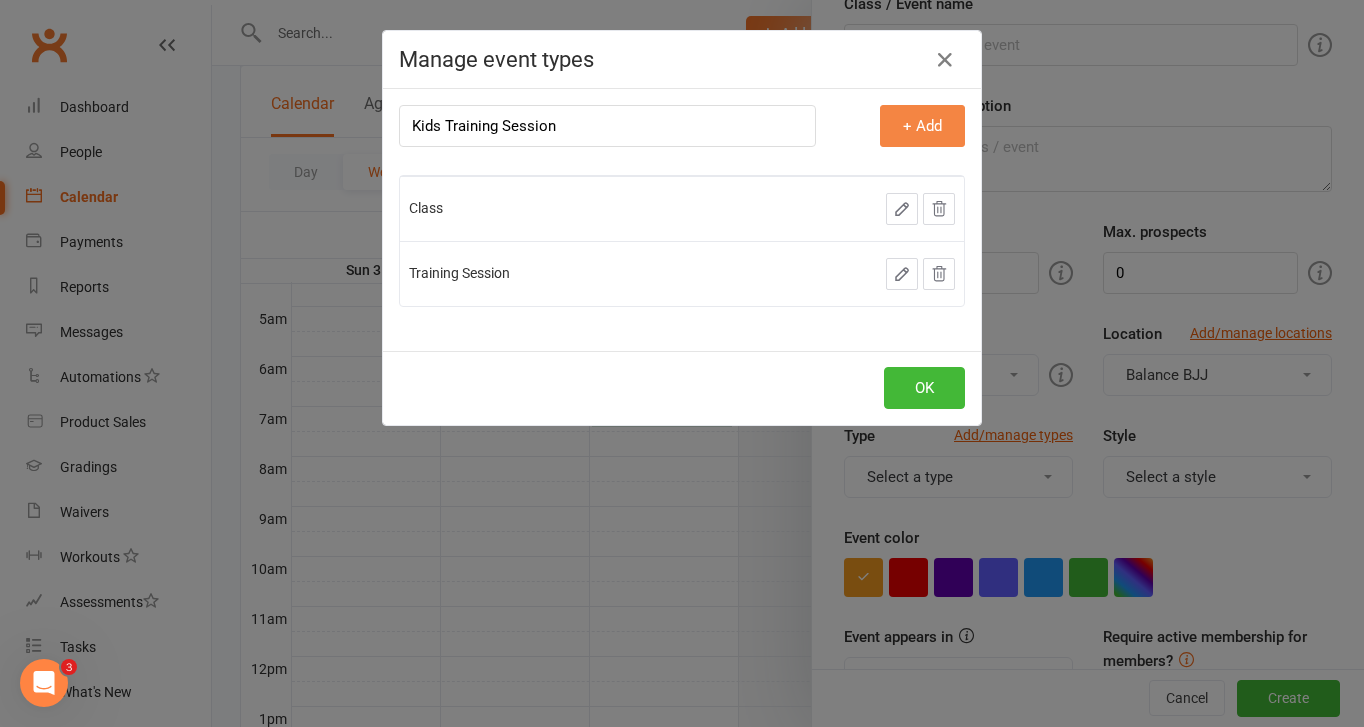 type on "Kids Training Session" 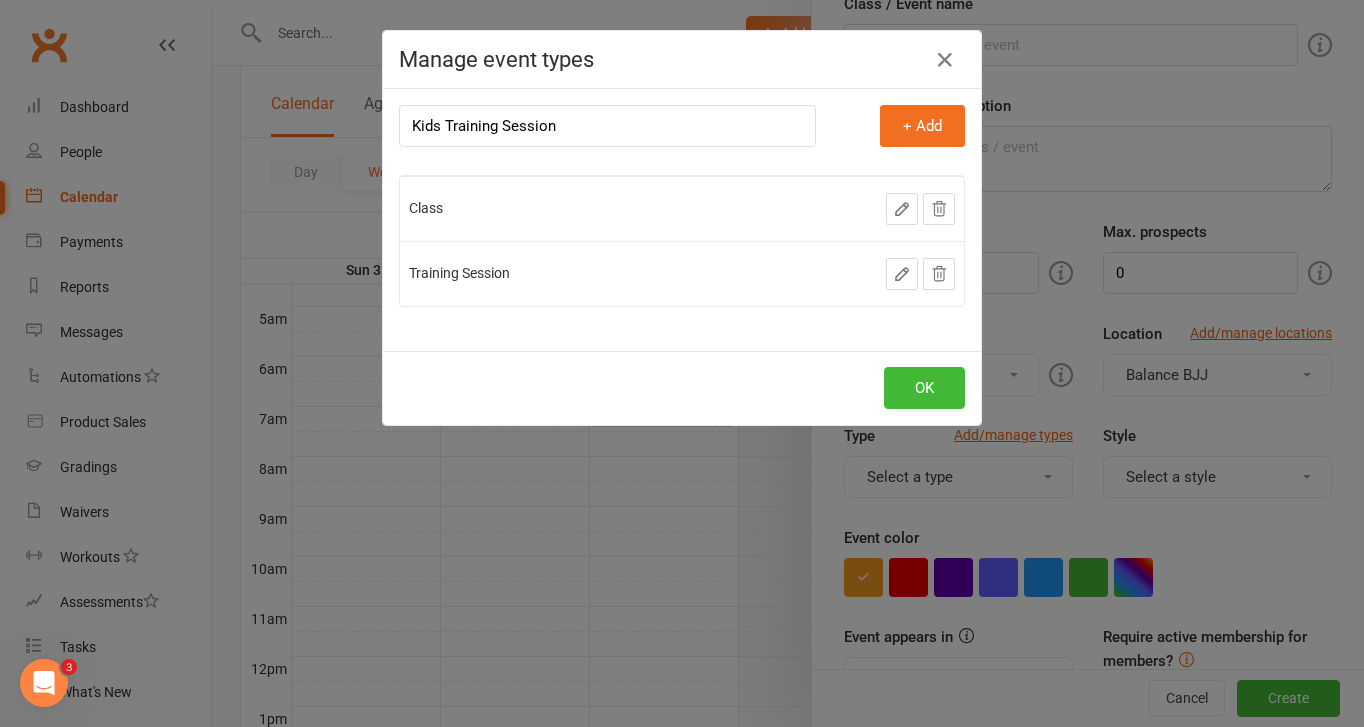 type 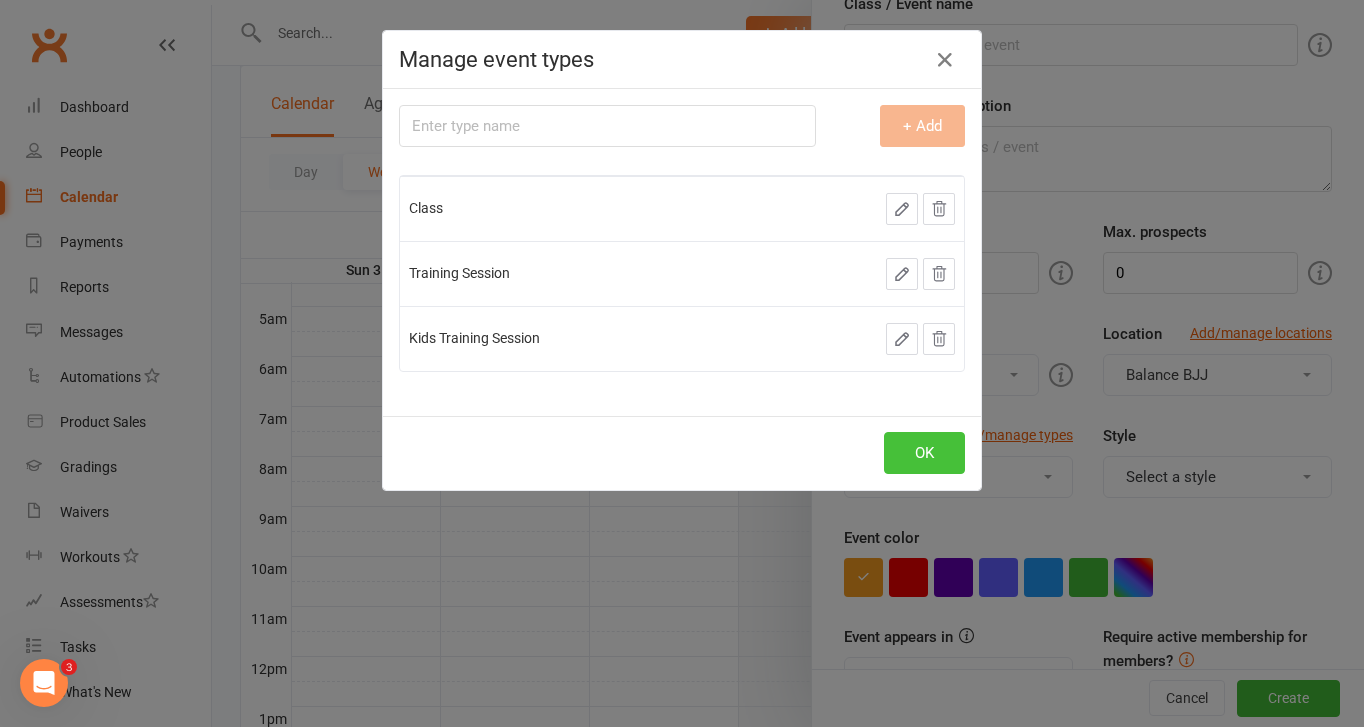 click on "OK" at bounding box center [924, 453] 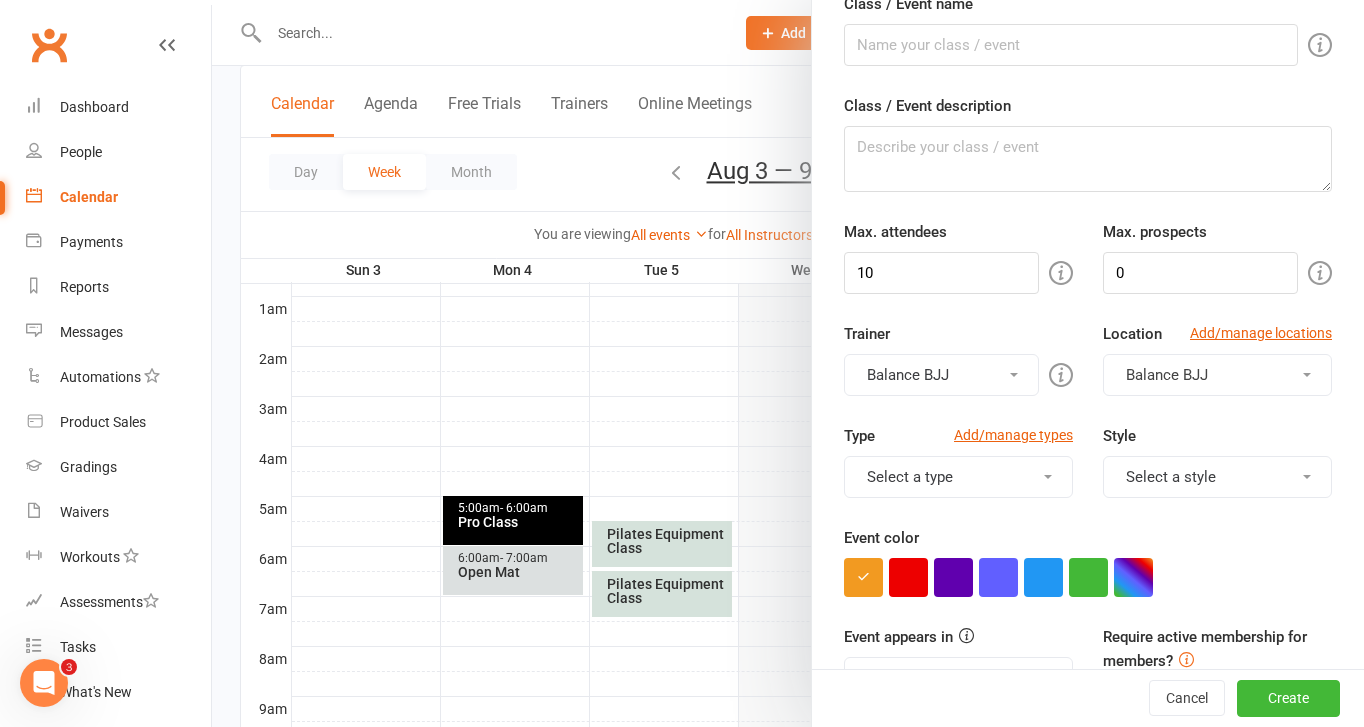 scroll, scrollTop: 0, scrollLeft: 0, axis: both 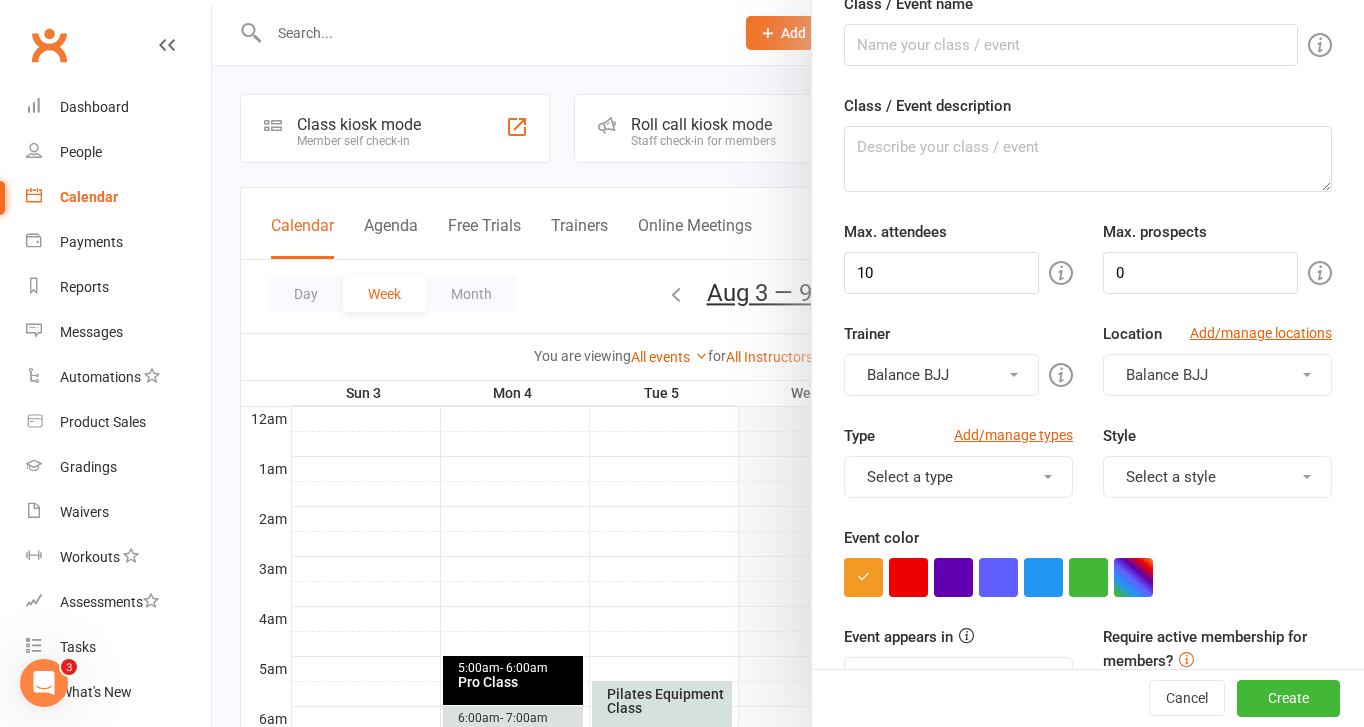 click at bounding box center (788, 363) 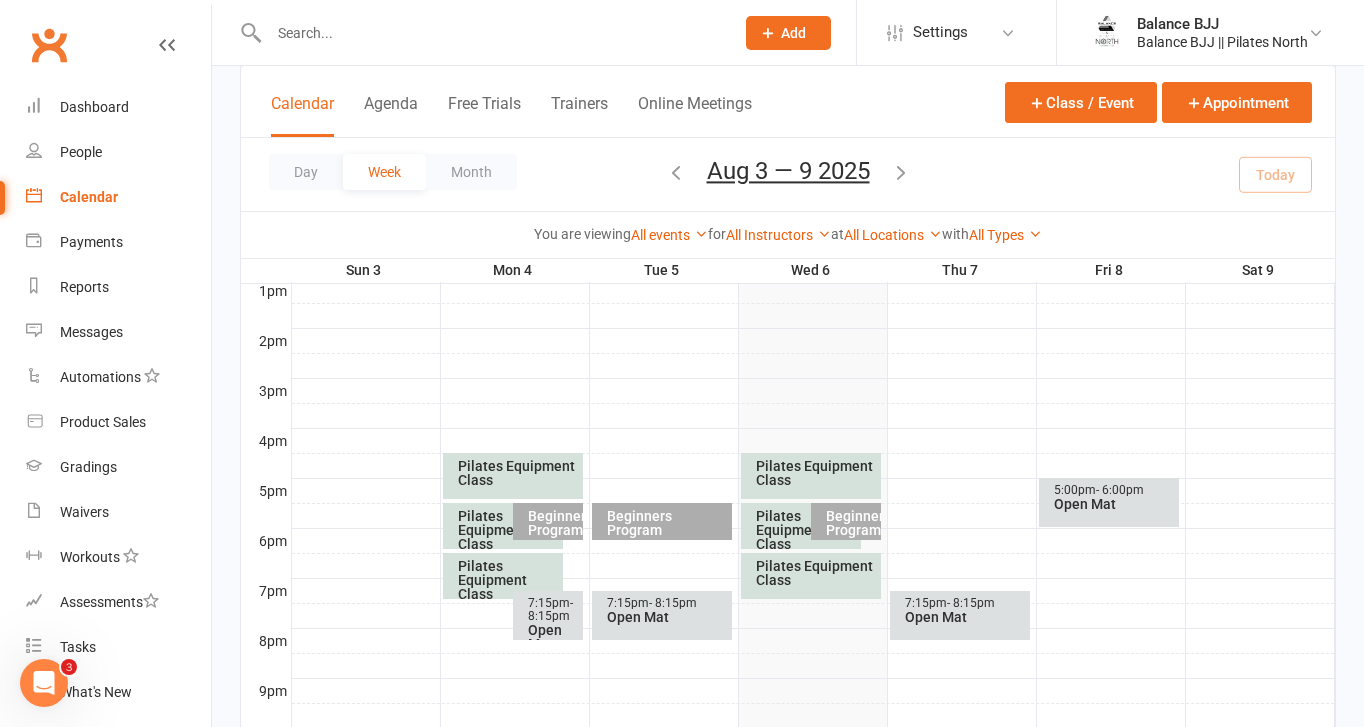 scroll, scrollTop: 782, scrollLeft: 0, axis: vertical 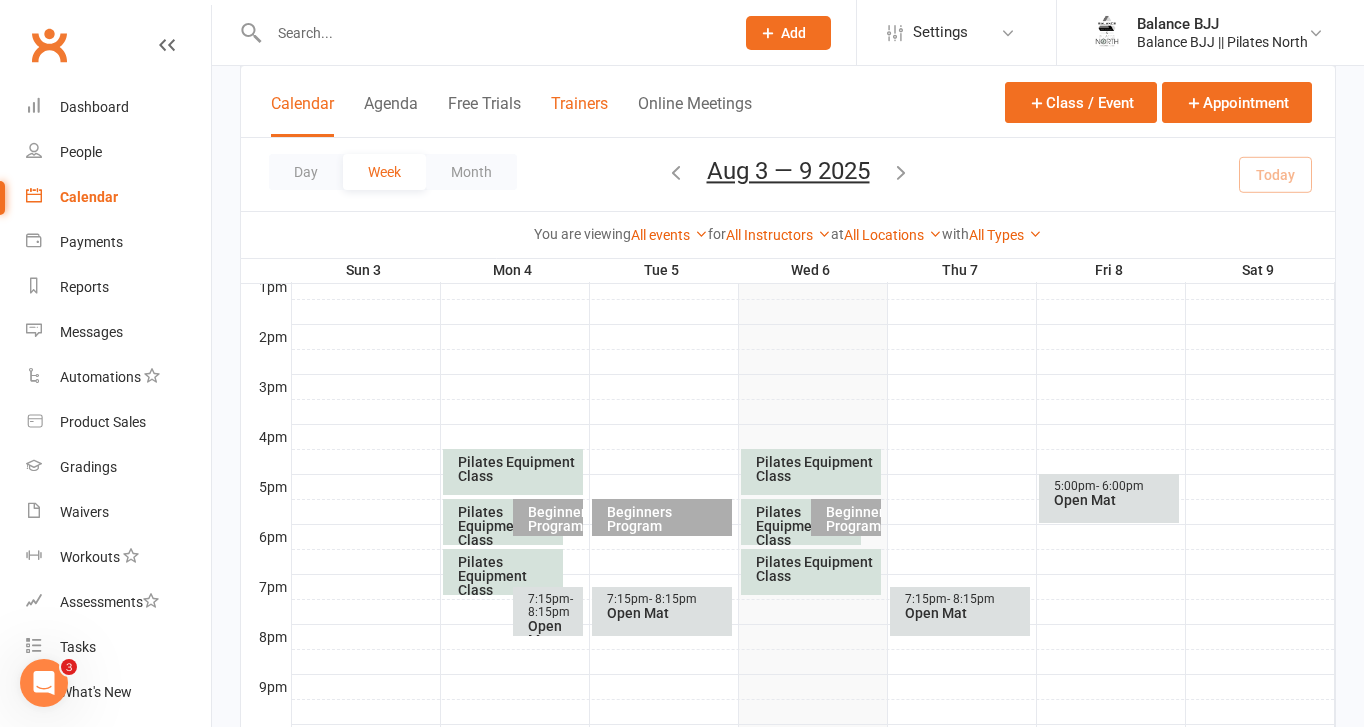 click on "Trainers" at bounding box center [579, 115] 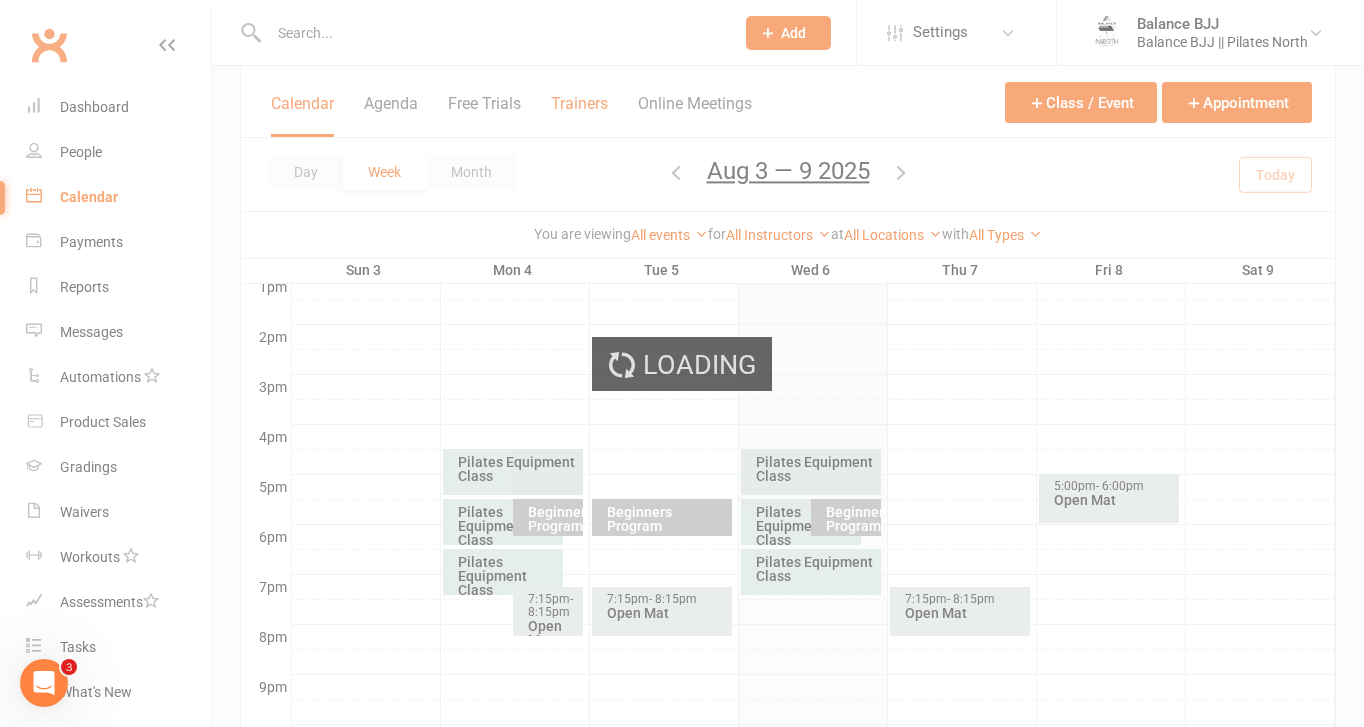 scroll, scrollTop: 0, scrollLeft: 0, axis: both 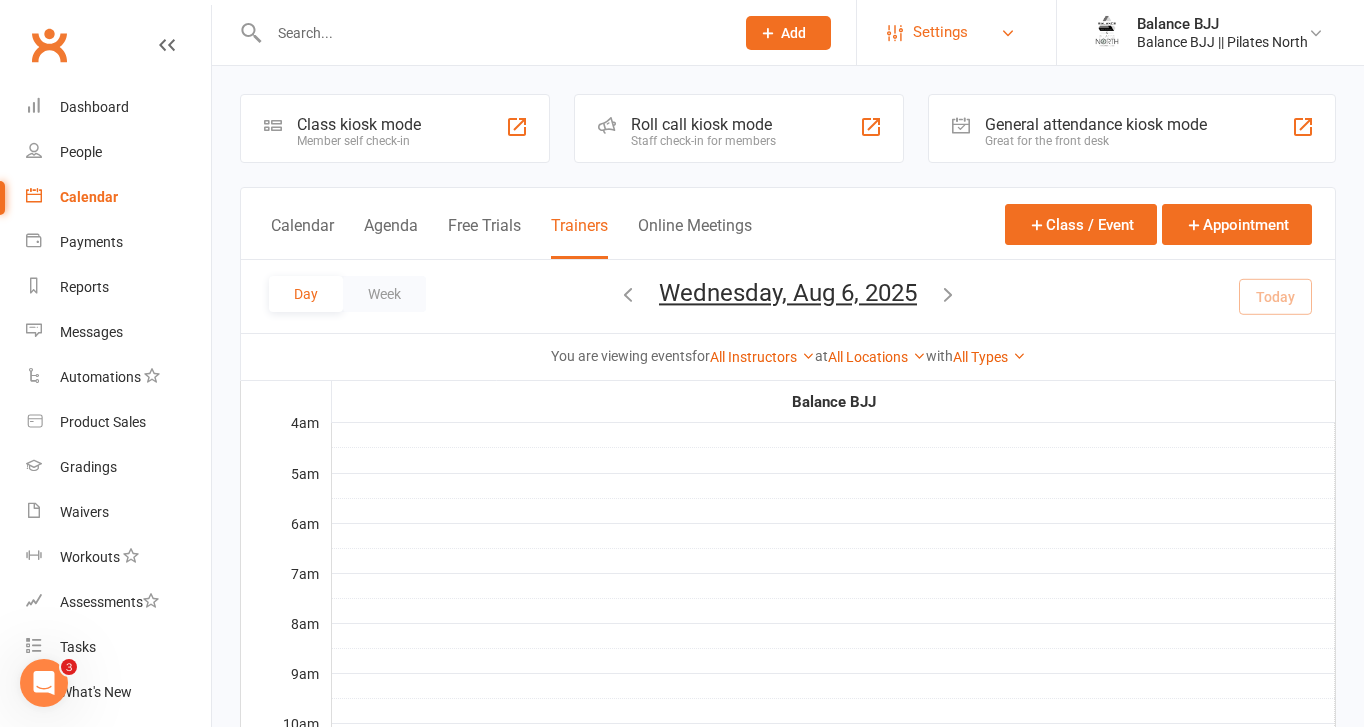 click on "Settings" at bounding box center (956, 32) 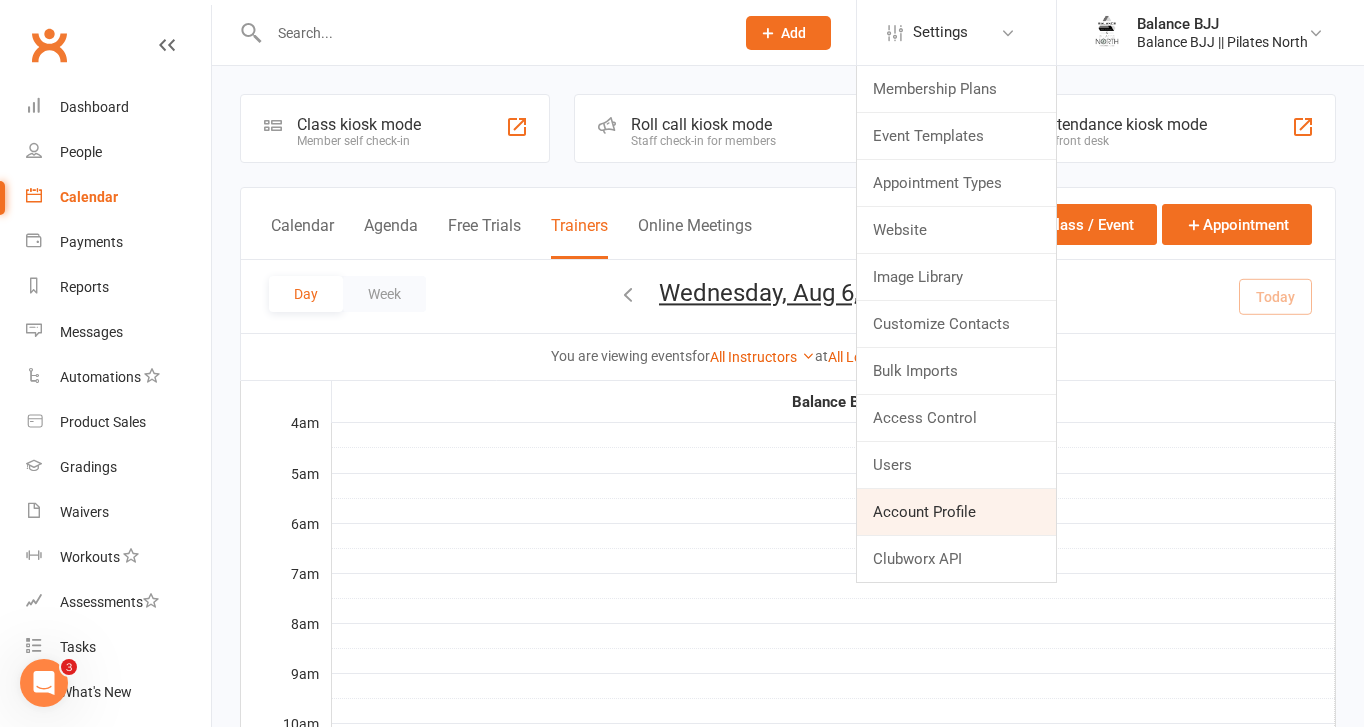 click on "Account Profile" at bounding box center (956, 512) 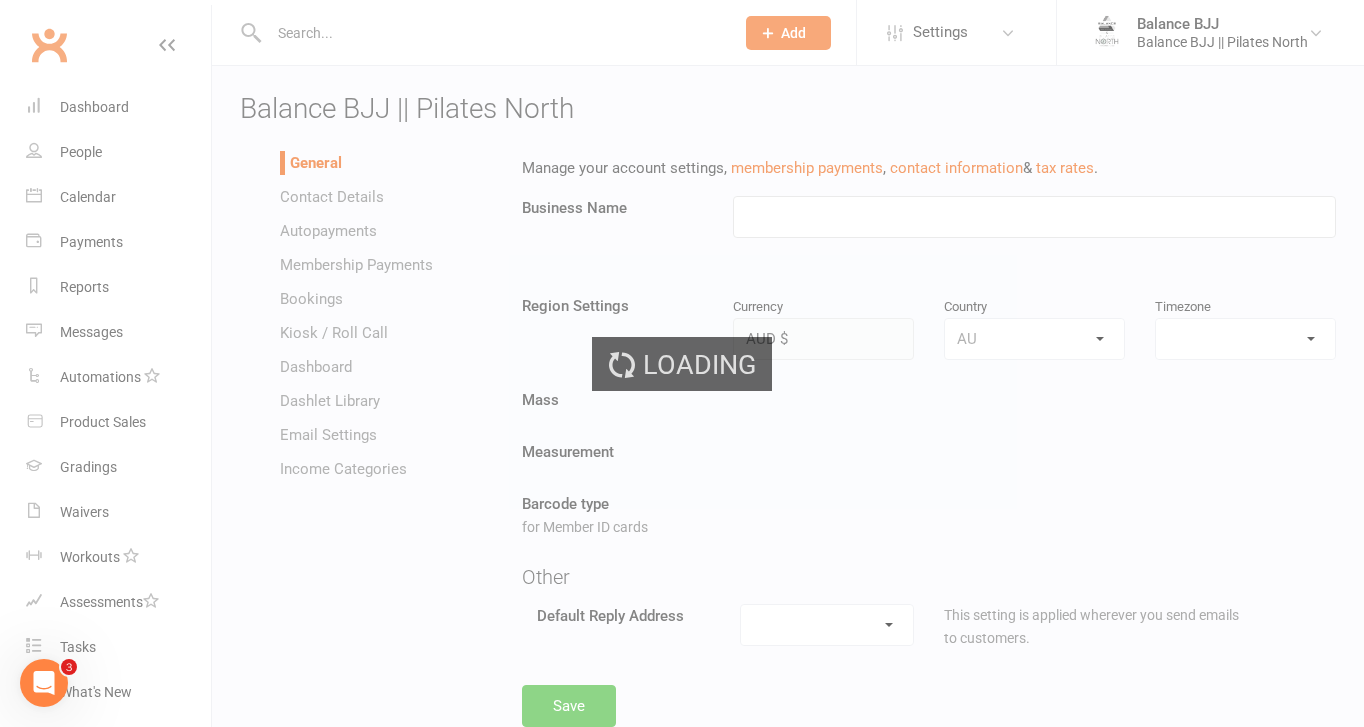 type on "Balance BJJ || Pilates North" 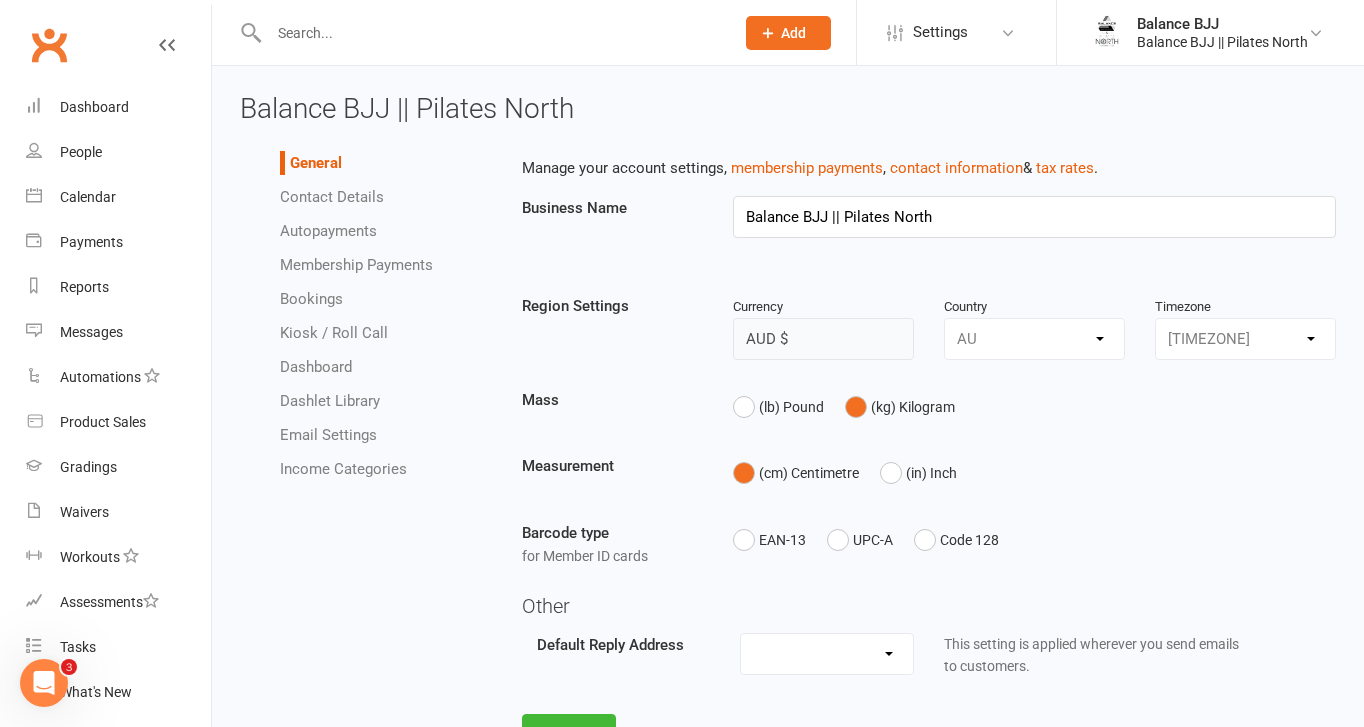 scroll, scrollTop: 90, scrollLeft: 0, axis: vertical 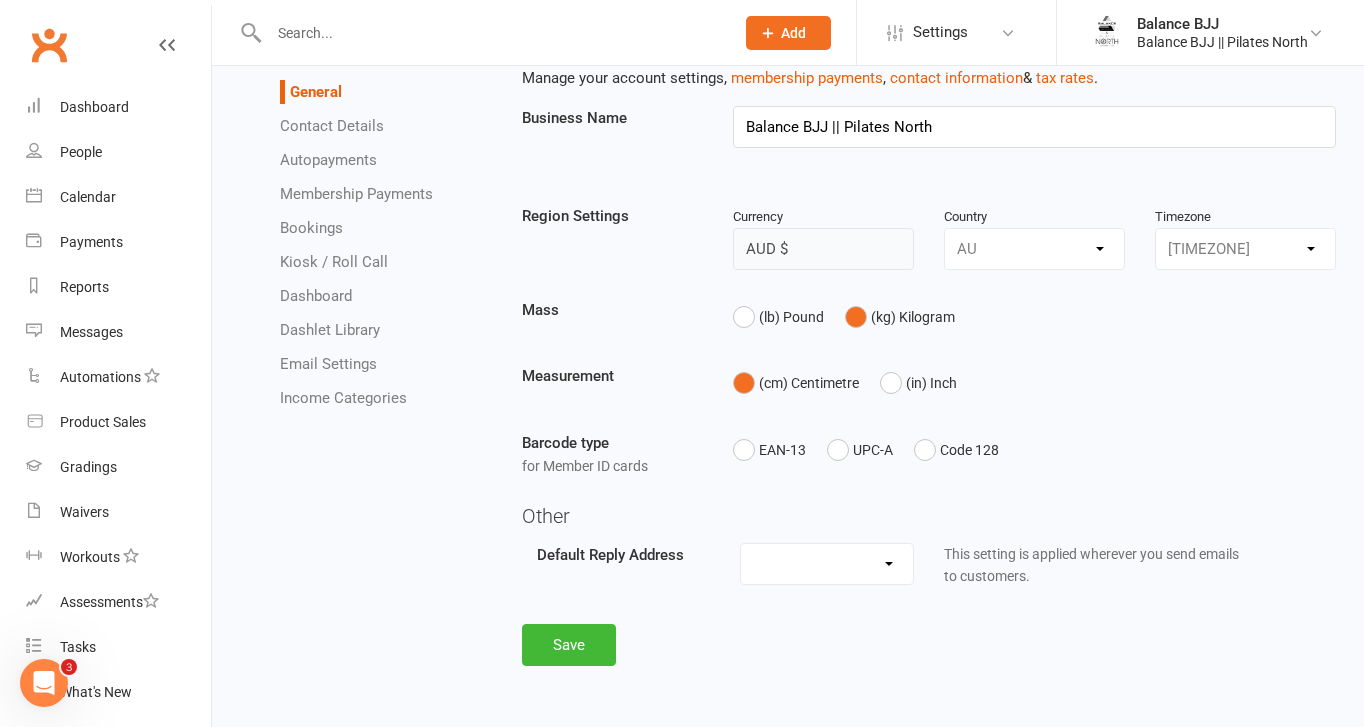 click on "Kiosk / Roll Call" at bounding box center [334, 262] 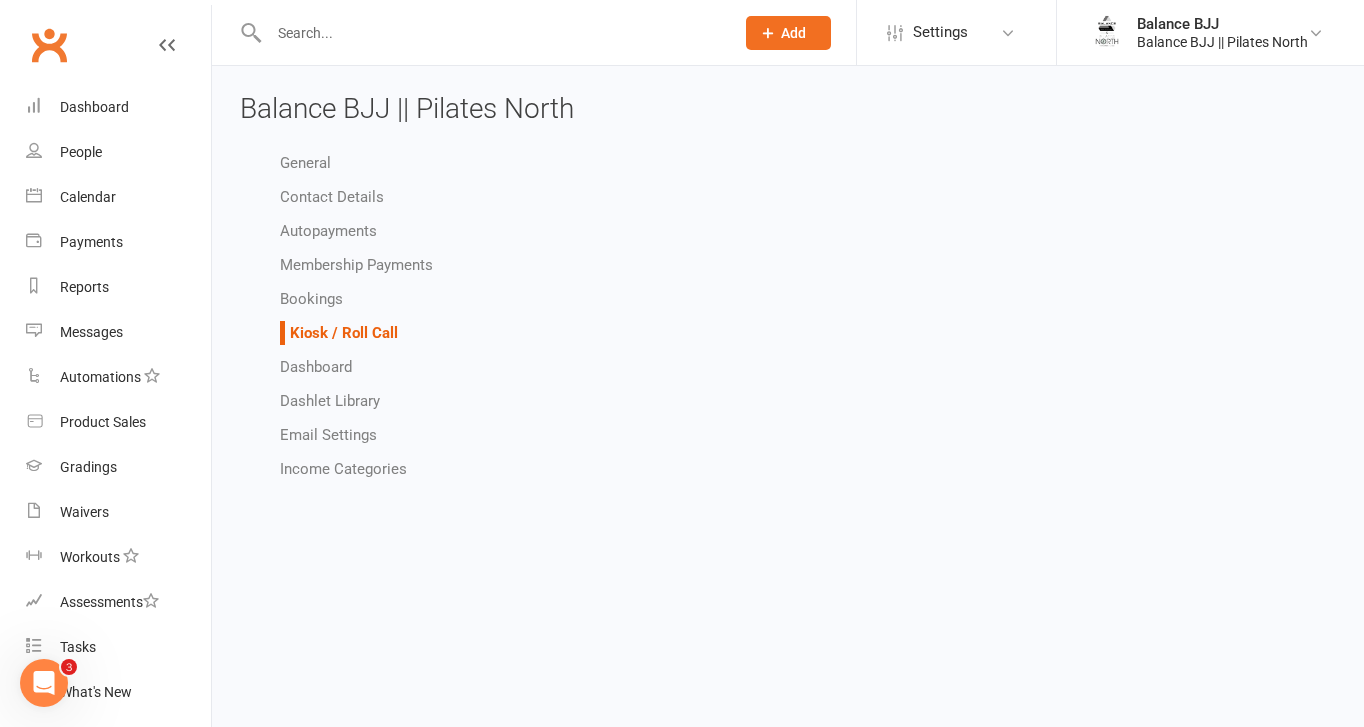 scroll, scrollTop: 0, scrollLeft: 0, axis: both 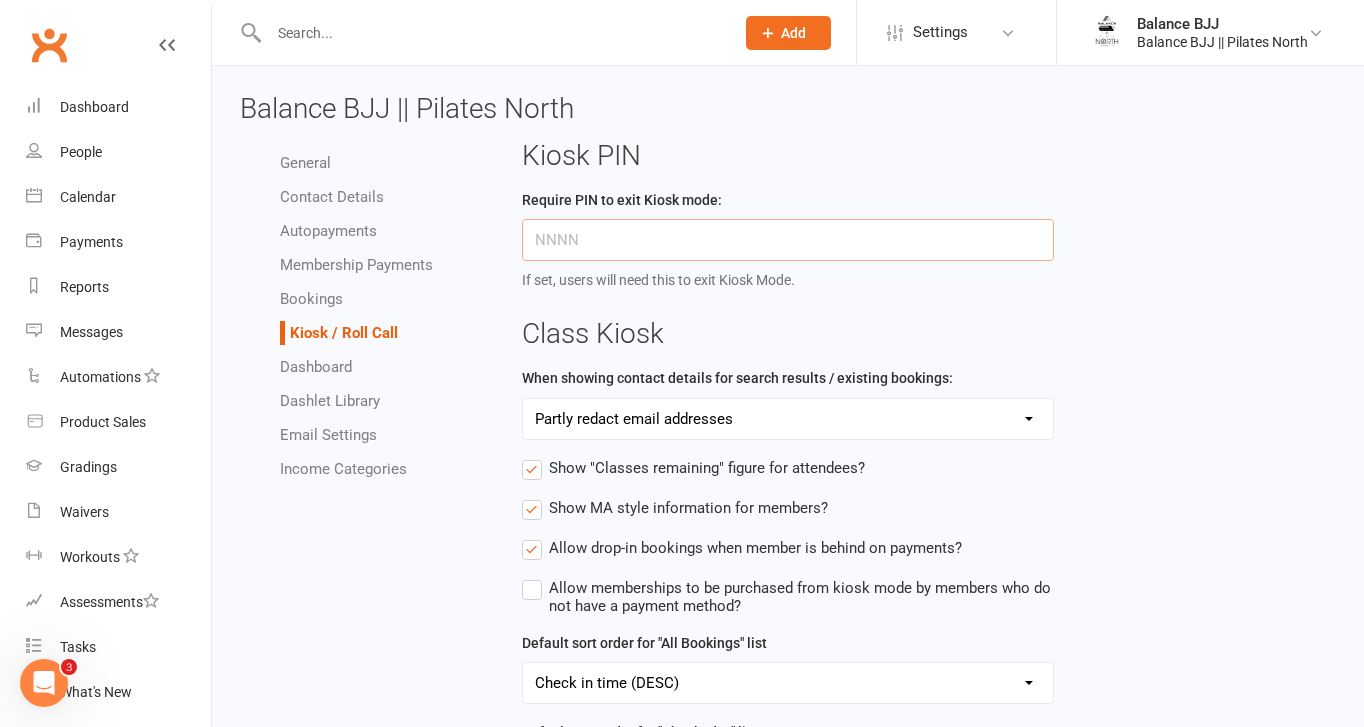 click at bounding box center (788, 240) 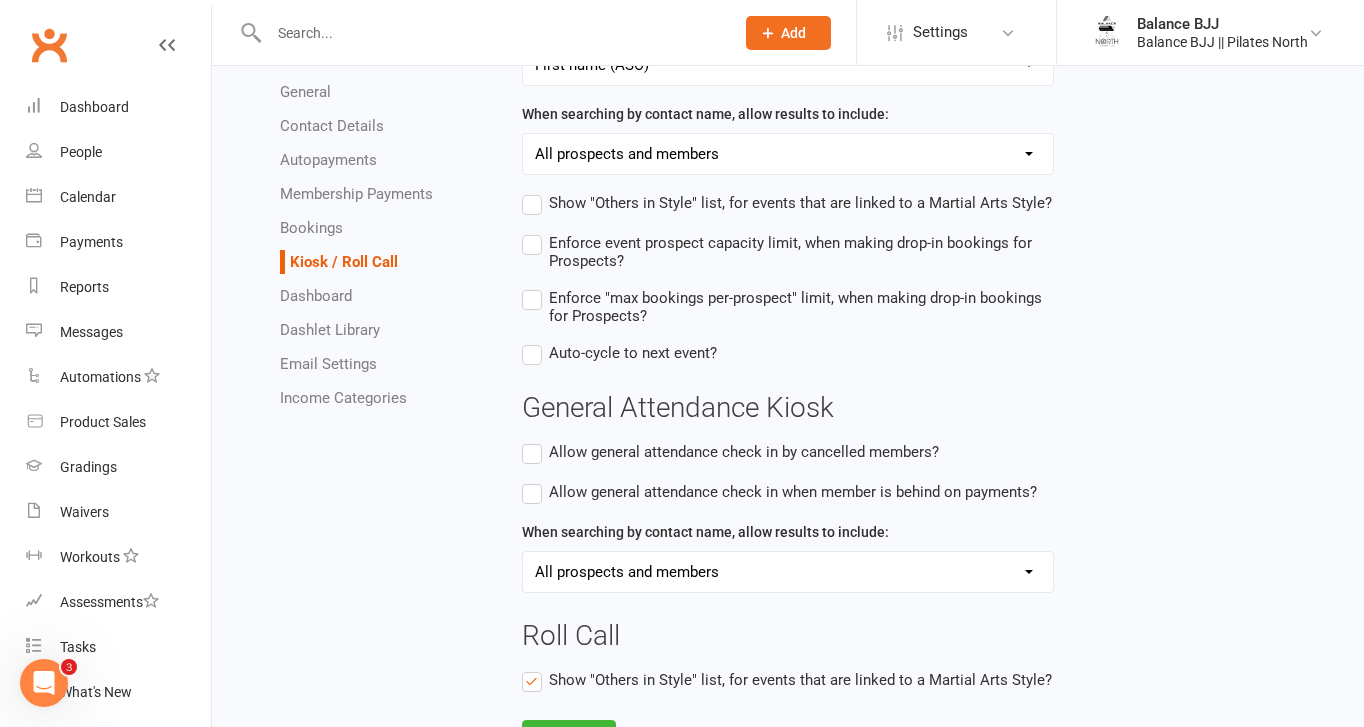 scroll, scrollTop: 861, scrollLeft: 0, axis: vertical 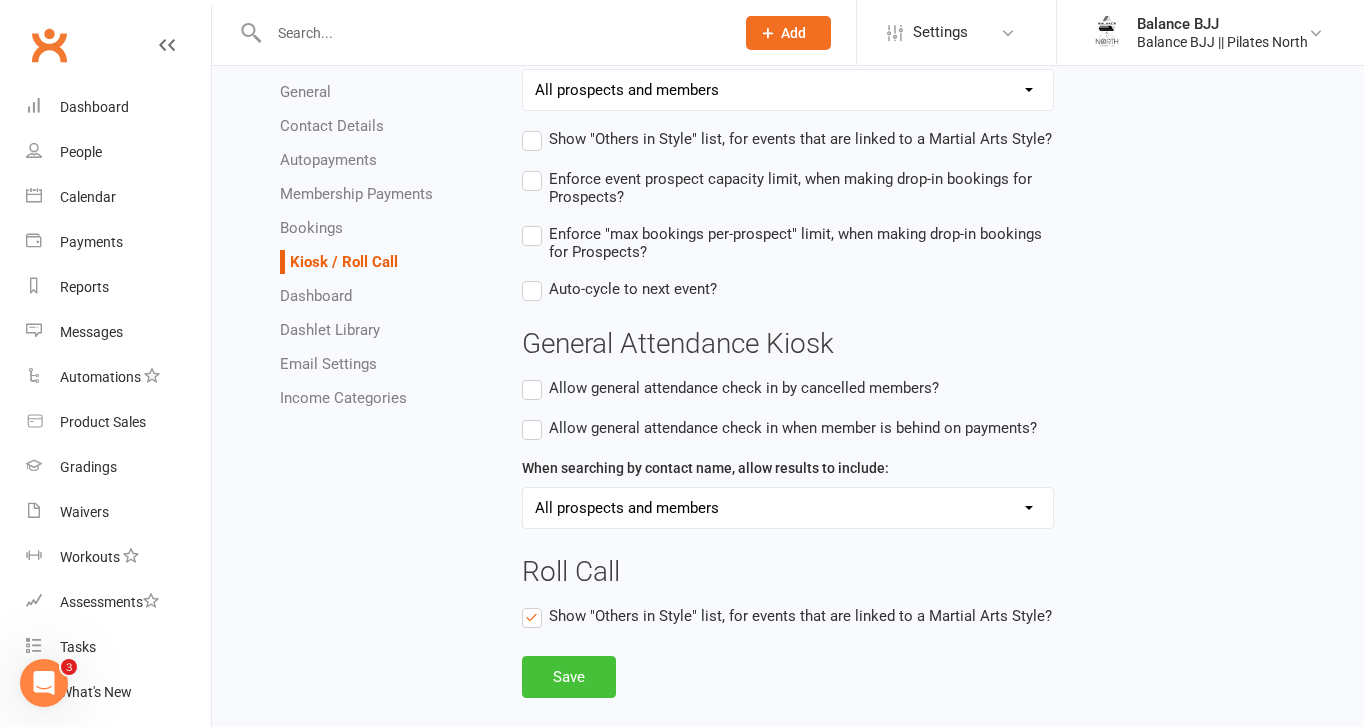 type on "4112" 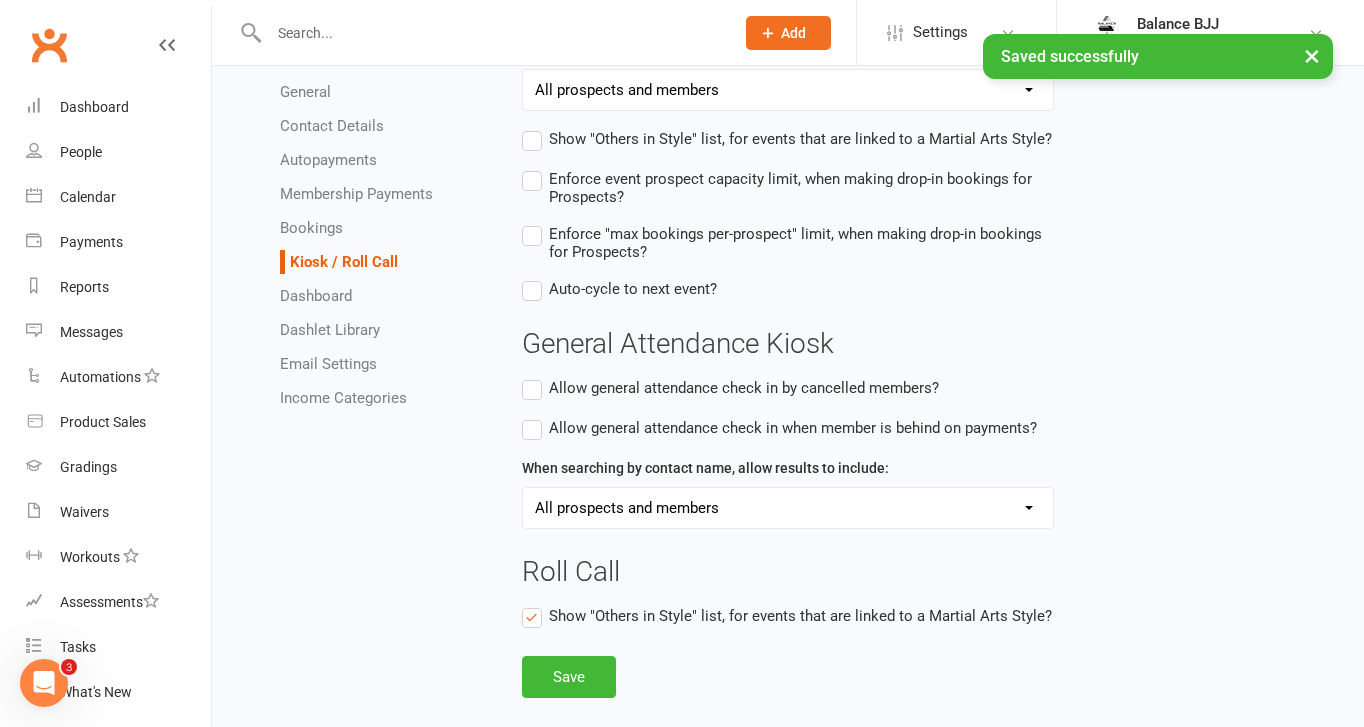 click on "×" at bounding box center [1312, 55] 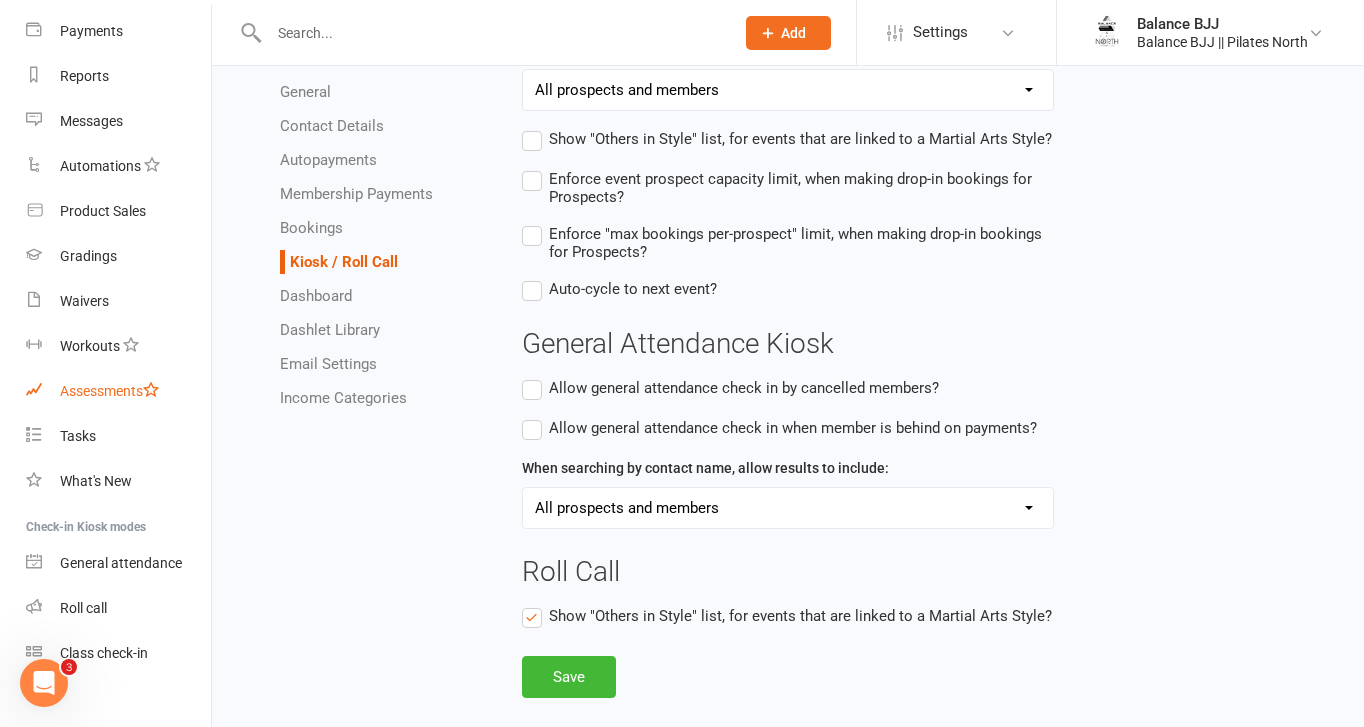 scroll, scrollTop: 235, scrollLeft: 0, axis: vertical 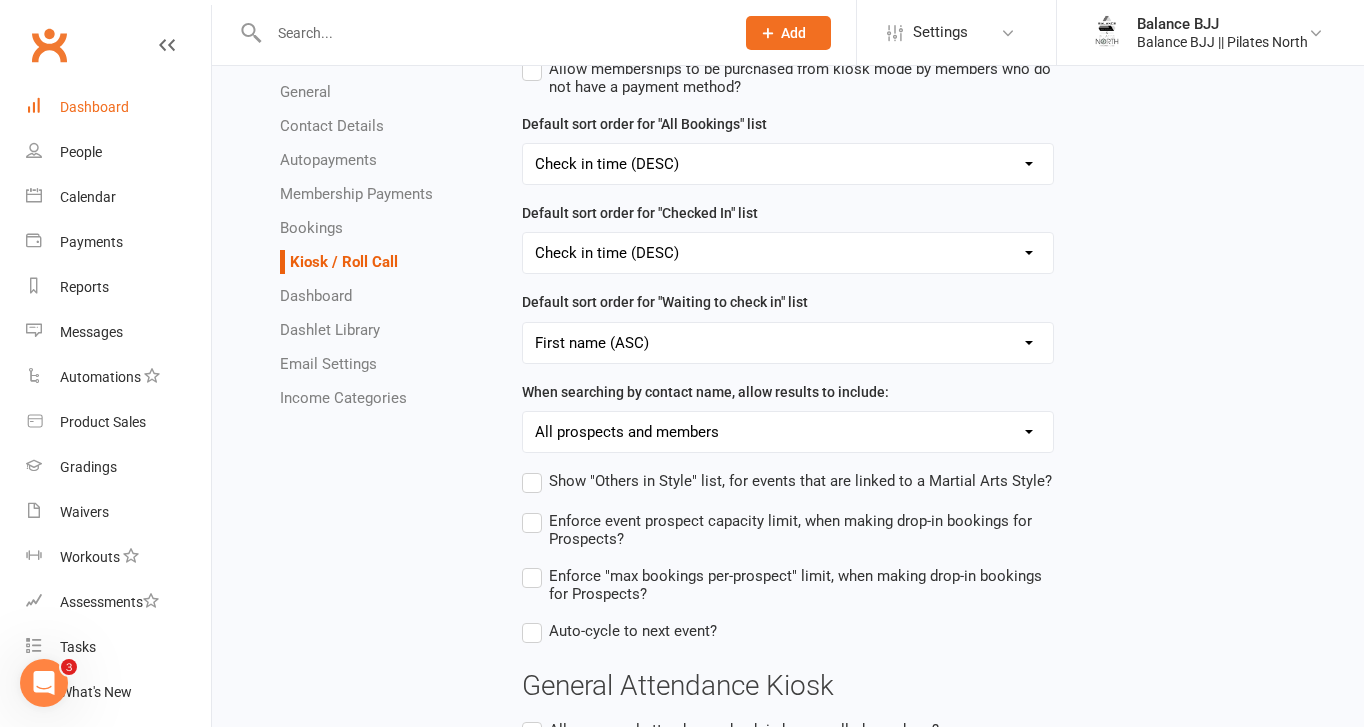 click on "Dashboard" at bounding box center [118, 107] 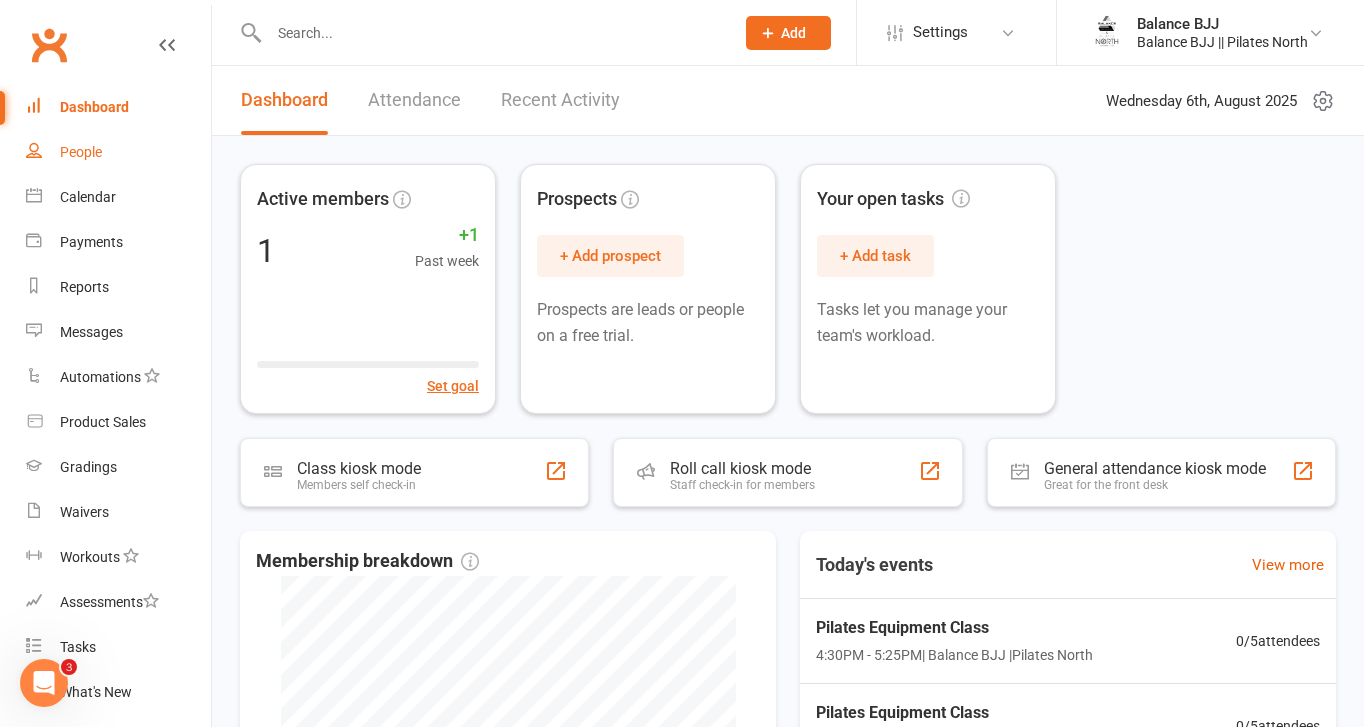click on "People" at bounding box center (81, 152) 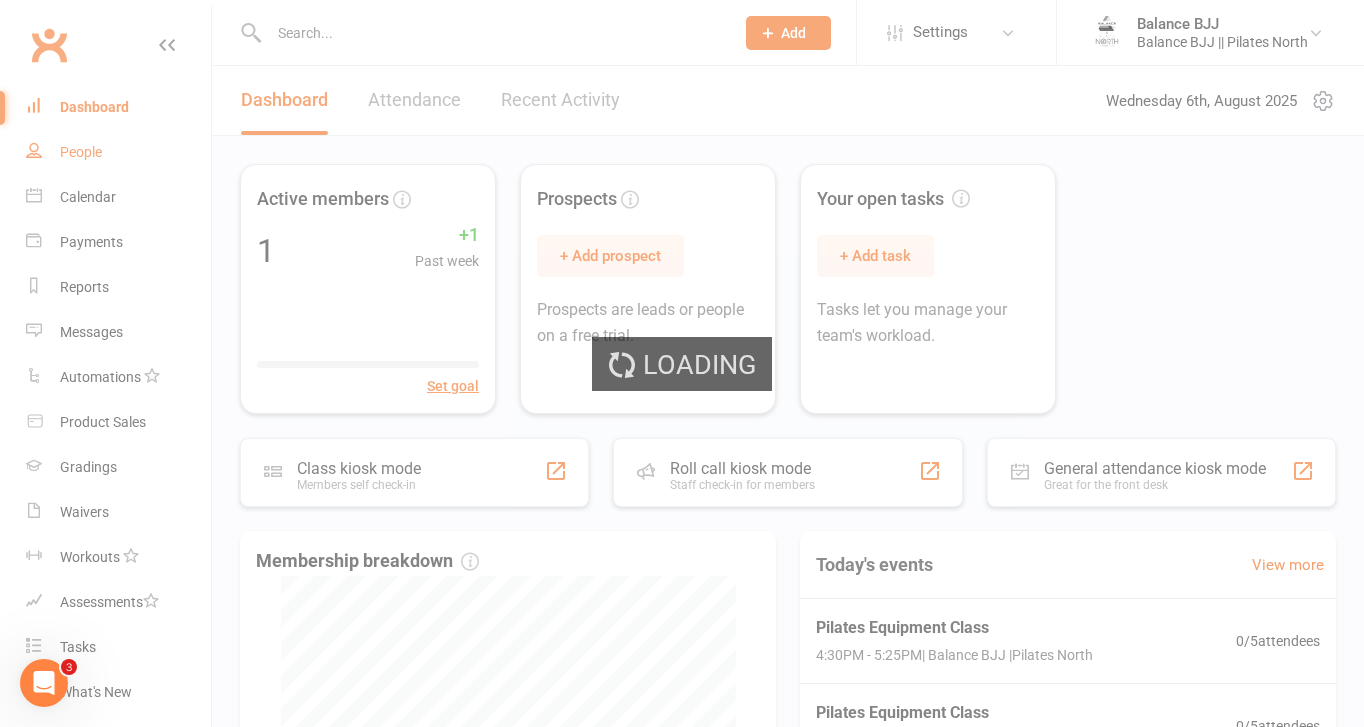 select on "100" 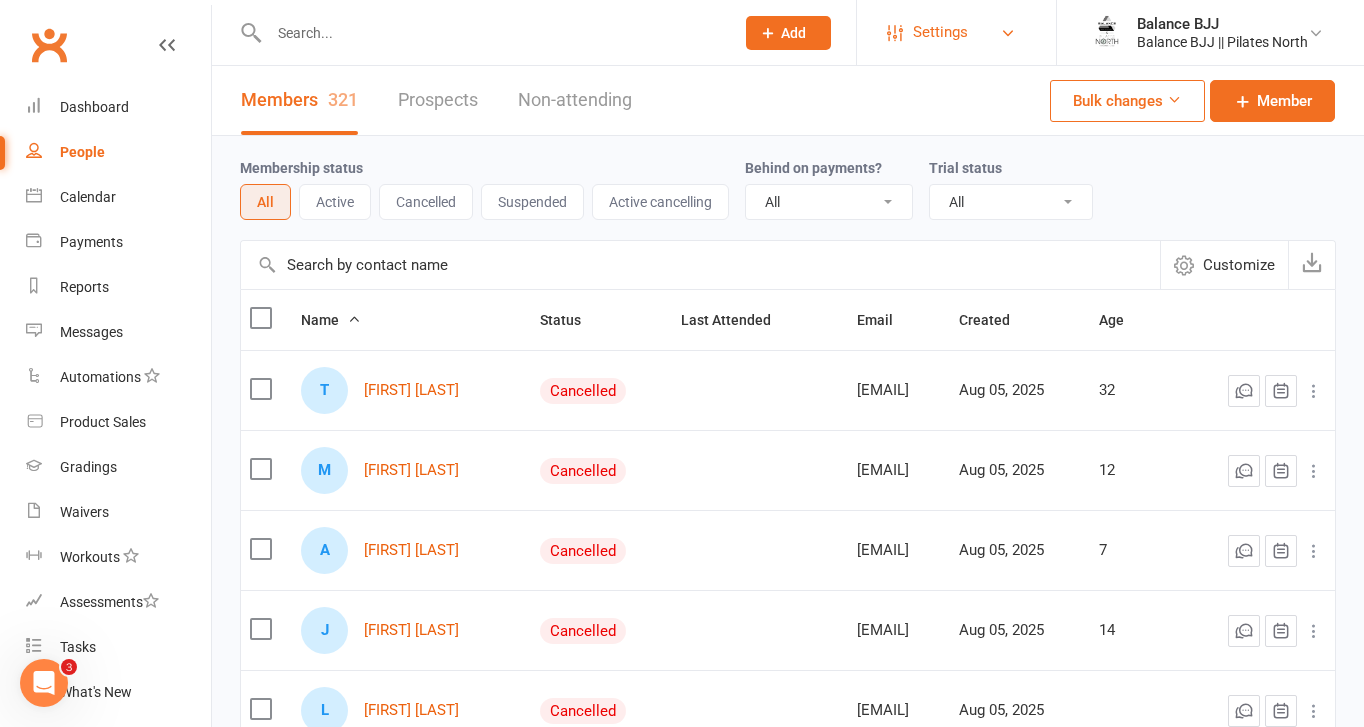 click on "Settings" at bounding box center (956, 32) 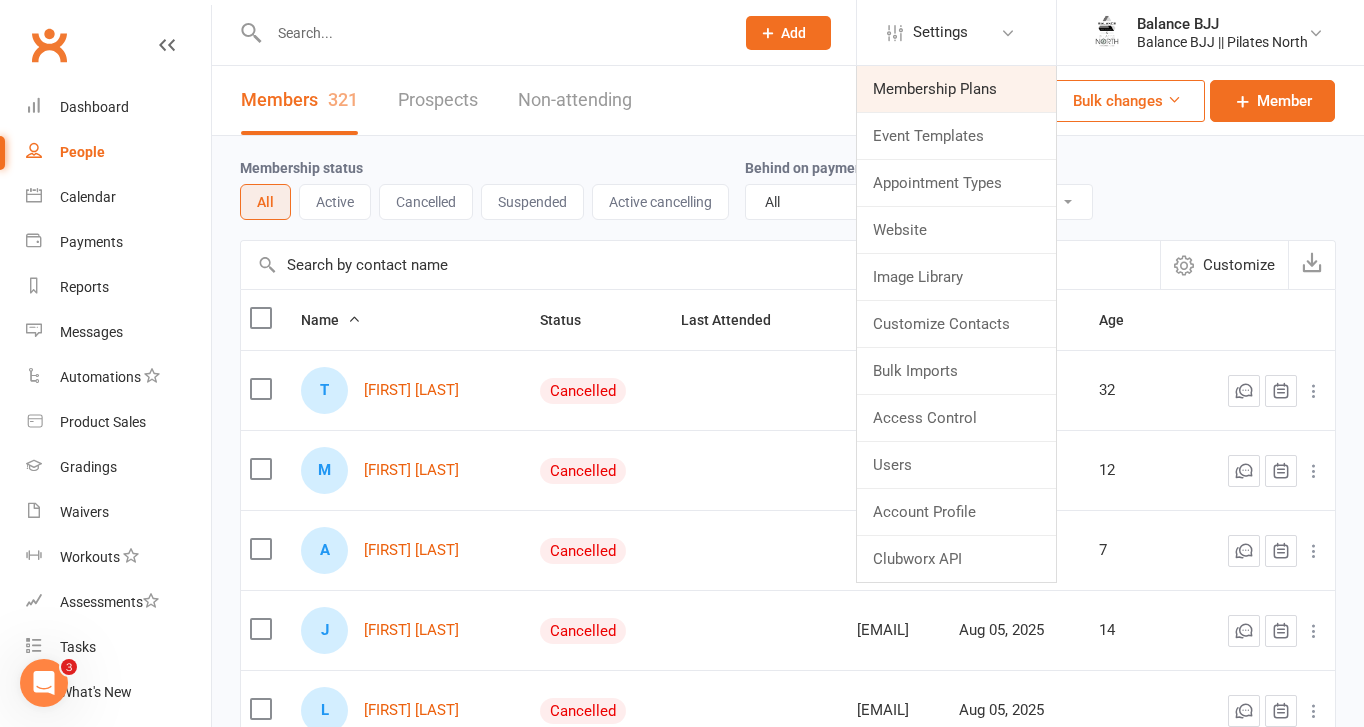 click on "Membership Plans" at bounding box center (956, 89) 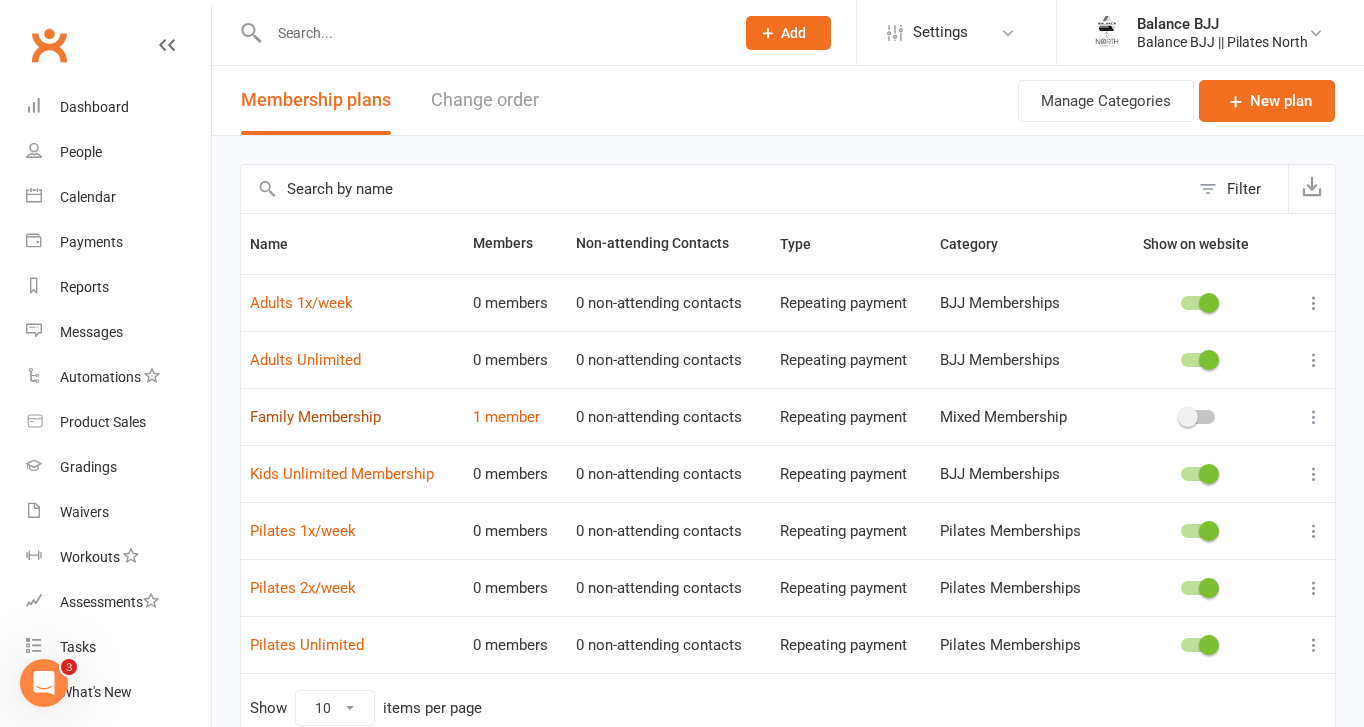 click on "Family Membership" at bounding box center [315, 417] 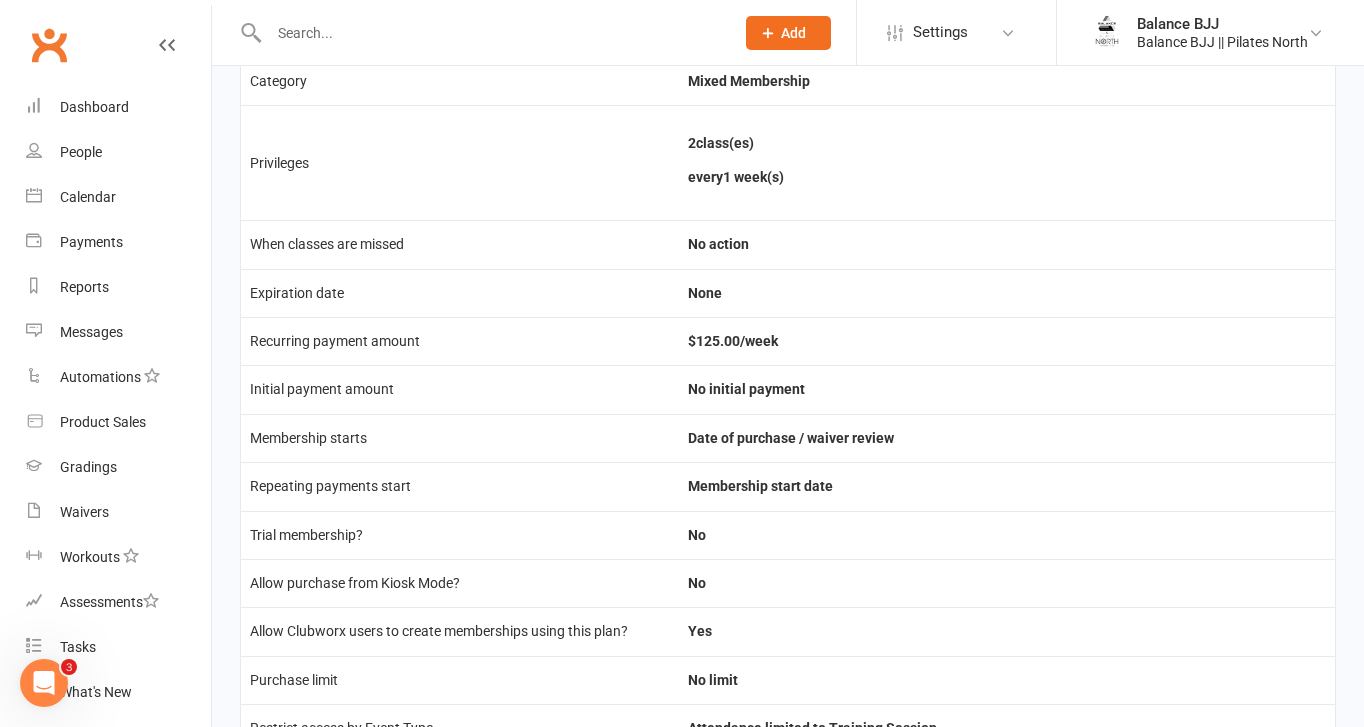 scroll, scrollTop: 0, scrollLeft: 0, axis: both 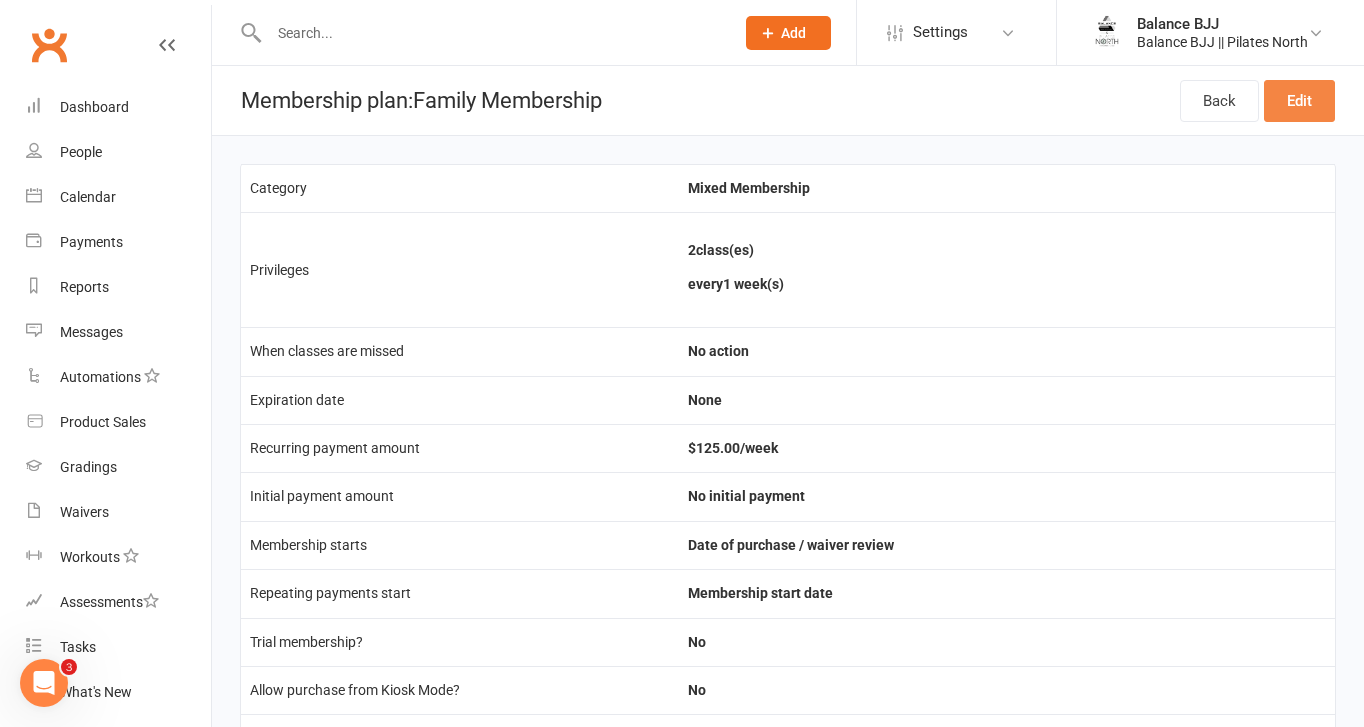 click on "Edit" at bounding box center [1299, 101] 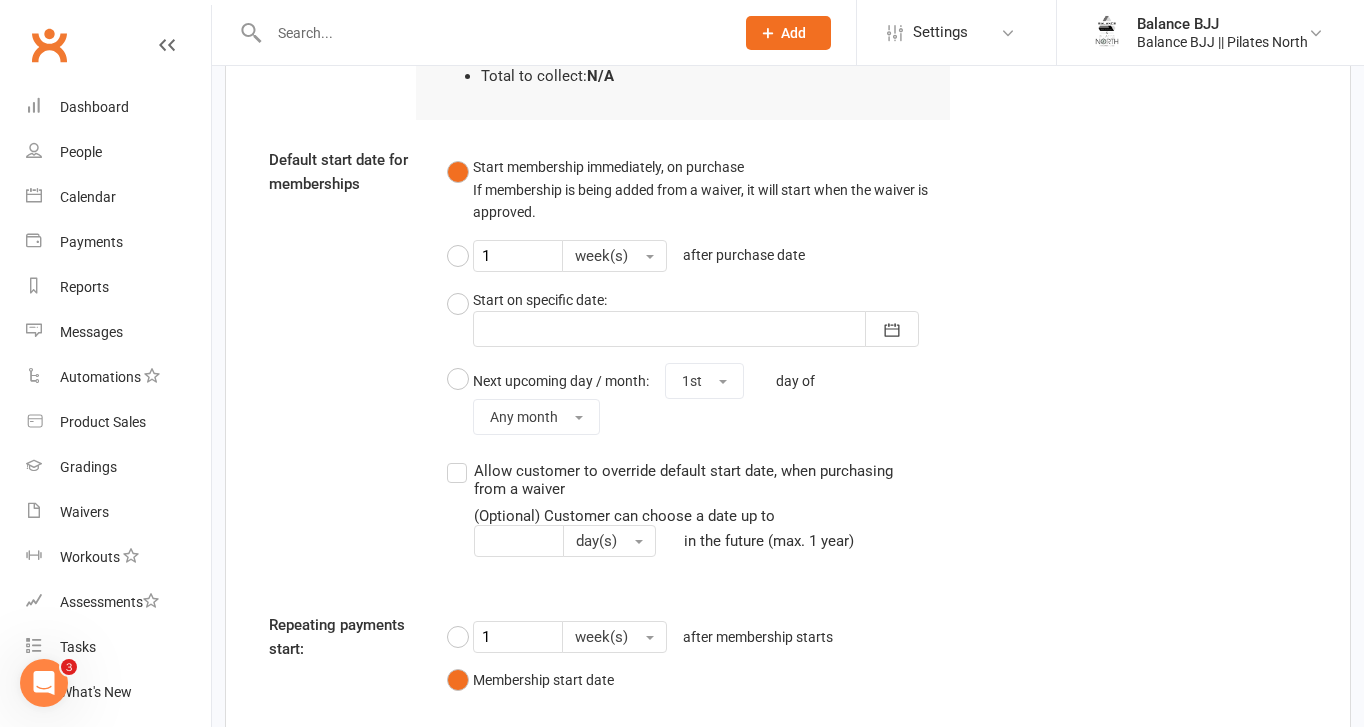 scroll, scrollTop: 1764, scrollLeft: 0, axis: vertical 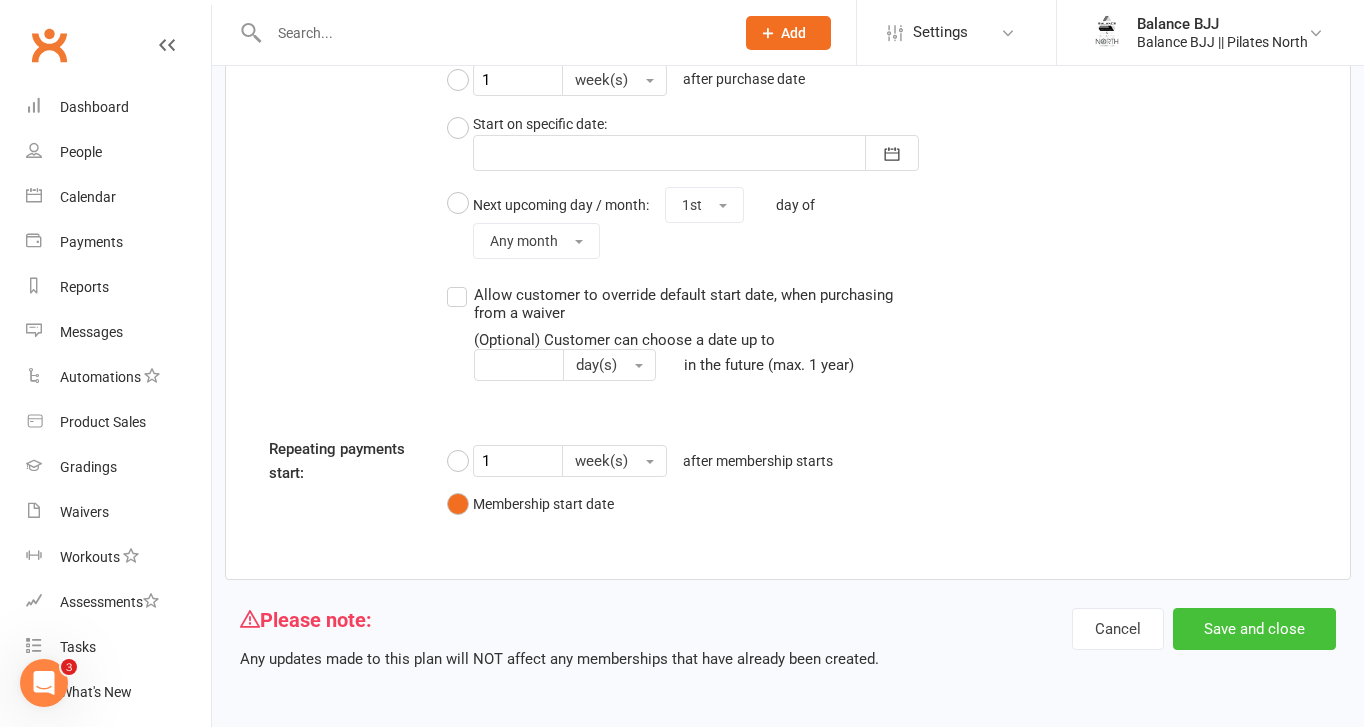 click on "Save and close" at bounding box center (1254, 629) 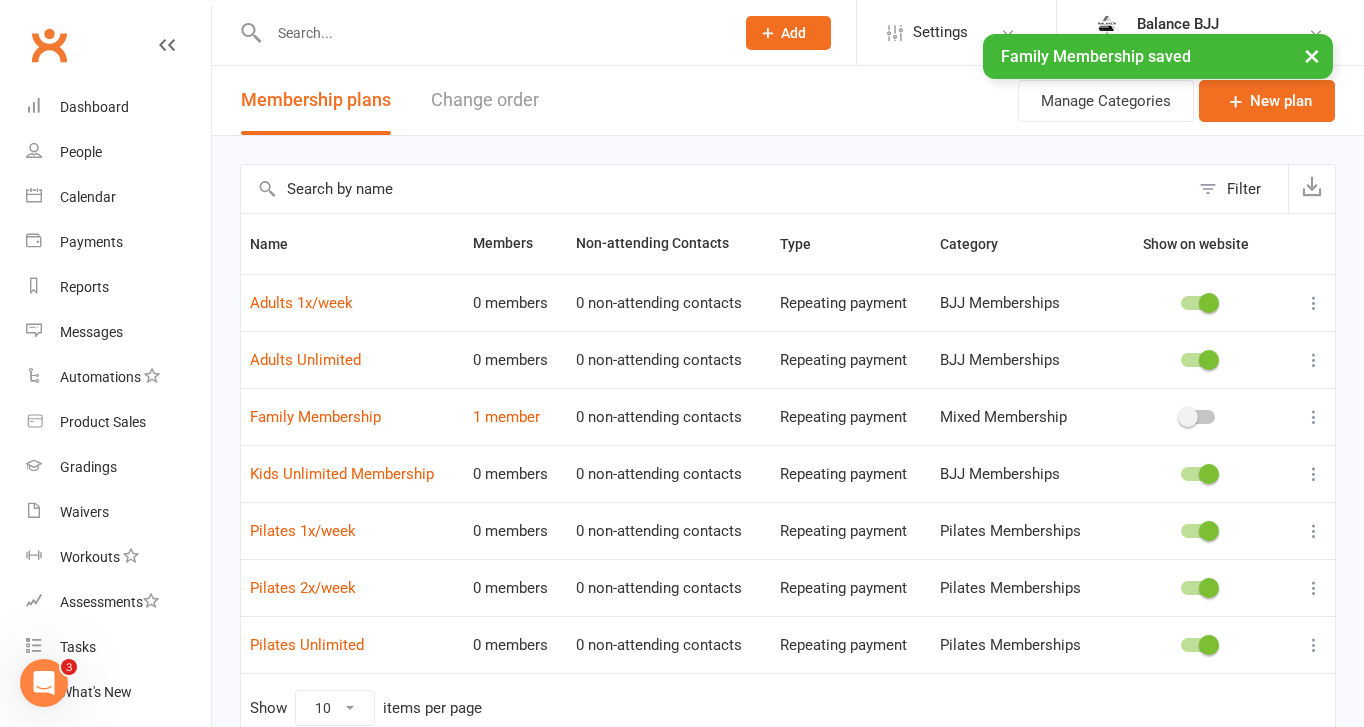 scroll, scrollTop: 100, scrollLeft: 0, axis: vertical 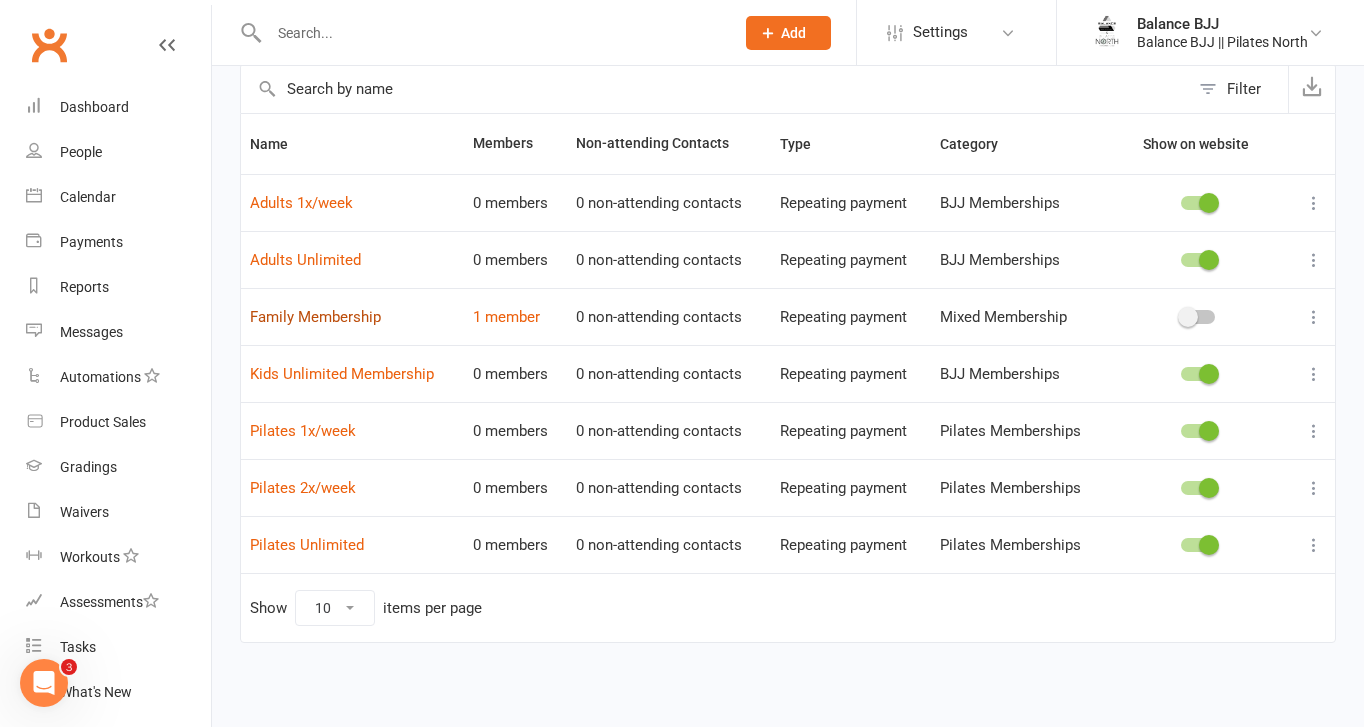 click on "Family Membership" at bounding box center [315, 317] 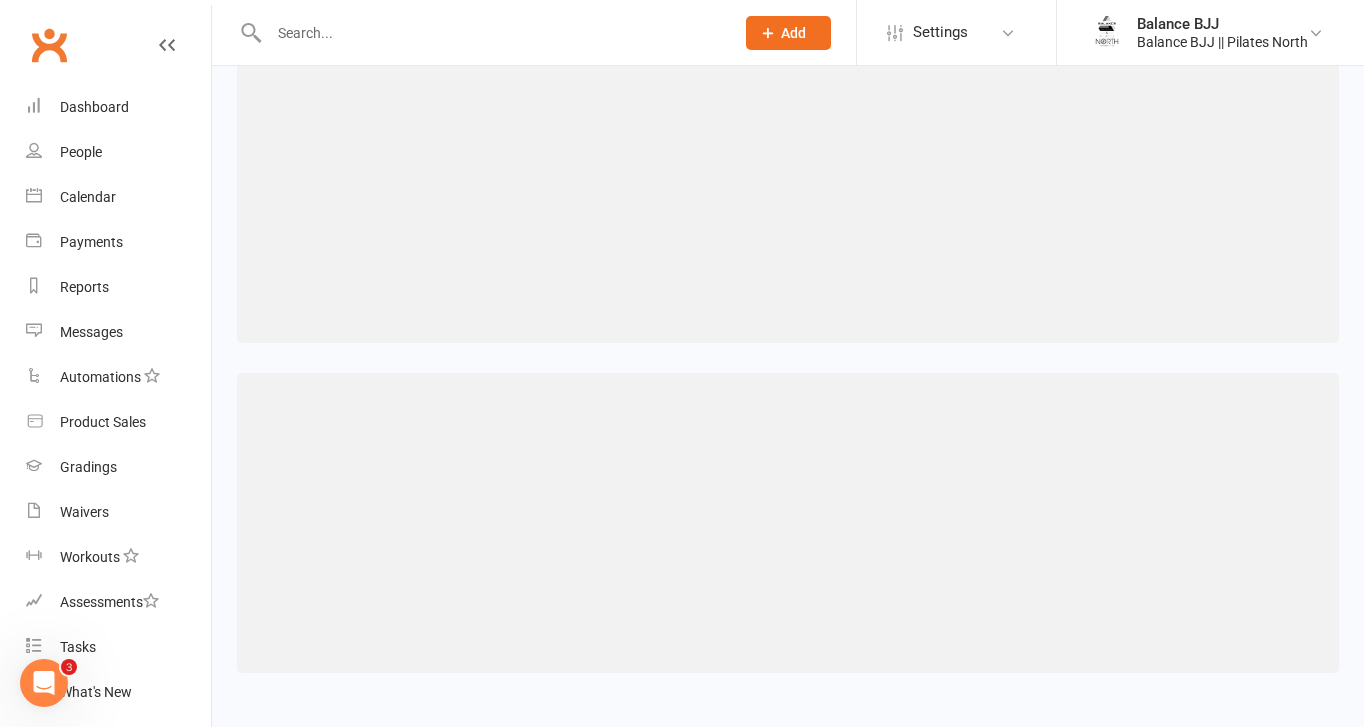 scroll, scrollTop: 0, scrollLeft: 0, axis: both 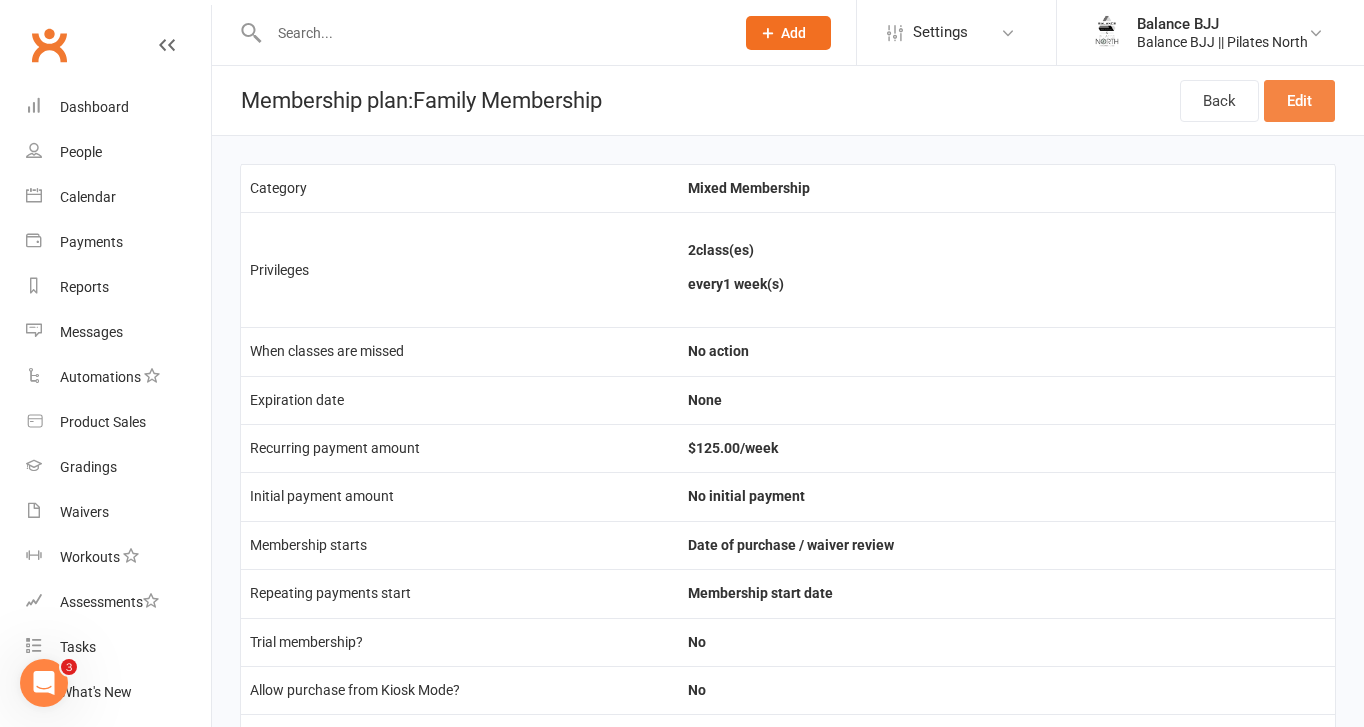 click on "Edit" at bounding box center (1299, 101) 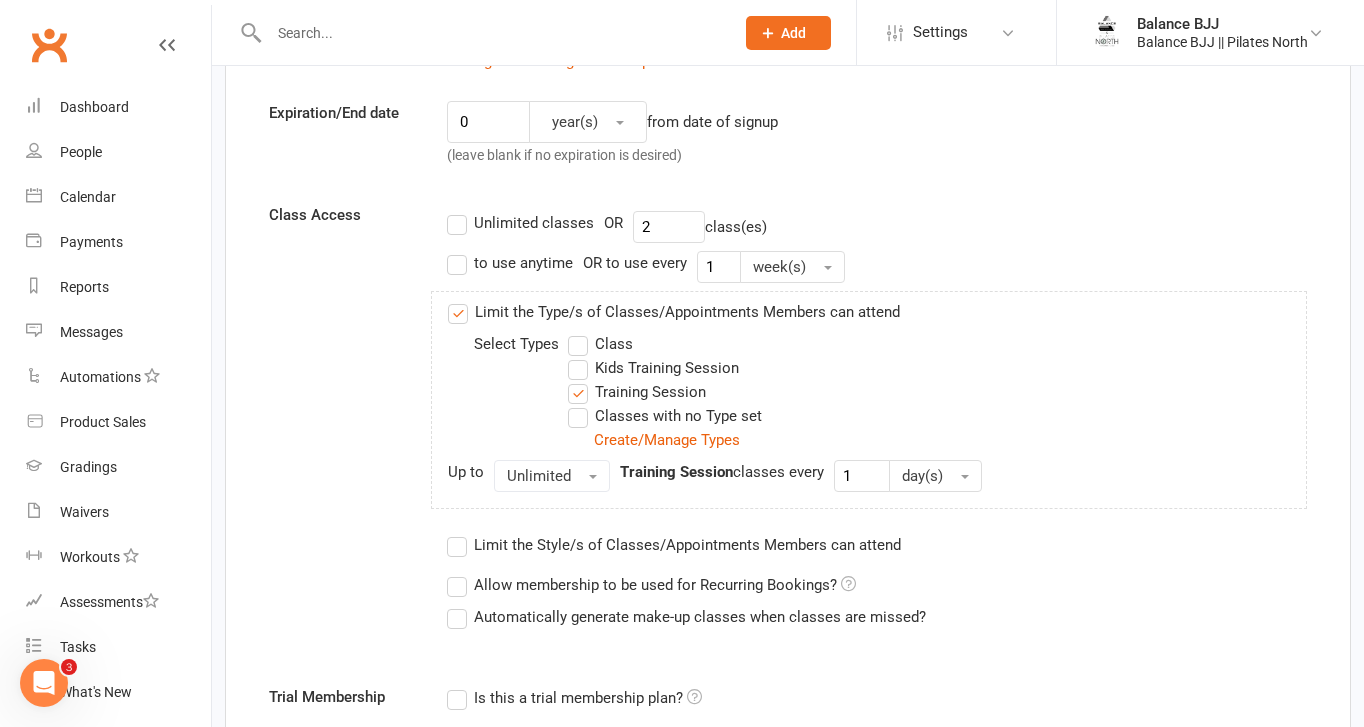 scroll, scrollTop: 545, scrollLeft: 0, axis: vertical 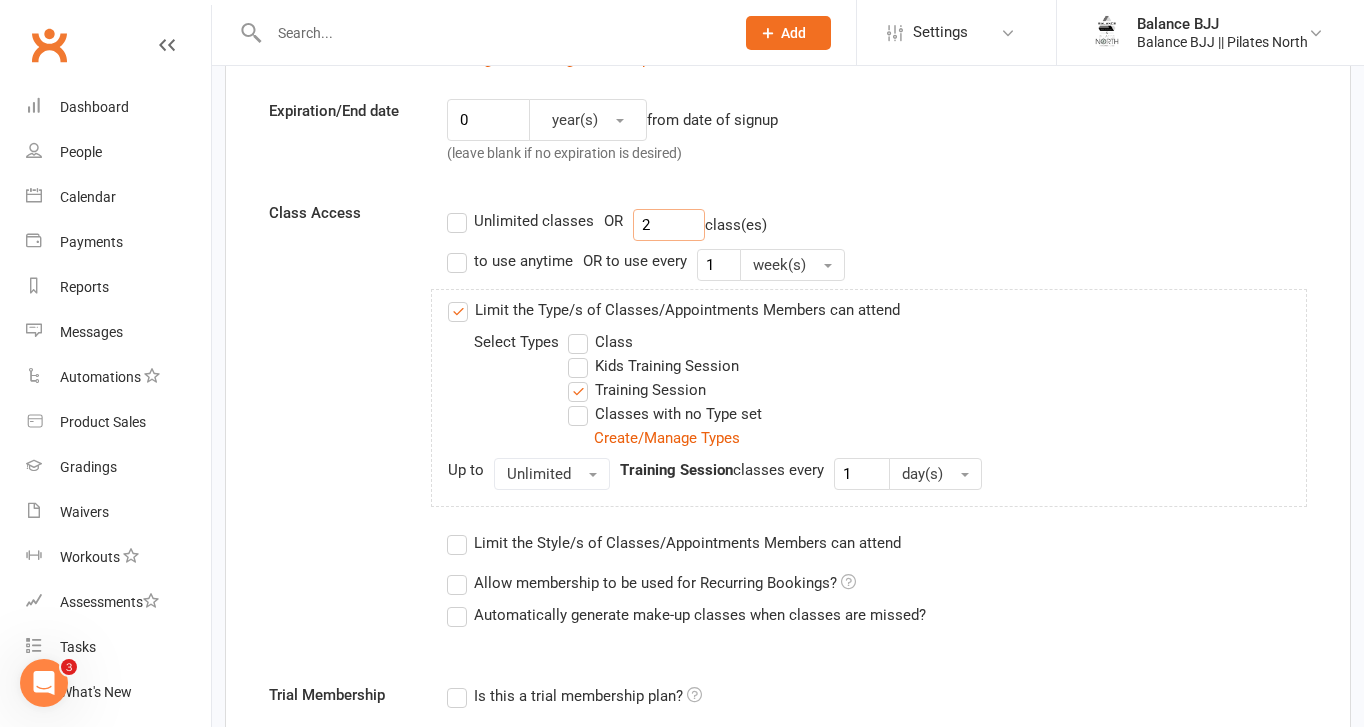 drag, startPoint x: 660, startPoint y: 229, endPoint x: 594, endPoint y: 207, distance: 69.57011 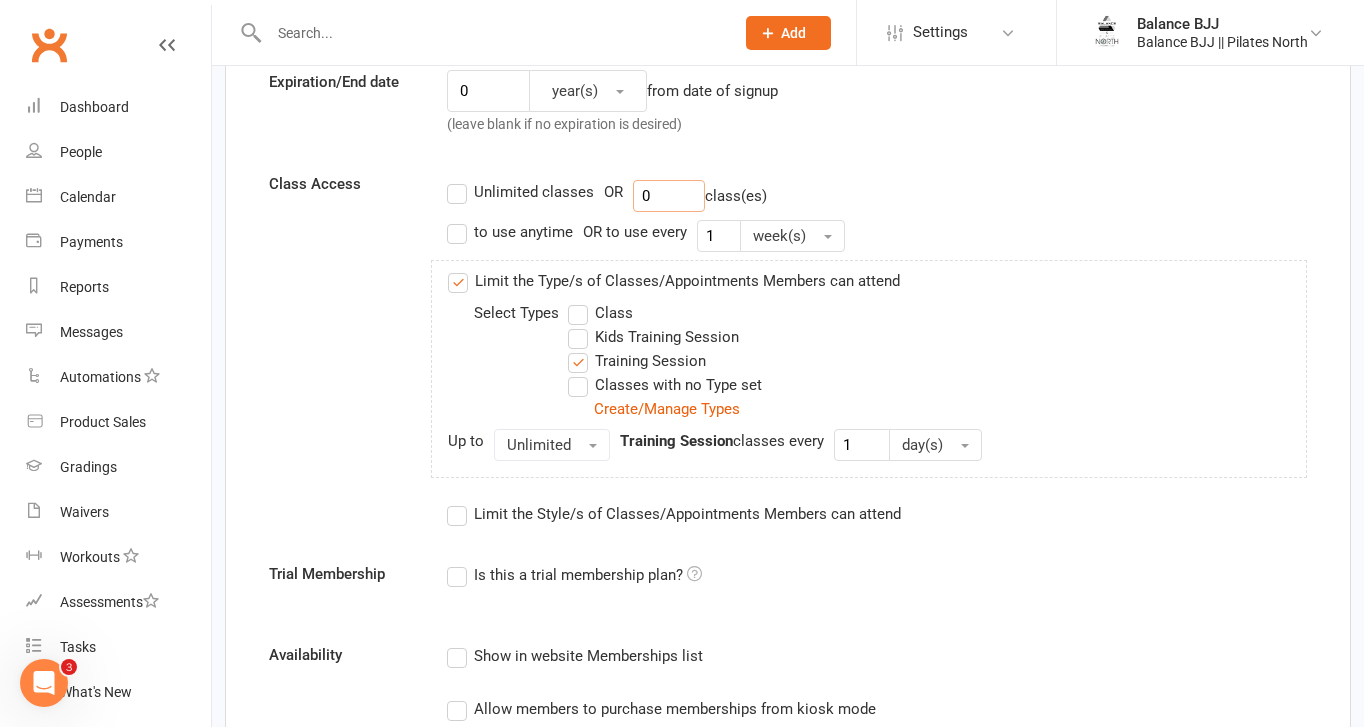 scroll, scrollTop: 591, scrollLeft: 0, axis: vertical 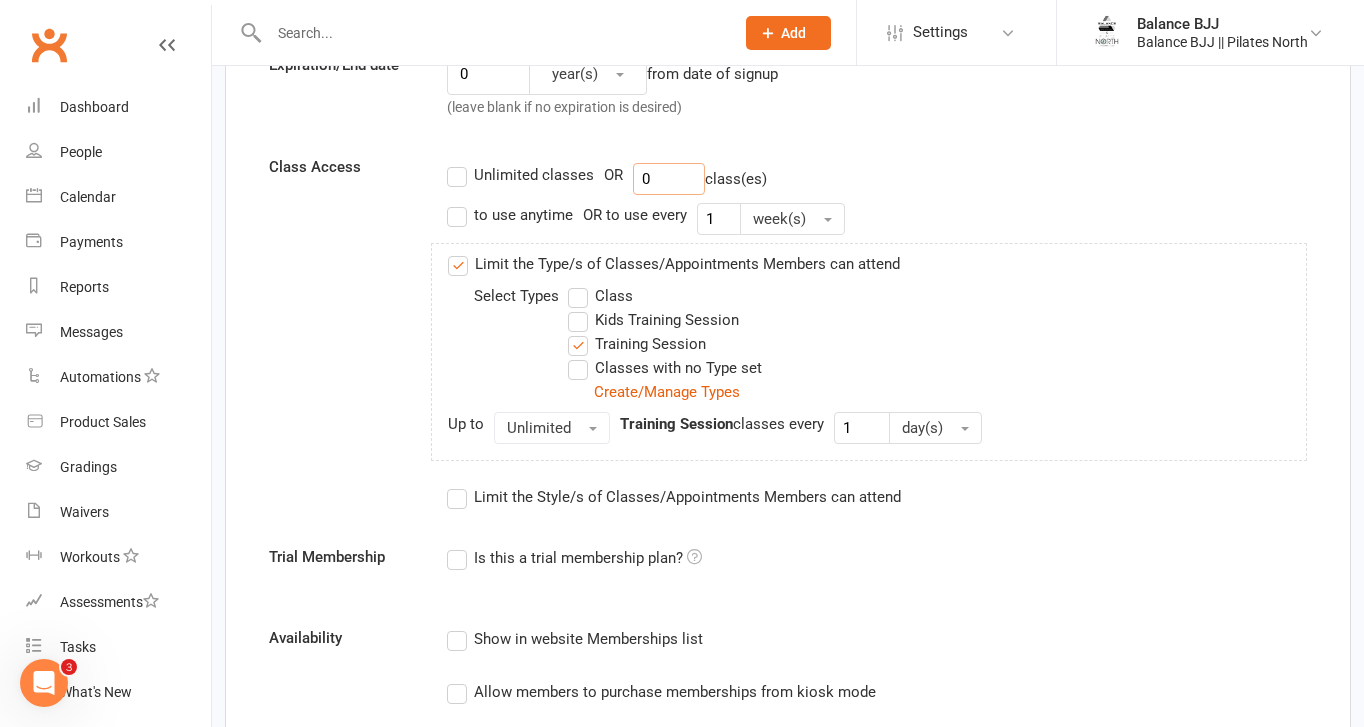 type on "0" 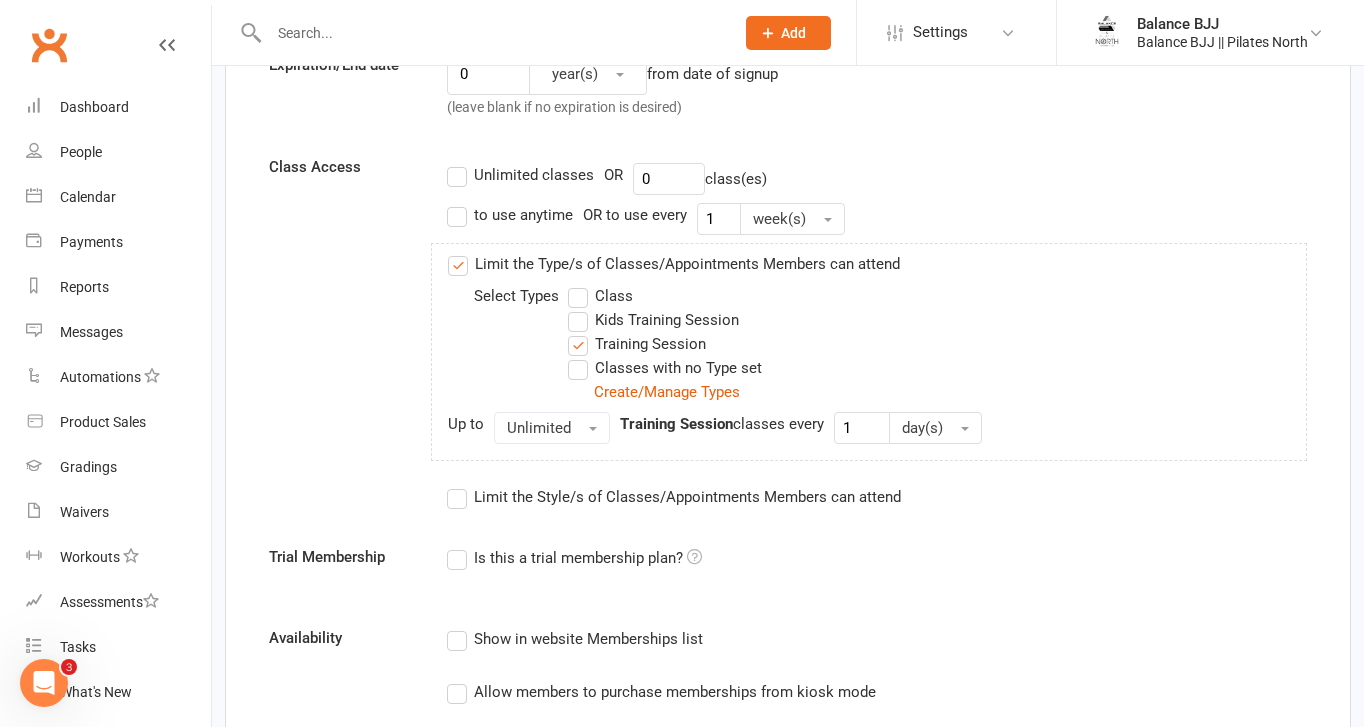click on "Unlimited classes" at bounding box center [520, 175] 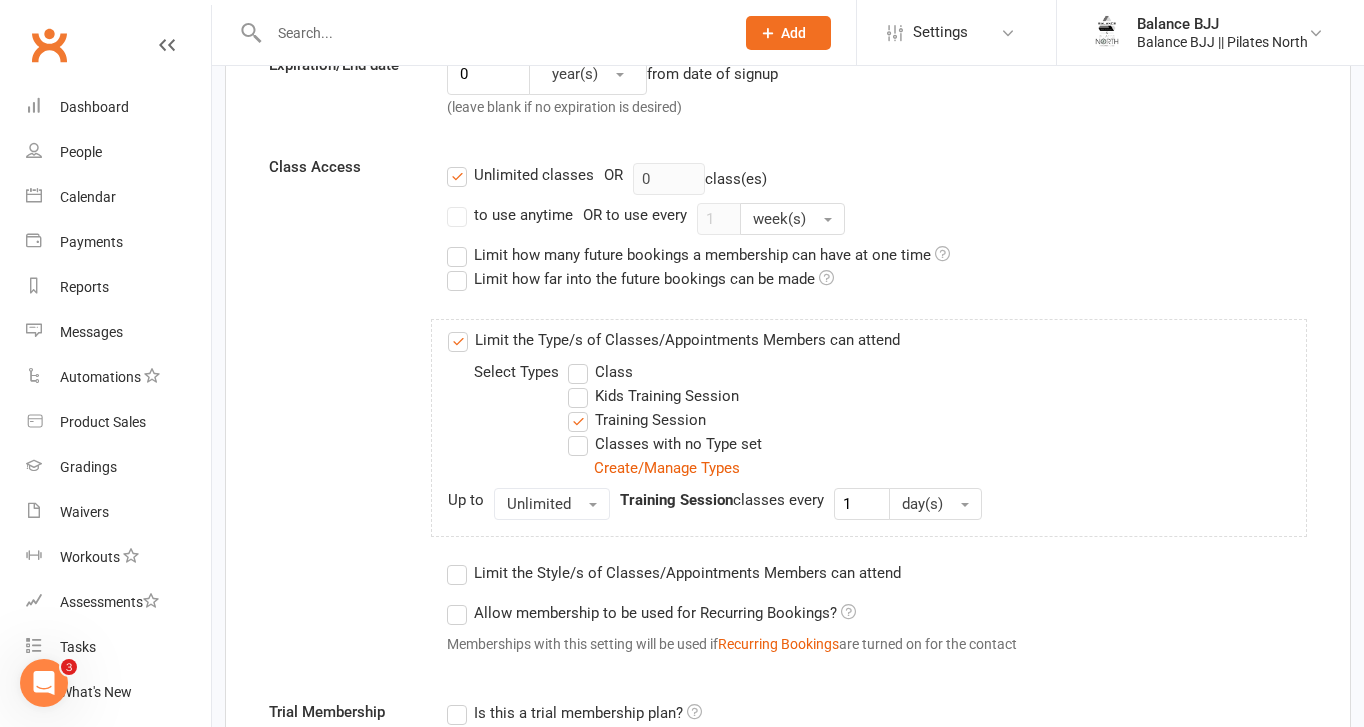 click on "Kids Training Session" at bounding box center (653, 396) 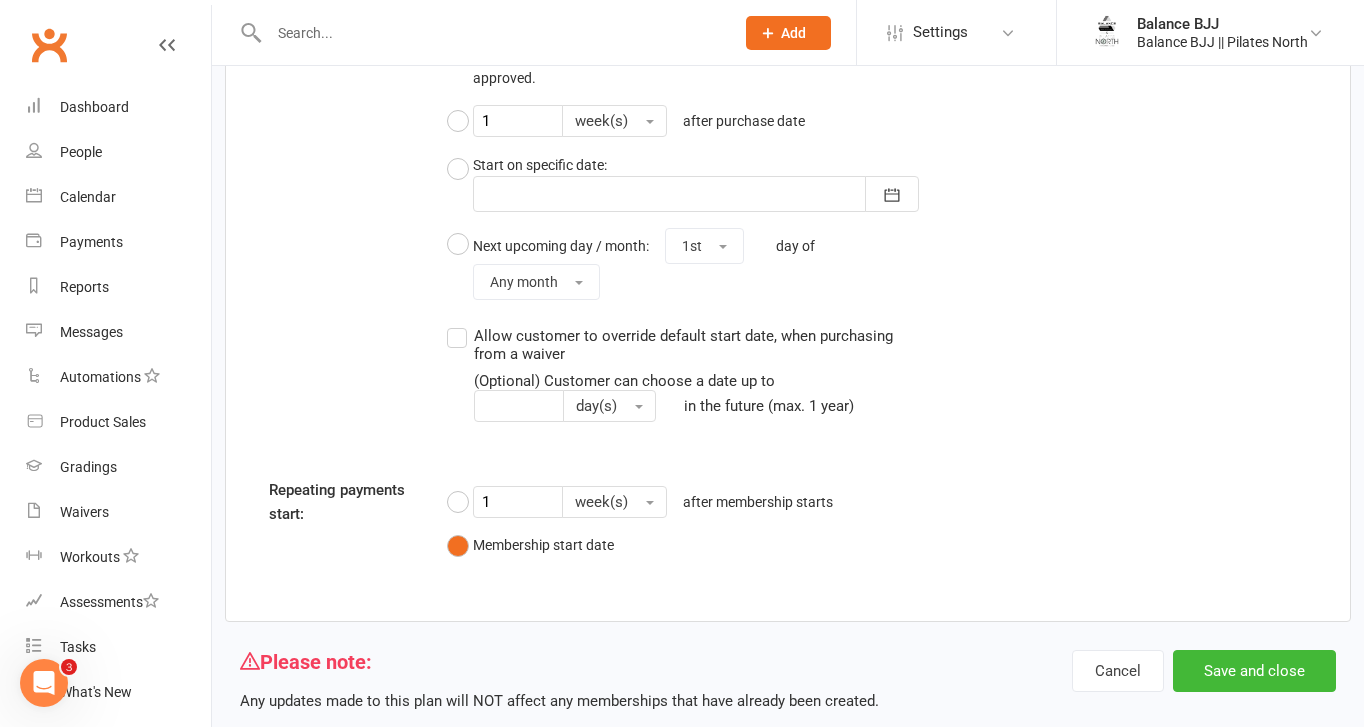 scroll, scrollTop: 1832, scrollLeft: 0, axis: vertical 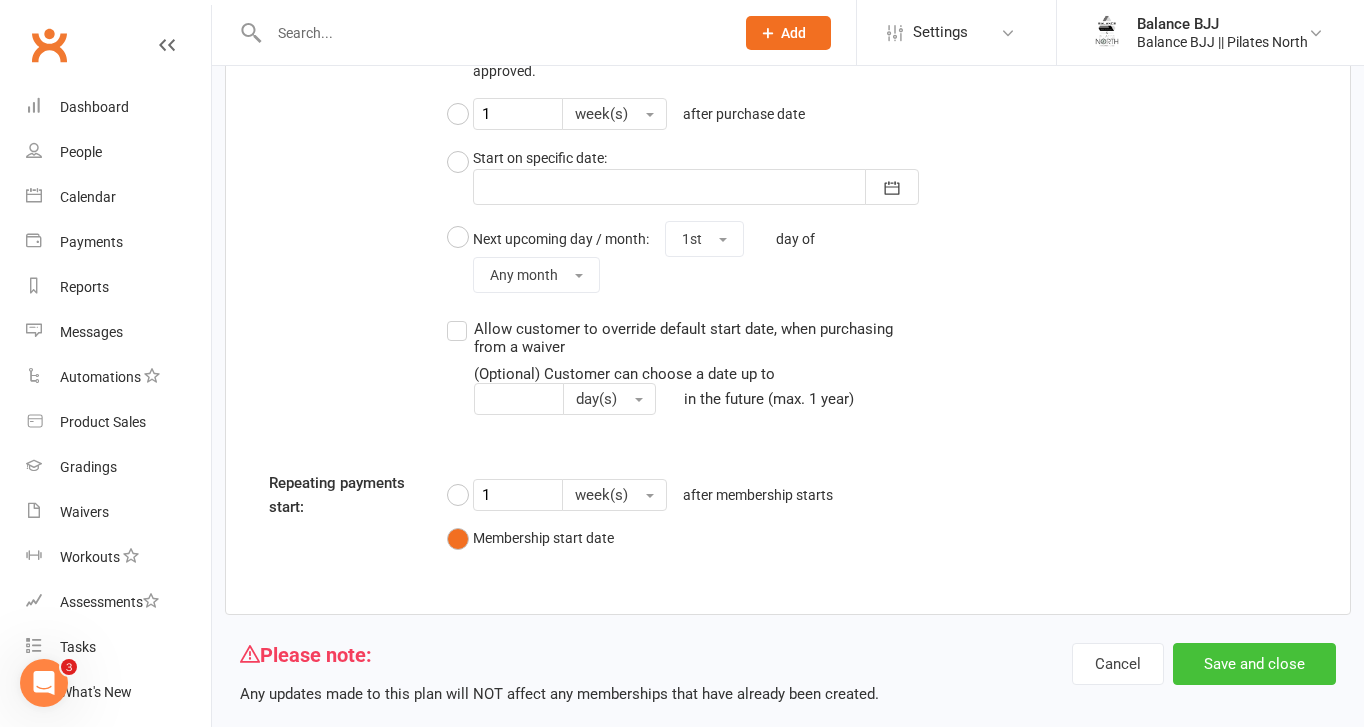 click on "Save and close" at bounding box center [1254, 664] 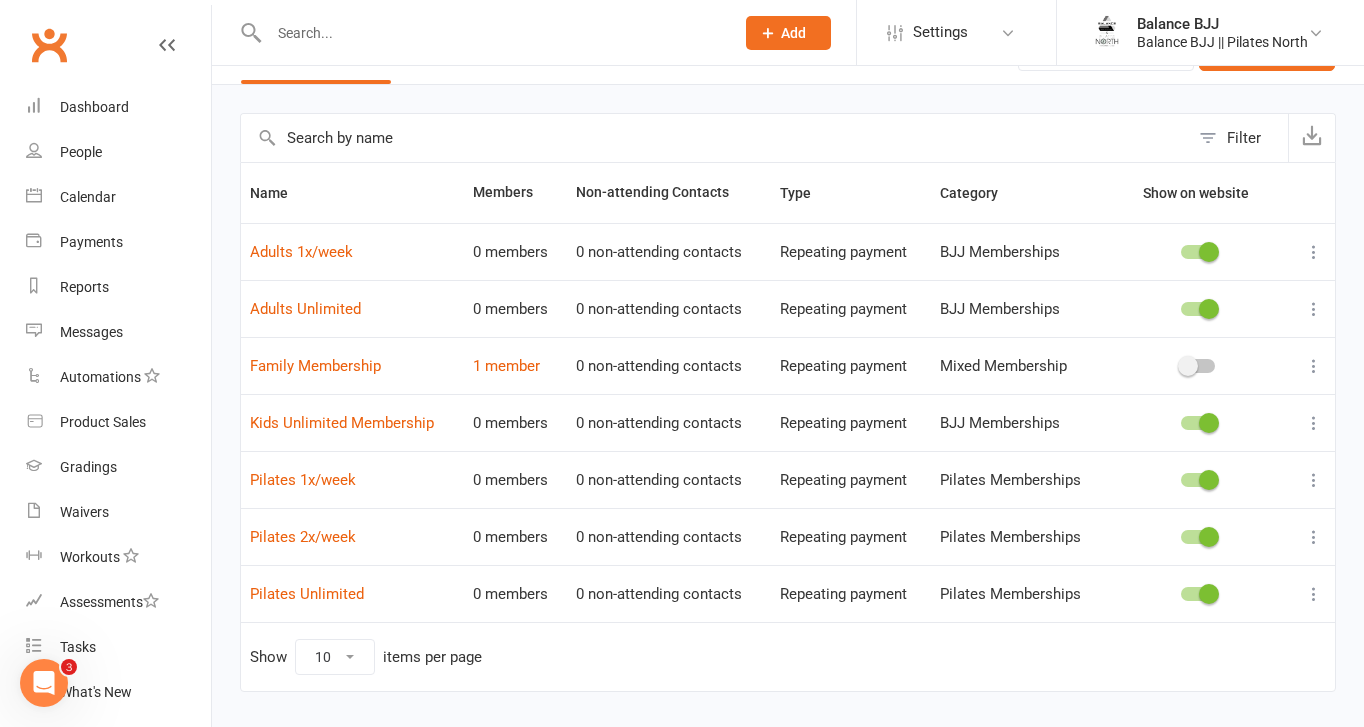 scroll, scrollTop: 100, scrollLeft: 0, axis: vertical 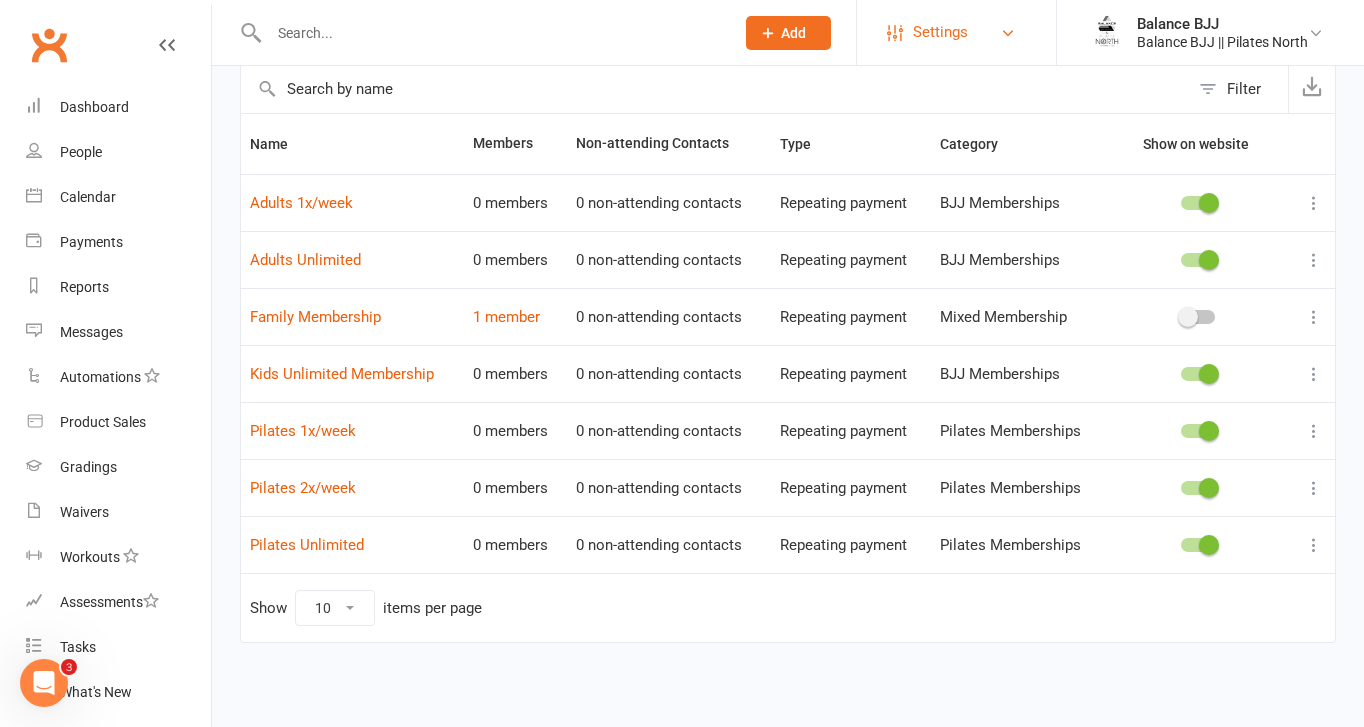 click on "Settings" at bounding box center [956, 32] 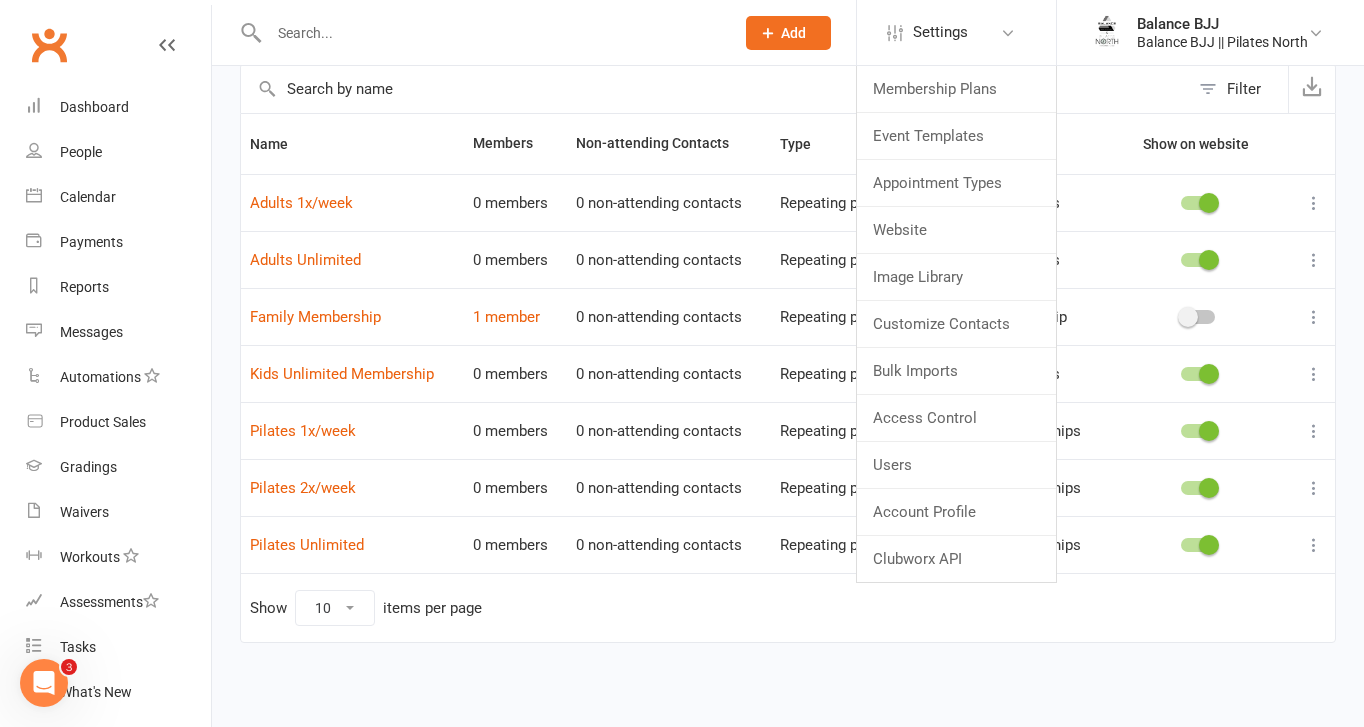 click on "Filter Name Members Non-attending Contacts Type Category Show on website Adults 1x/week 0 members 0 non-attending contacts Repeating payment BJJ Memberships Adults Unlimited 0 members 0 non-attending contacts Repeating payment BJJ Memberships Family Membership 1 member 0 non-attending contacts Repeating payment Mixed Membership Kids Unlimited Membership 0 members 0 non-attending contacts Repeating payment BJJ Memberships Pilates 1x/week 0 members 0 non-attending contacts Repeating payment Pilates Memberships Pilates 2x/week 0 members 0 non-attending contacts Repeating payment Pilates Memberships Pilates Unlimited 0 members 0 non-attending contacts Repeating payment Pilates Memberships Show 10 25 50 100 items per page" at bounding box center (788, 367) 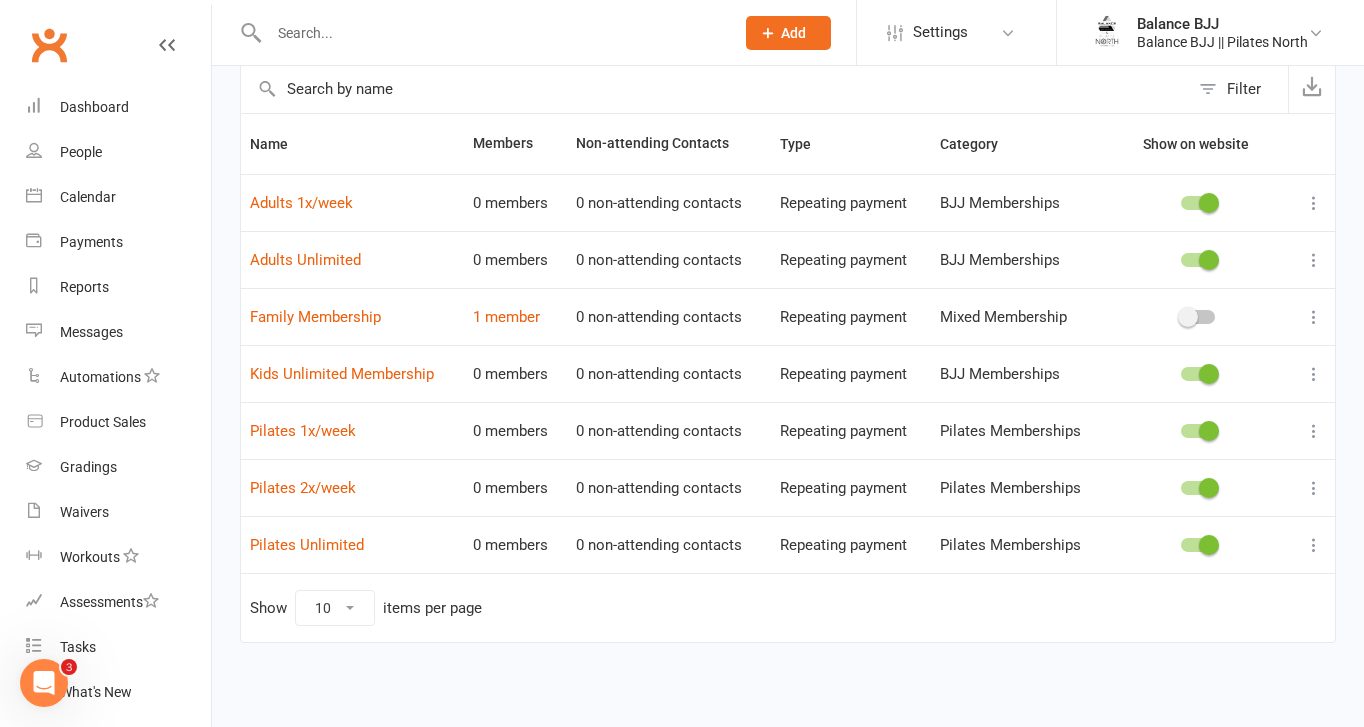 click on "Filter Name Members Non-attending Contacts Type Category Show on website Adults 1x/week 0 members 0 non-attending contacts Repeating payment BJJ Memberships Adults Unlimited 0 members 0 non-attending contacts Repeating payment BJJ Memberships Family Membership 1 member 0 non-attending contacts Repeating payment Mixed Membership Kids Unlimited Membership 0 members 0 non-attending contacts Repeating payment BJJ Memberships Pilates 1x/week 0 members 0 non-attending contacts Repeating payment Pilates Memberships Pilates 2x/week 0 members 0 non-attending contacts Repeating payment Pilates Memberships Pilates Unlimited 0 members 0 non-attending contacts Repeating payment Pilates Memberships Show 10 25 50 100 items per page" at bounding box center [788, 367] 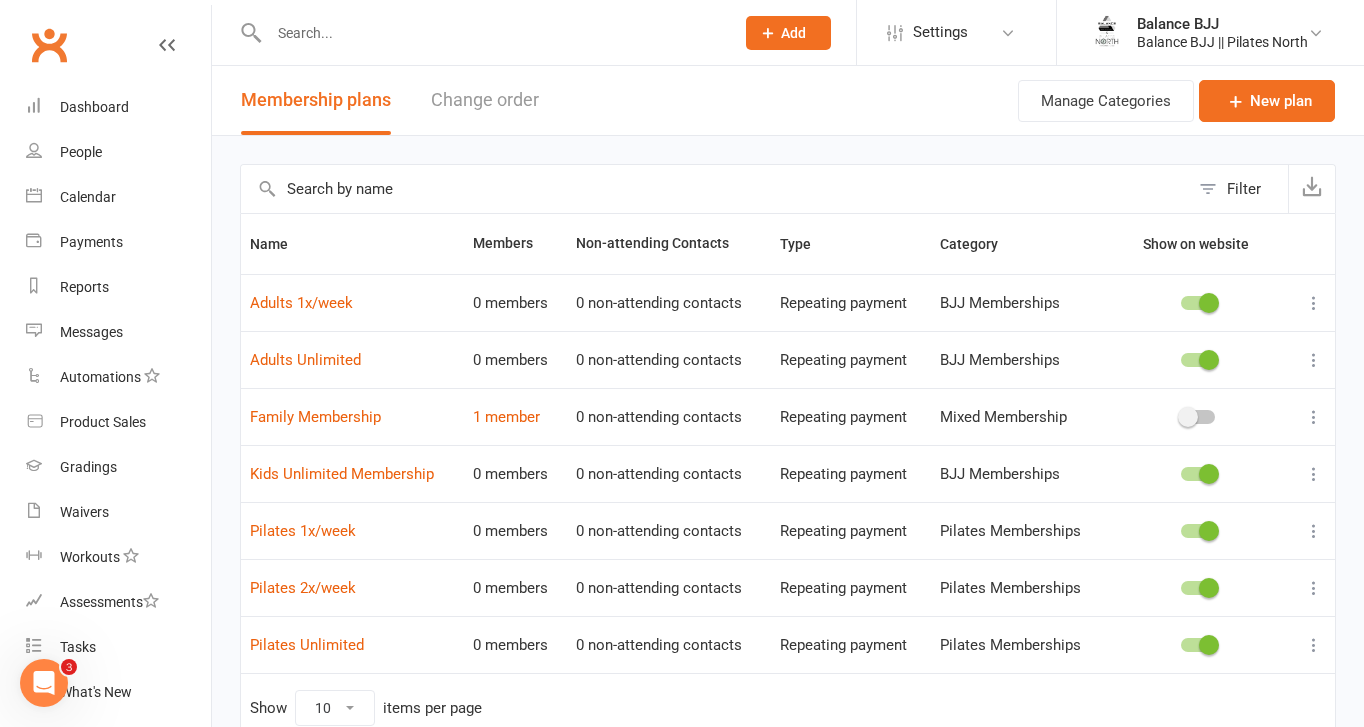 scroll, scrollTop: 100, scrollLeft: 0, axis: vertical 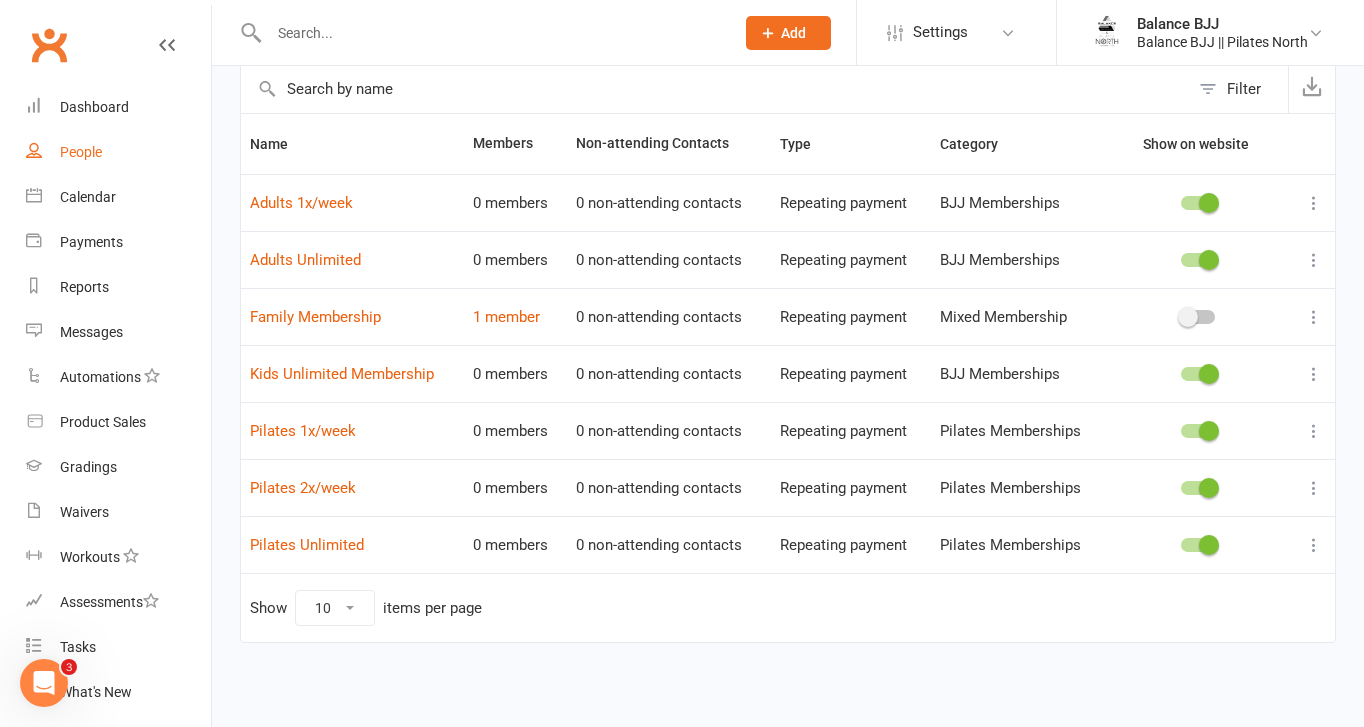 click on "People" at bounding box center [81, 152] 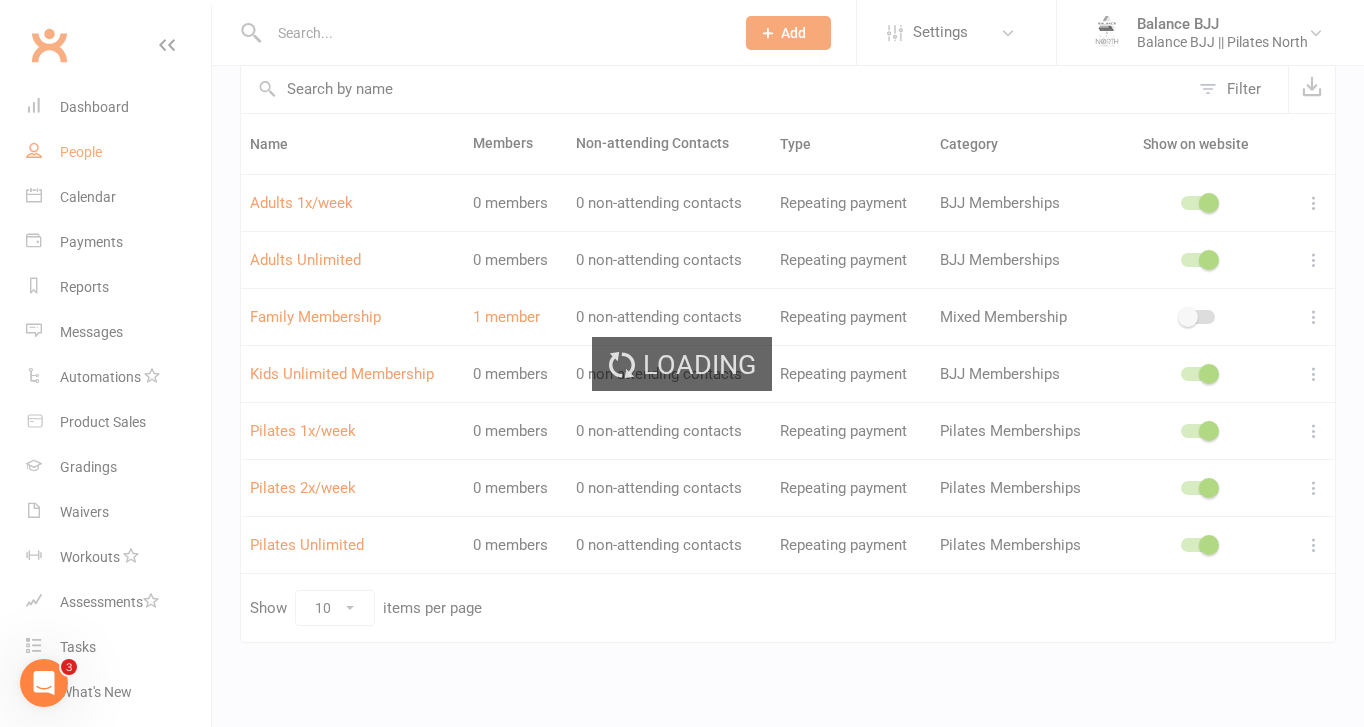 scroll, scrollTop: 0, scrollLeft: 0, axis: both 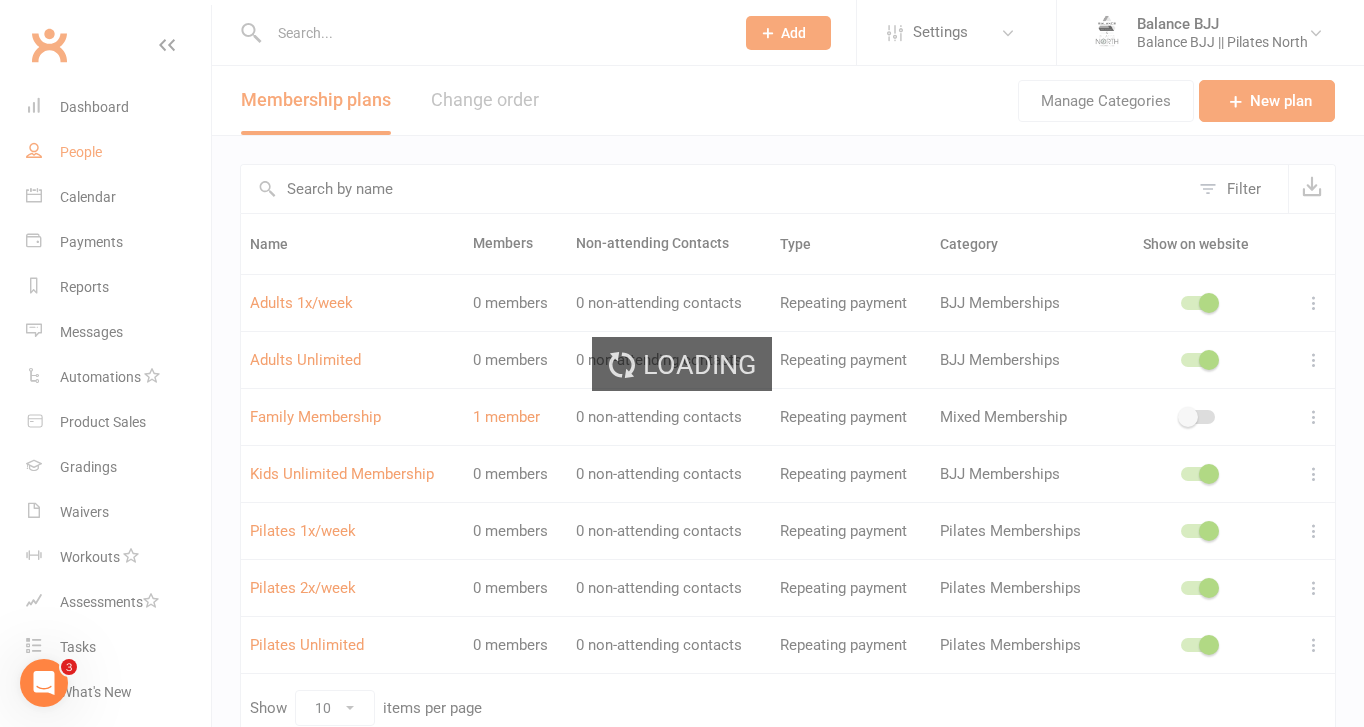 select on "100" 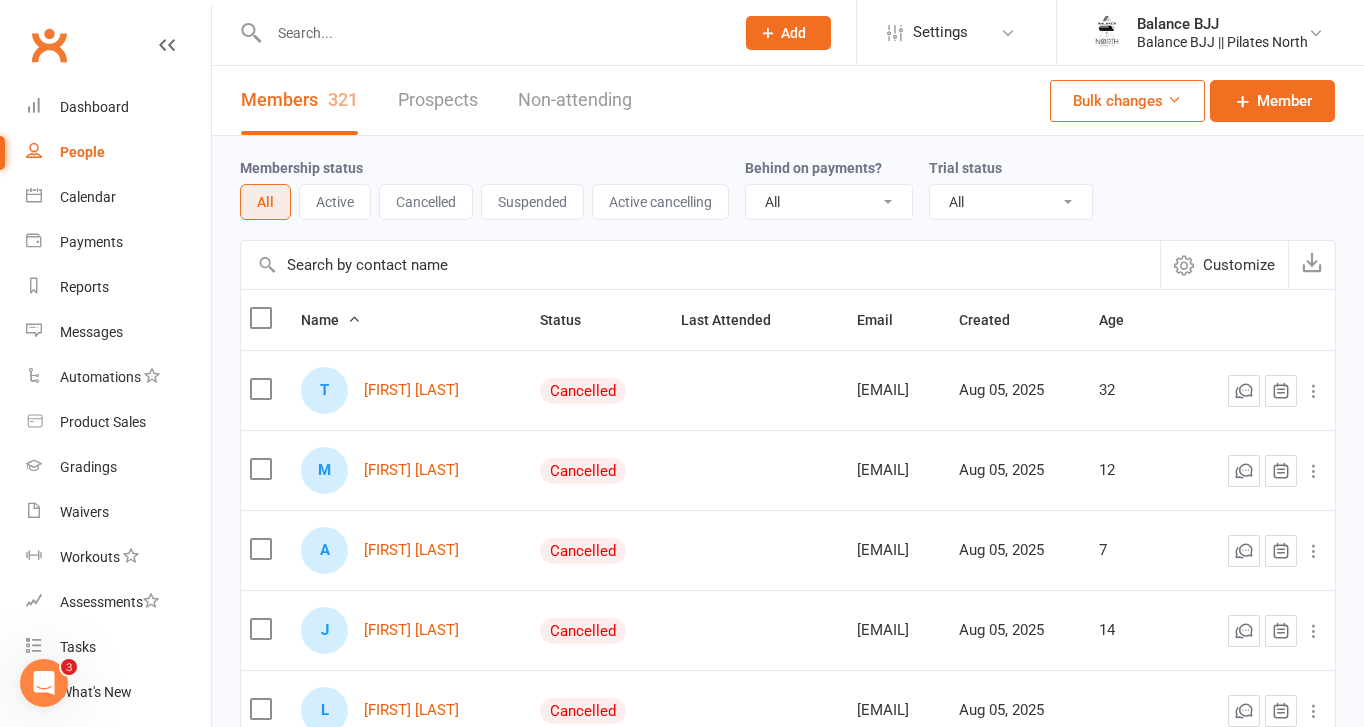 click at bounding box center (700, 265) 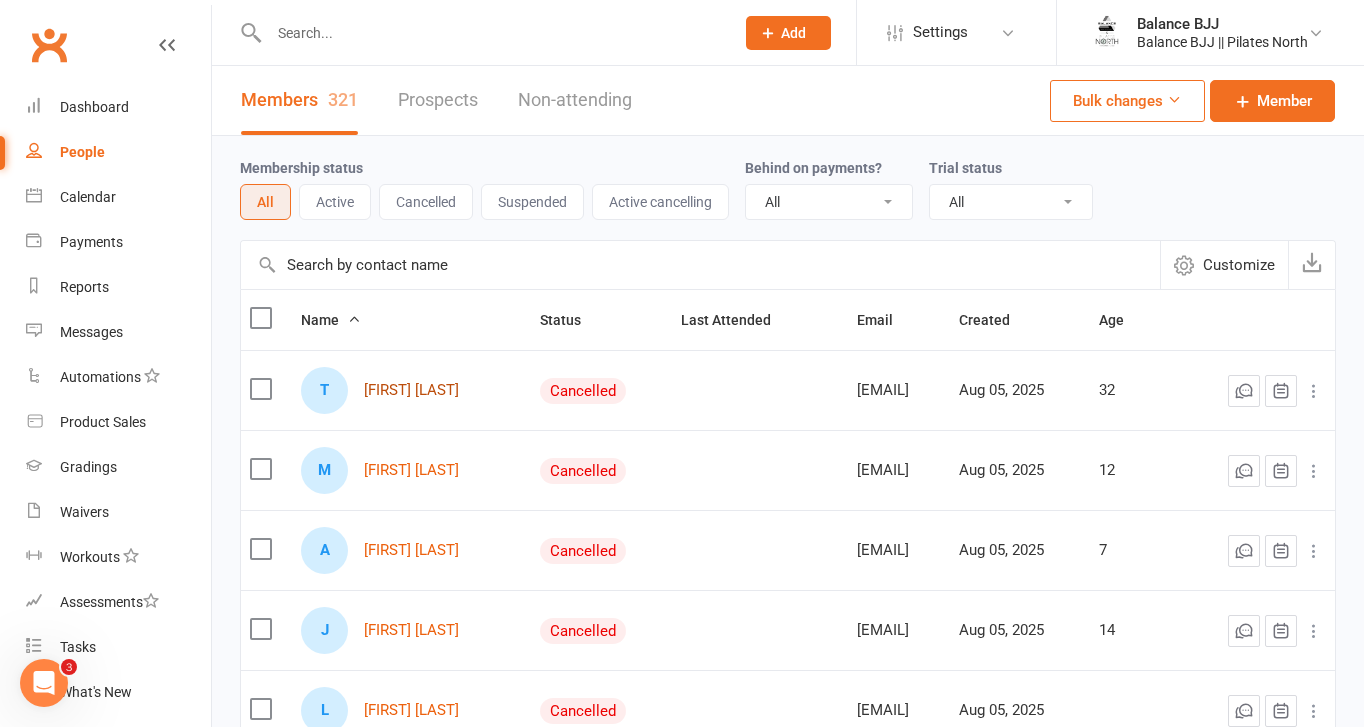 click on "[FIRST] [LAST]" at bounding box center (411, 390) 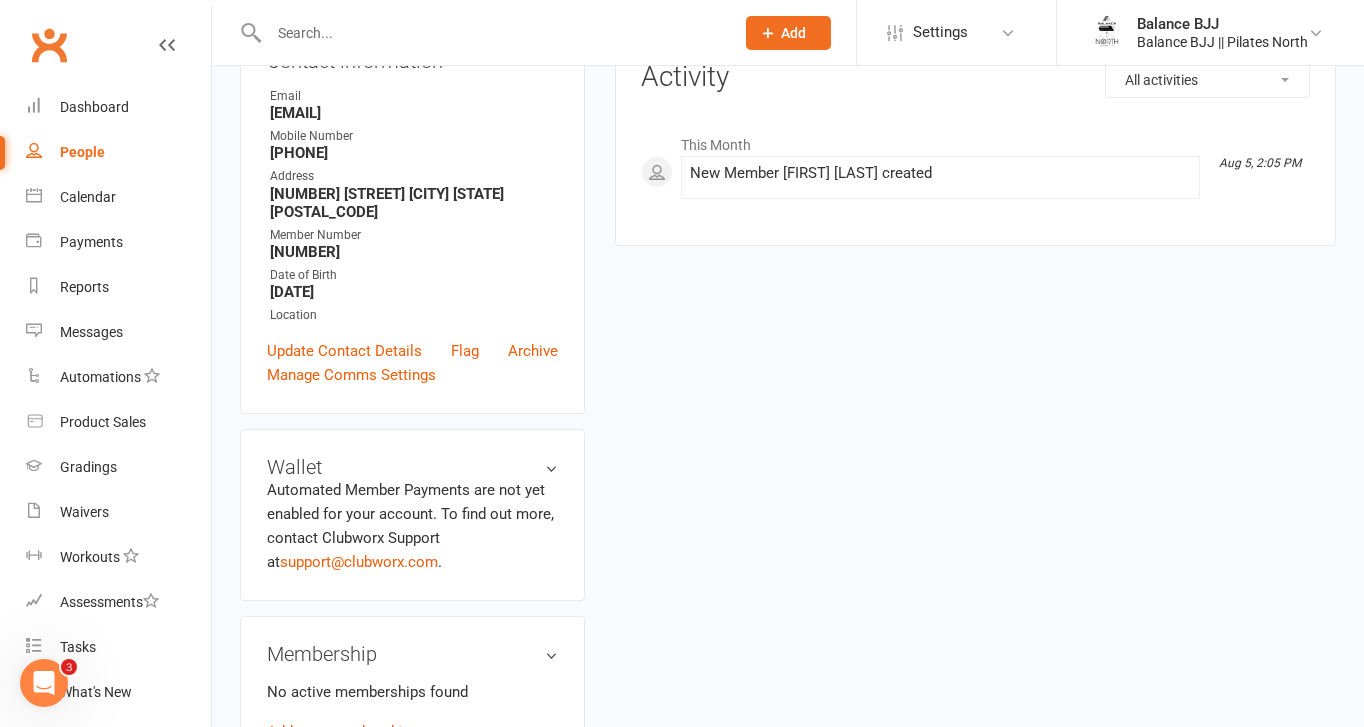 scroll, scrollTop: 366, scrollLeft: 0, axis: vertical 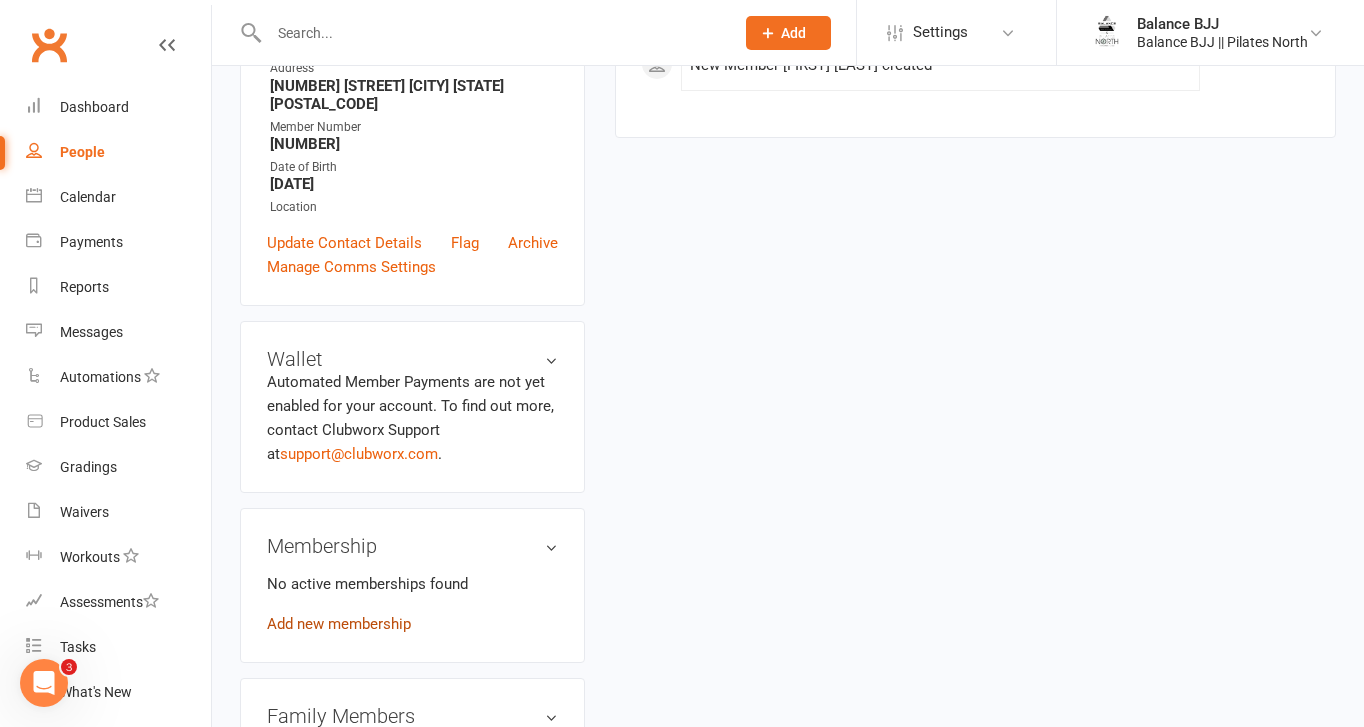 click on "Add new membership" at bounding box center [339, 624] 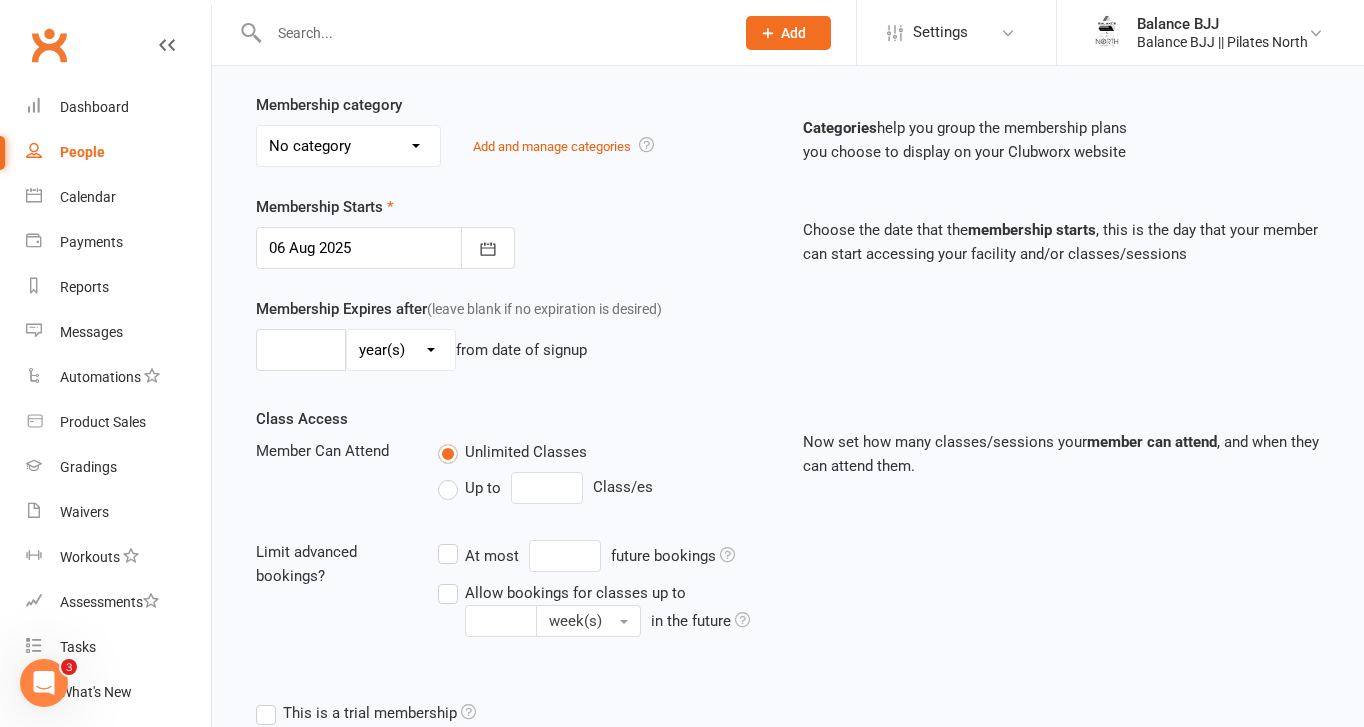scroll, scrollTop: 0, scrollLeft: 0, axis: both 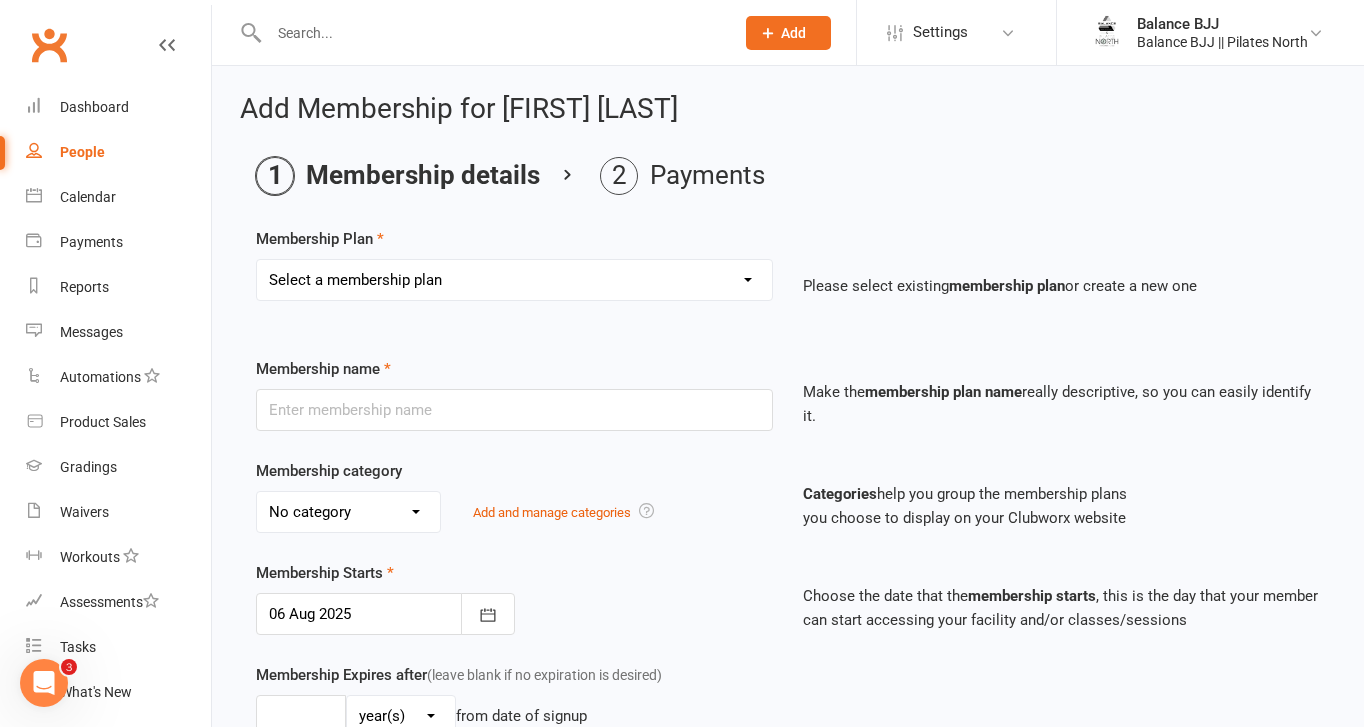 click on "Select a membership plan Create new Membership Plan Family Membership Adults 1x/week Pilates Unlimited Pilates 1x/week Pilates 2x/week Kids Unlimited Membership" at bounding box center [514, 280] 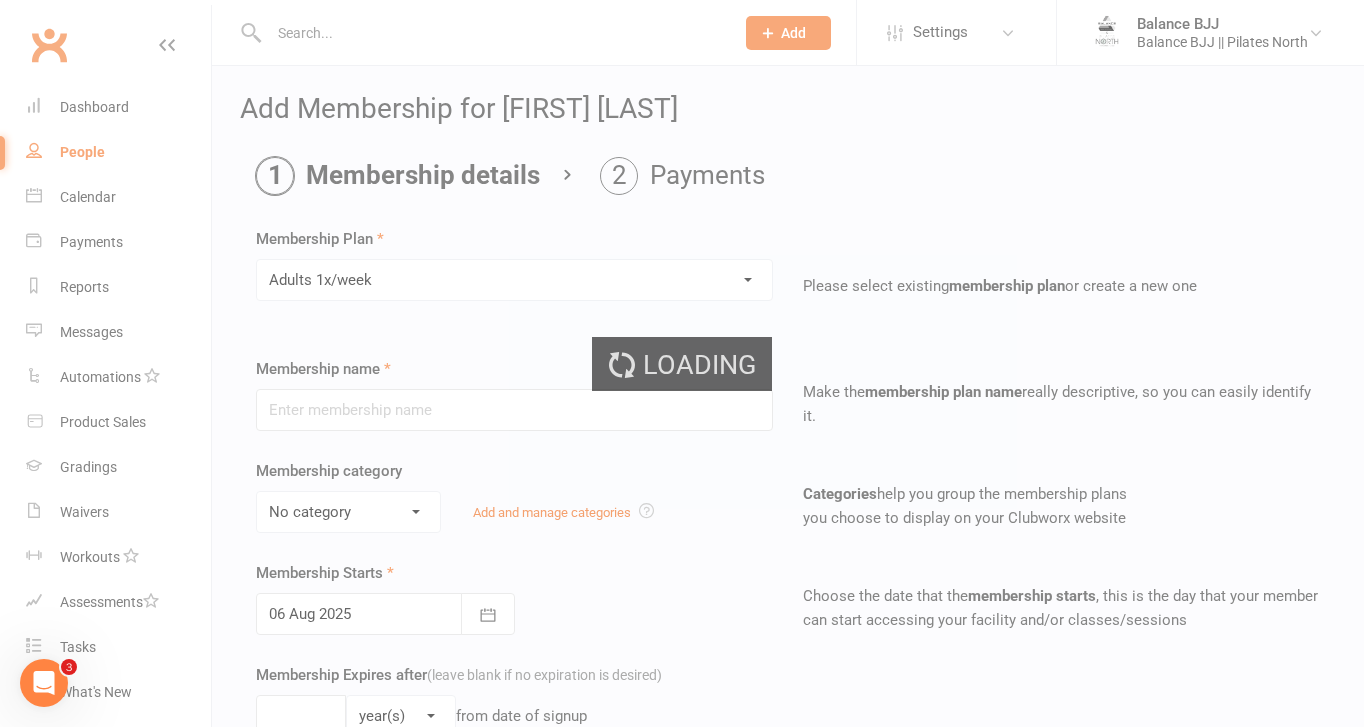 type on "Adults 1x/week" 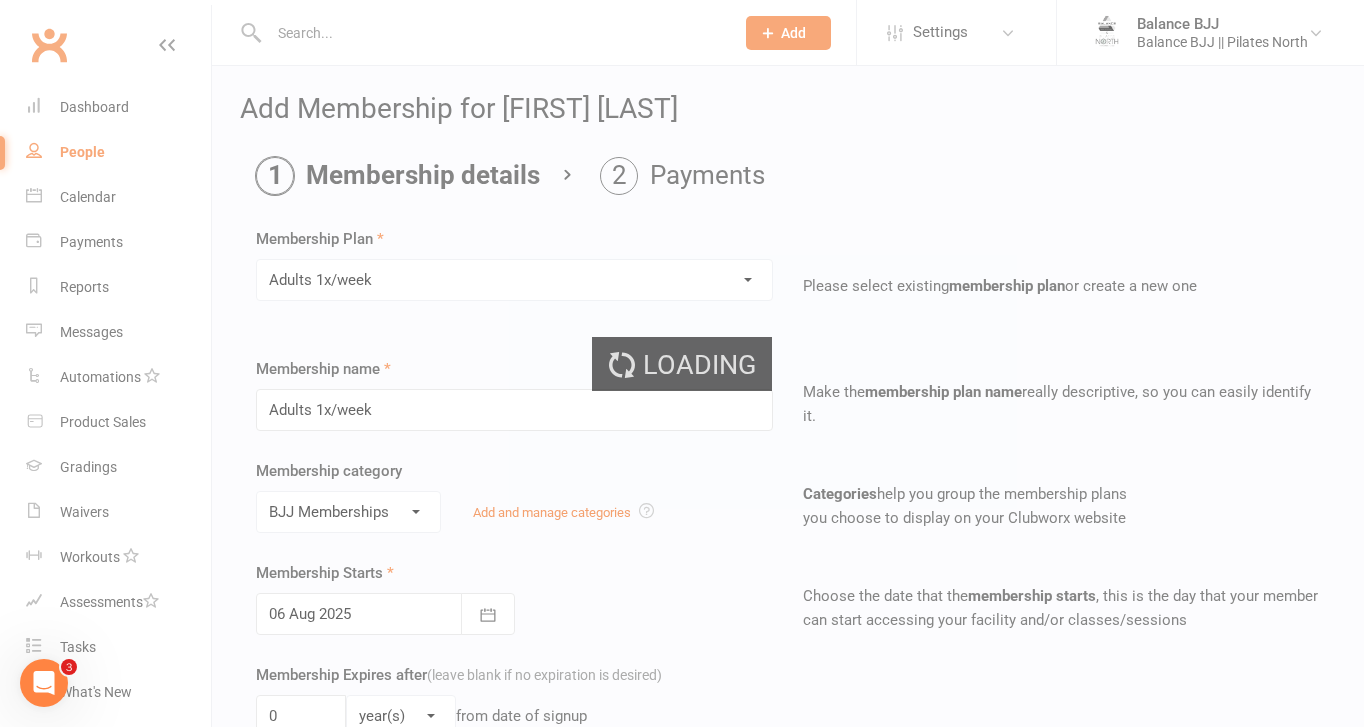 type on "0" 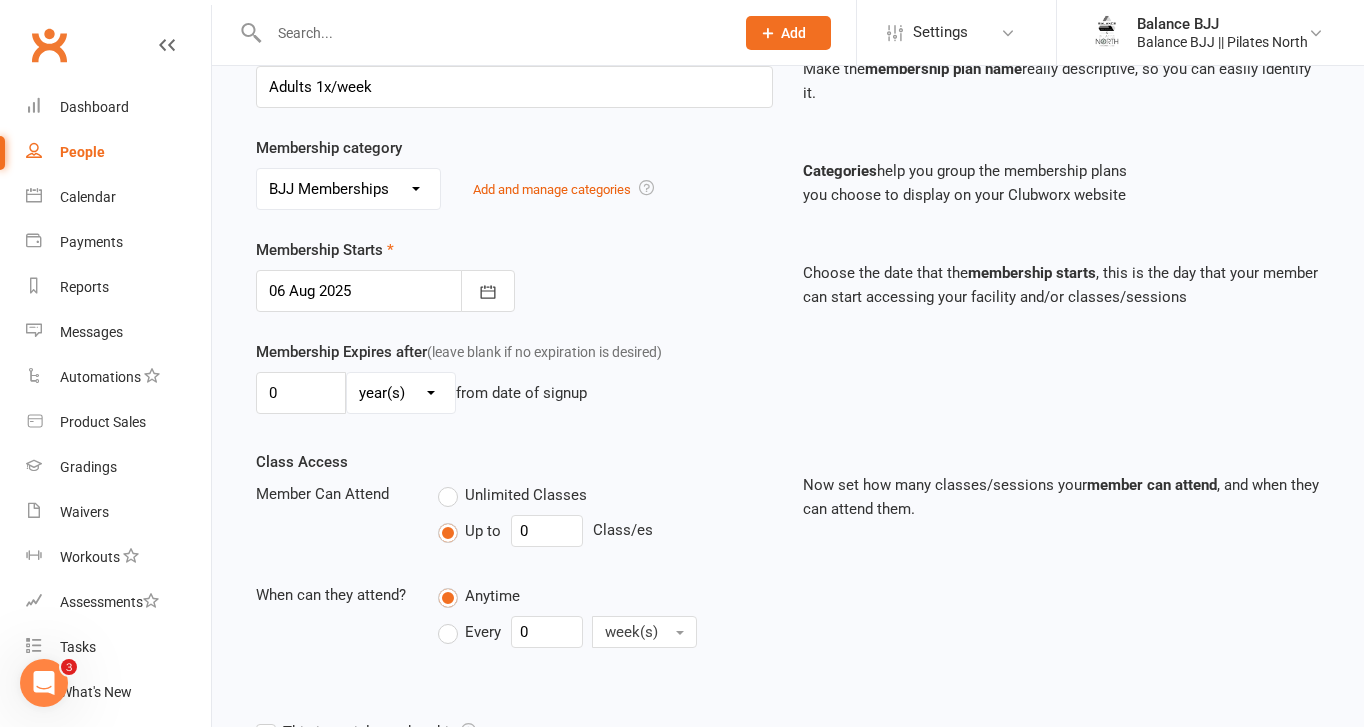 scroll, scrollTop: 326, scrollLeft: 0, axis: vertical 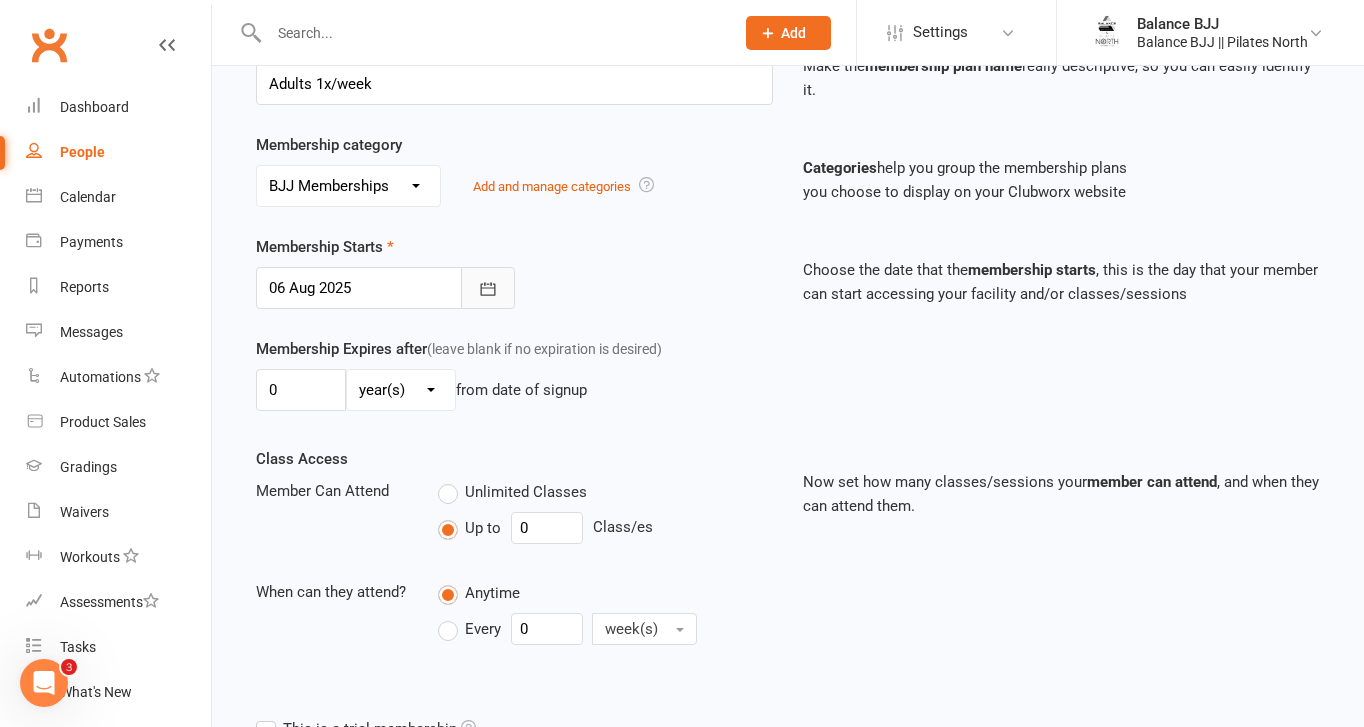 click 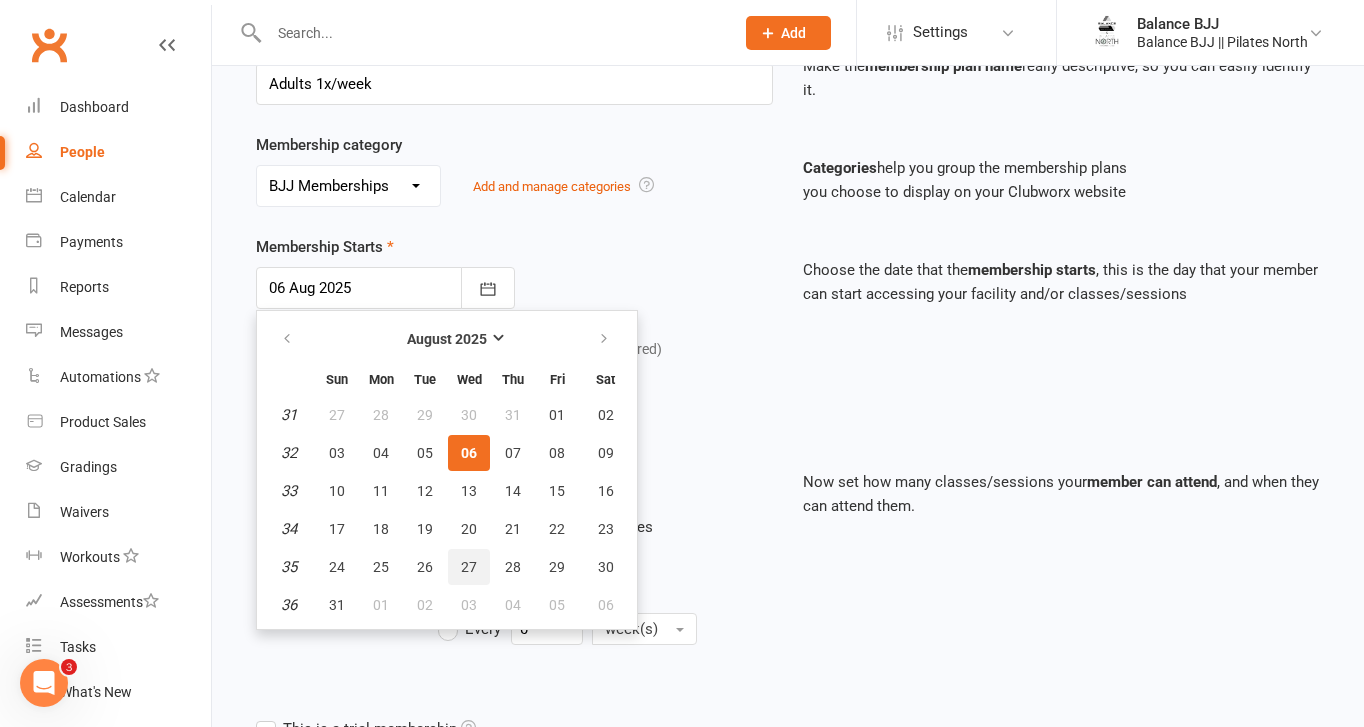 click on "27" at bounding box center (469, 567) 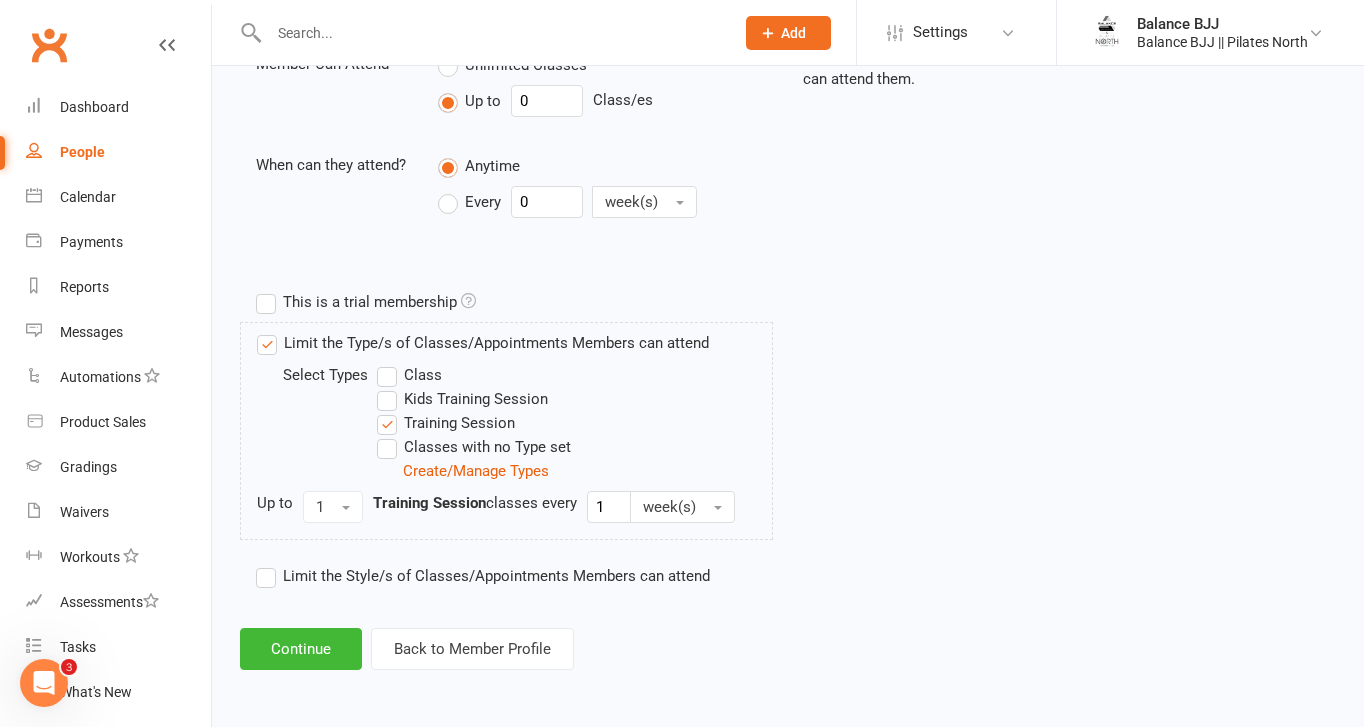scroll, scrollTop: 0, scrollLeft: 0, axis: both 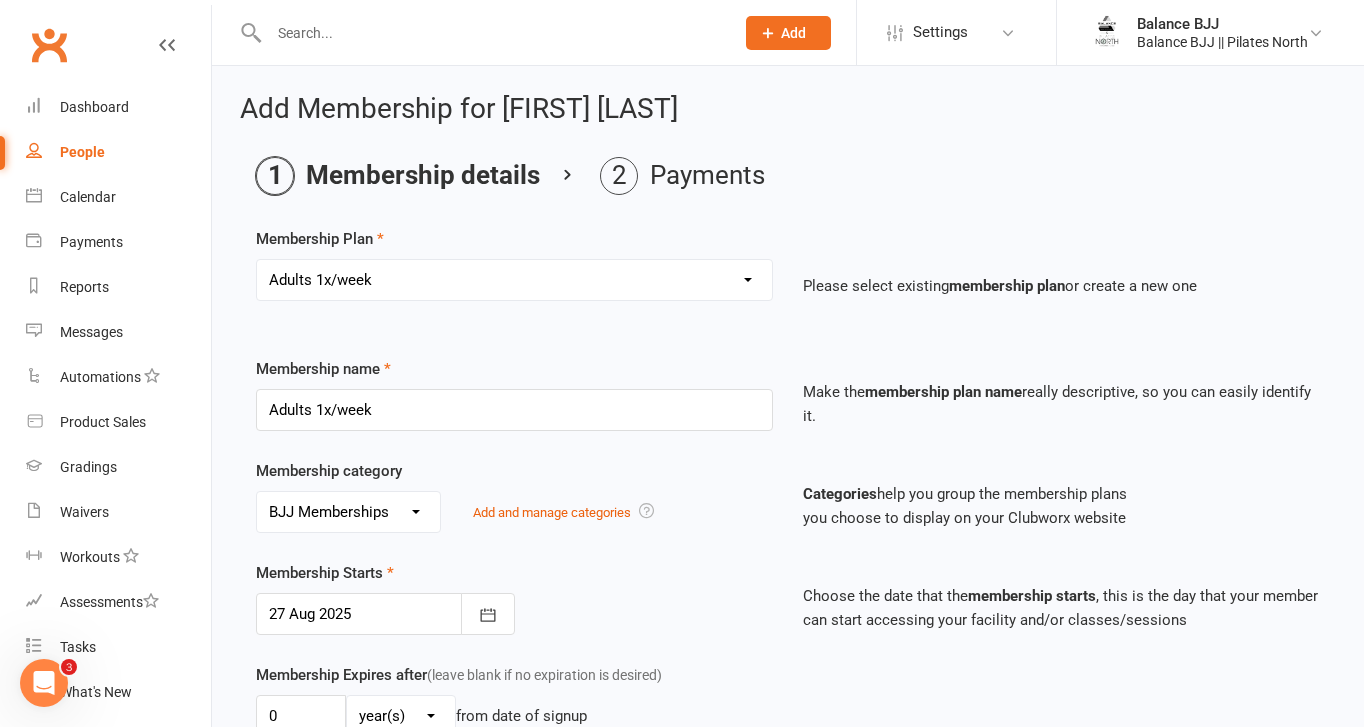 click on "People" at bounding box center (82, 152) 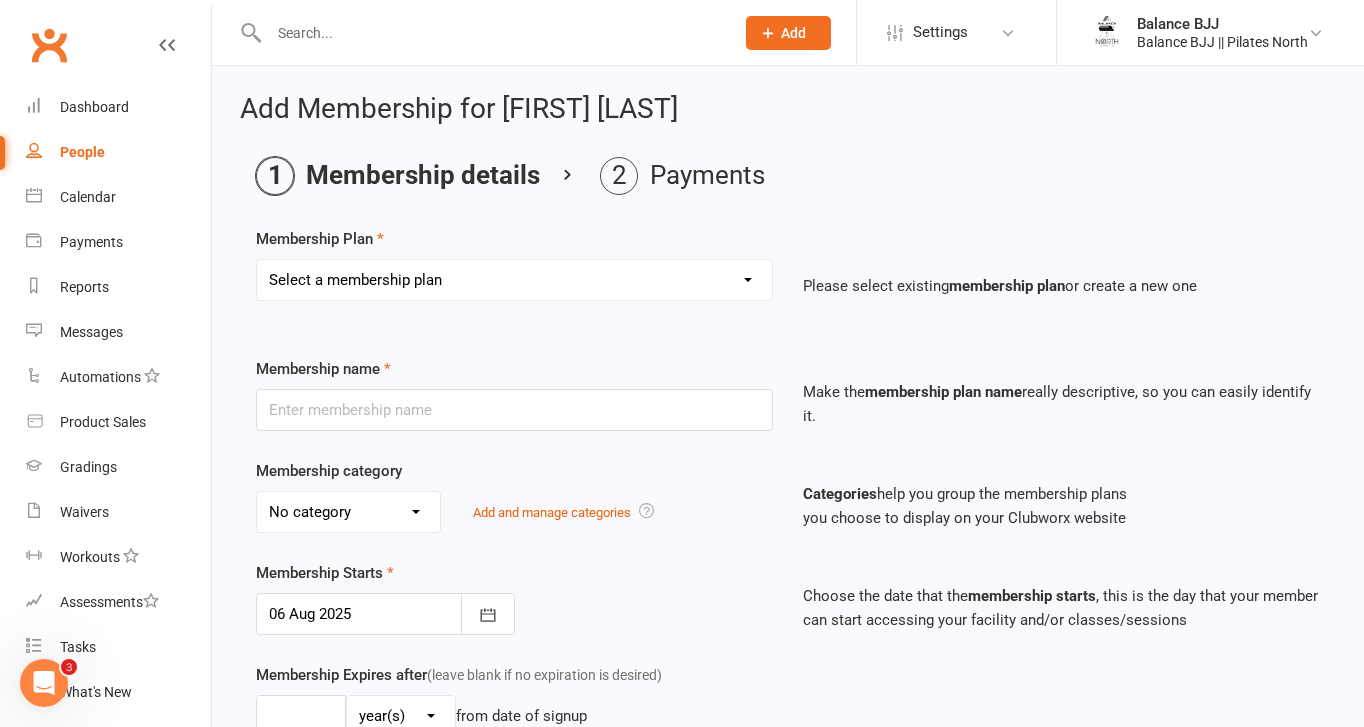 click on "People" at bounding box center (82, 152) 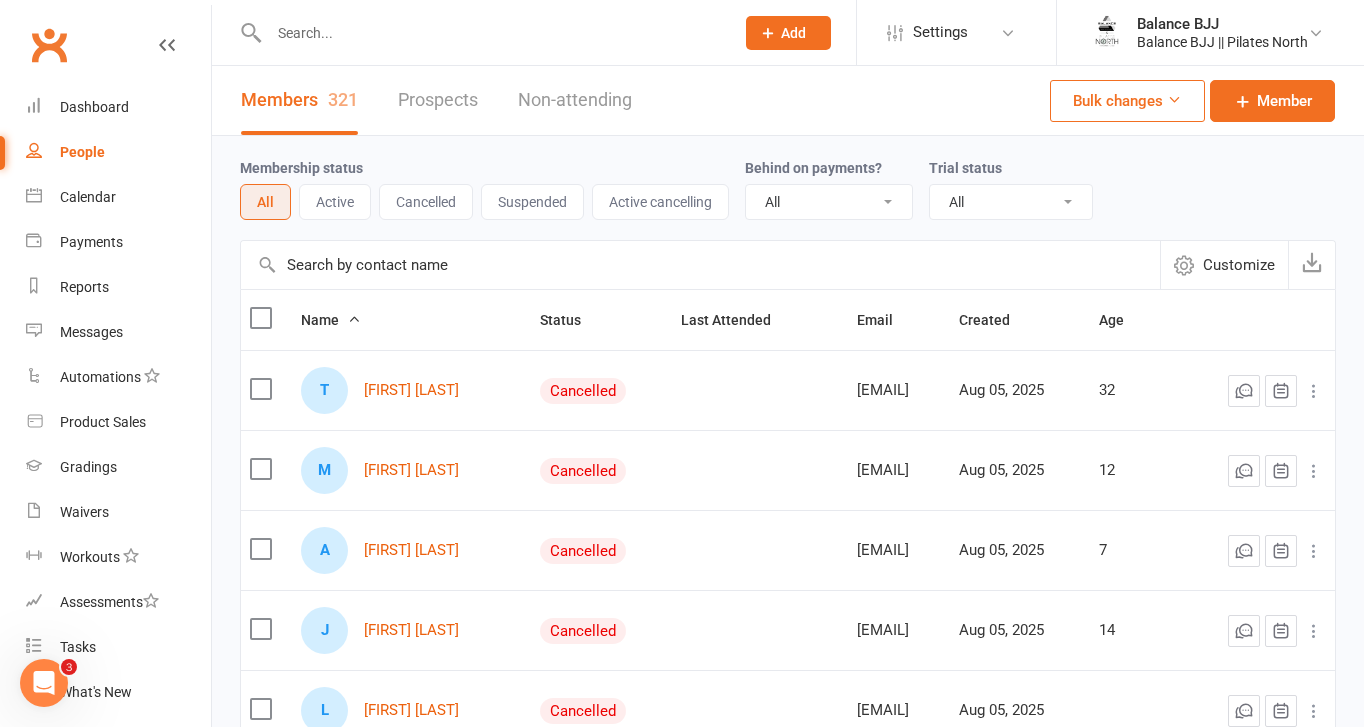 click at bounding box center [700, 265] 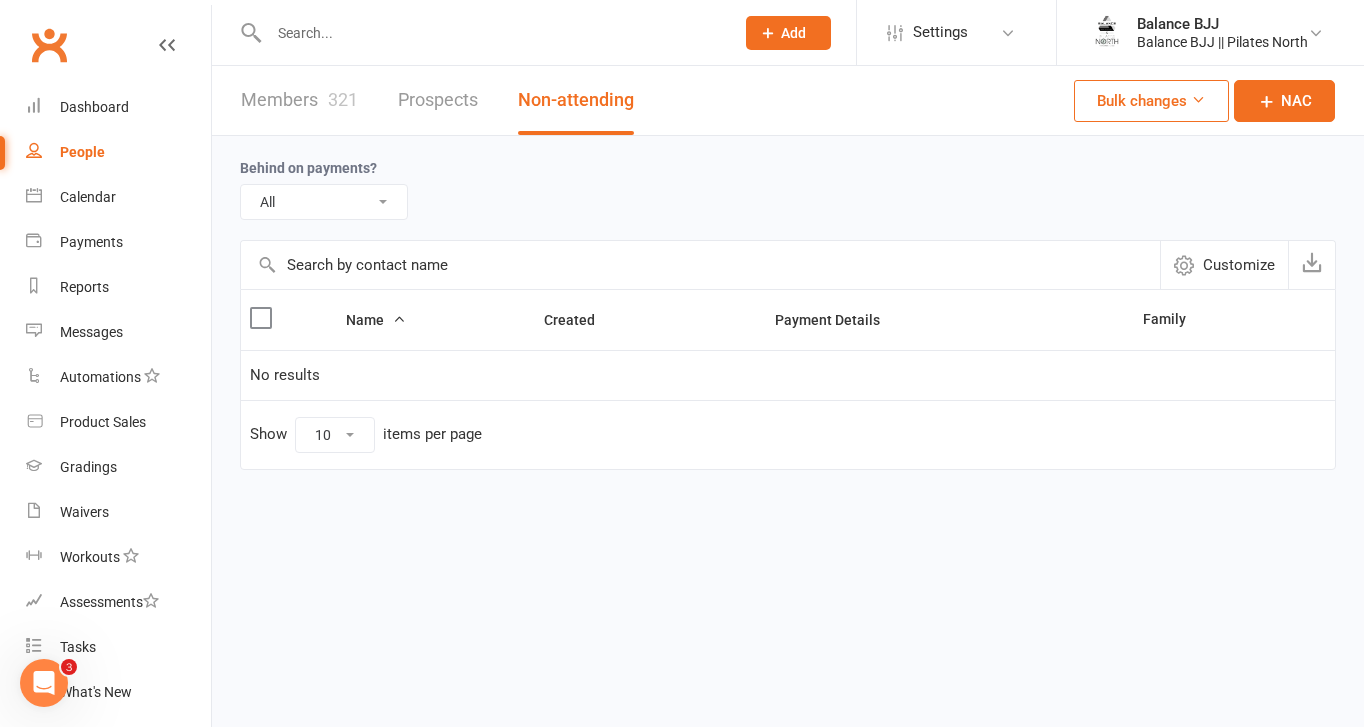 click on "321" at bounding box center (343, 99) 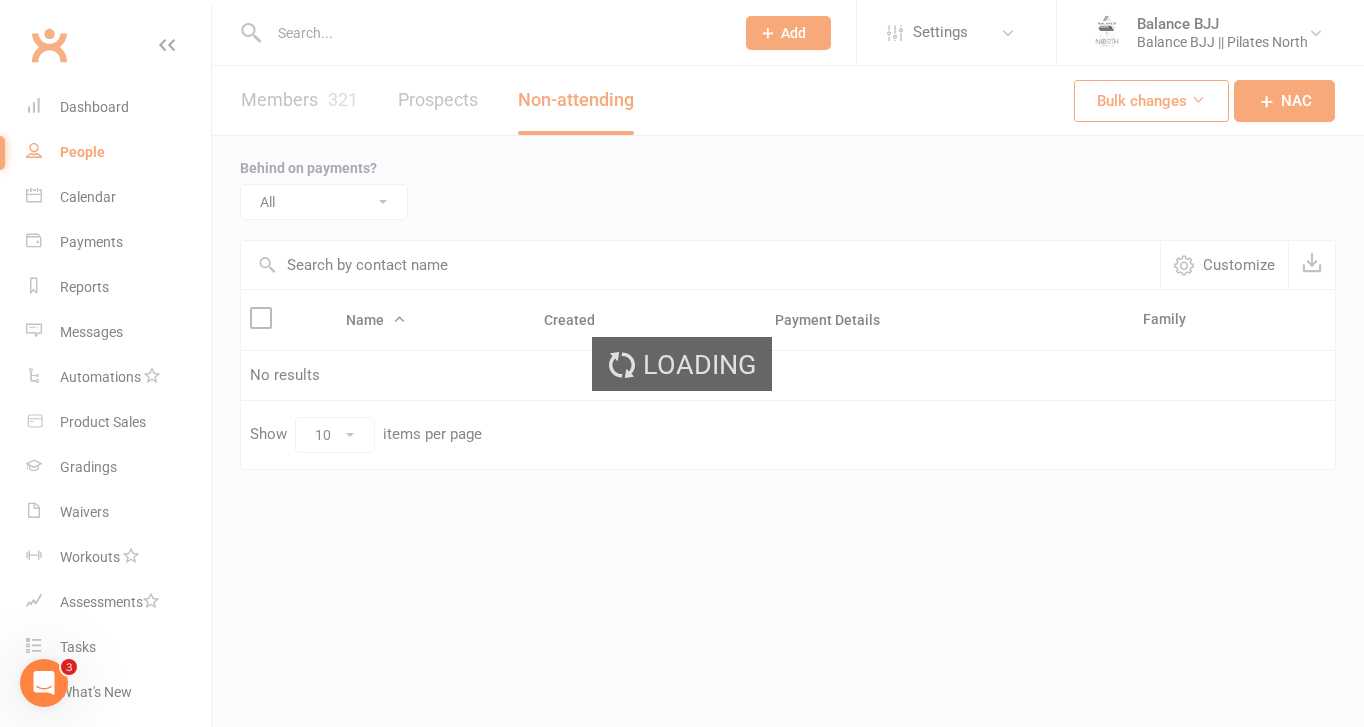 select on "100" 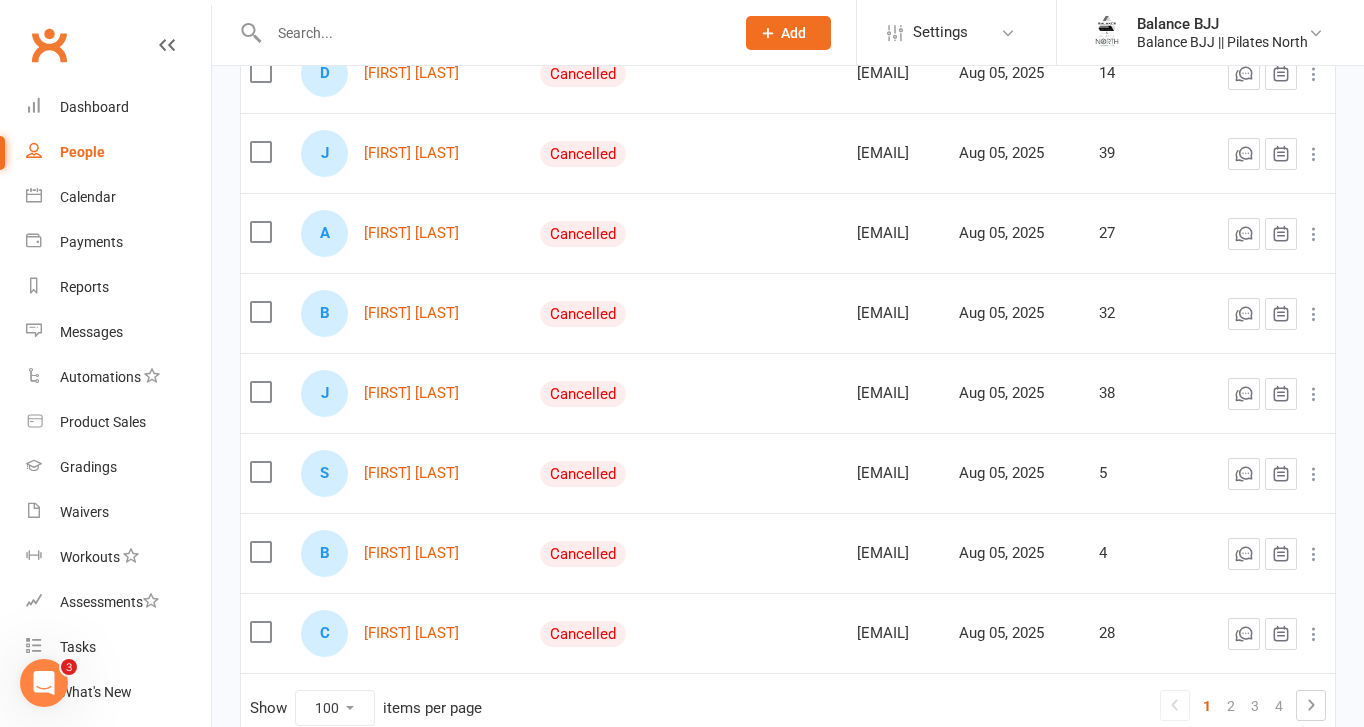scroll, scrollTop: 7800, scrollLeft: 0, axis: vertical 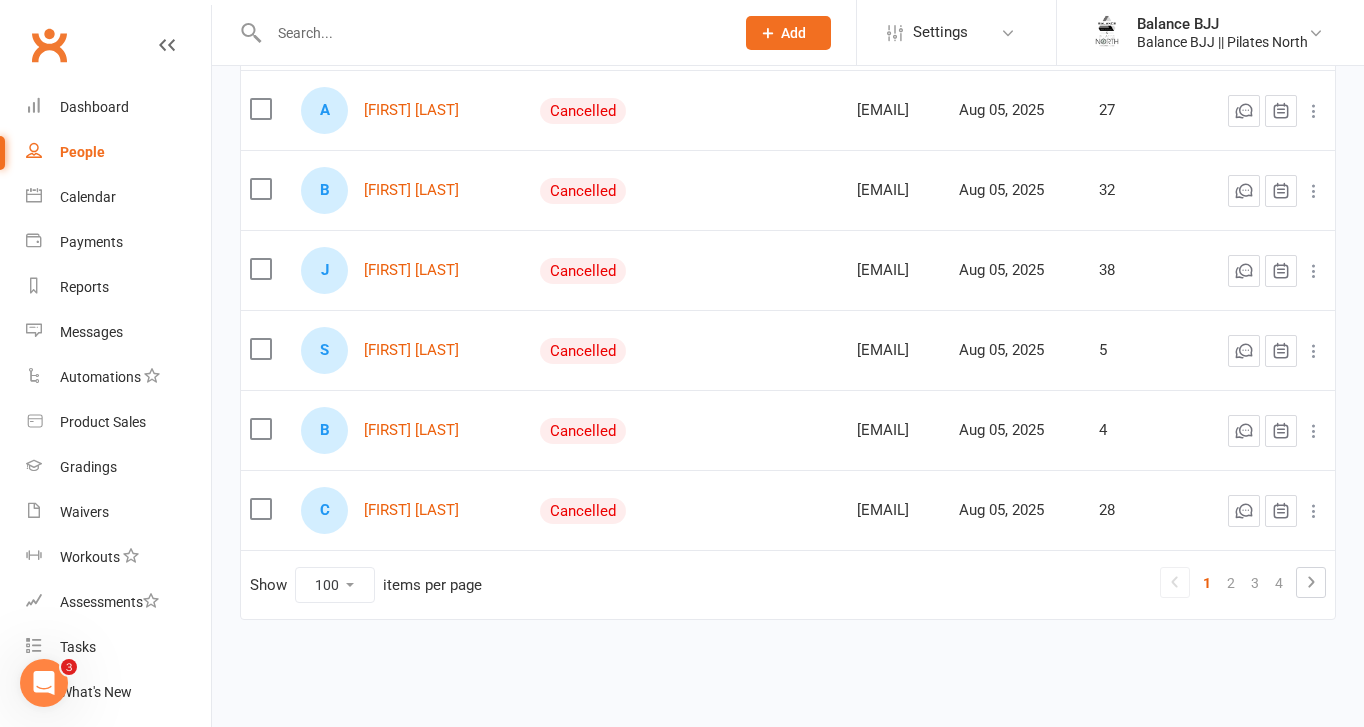 click on "T [FIRST] [LAST] Cancelled [EMAIL] [DATE] [AGE] M [LAST] [LAST] Cancelled [EMAIL] [DATE] [AGE] A [LAST] [LAST] Cancelled [EMAIL] [DATE] [AGE] J [LAST] [LAST] Cancelled [EMAIL] [DATE] [AGE] L [LAST] [LAST] Cancelled [EMAIL] [DATE] V [FIRST] [LAST] Cancelled [EMAIL] [DATE] [AGE] L [FIRST] [LAST] Cancelled [EMAIL] [DATE] [AGE] S [FIRST] [LAST] Cancelled [EMAIL] [DATE] [AGE] J [FIRST] [LAST] Cancelled [EMAIL] [DATE] [AGE] V [FIRST] [LAST] Cancelled" at bounding box center [788, -3518] 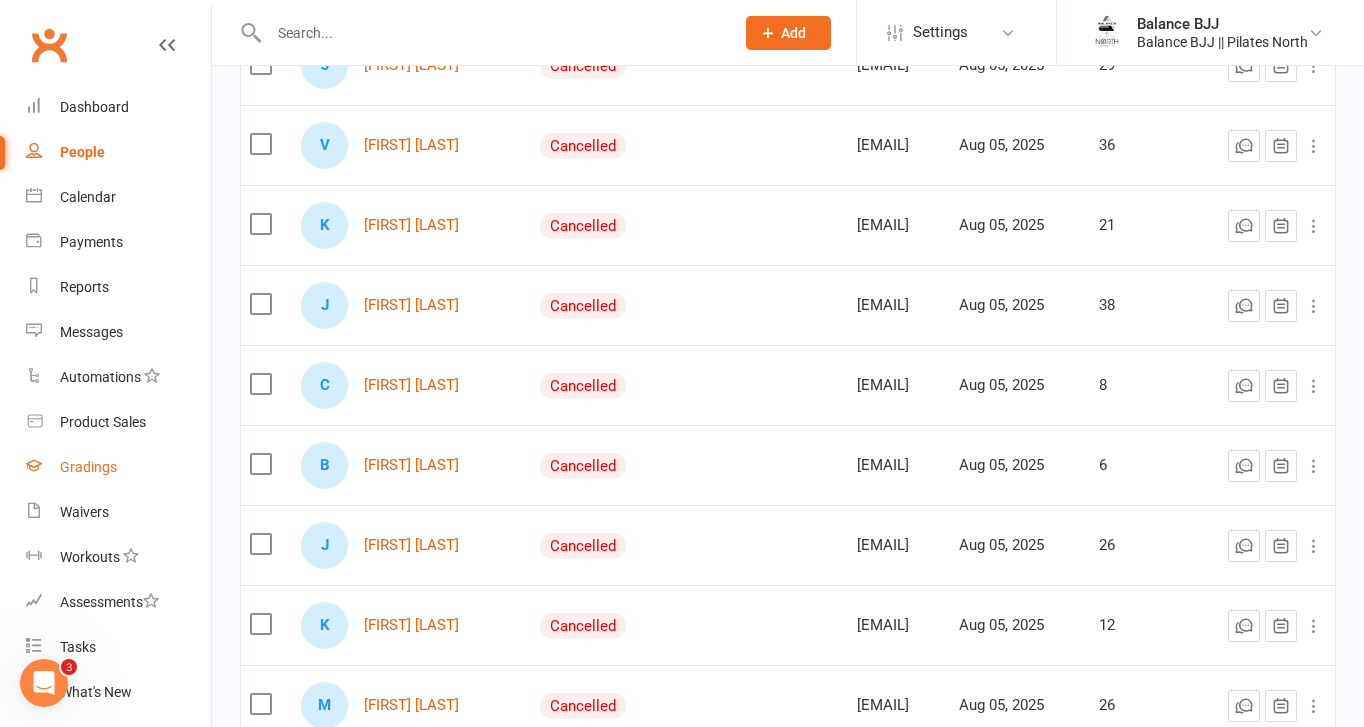 scroll, scrollTop: 962, scrollLeft: 0, axis: vertical 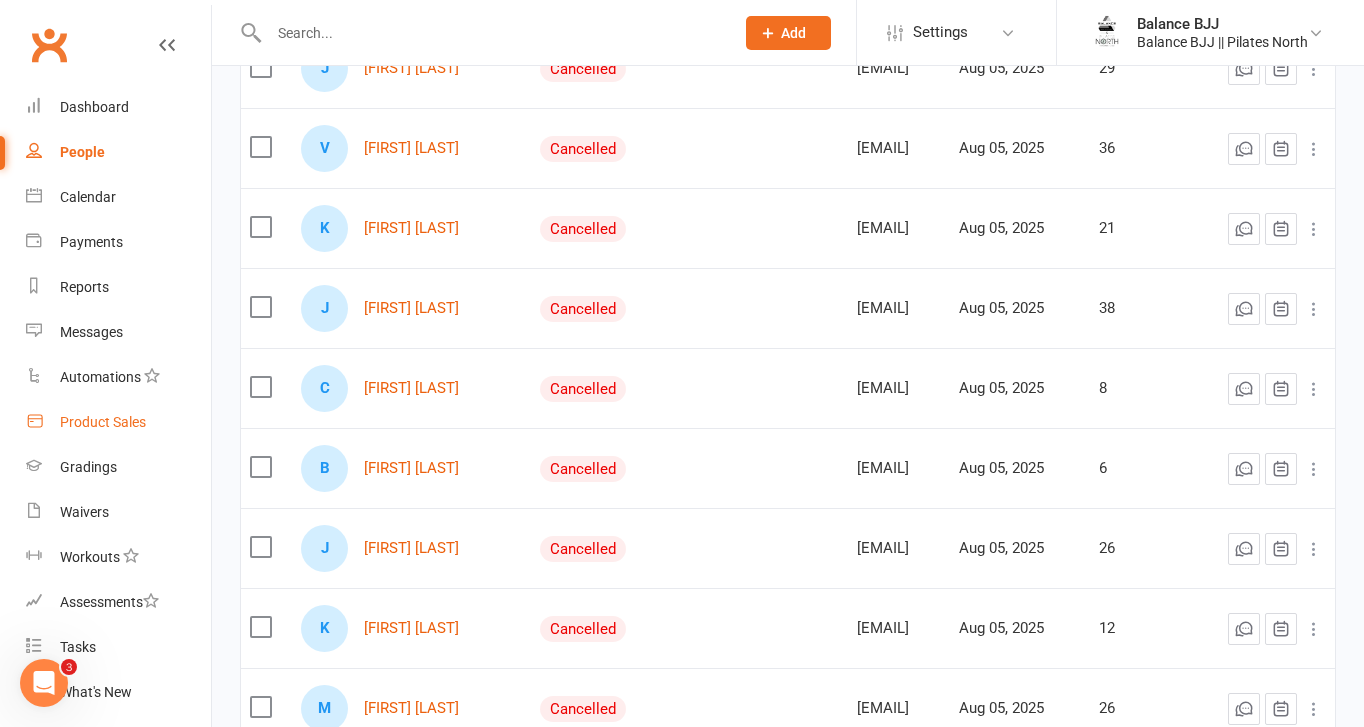 click on "Product Sales" at bounding box center [103, 422] 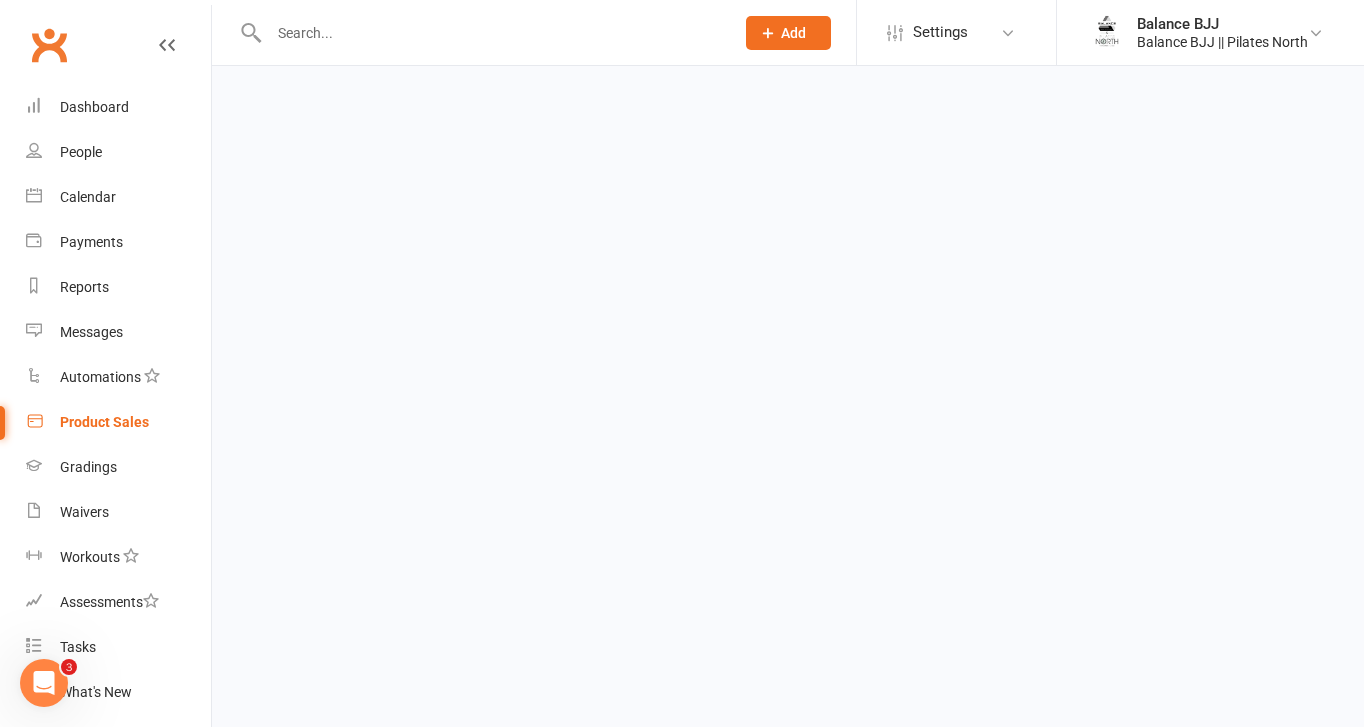scroll, scrollTop: 0, scrollLeft: 0, axis: both 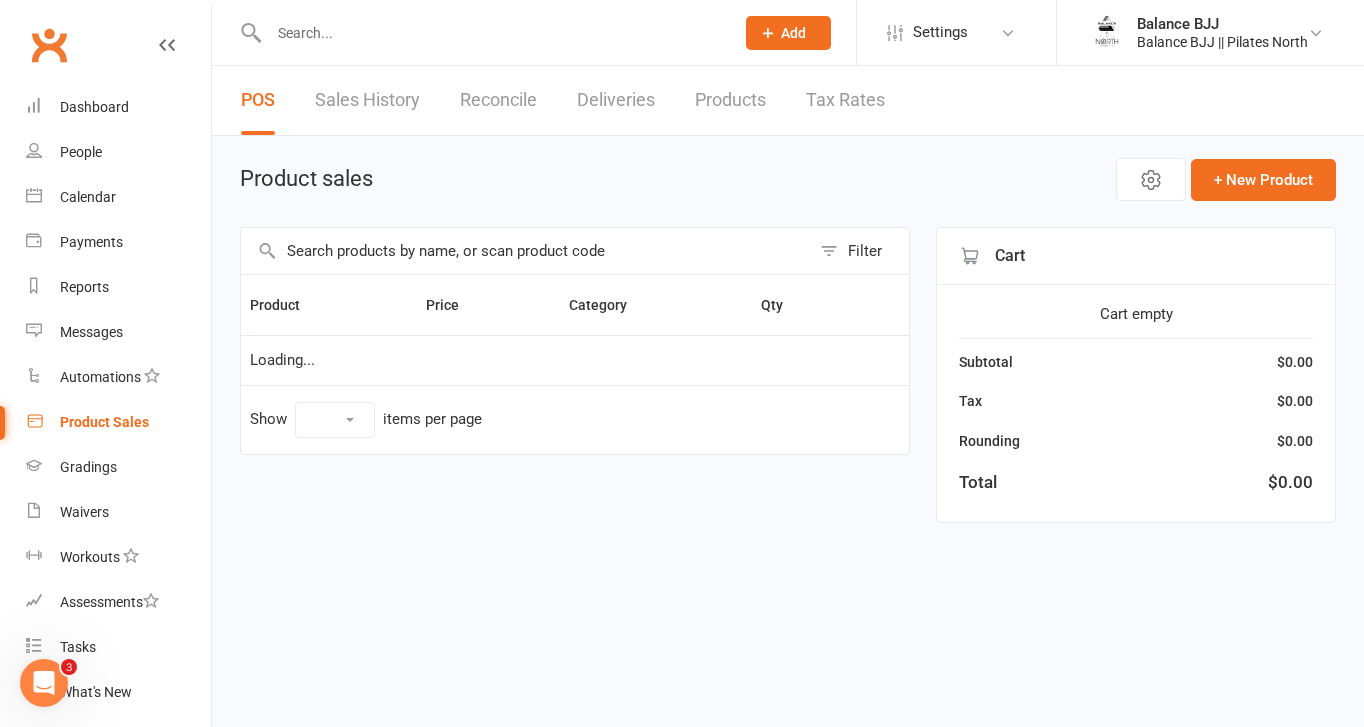 select on "10" 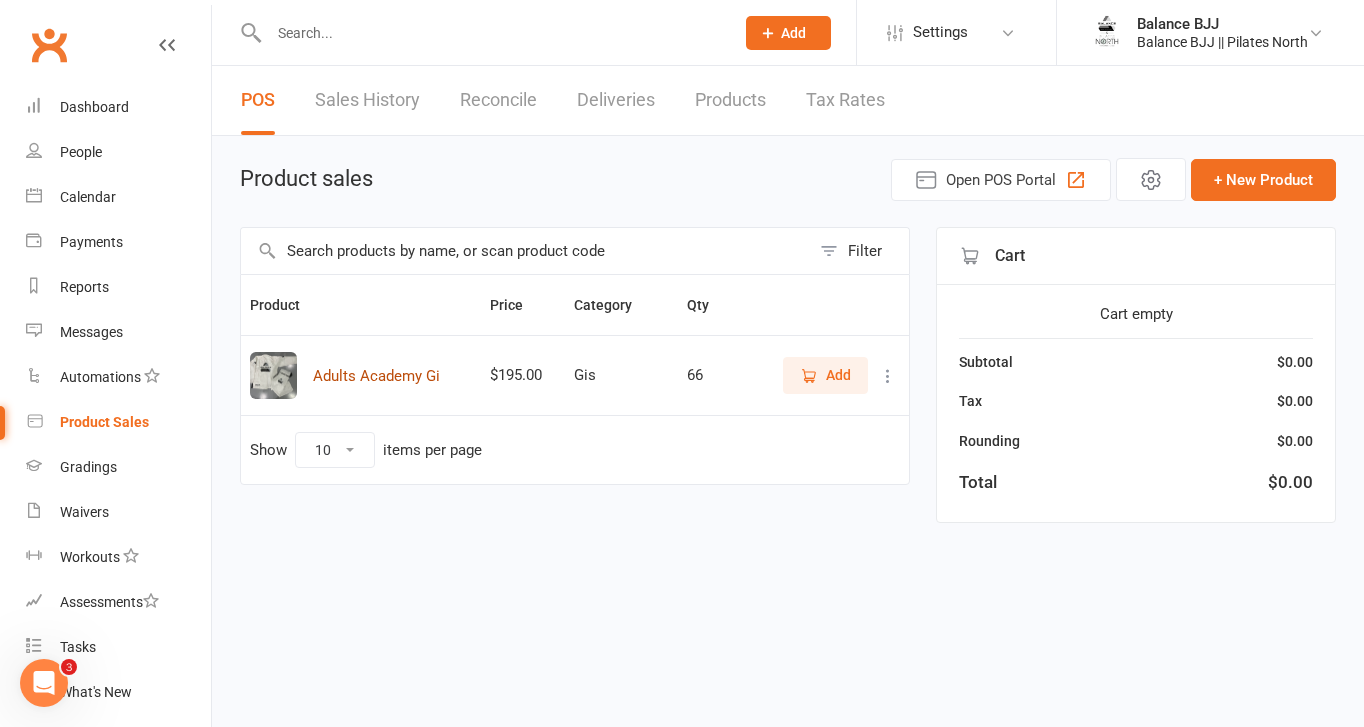 click on "Adults Academy Gi" at bounding box center [376, 376] 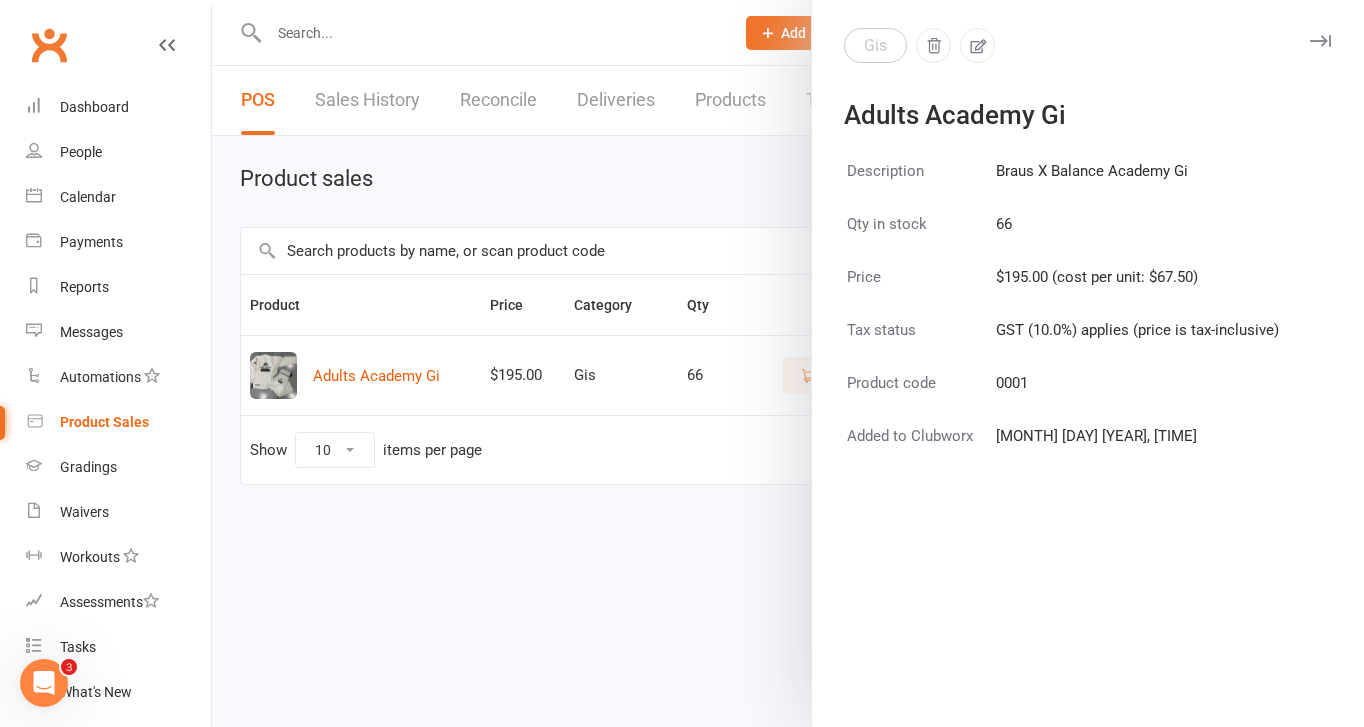 click at bounding box center [788, 363] 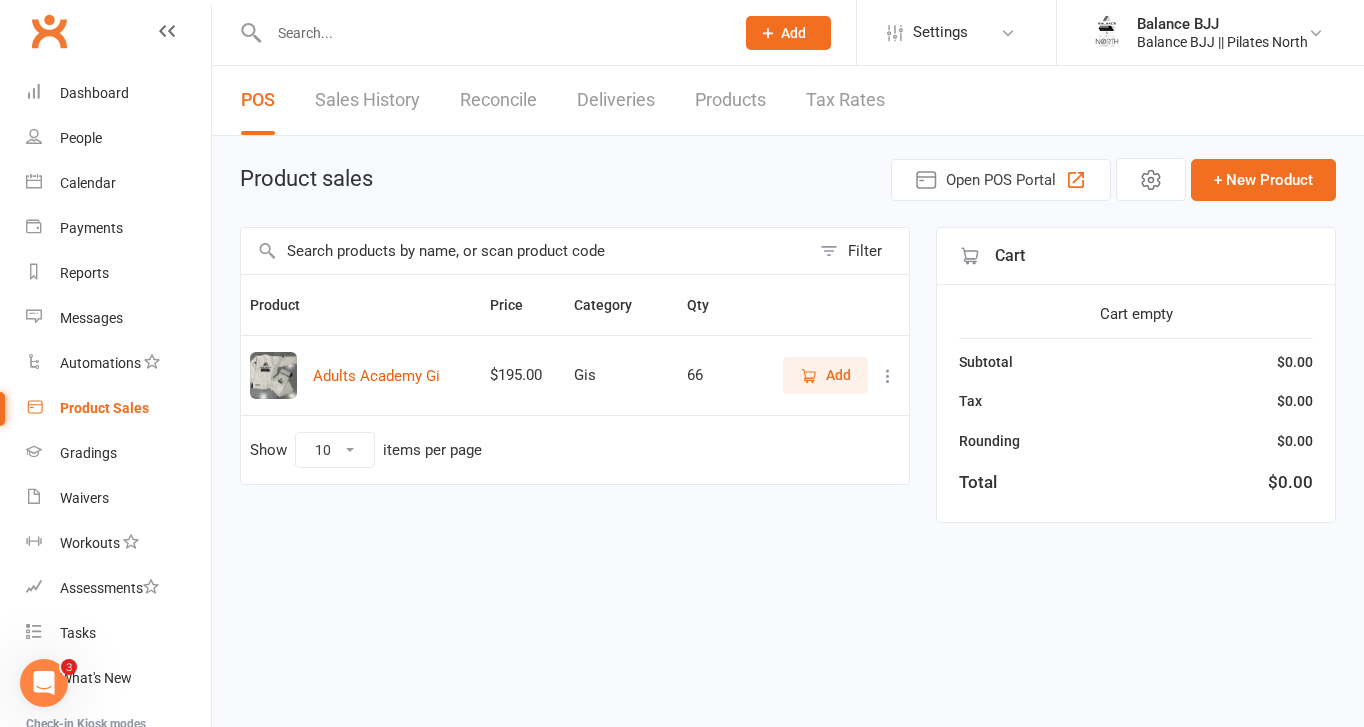 scroll, scrollTop: 16, scrollLeft: 0, axis: vertical 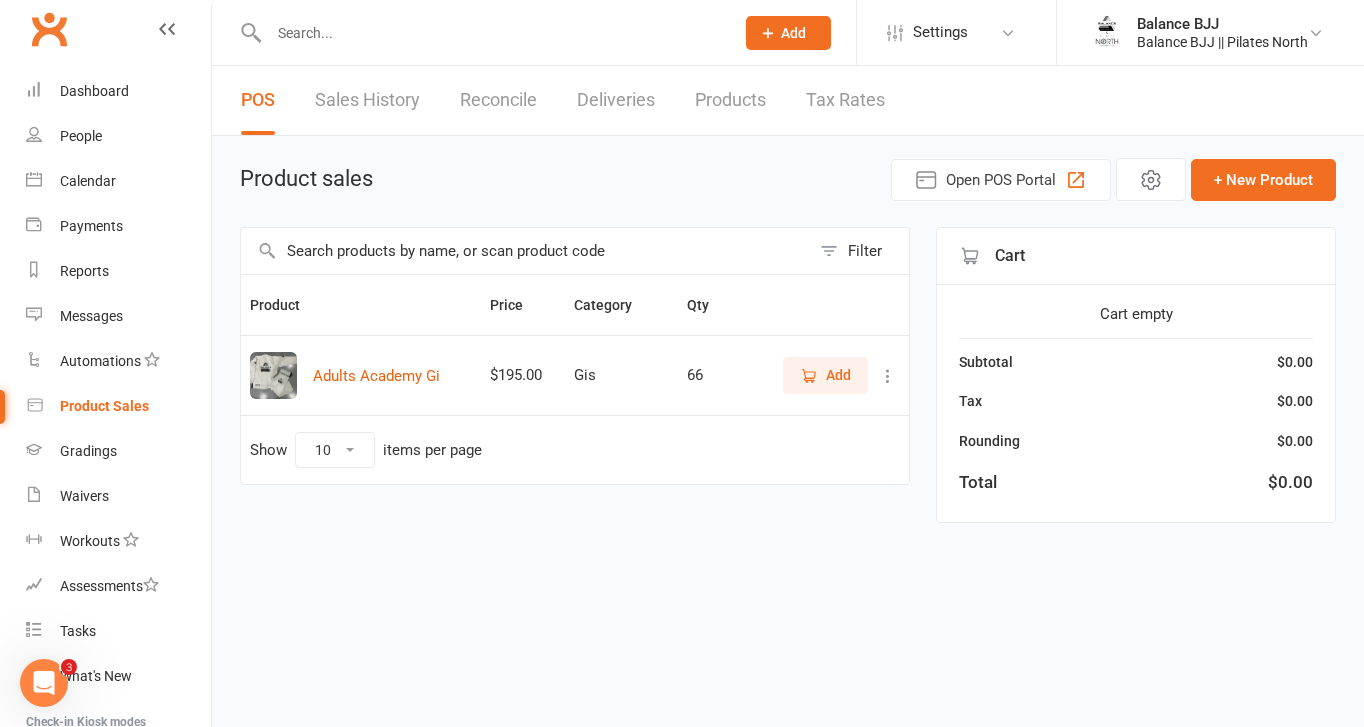 click on "Products" at bounding box center [730, 100] 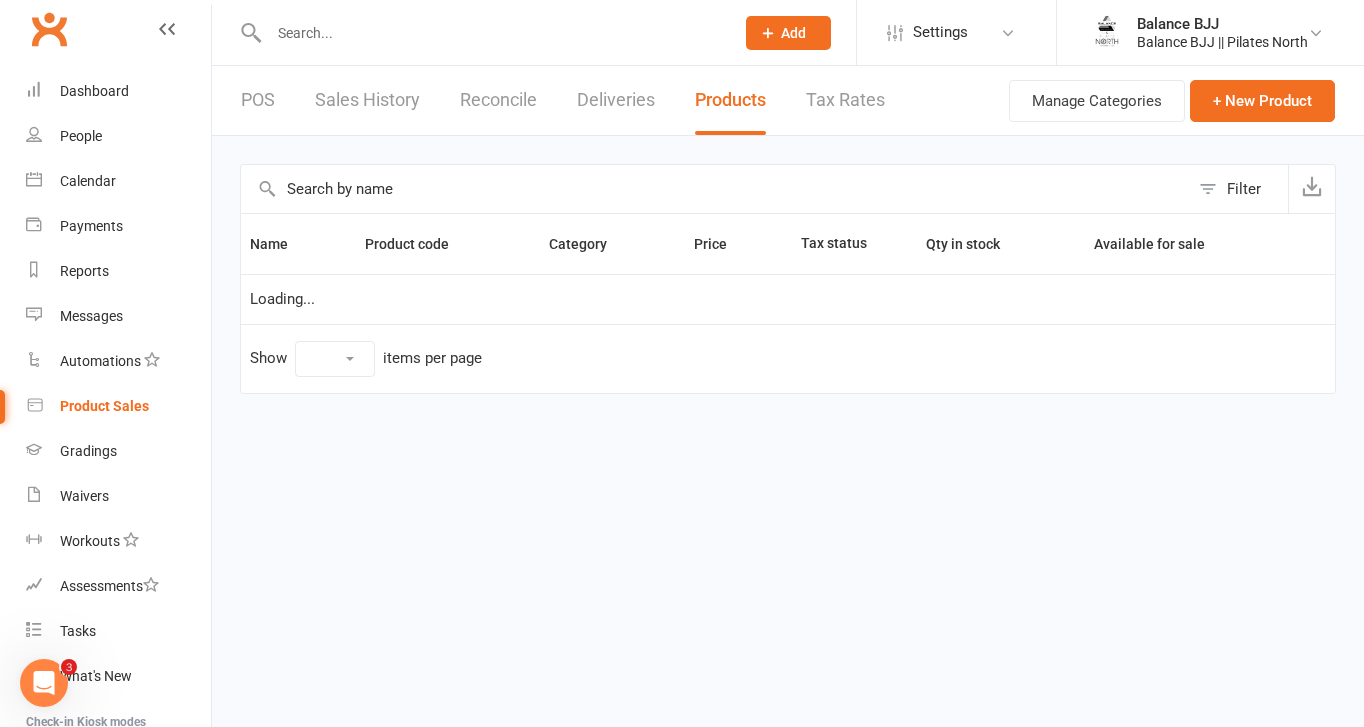 select on "10" 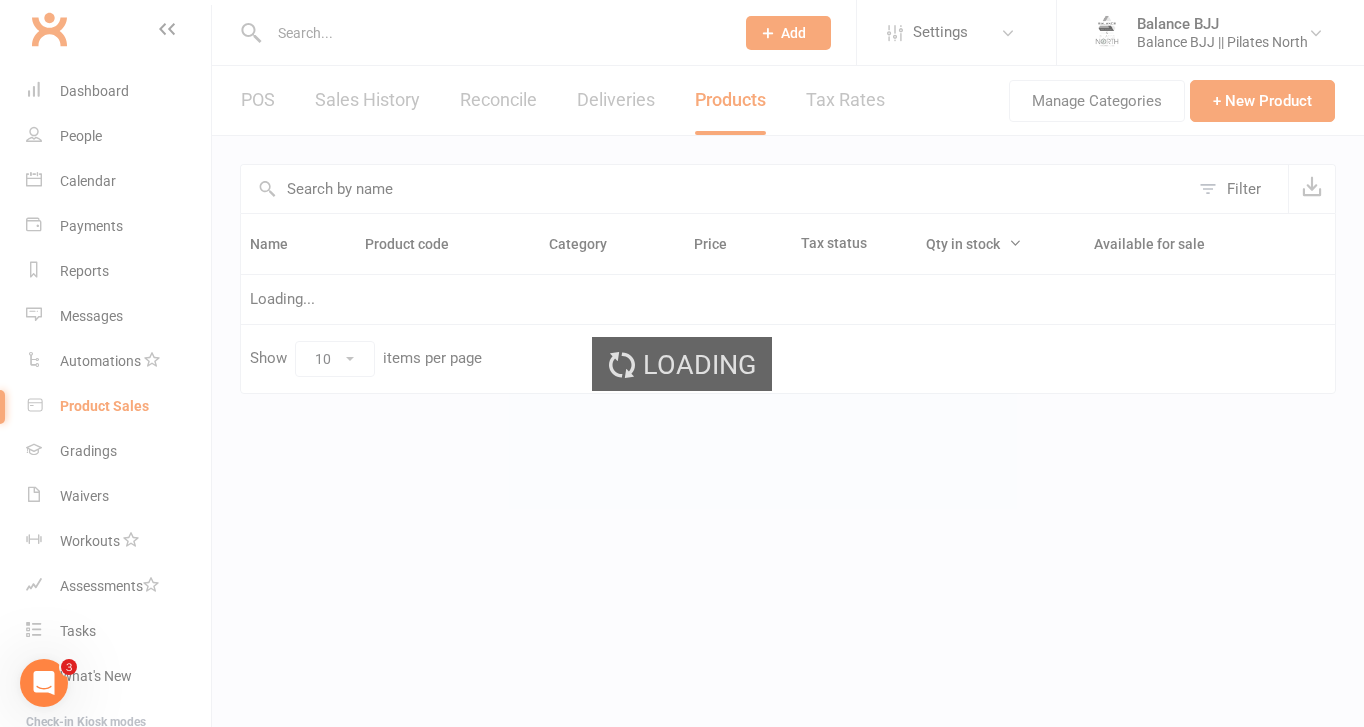 click on "Prospect
Member
Non-attending contact
Class / event
Appointment
Grading event
Task
Membership plan
Bulk message
Add
Settings Membership Plans Event Templates Appointment Types Website Image Library Customize Contacts Bulk Imports Access Control Users Account Profile Clubworx API Balance BJJ Balance BJJ || Pilates North My profile My subscription Help Terms & conditions  Privacy policy  Sign out Clubworx Dashboard People Calendar Payments Reports Messages   Automations   Product Sales Gradings   Waivers   Workouts   Assessments  Tasks   What's New Check-in Kiosk modes General attendance Roll call Class check-in × Family Membership saved × × POS Sales History Reconcile Deliveries Products Tax Rates Manage Categories + New Product Filter" at bounding box center (682, 213) 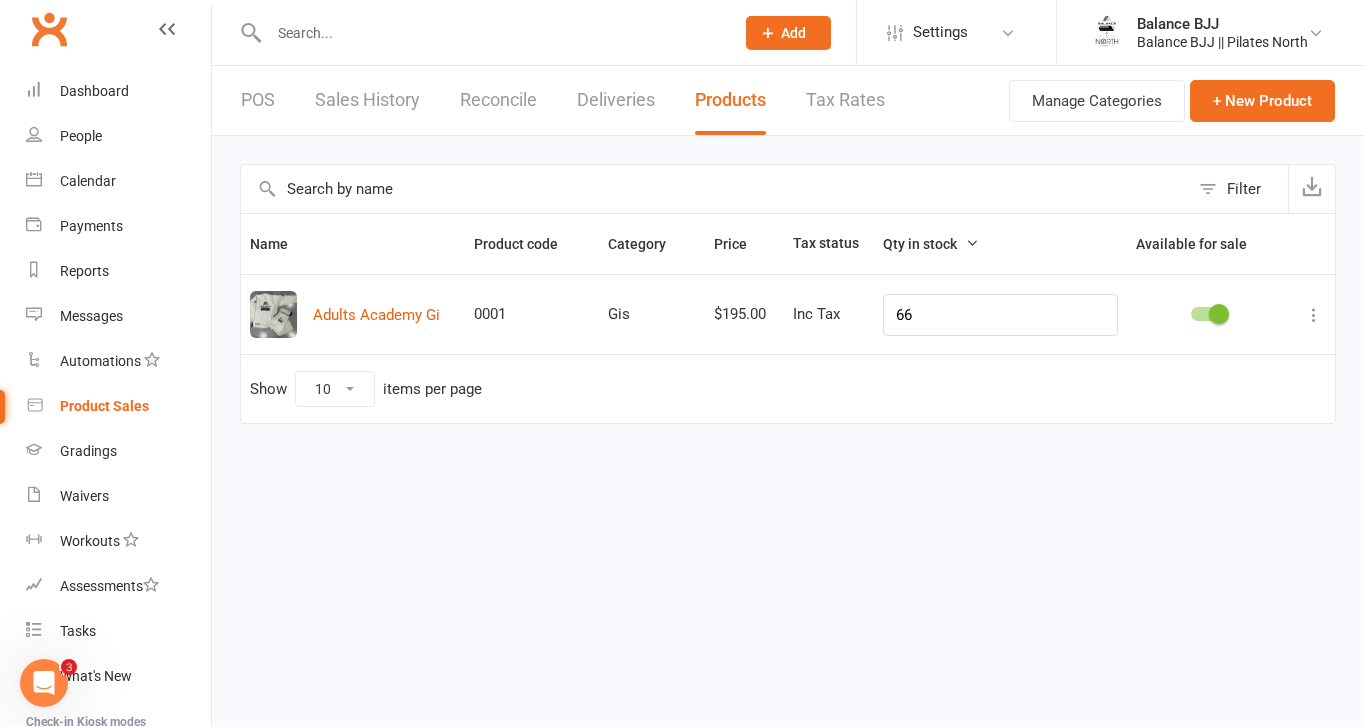 click on "Reconcile" at bounding box center (498, 100) 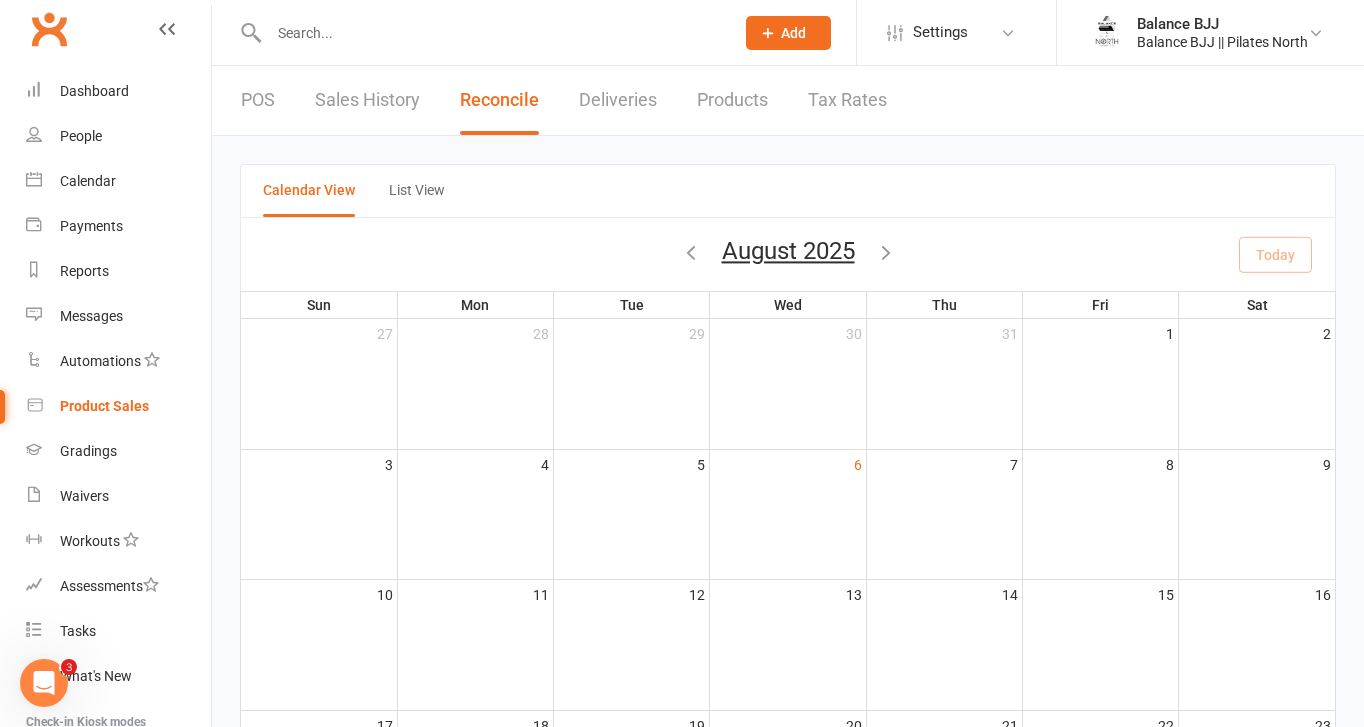 click on "Sales History" at bounding box center (367, 100) 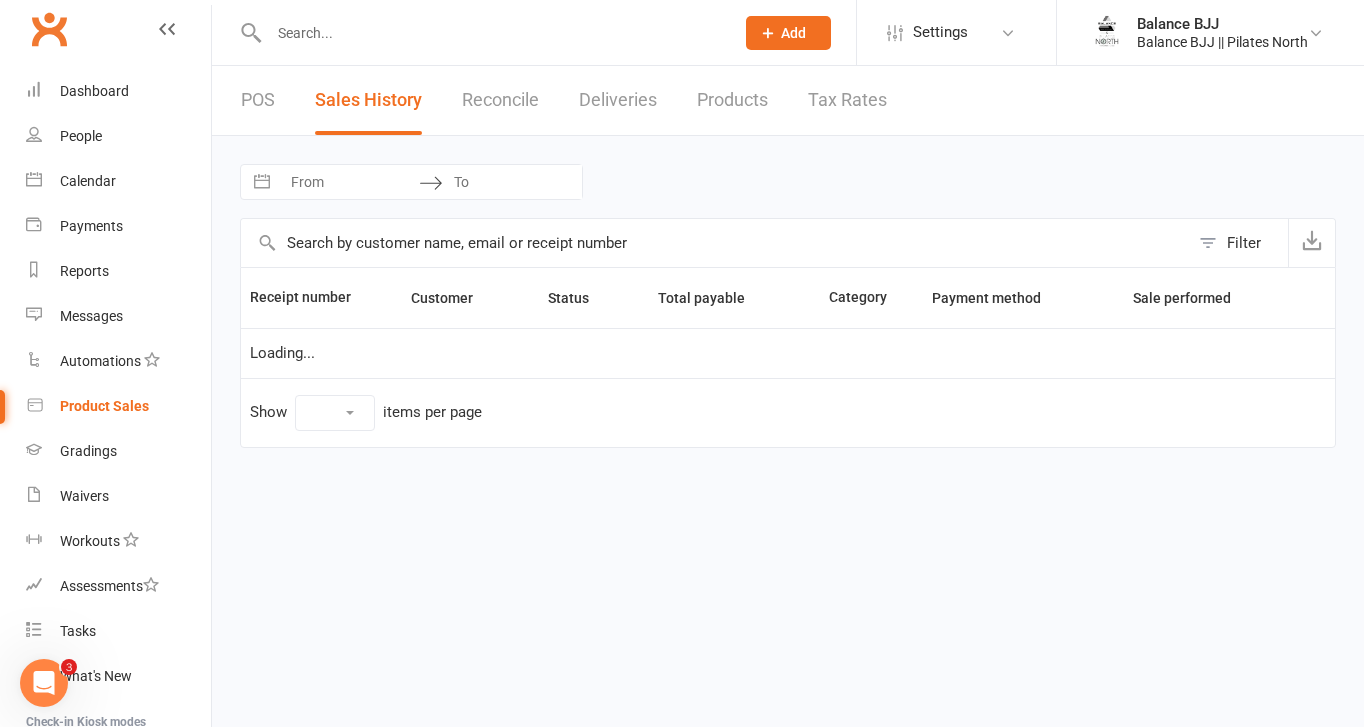 select on "25" 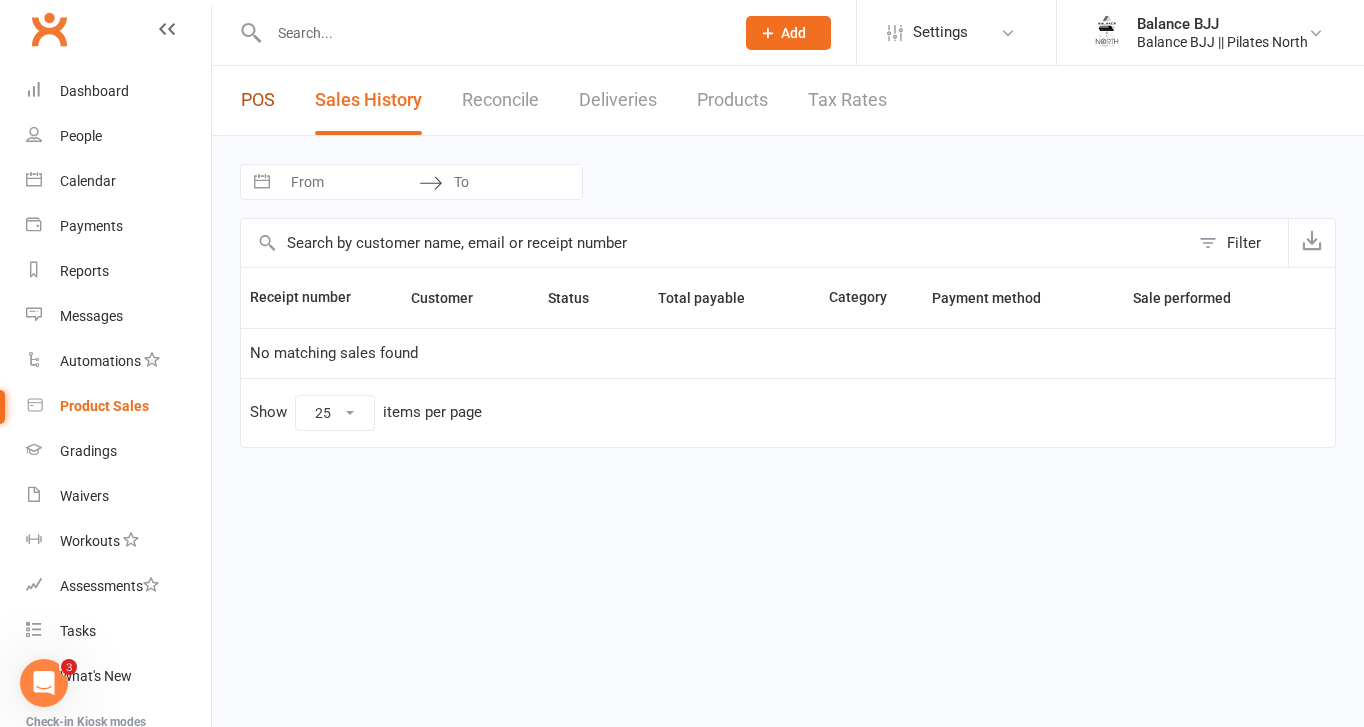click on "POS" at bounding box center [258, 100] 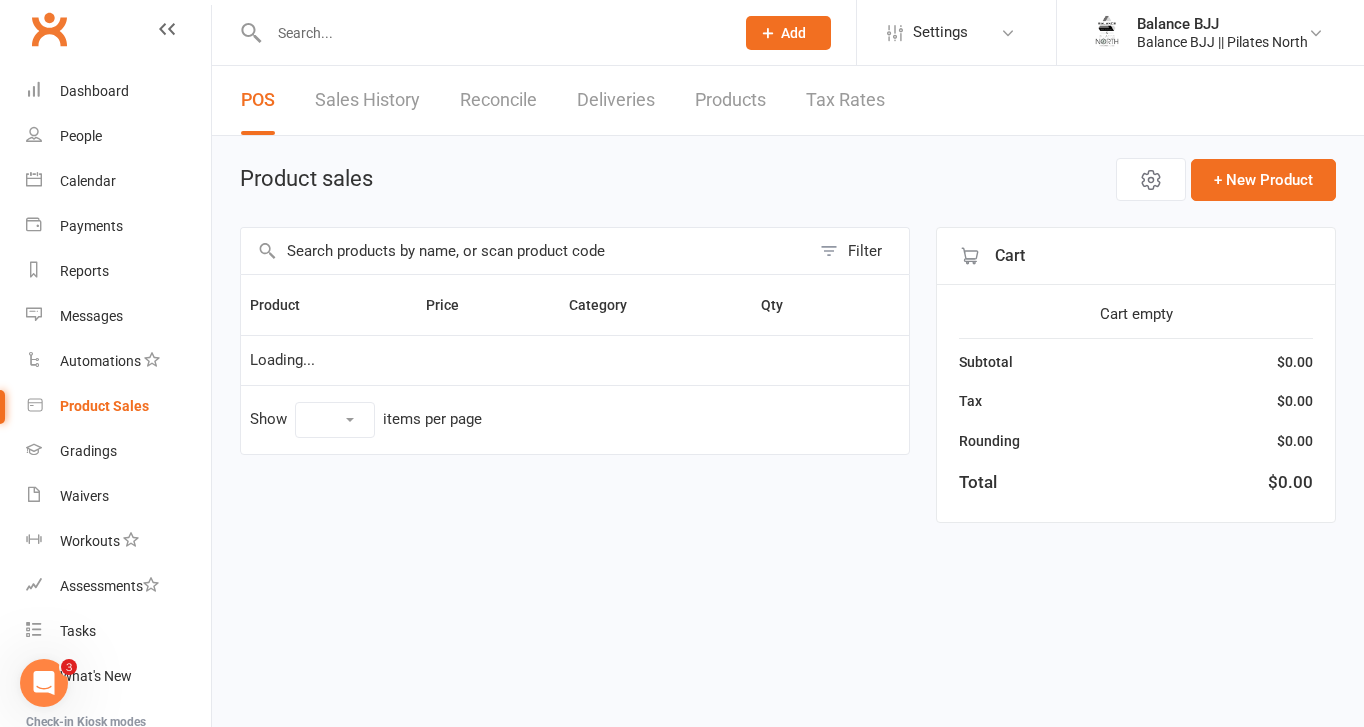 select on "10" 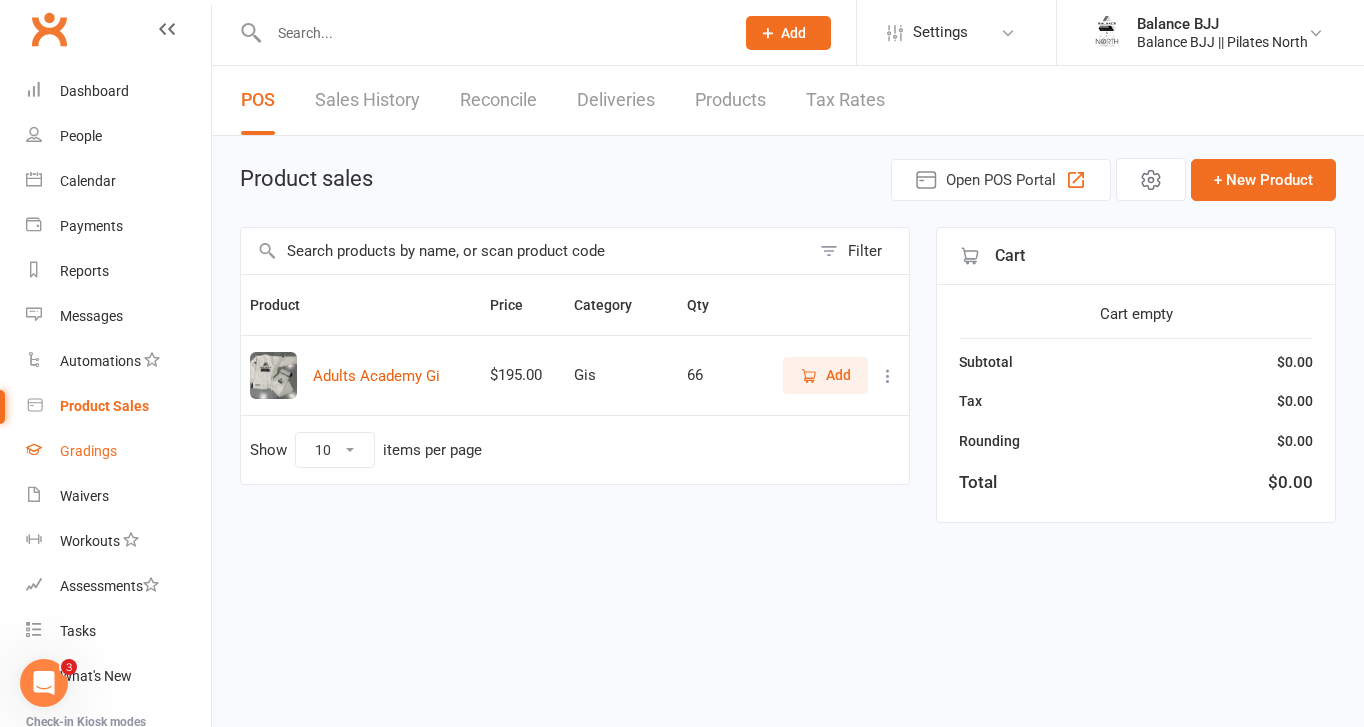 click on "Gradings" at bounding box center [88, 451] 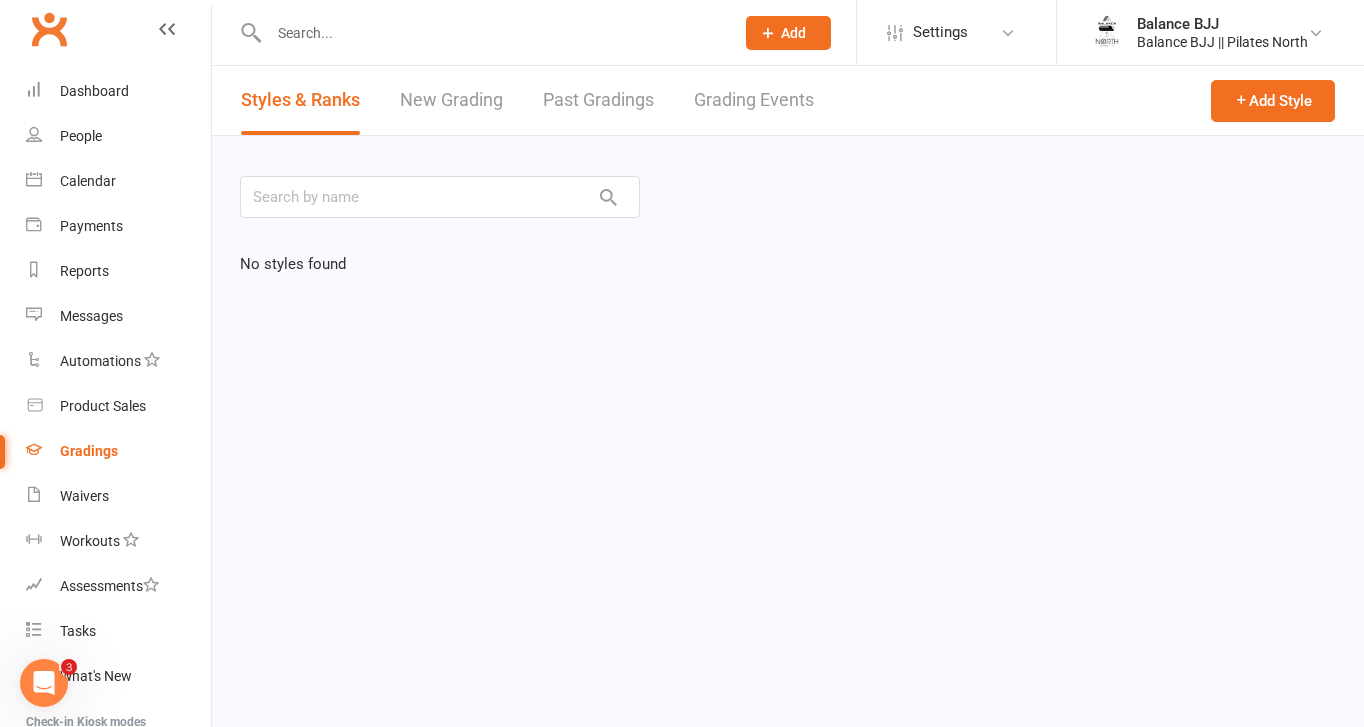 click on "Styles & Ranks" at bounding box center [300, 100] 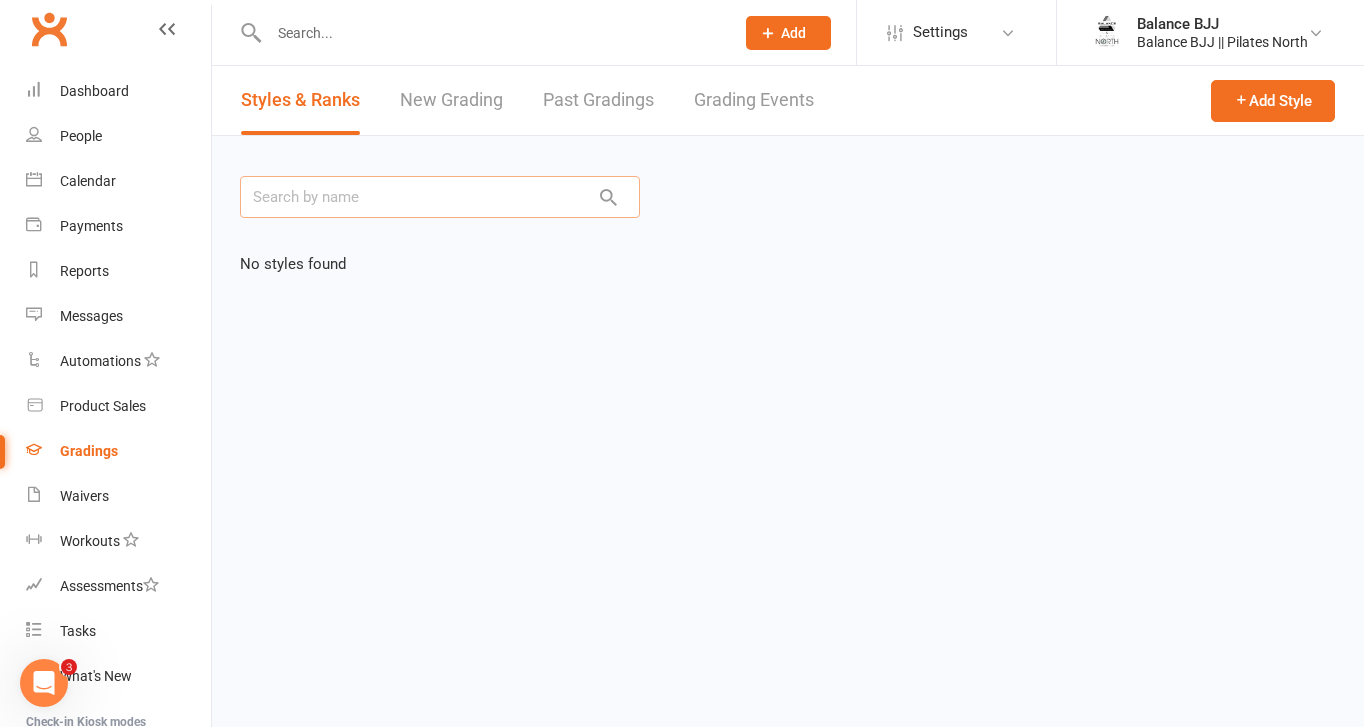 click at bounding box center [440, 197] 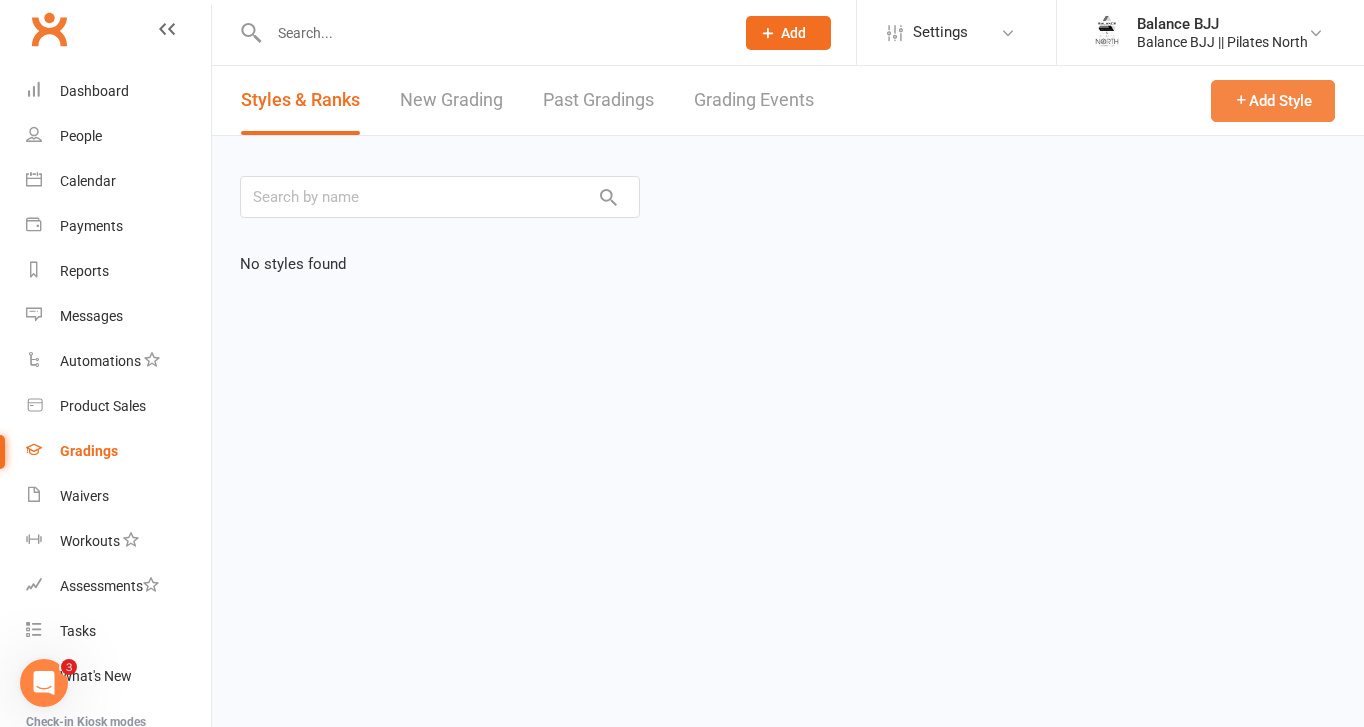 click on "Add Style" at bounding box center (1273, 101) 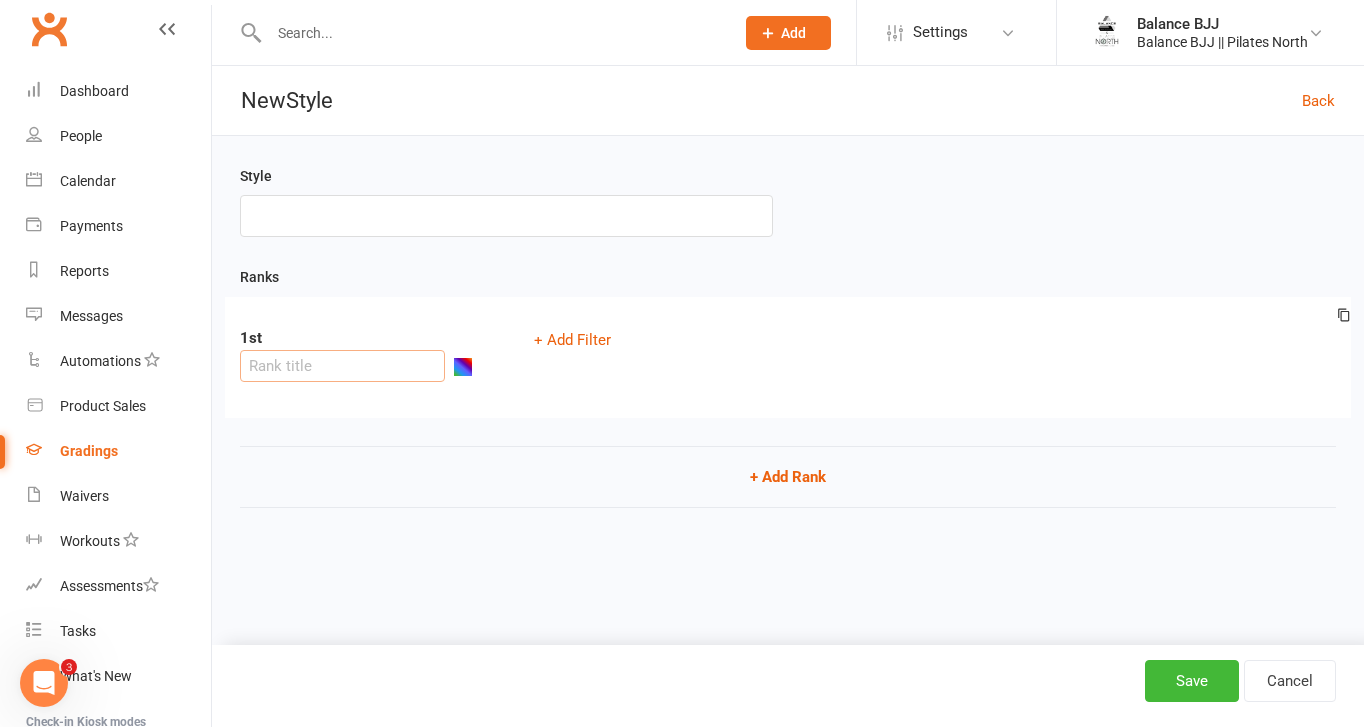 click at bounding box center [342, 366] 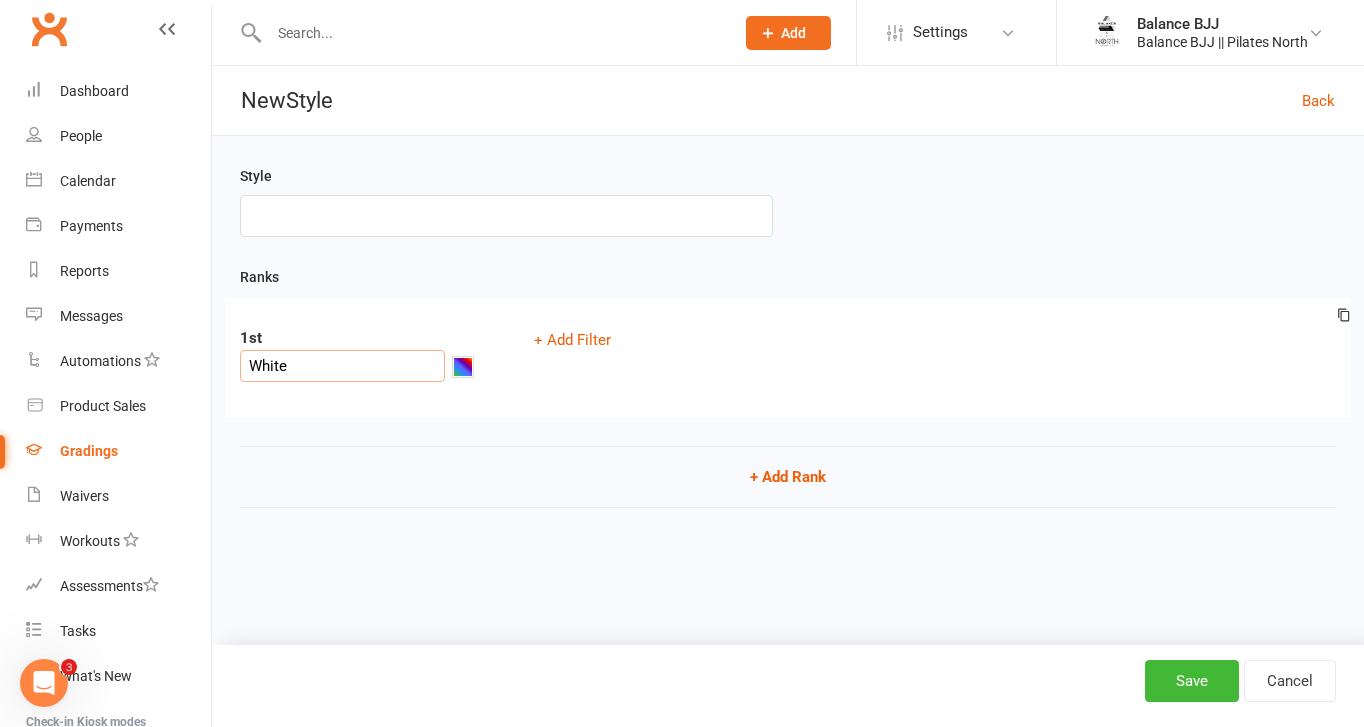 type on "White" 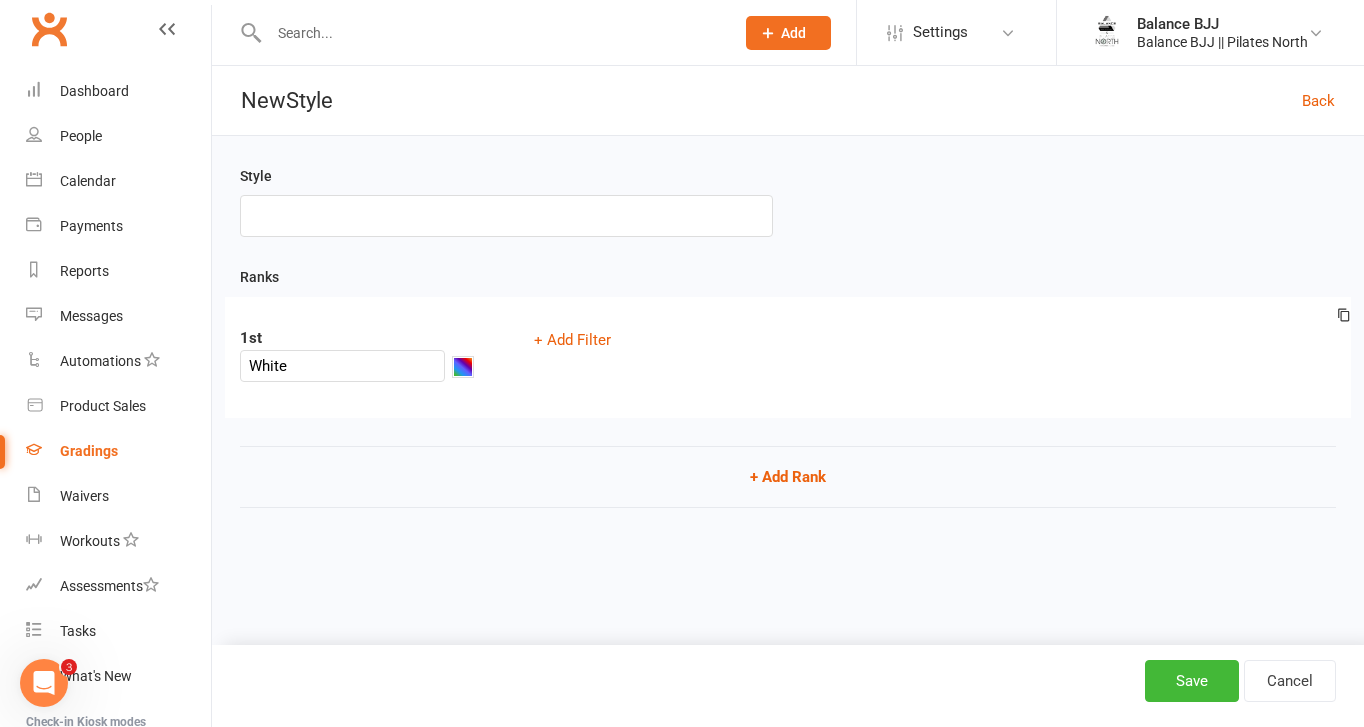 click at bounding box center (463, 367) 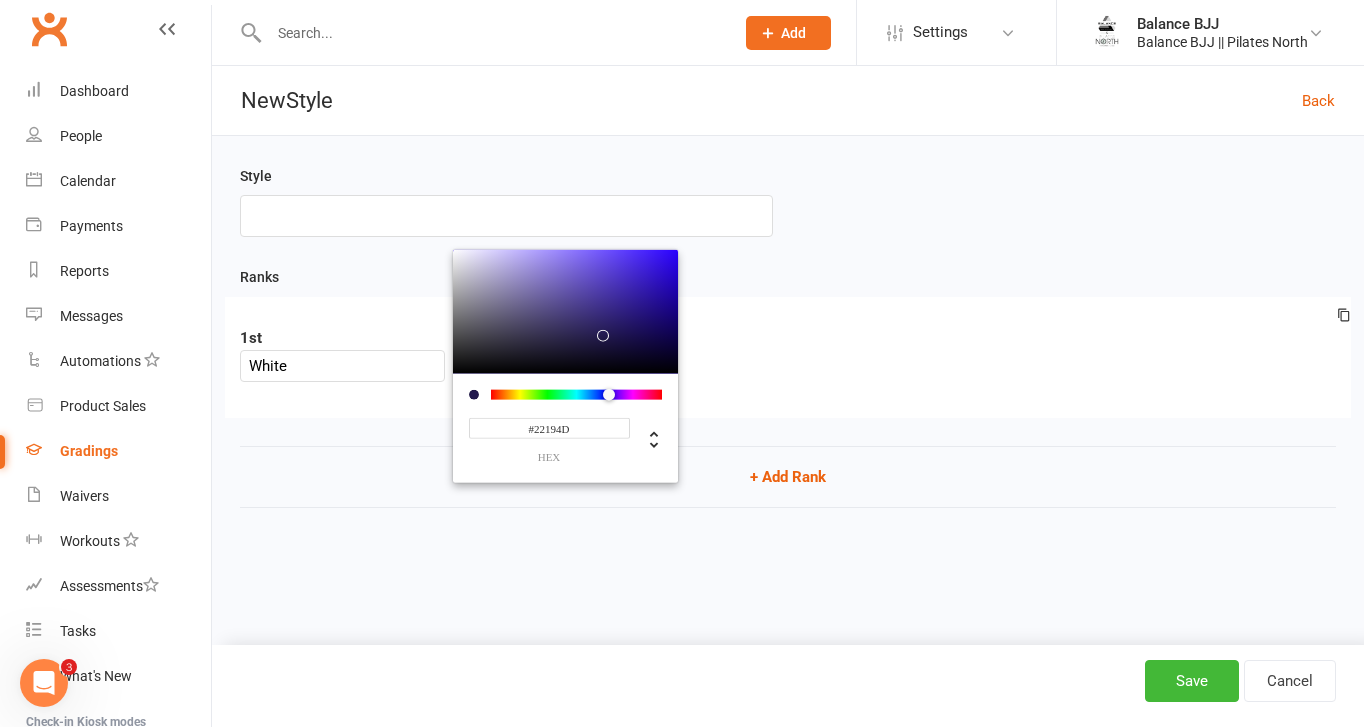 type on "#48474D" 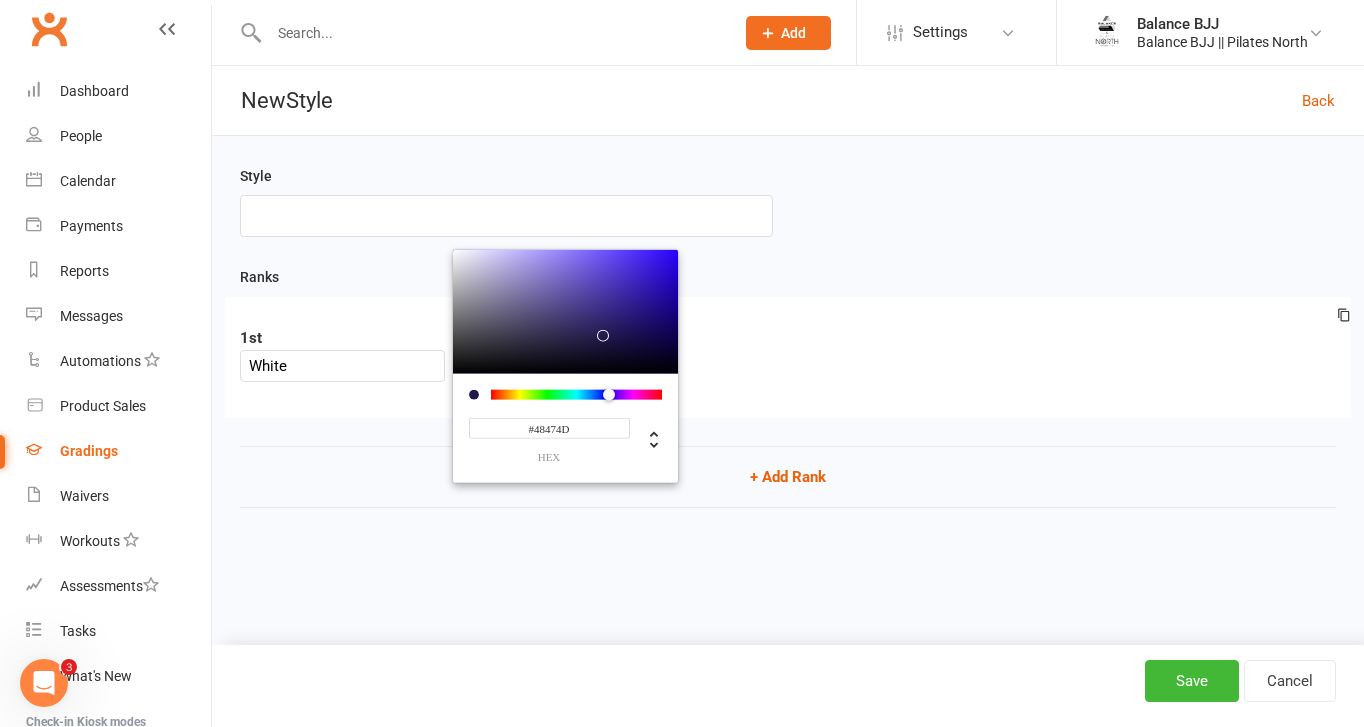 click at bounding box center [565, 311] 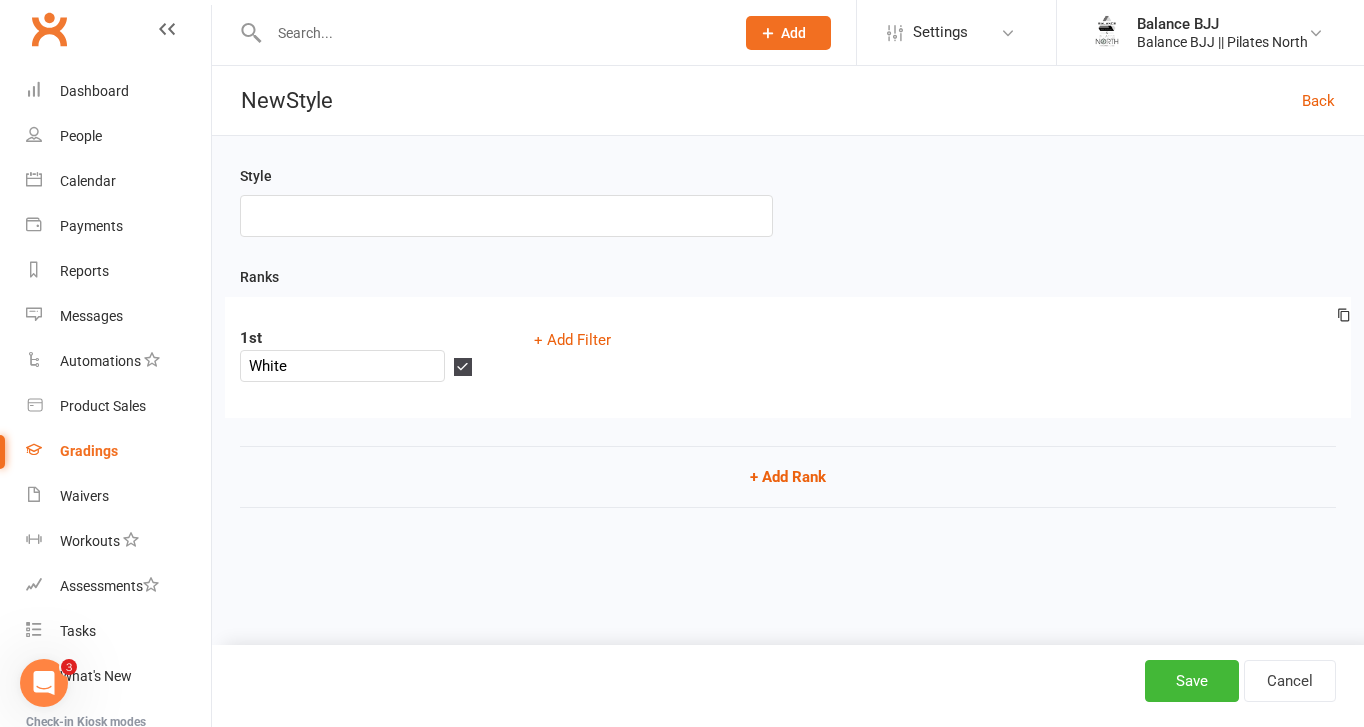 click on "Ranks  1st White + Add Filter + Add Rank" at bounding box center [788, 400] 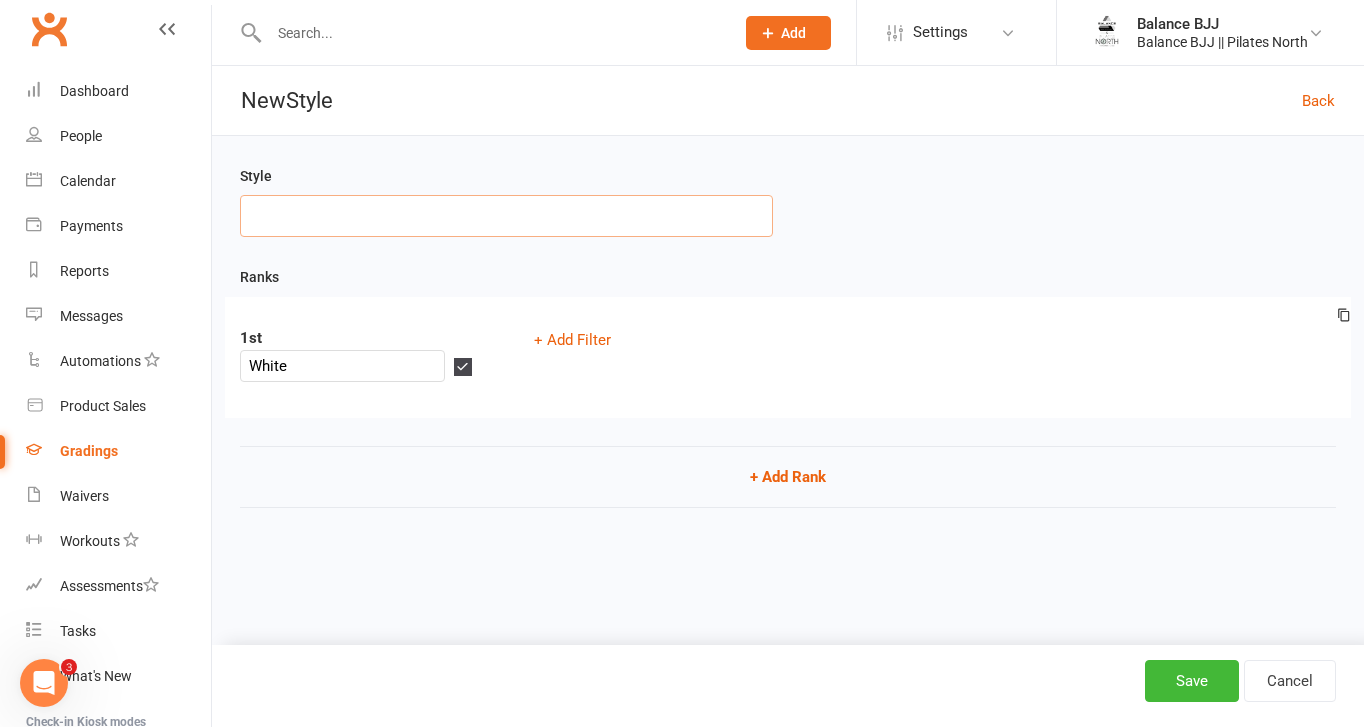 click at bounding box center (506, 216) 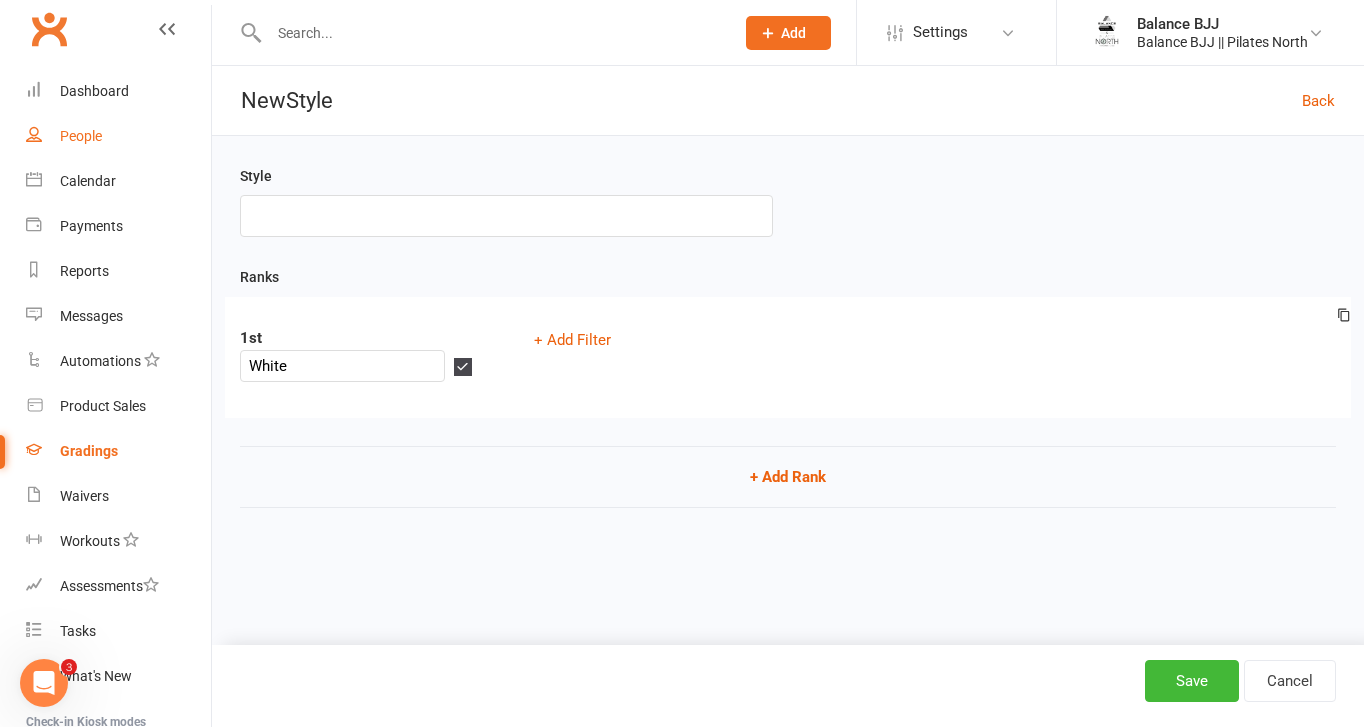 click on "People" at bounding box center (81, 136) 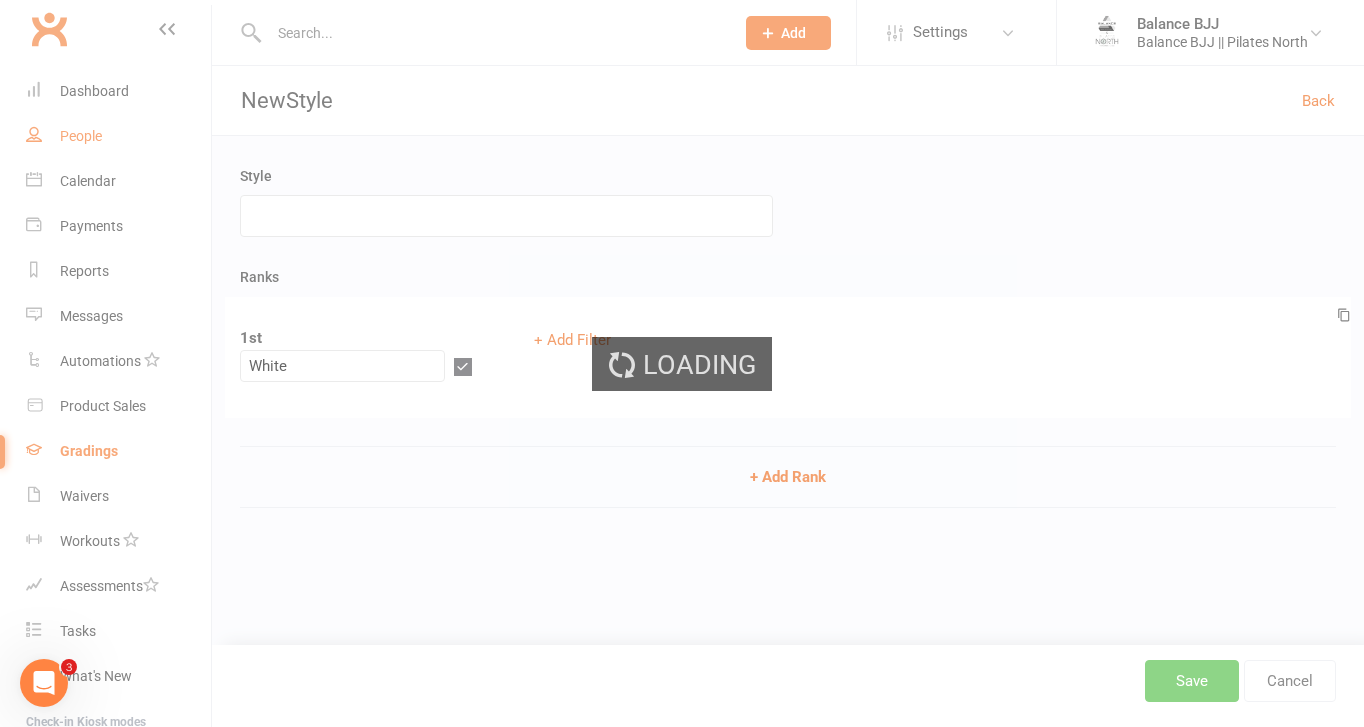 select on "100" 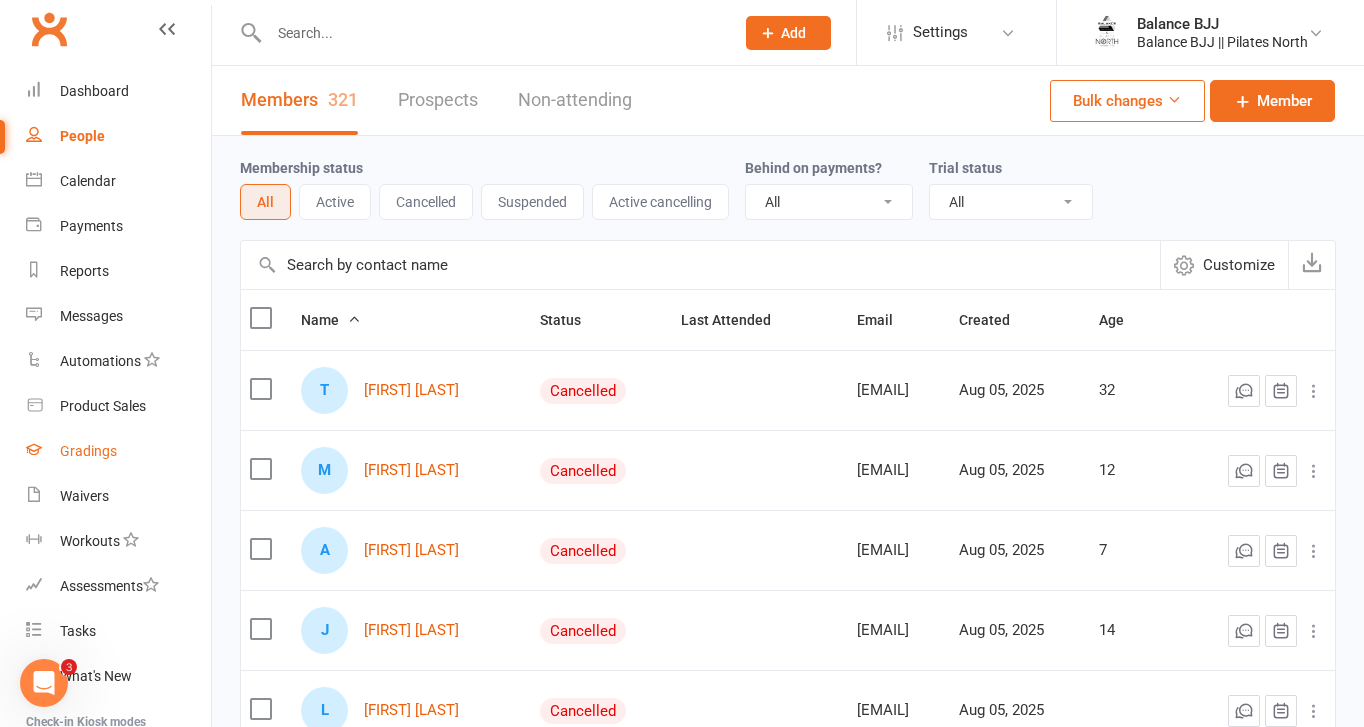 scroll, scrollTop: 0, scrollLeft: 0, axis: both 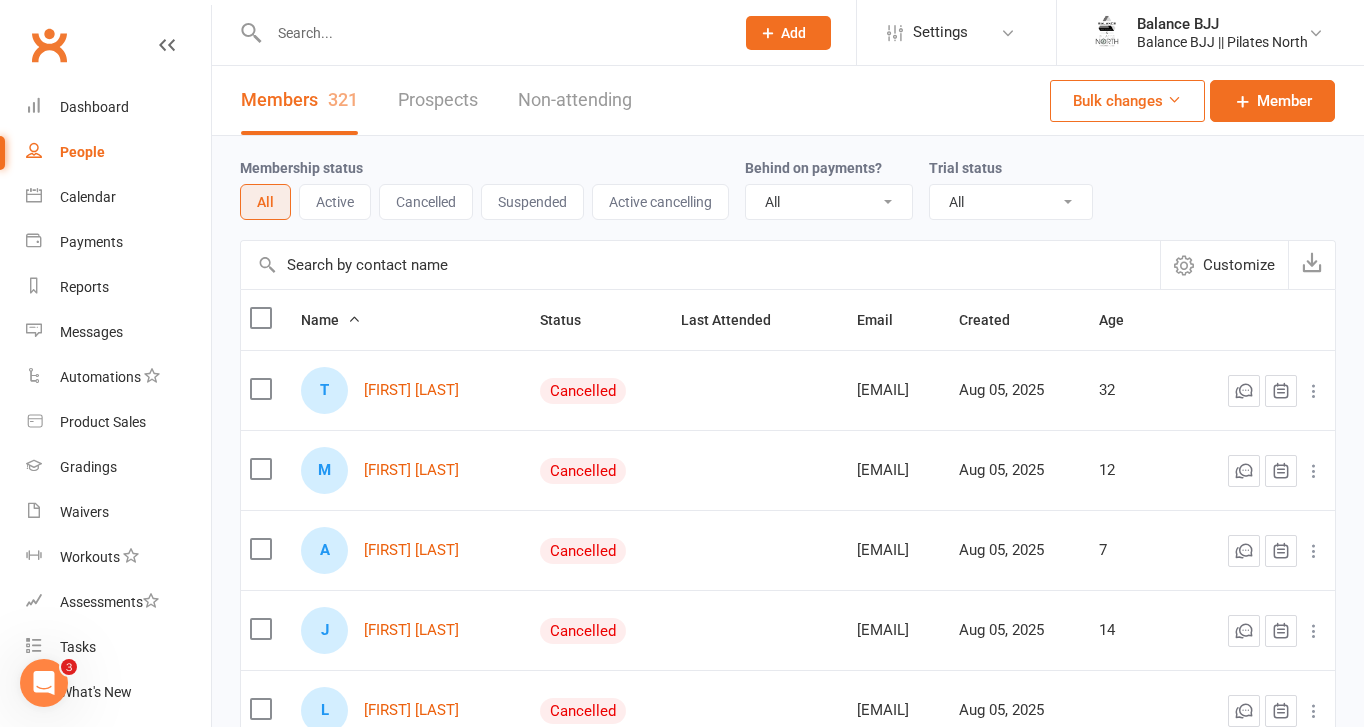 click at bounding box center (700, 265) 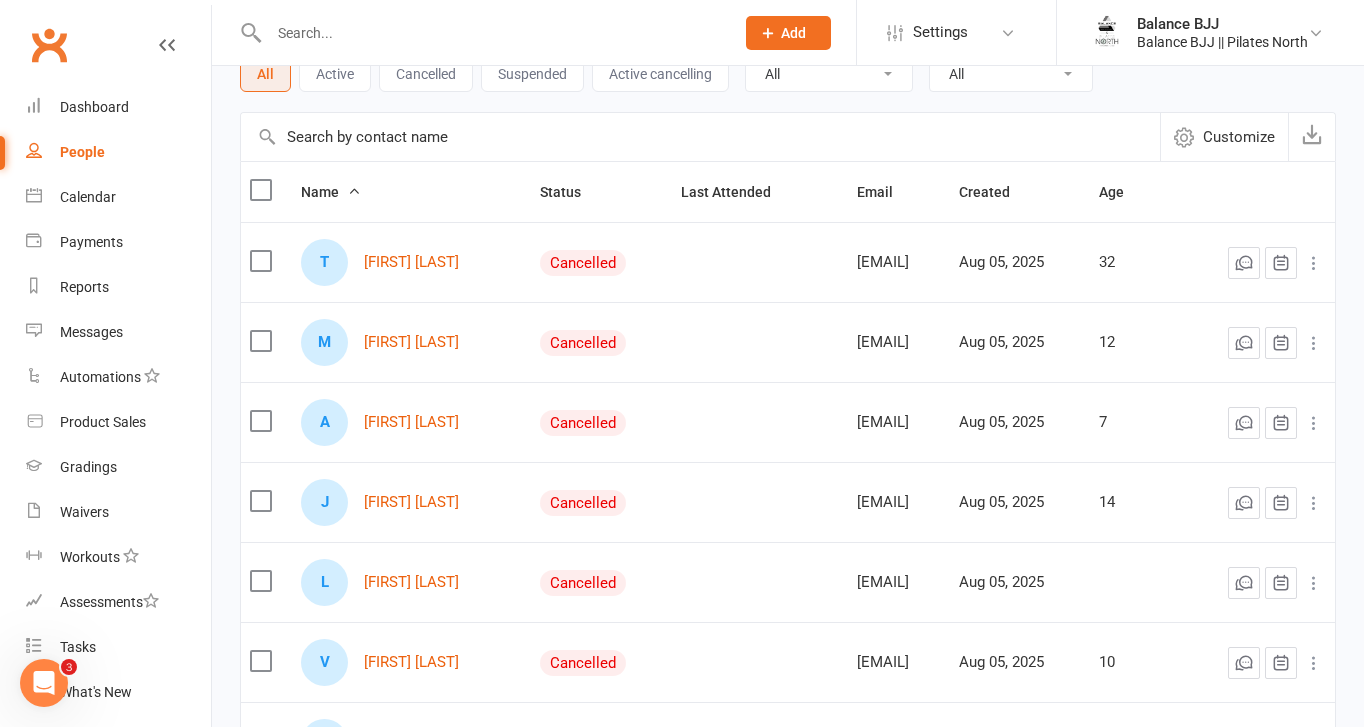 scroll, scrollTop: 0, scrollLeft: 0, axis: both 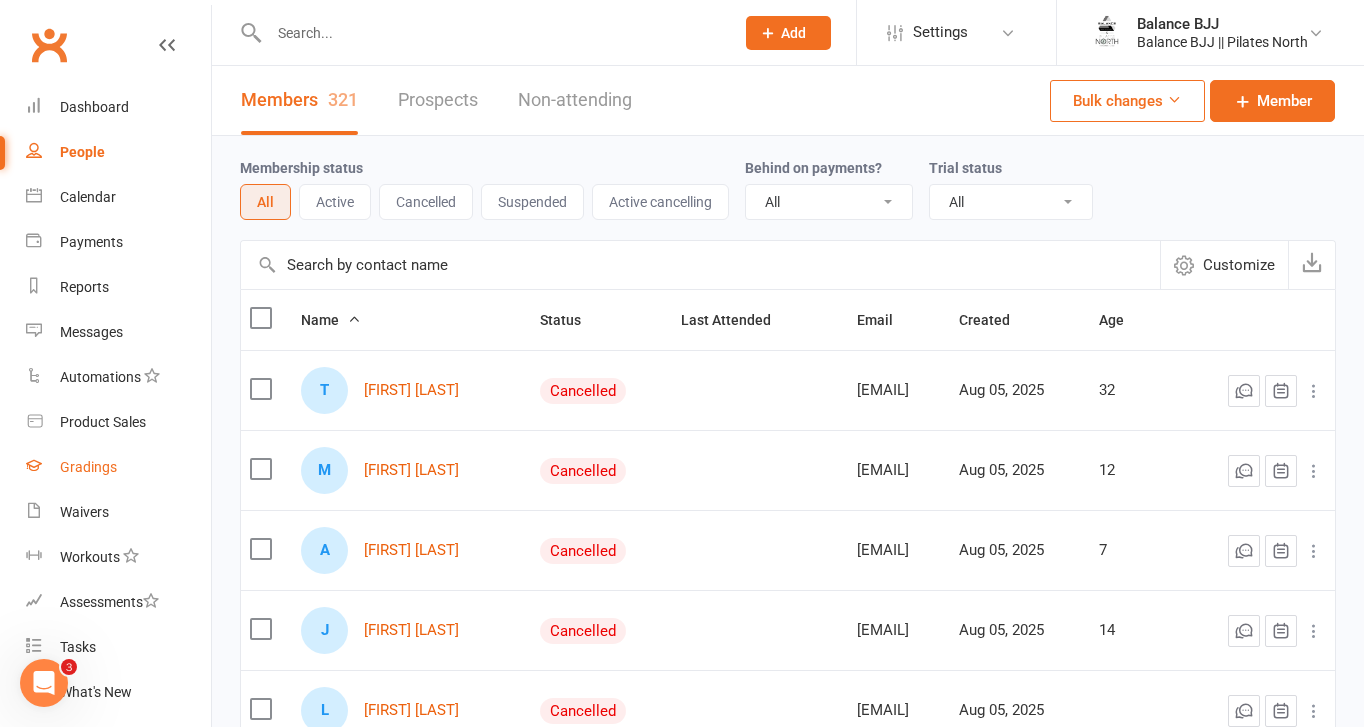 click on "Gradings" at bounding box center [88, 467] 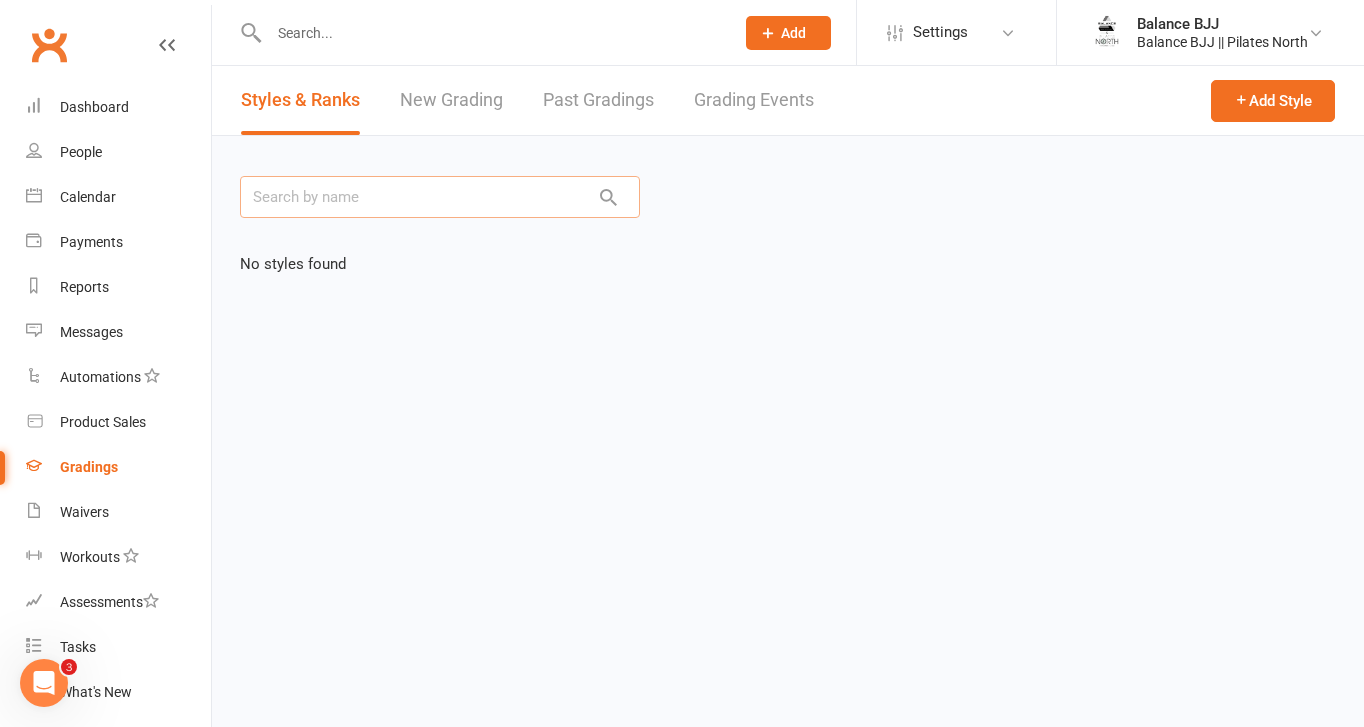 click at bounding box center [440, 197] 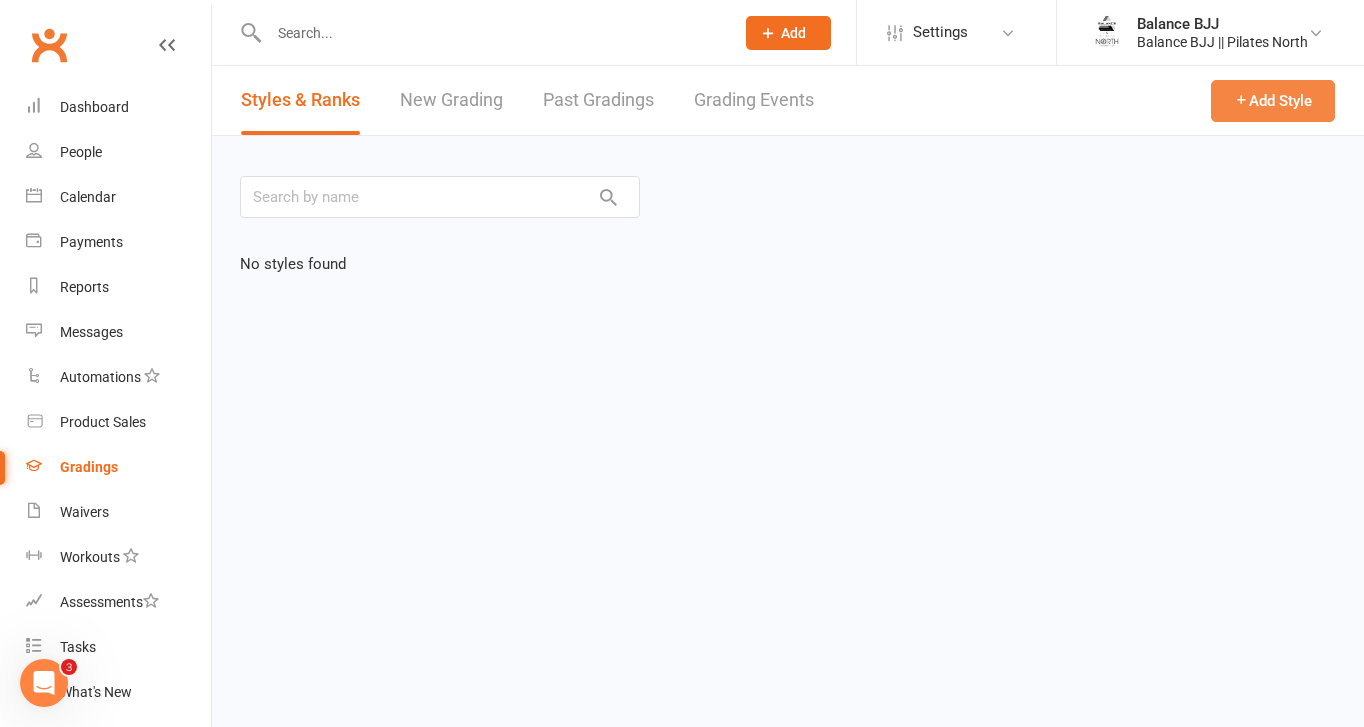 click on "Add Style" at bounding box center [1273, 101] 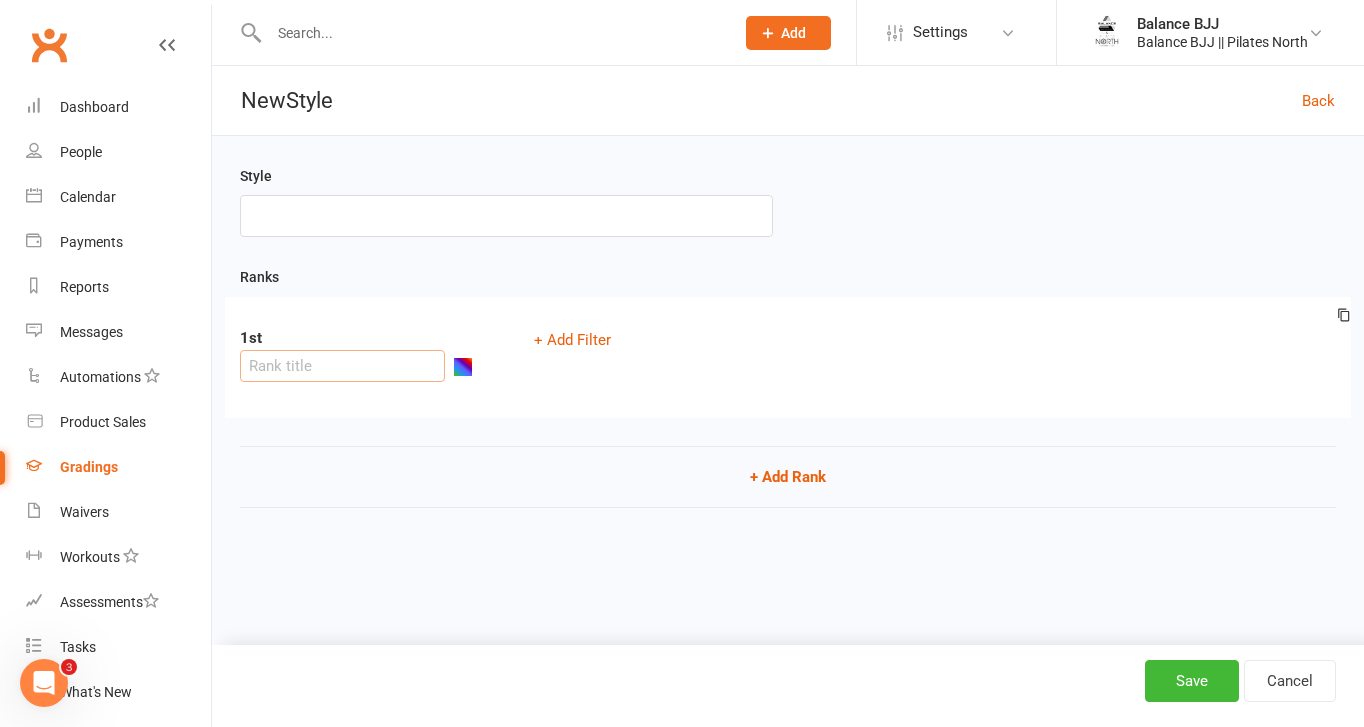 click at bounding box center (342, 366) 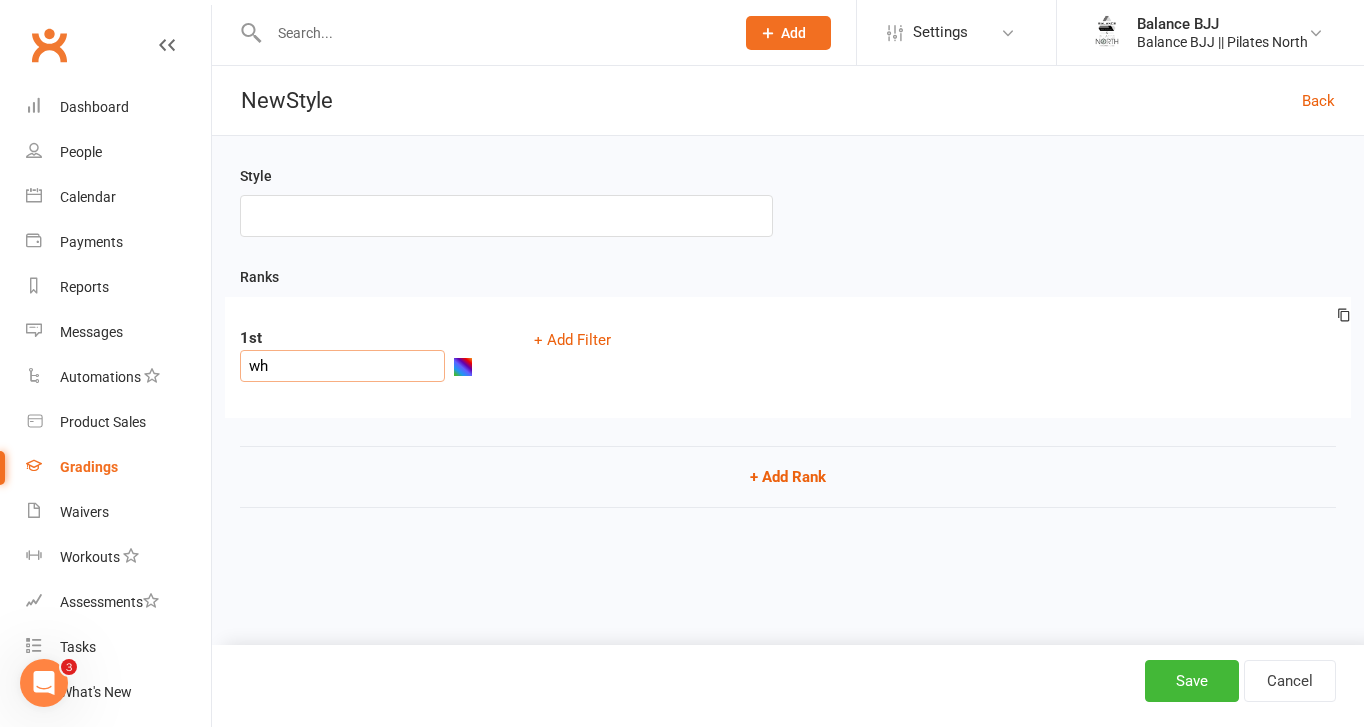 type on "w" 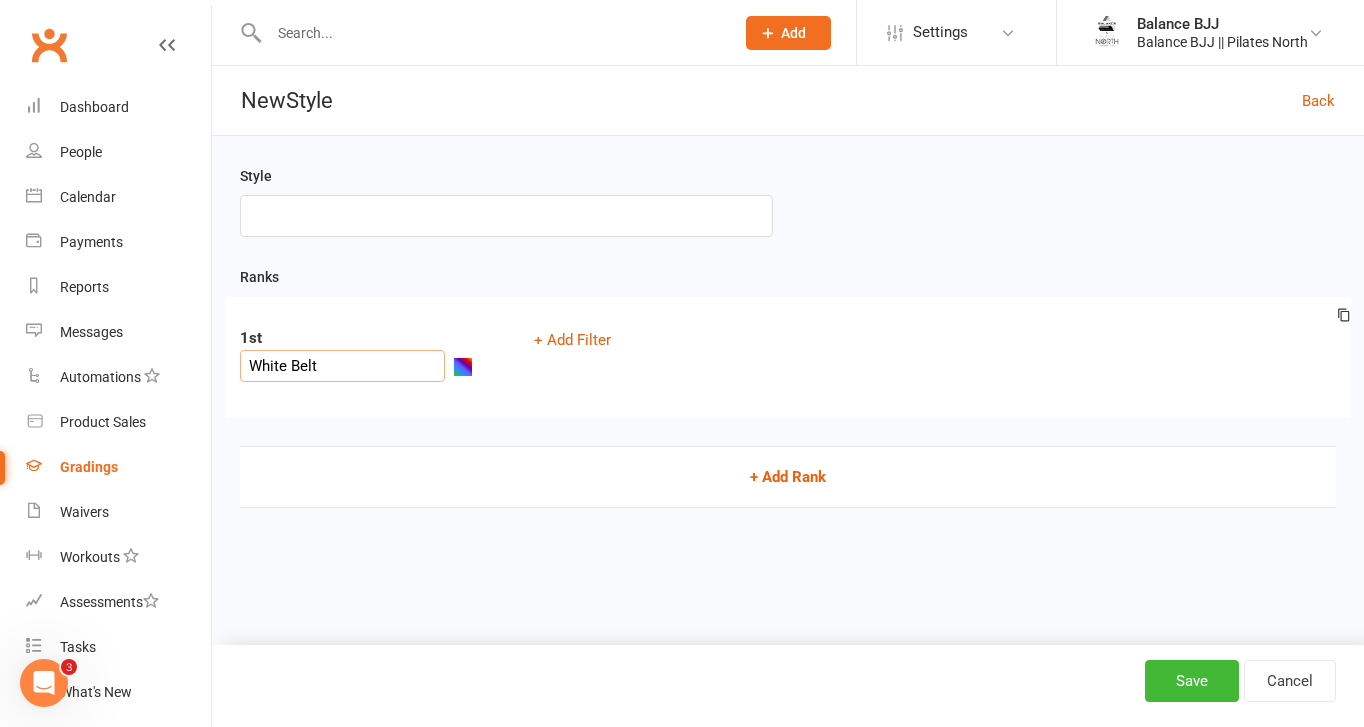 type on "White Belt" 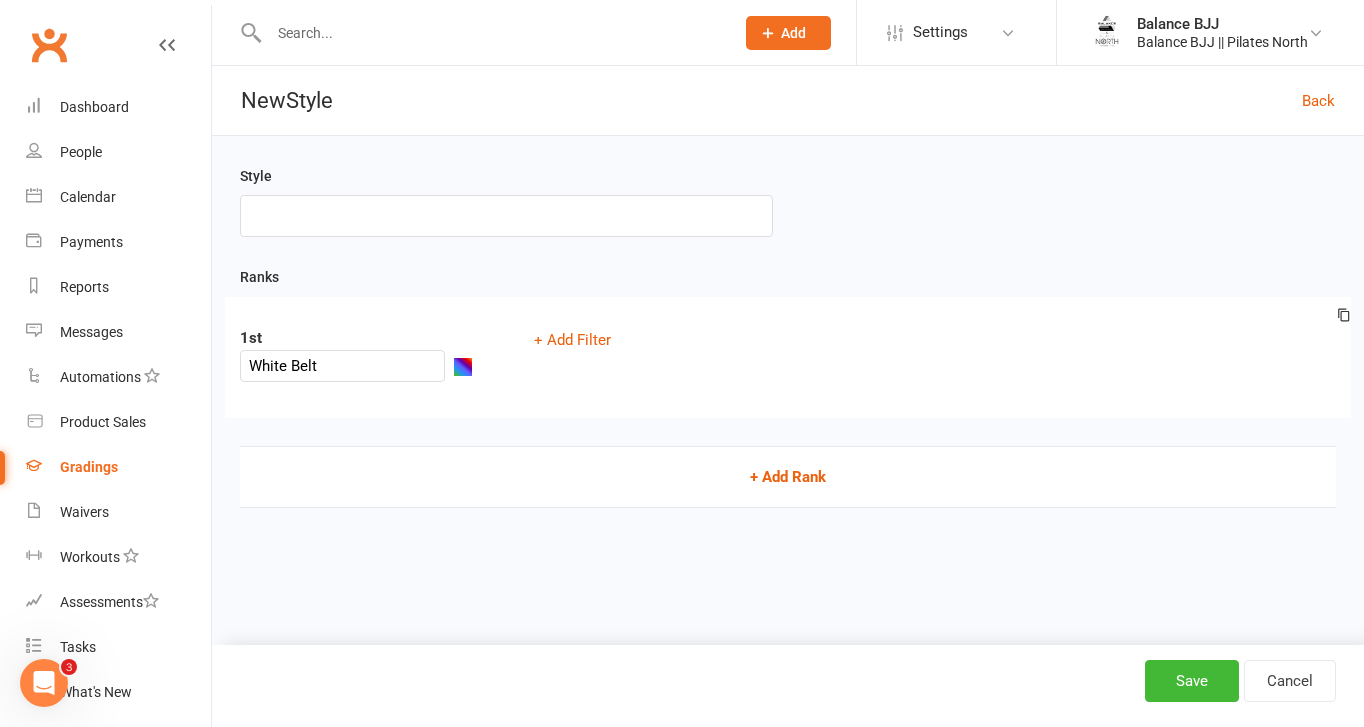 click on "+ Add Rank" at bounding box center [788, 477] 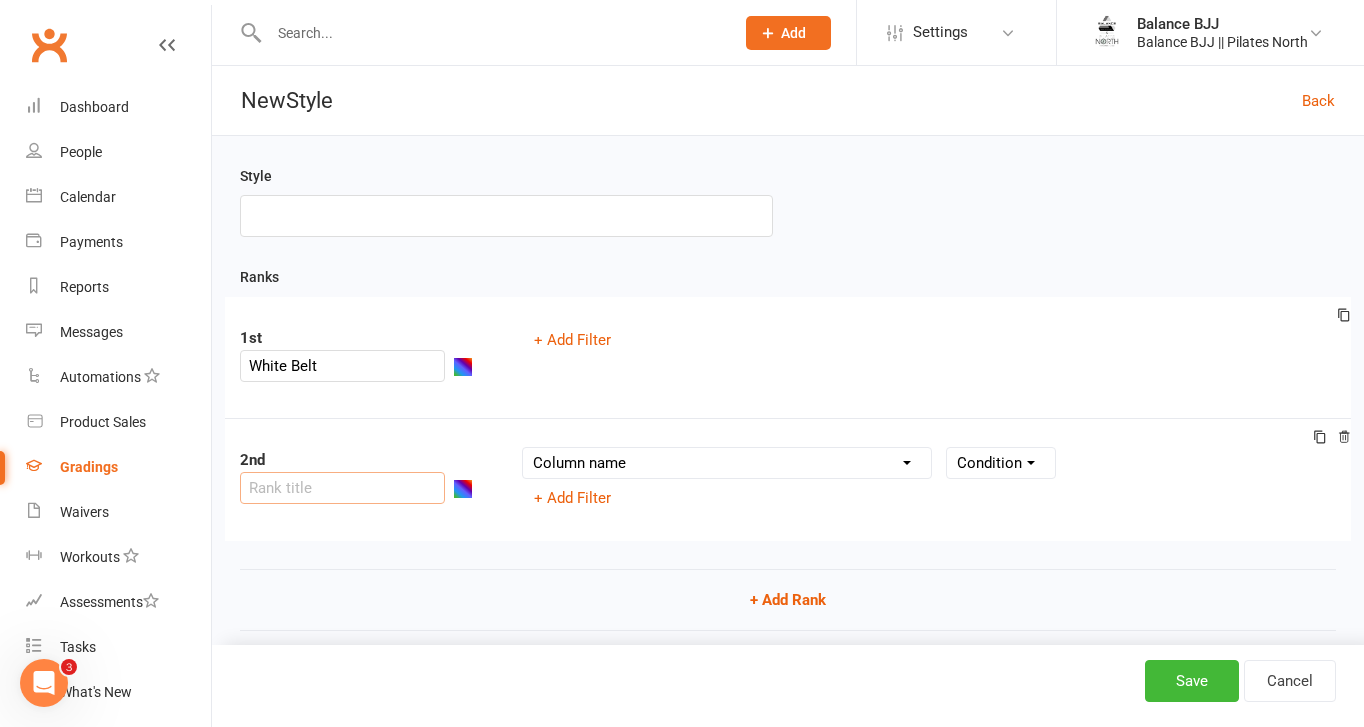 click at bounding box center (342, 488) 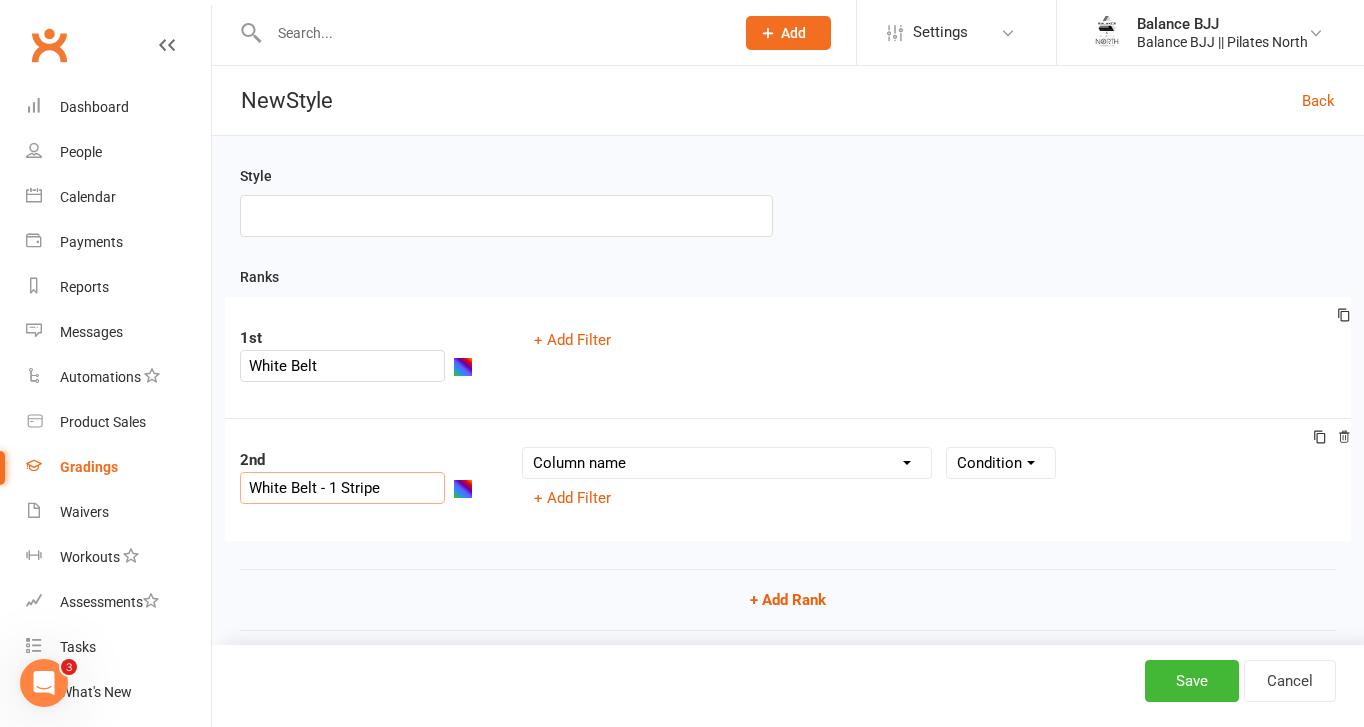 type on "White Belt - 1 Stripe" 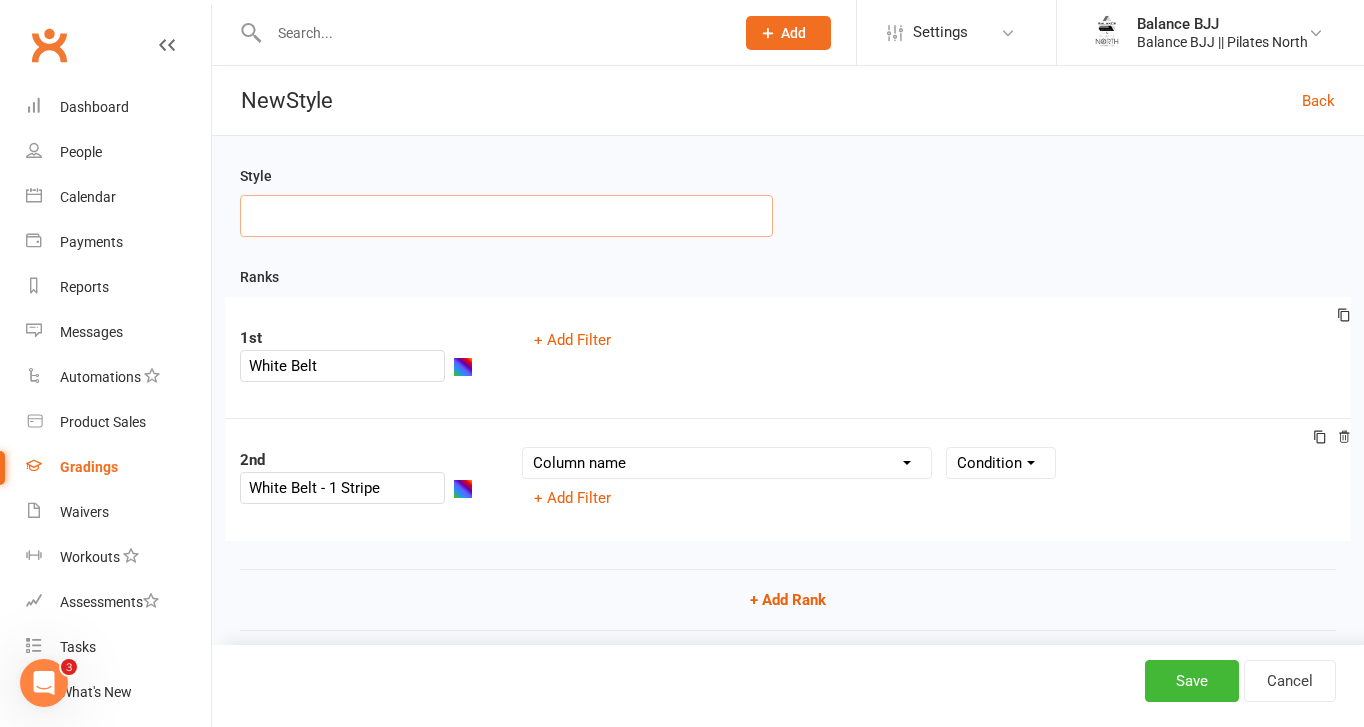 click at bounding box center (506, 216) 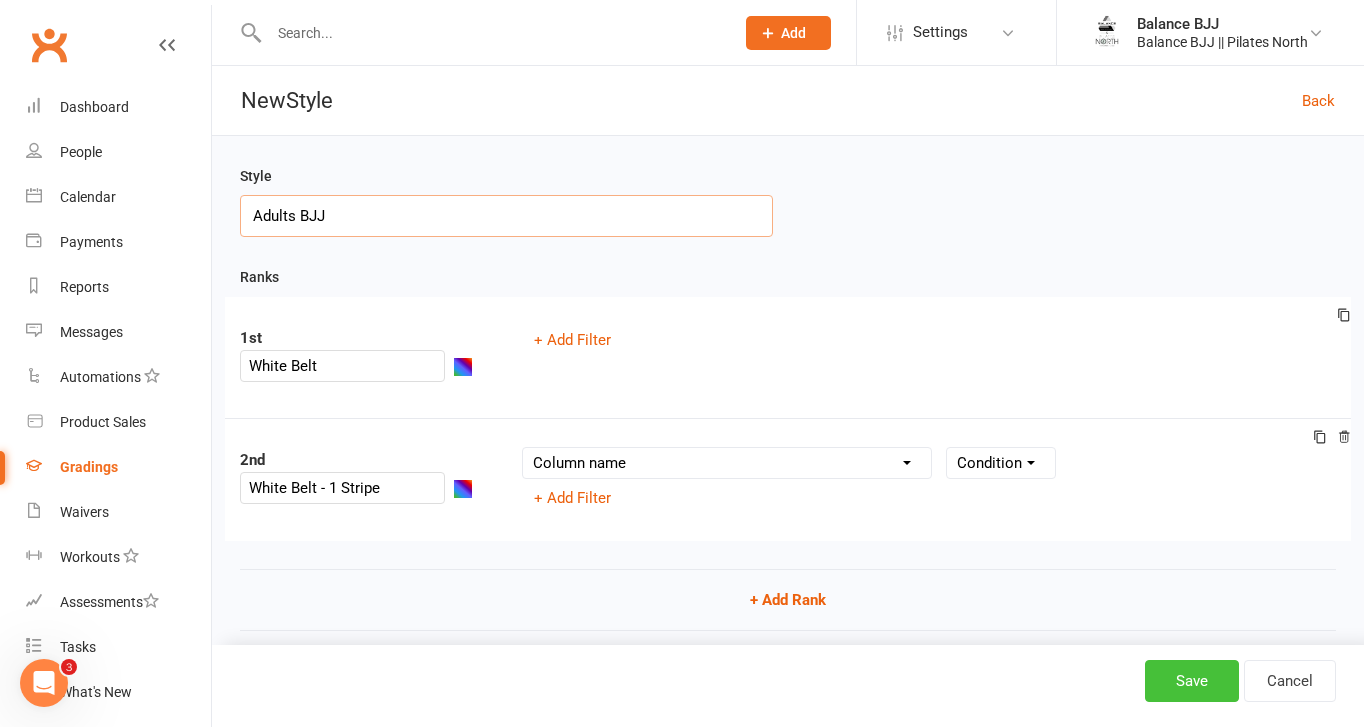 type on "Adults BJJ" 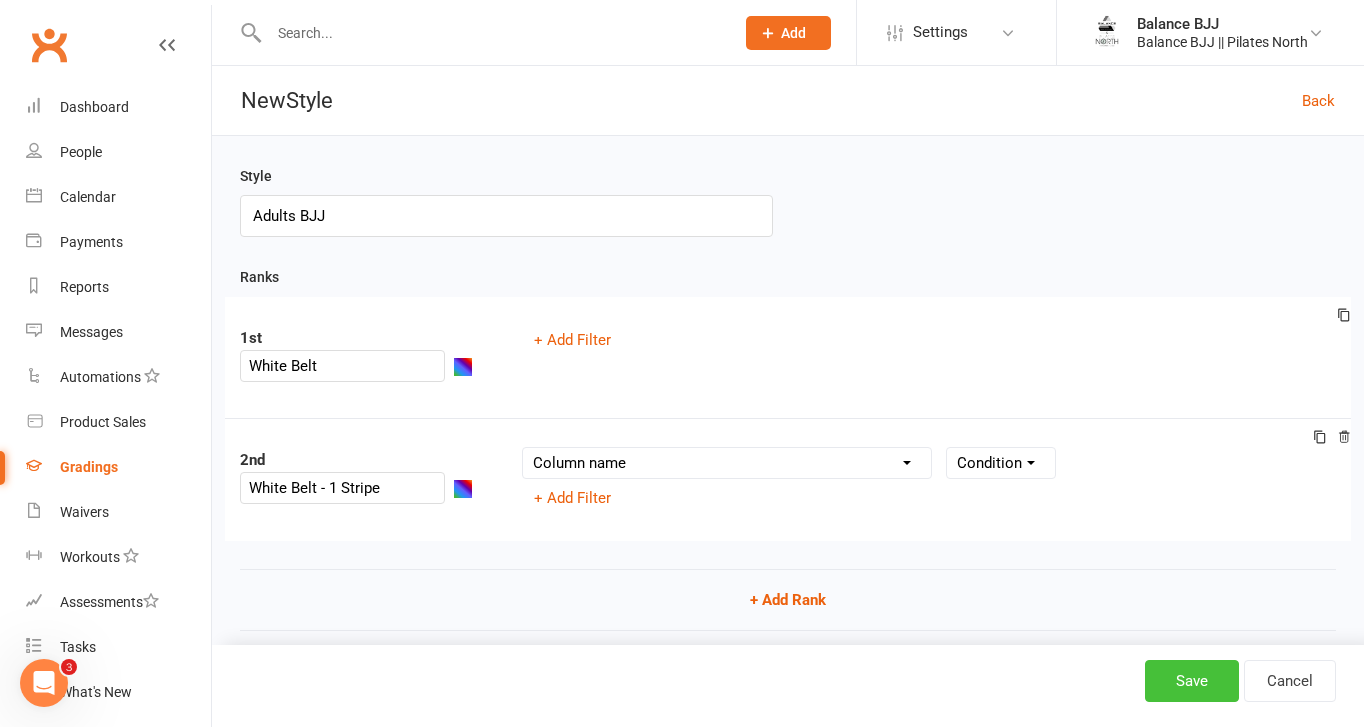 click on "Save" at bounding box center [1192, 681] 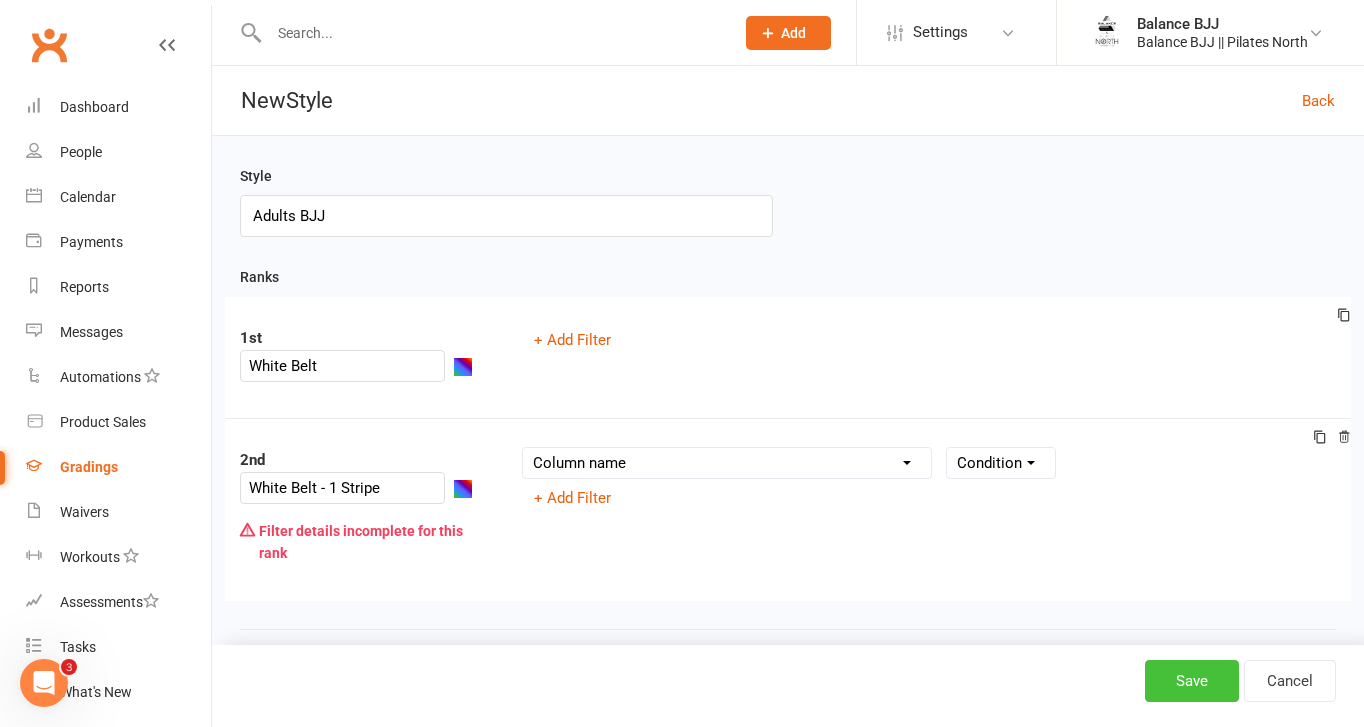 scroll, scrollTop: 79, scrollLeft: 0, axis: vertical 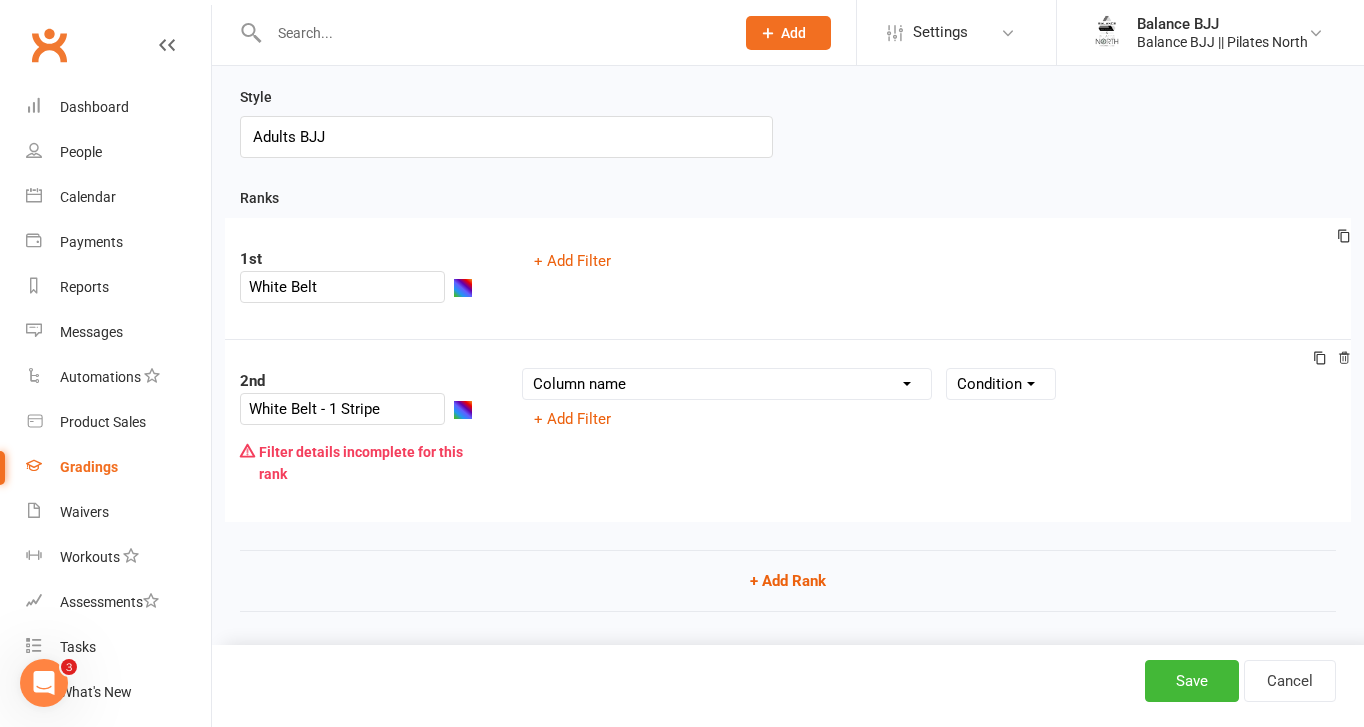 click on "Column name Belt Size Active for Grading? Most Recent Promotion All Classes Attended Since Previous Promotion Style Classes Attended Since Previous Promotion Non-Style Classes Attended Since Previous Promotion Most Recent Style Attendance" at bounding box center [727, 384] 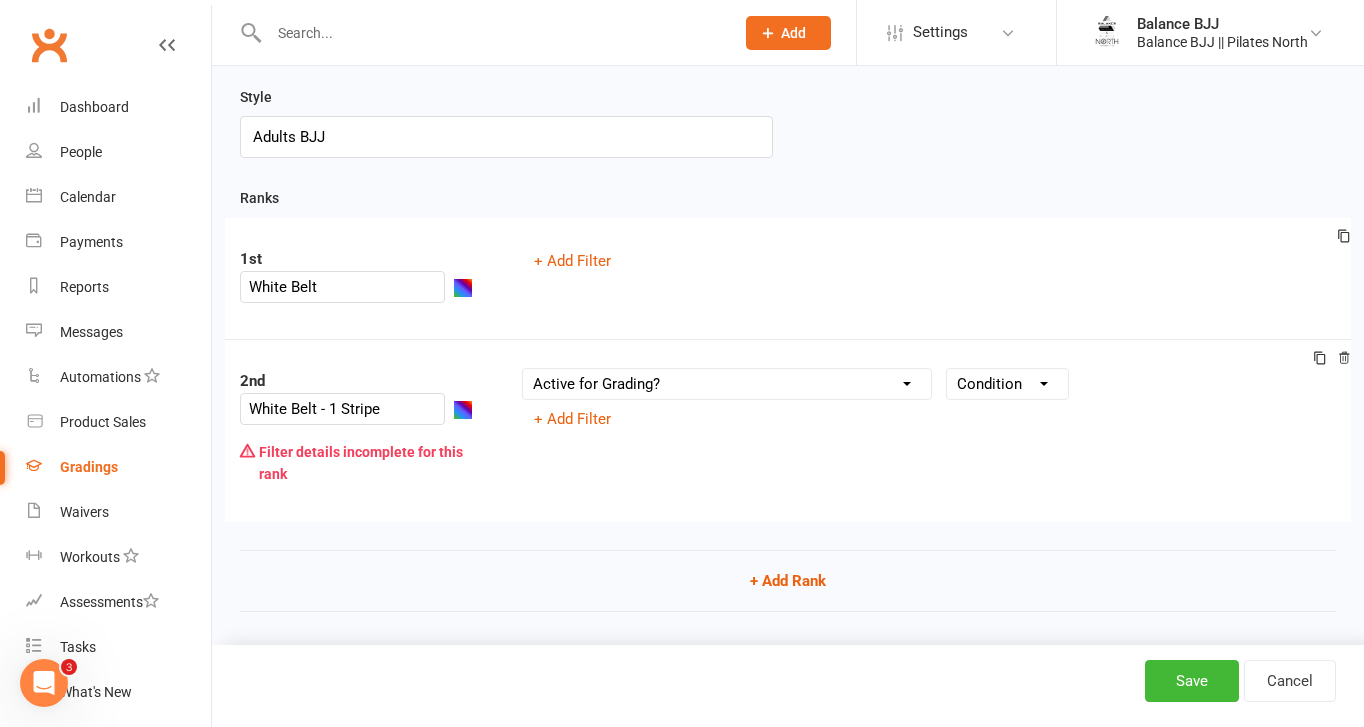click on "Column name Belt Size Active for Grading? Most Recent Promotion All Classes Attended Since Previous Promotion Style Classes Attended Since Previous Promotion Non-Style Classes Attended Since Previous Promotion Most Recent Style Attendance" at bounding box center (727, 384) 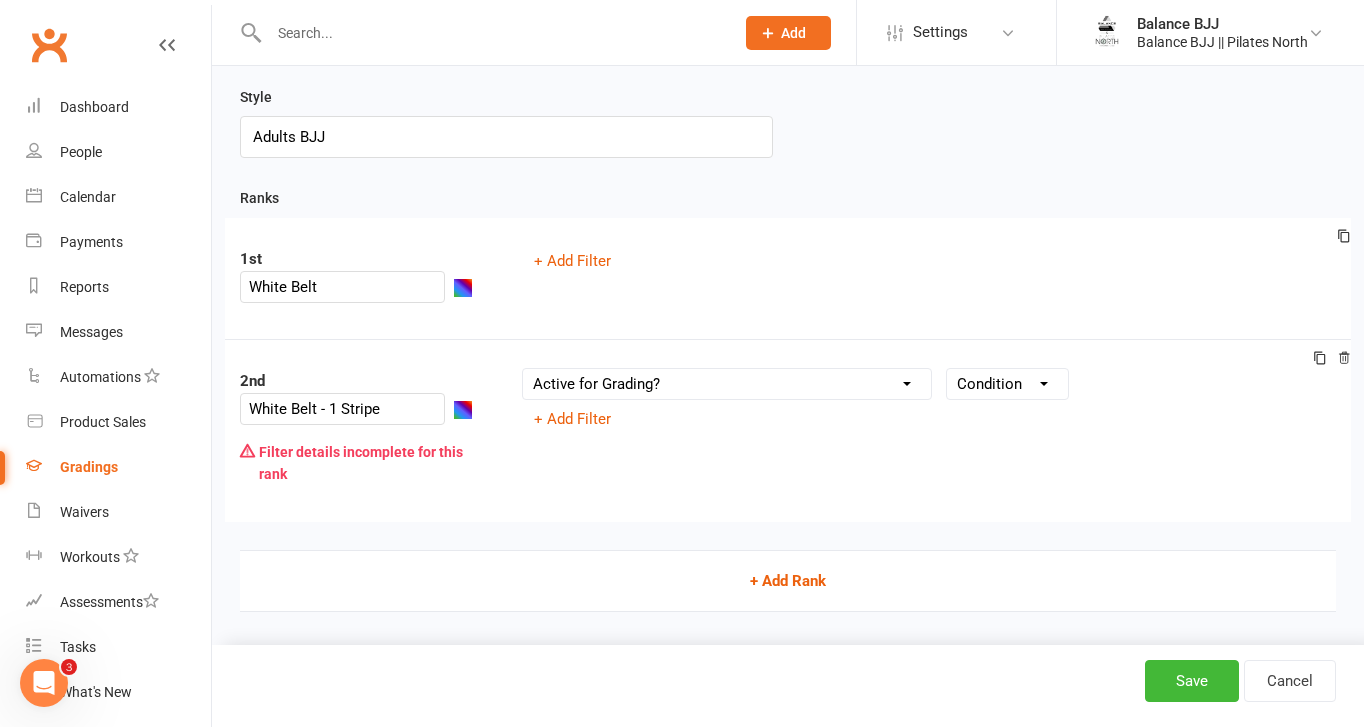 click on "+ Add Rank" at bounding box center [788, 581] 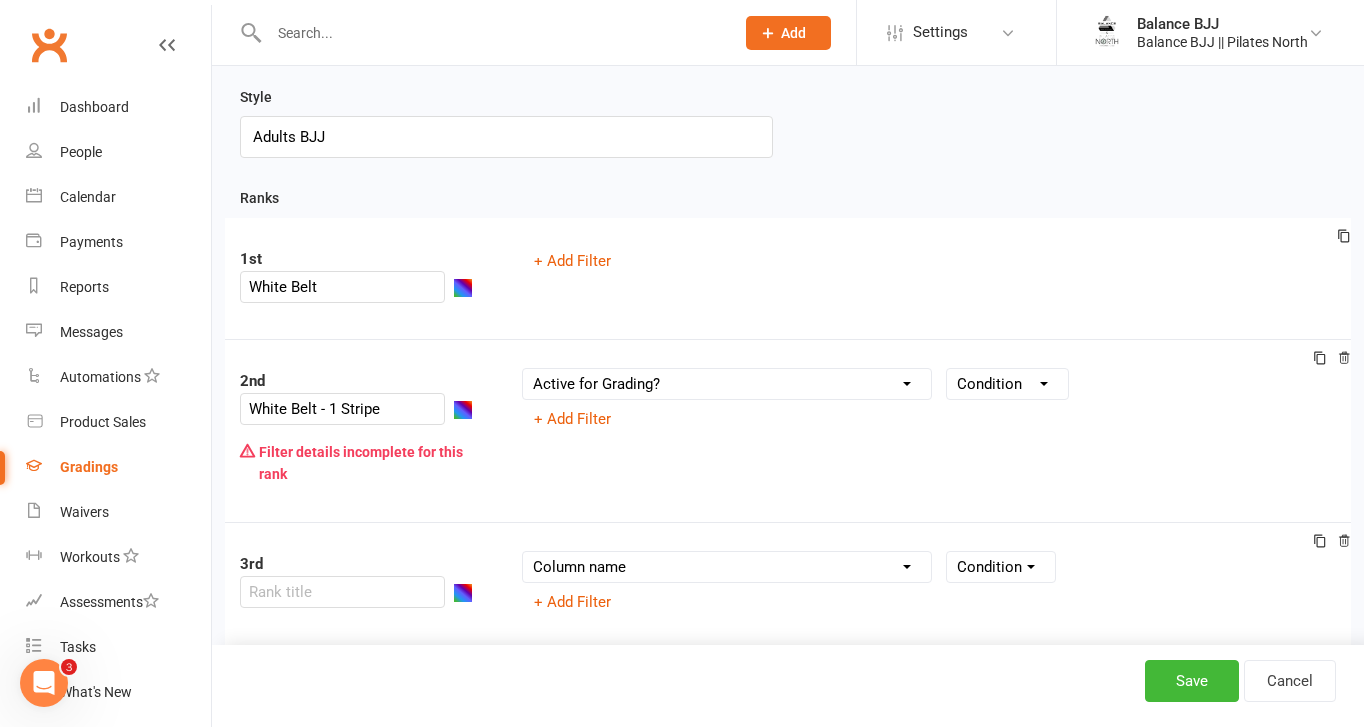 click on "Column name Belt Size Active for Grading? Most Recent Promotion All Classes Attended Since Previous Promotion Style Classes Attended Since Previous Promotion Non-Style Classes Attended Since Previous Promotion Most Recent Style Attendance" at bounding box center [727, 567] 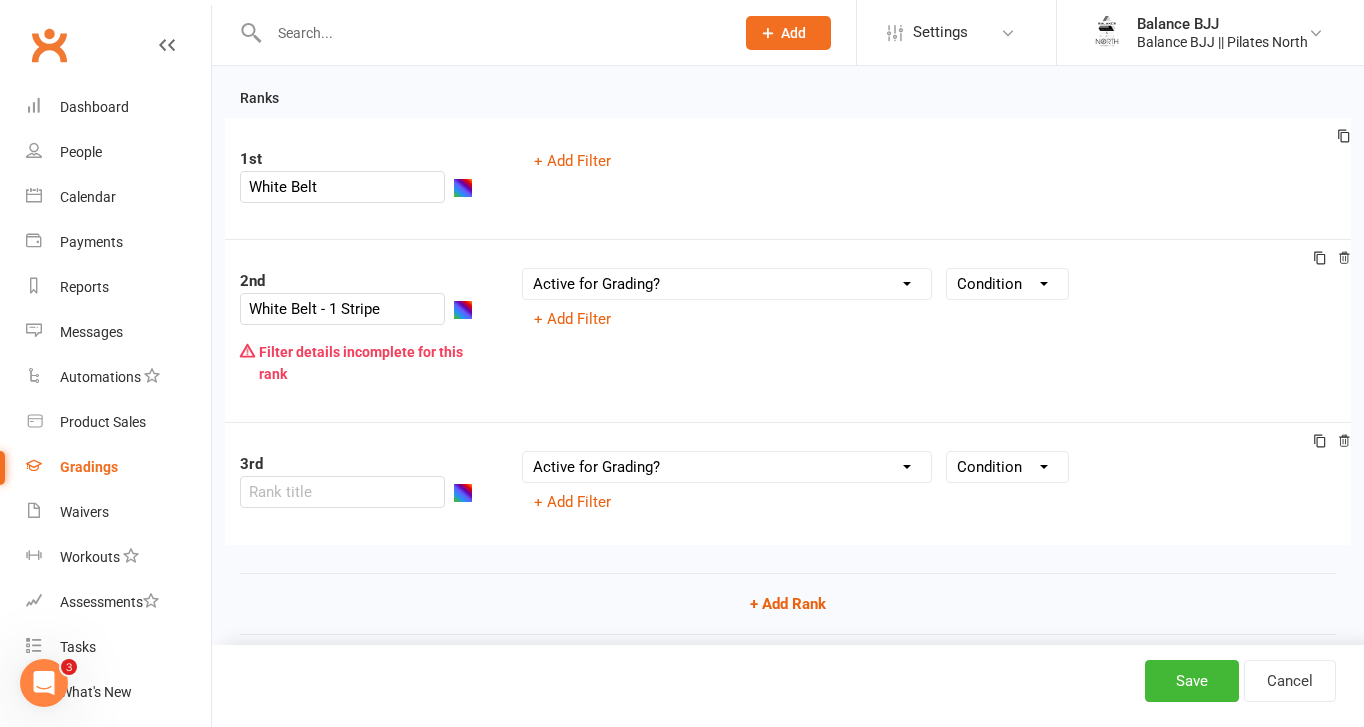 scroll, scrollTop: 199, scrollLeft: 0, axis: vertical 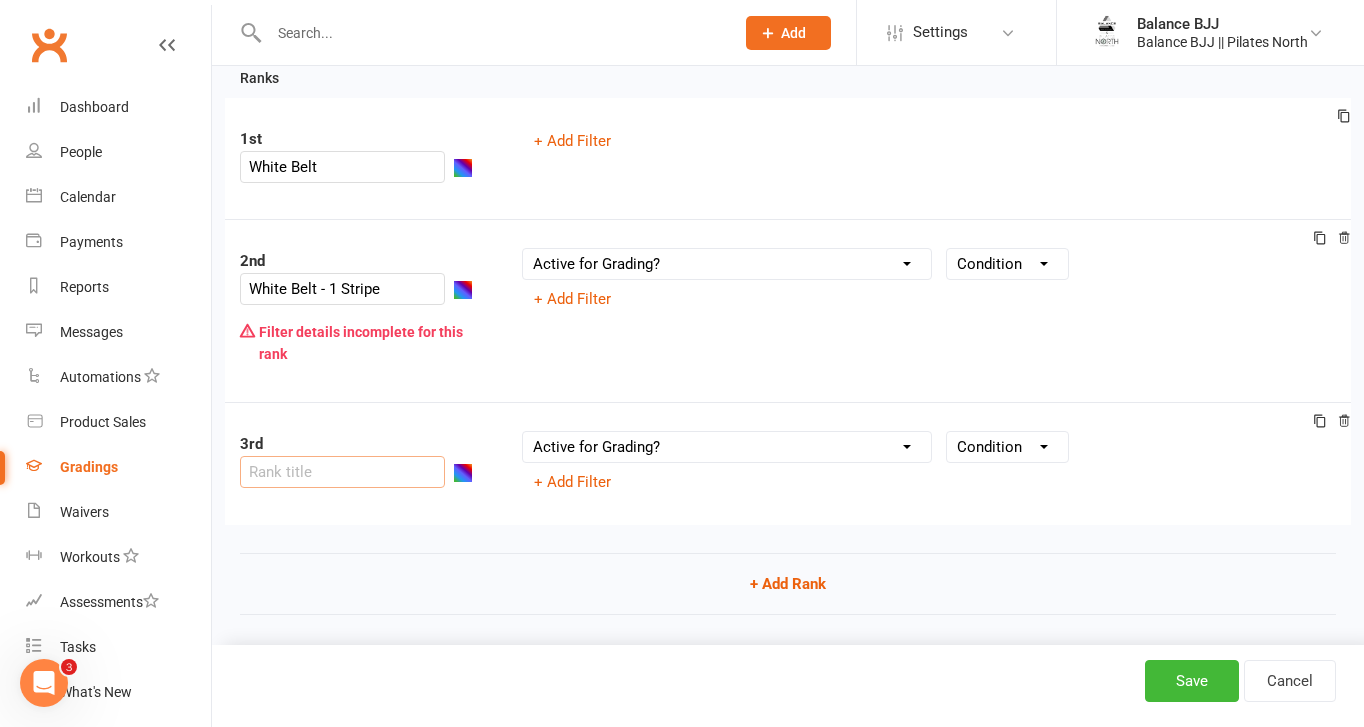 click at bounding box center (342, 472) 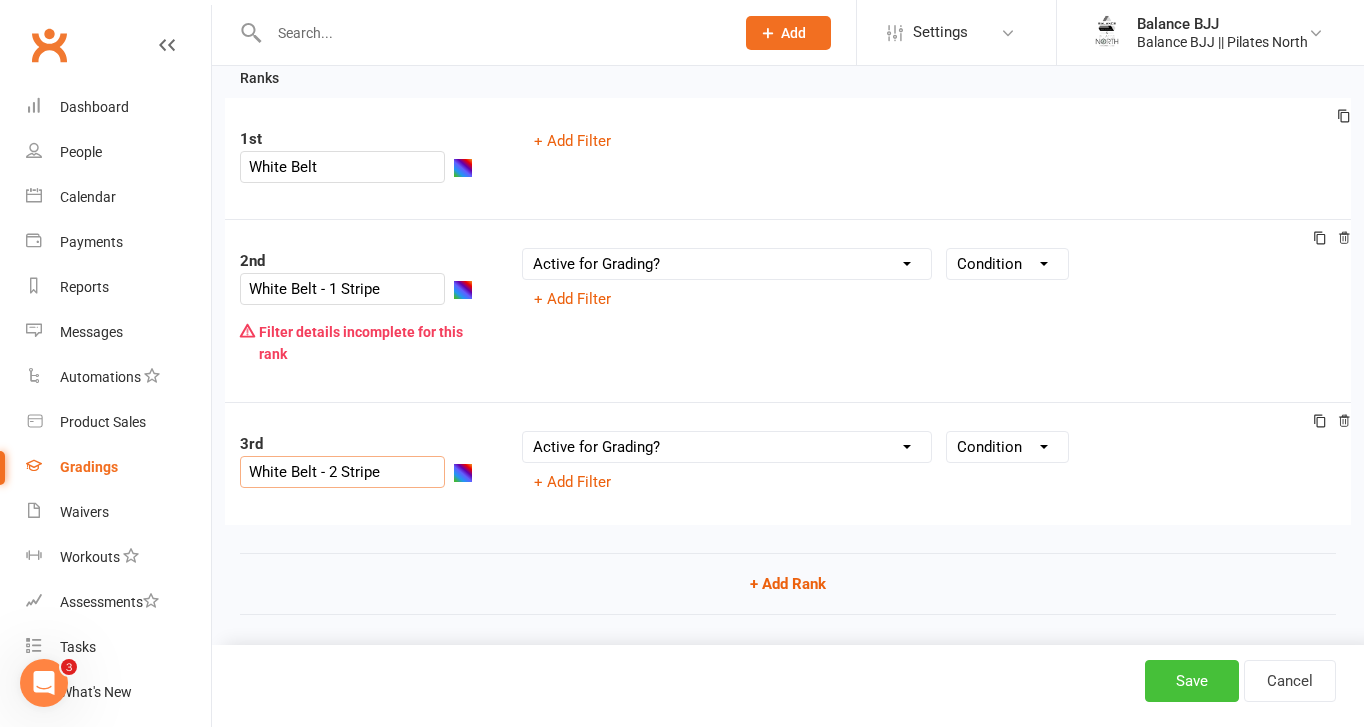type on "White Belt - 2 Stripe" 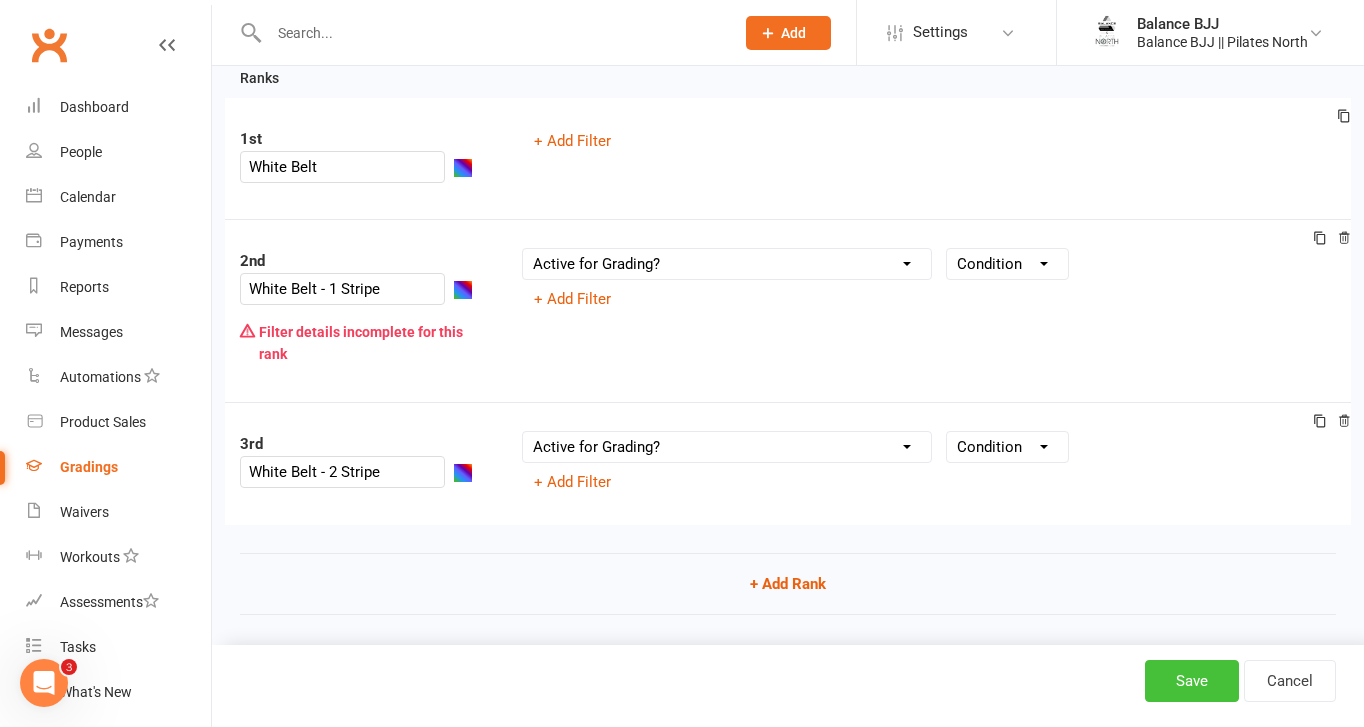 click on "Save" at bounding box center (1192, 681) 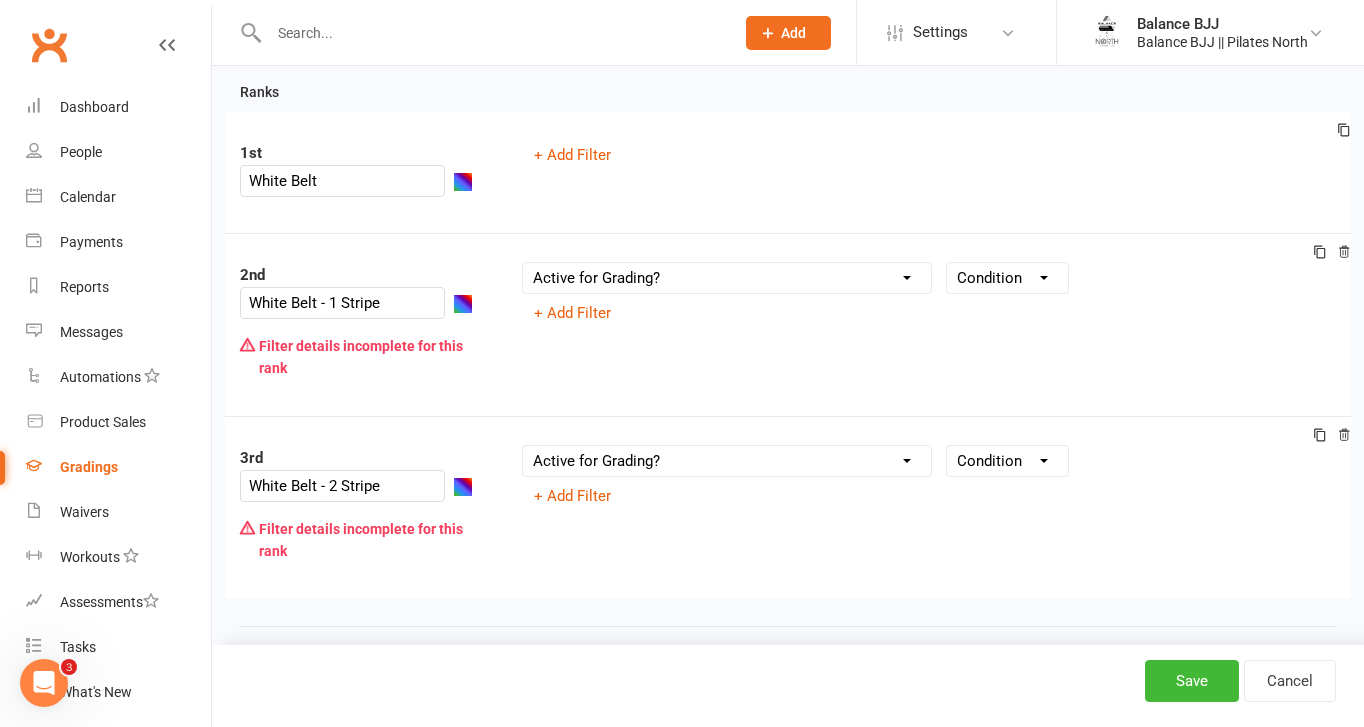scroll, scrollTop: 186, scrollLeft: 0, axis: vertical 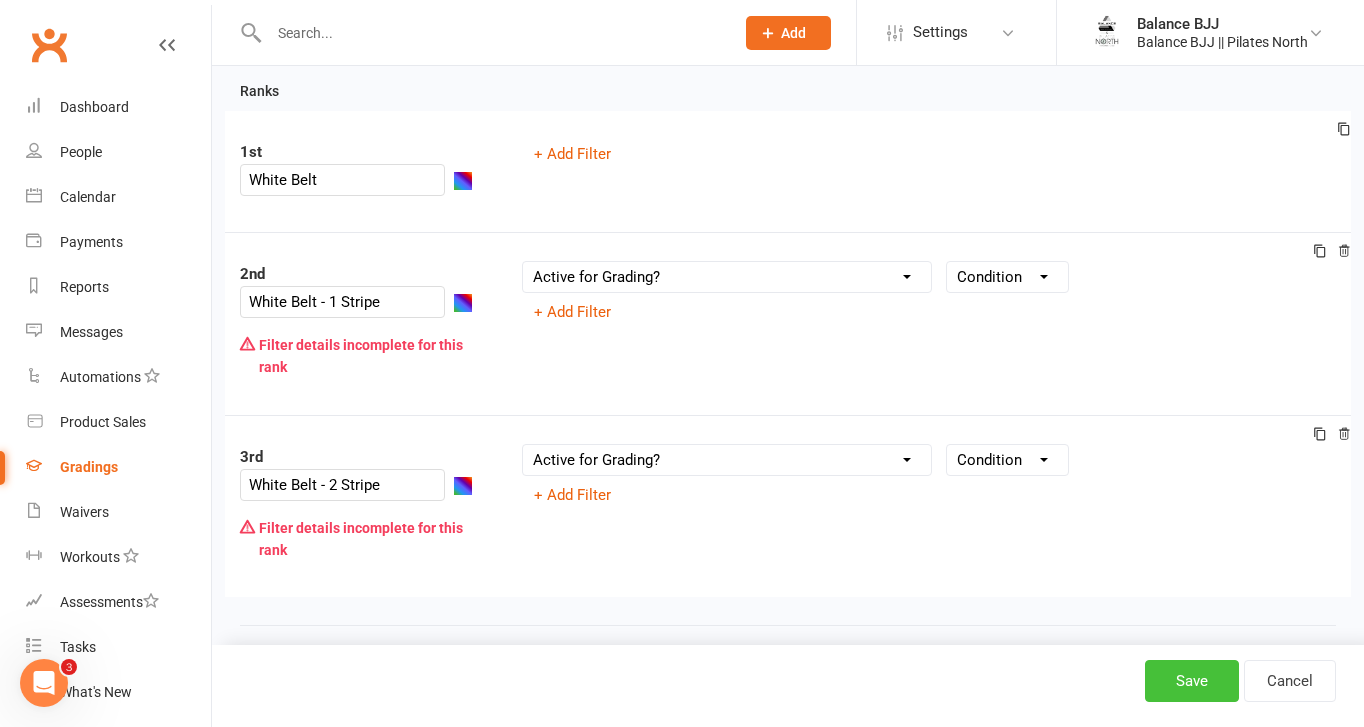 click on "Save" at bounding box center [1192, 681] 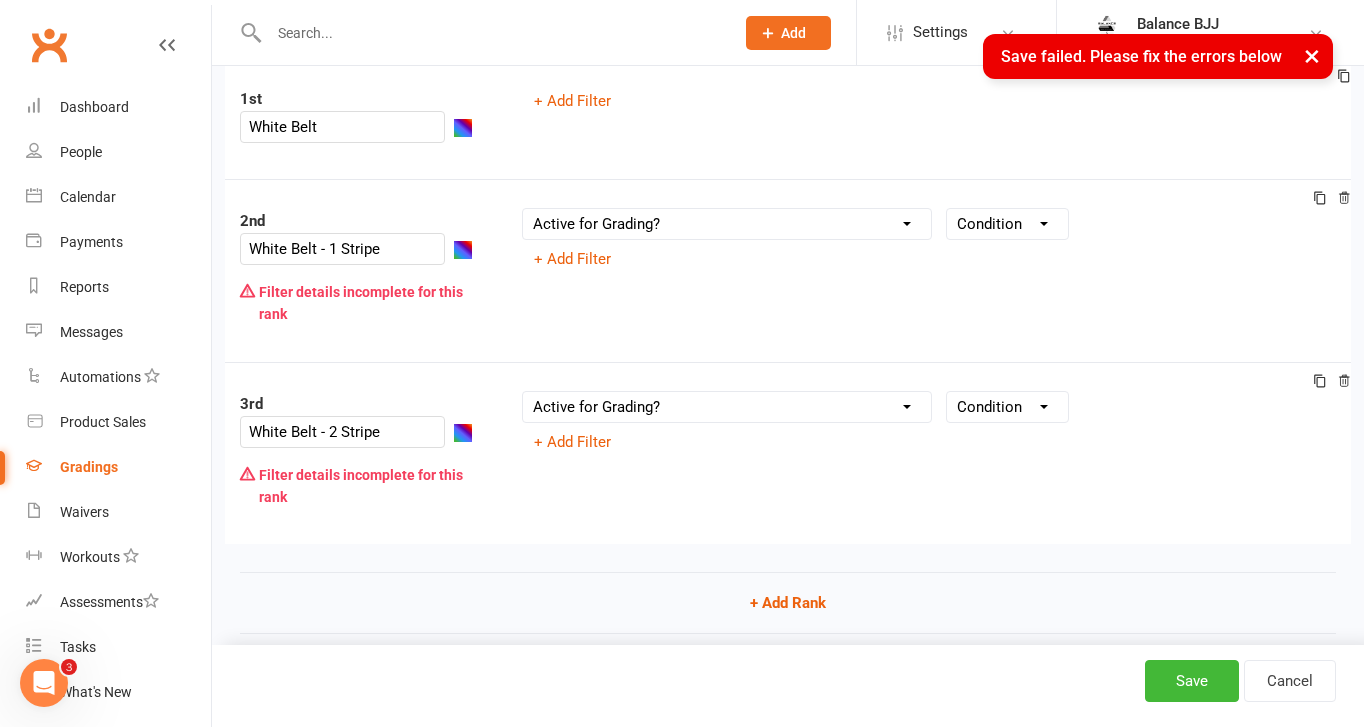 click on "Column name Belt Size Active for Grading? Most Recent Promotion All Classes Attended Since Previous Promotion Style Classes Attended Since Previous Promotion Non-Style Classes Attended Since Previous Promotion Most Recent Style Attendance" at bounding box center (727, 224) 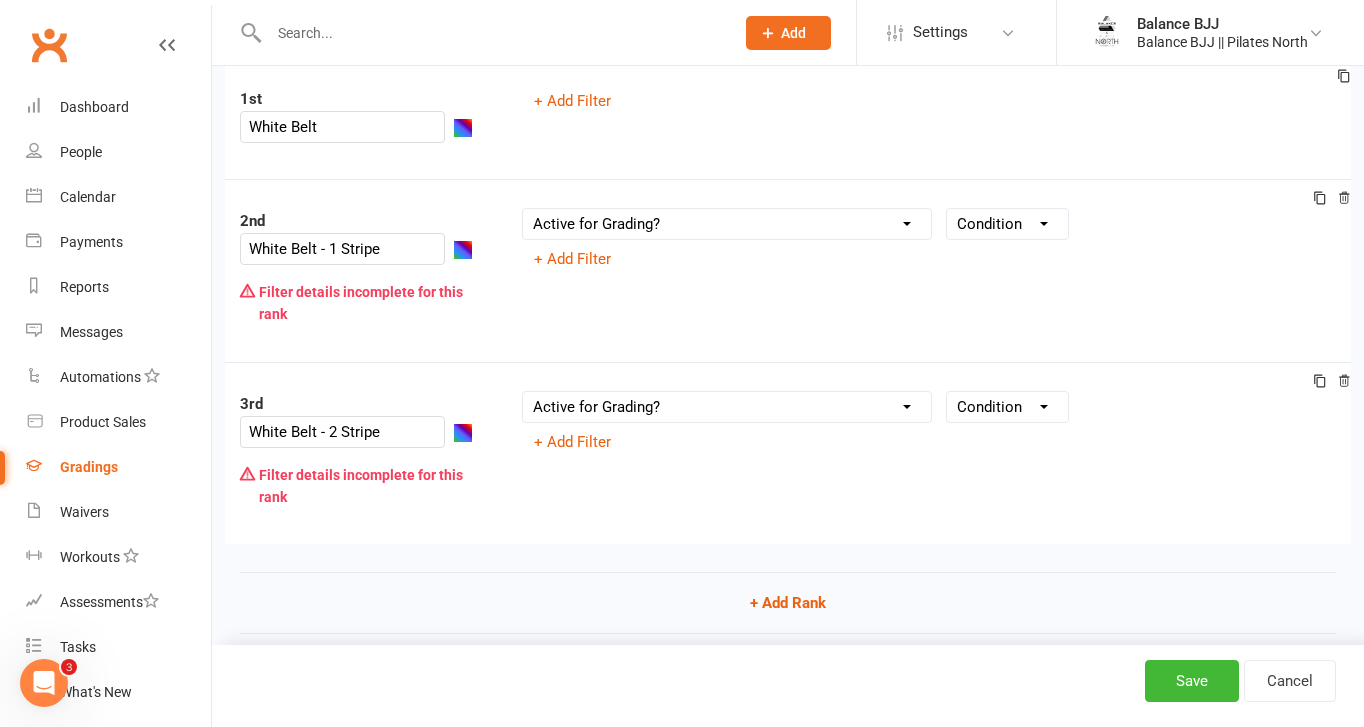select on "=" 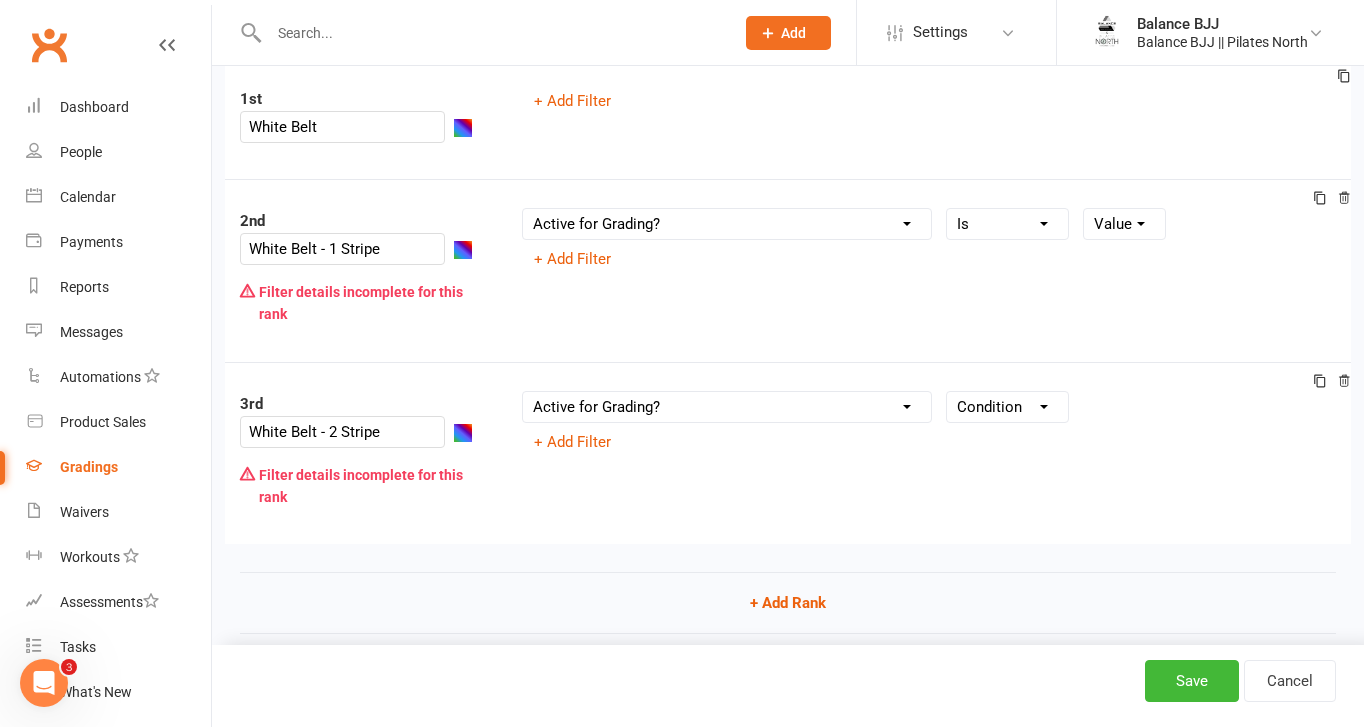 click on "Condition Is Is not Is blank Is not blank" at bounding box center [1007, 407] 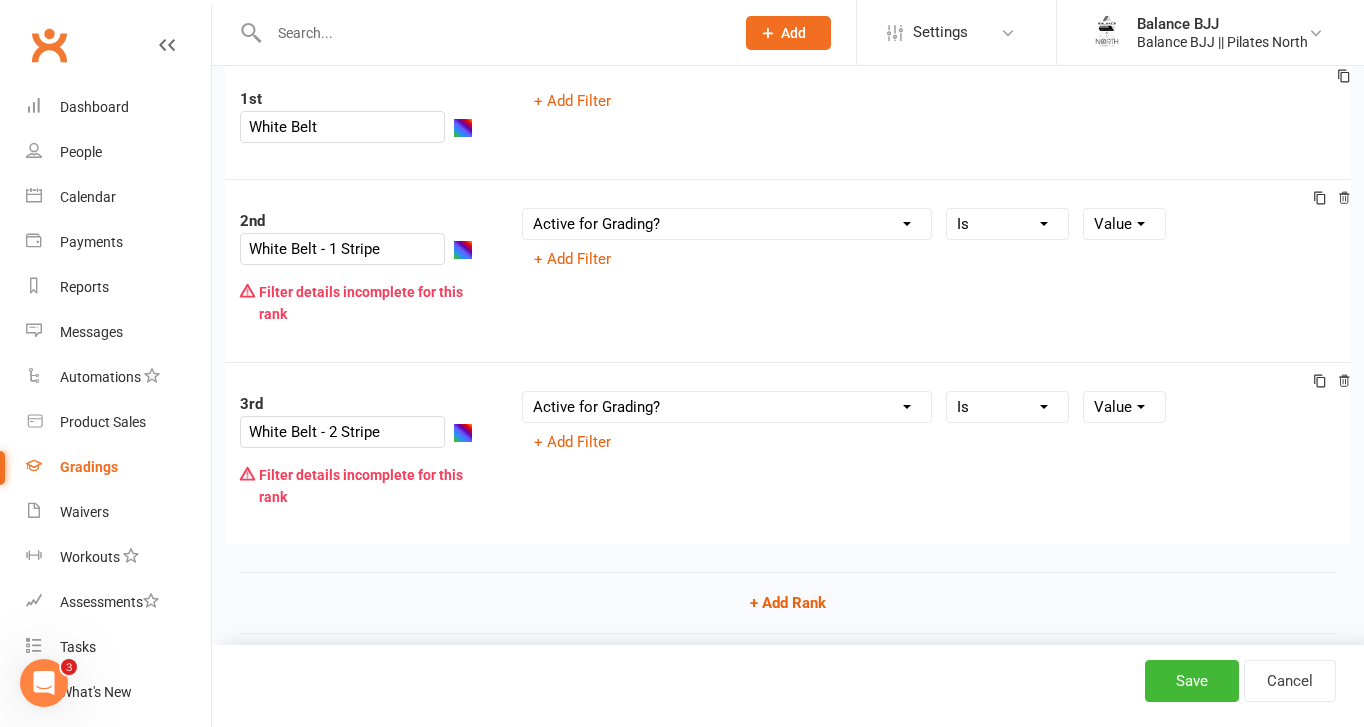 click on "Value Yes No" at bounding box center [1124, 224] 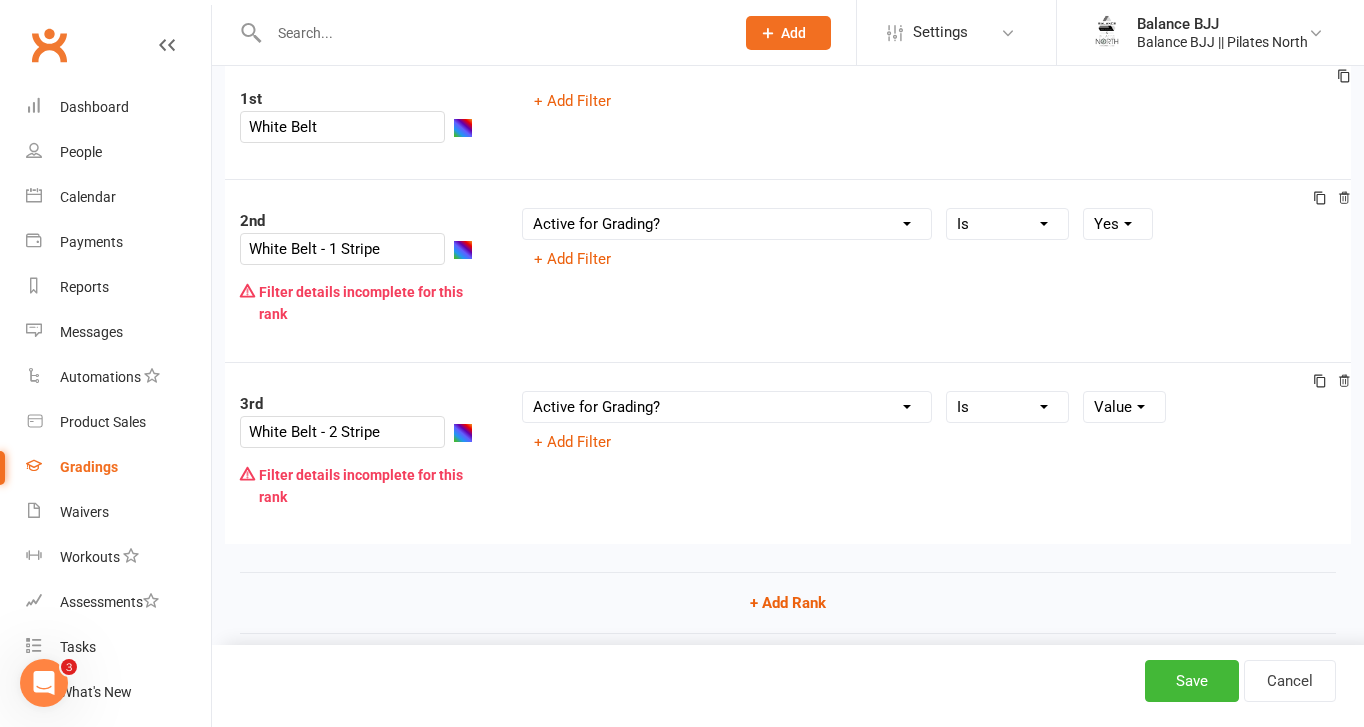 click on "Value Yes No" at bounding box center [1124, 407] 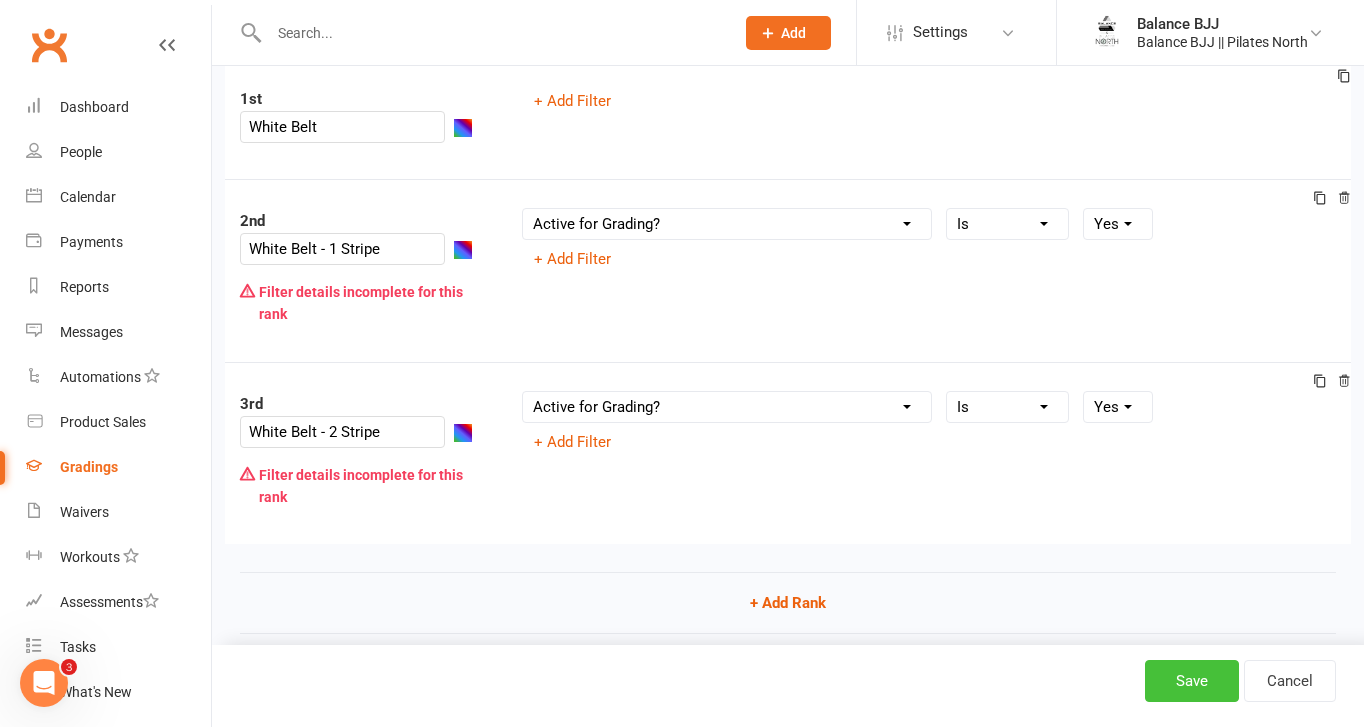 click on "Save" at bounding box center (1192, 681) 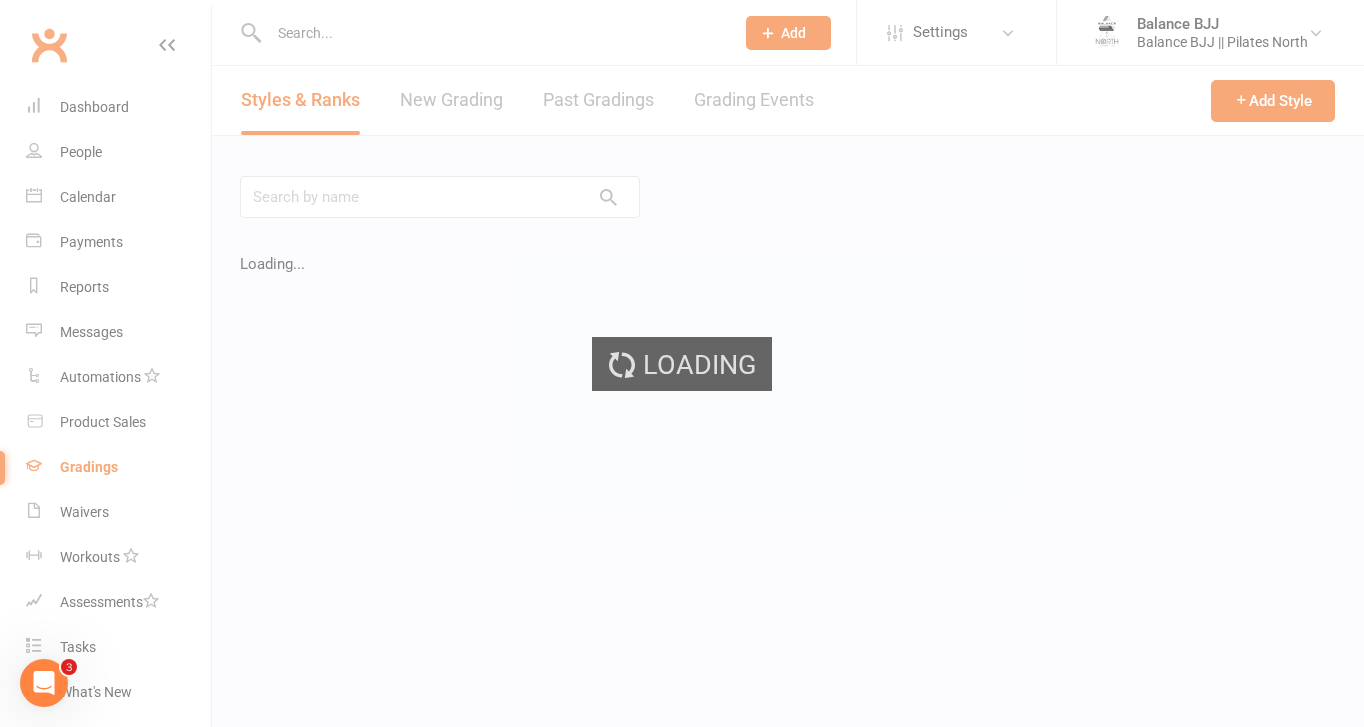 scroll, scrollTop: 0, scrollLeft: 0, axis: both 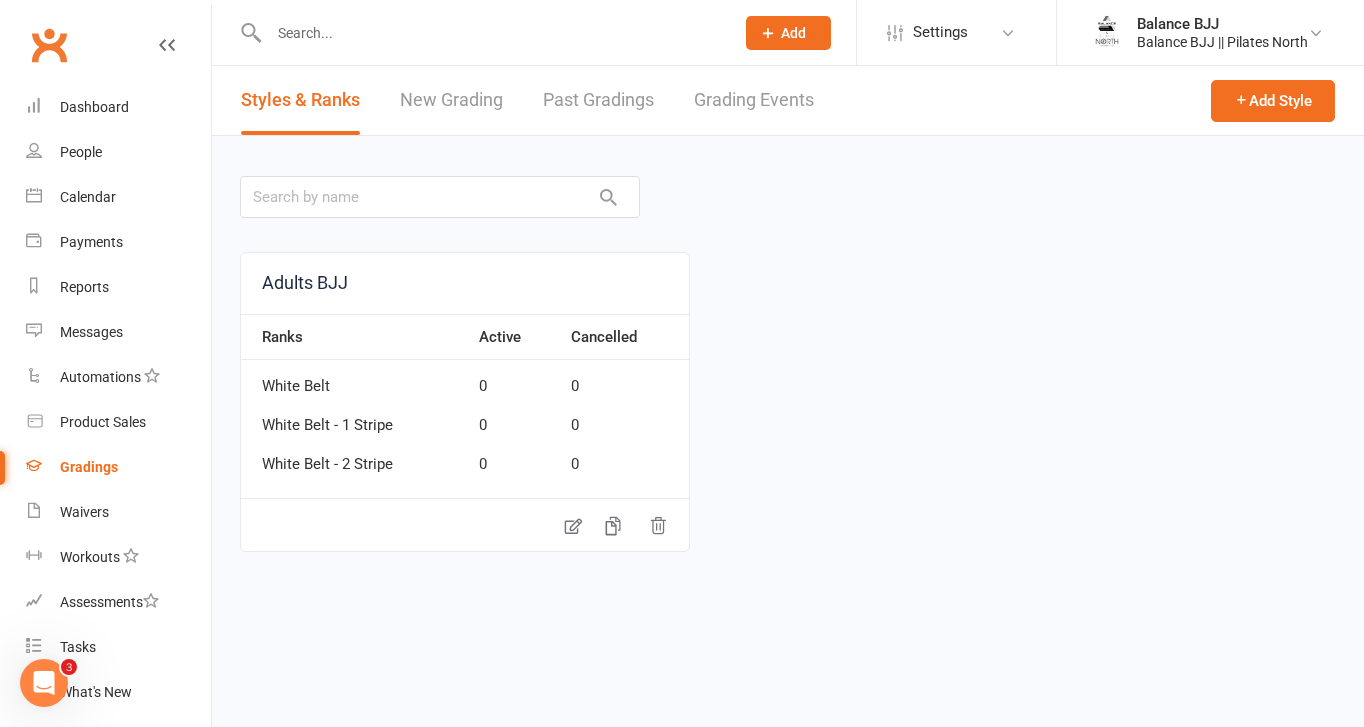 click on "New Grading" at bounding box center [451, 100] 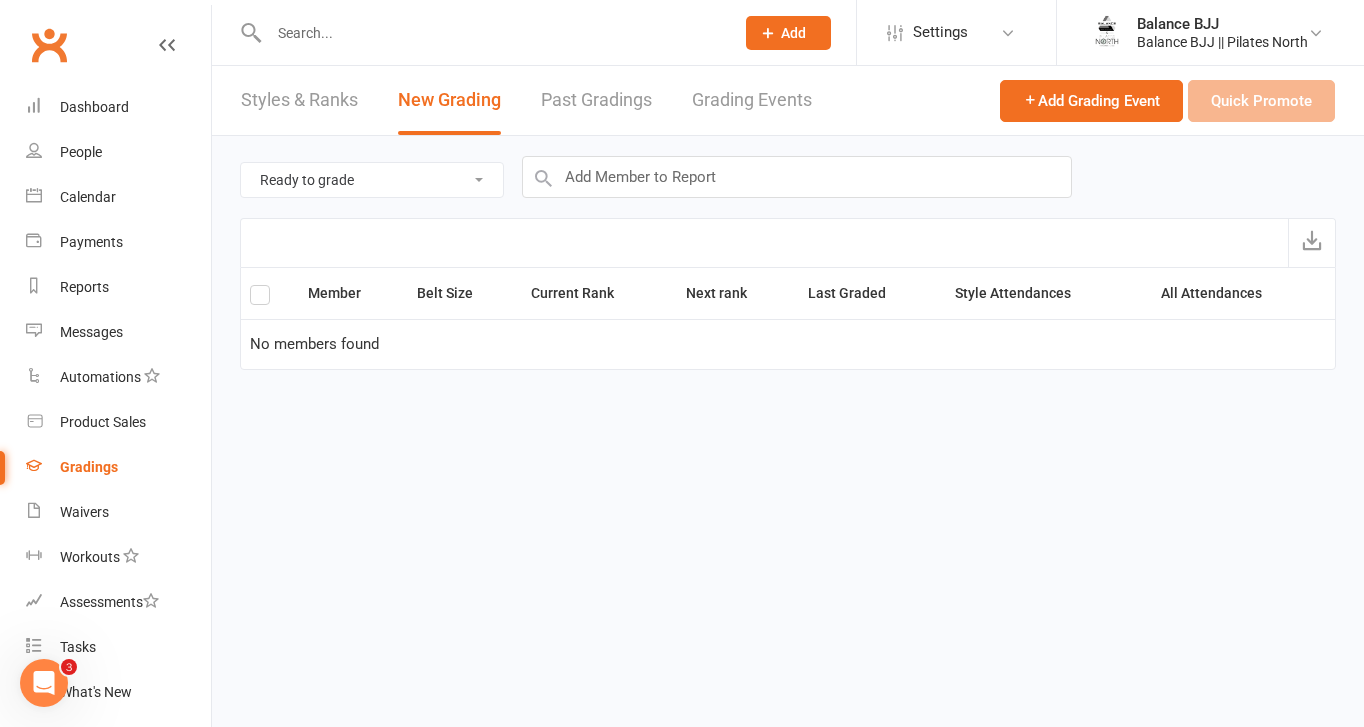 click on "Styles & Ranks" at bounding box center [299, 100] 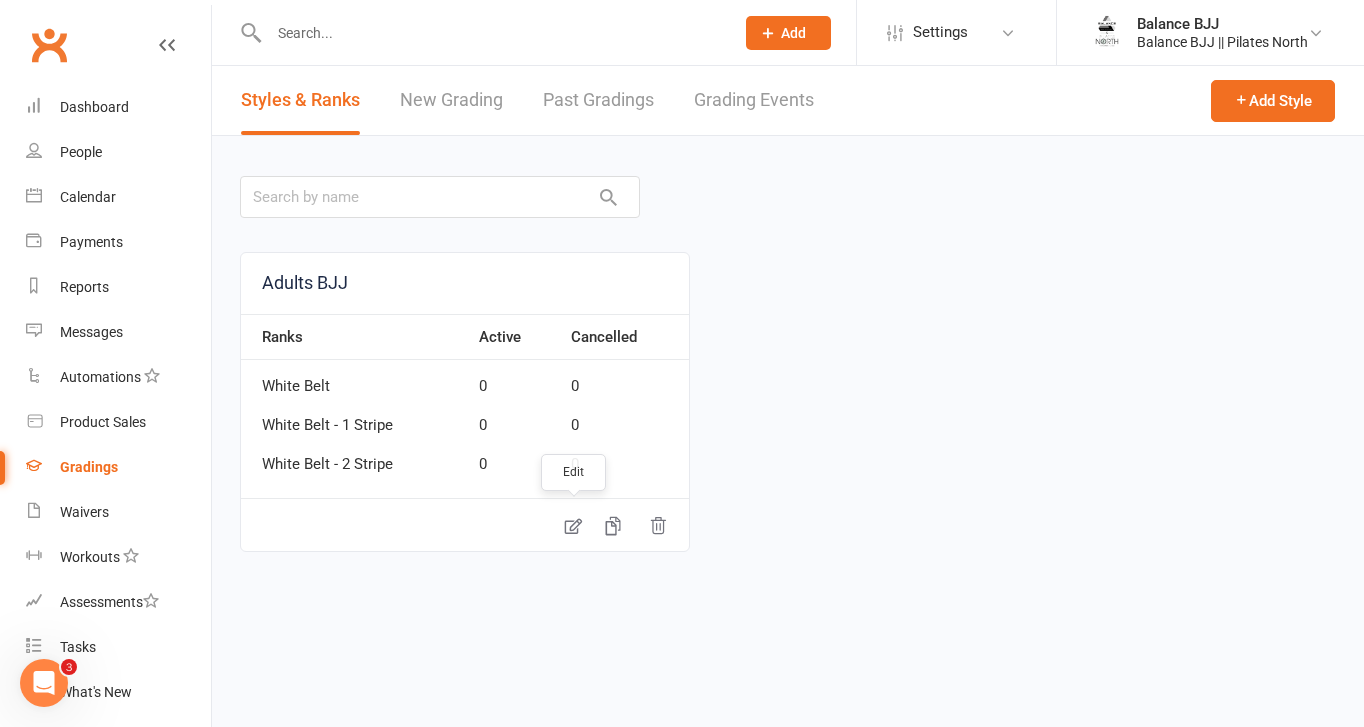 click 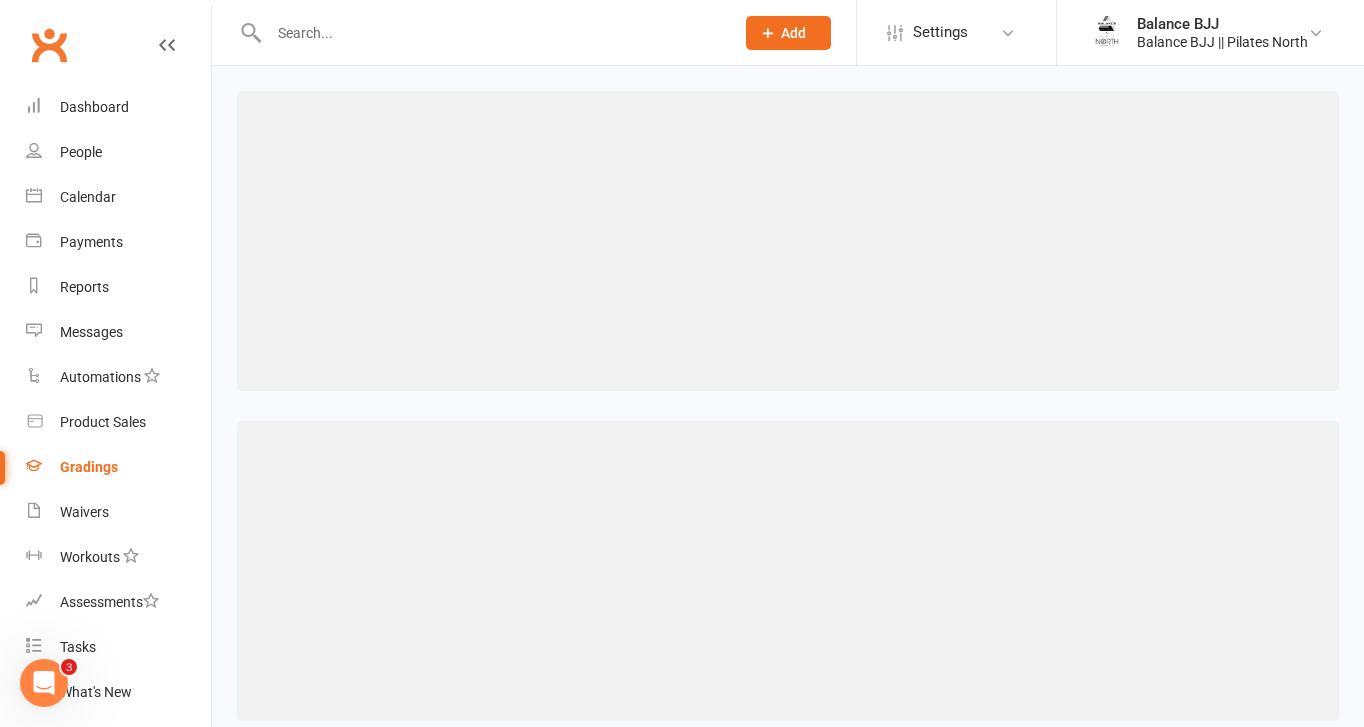select on ">=" 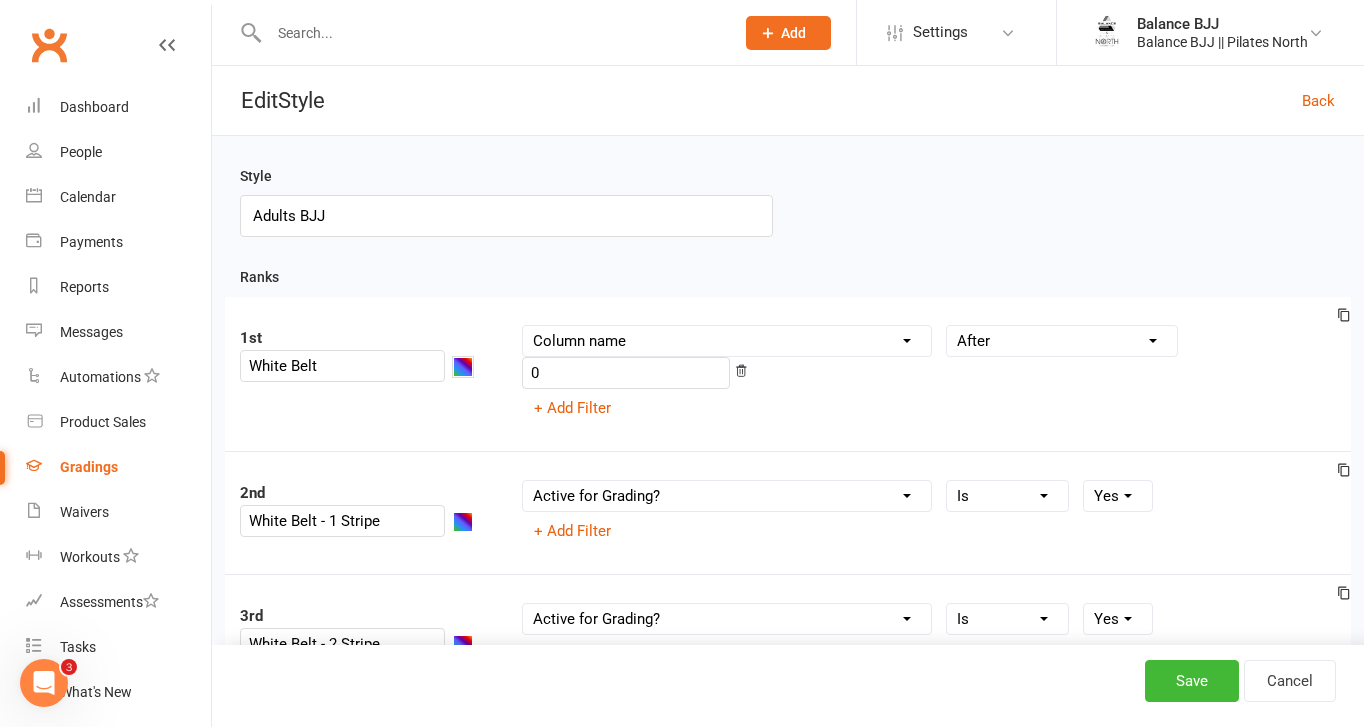 click at bounding box center (463, 367) 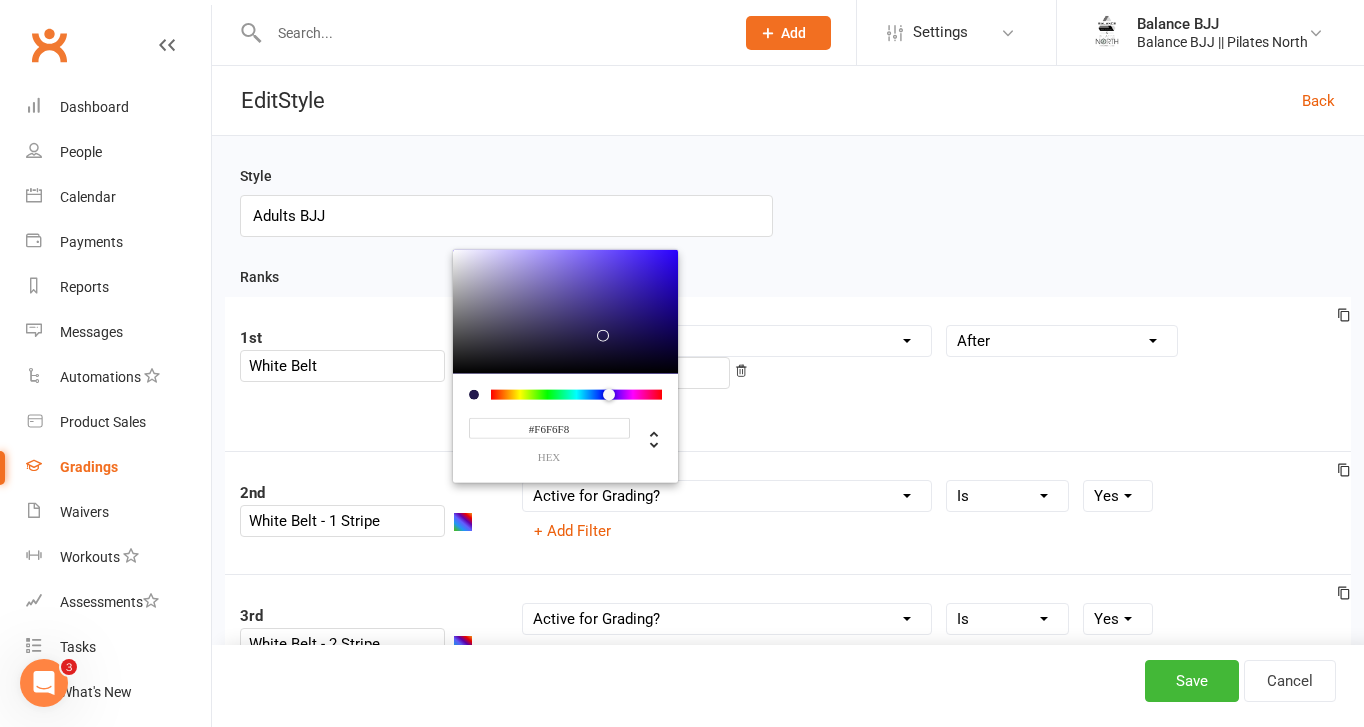 click at bounding box center (565, 311) 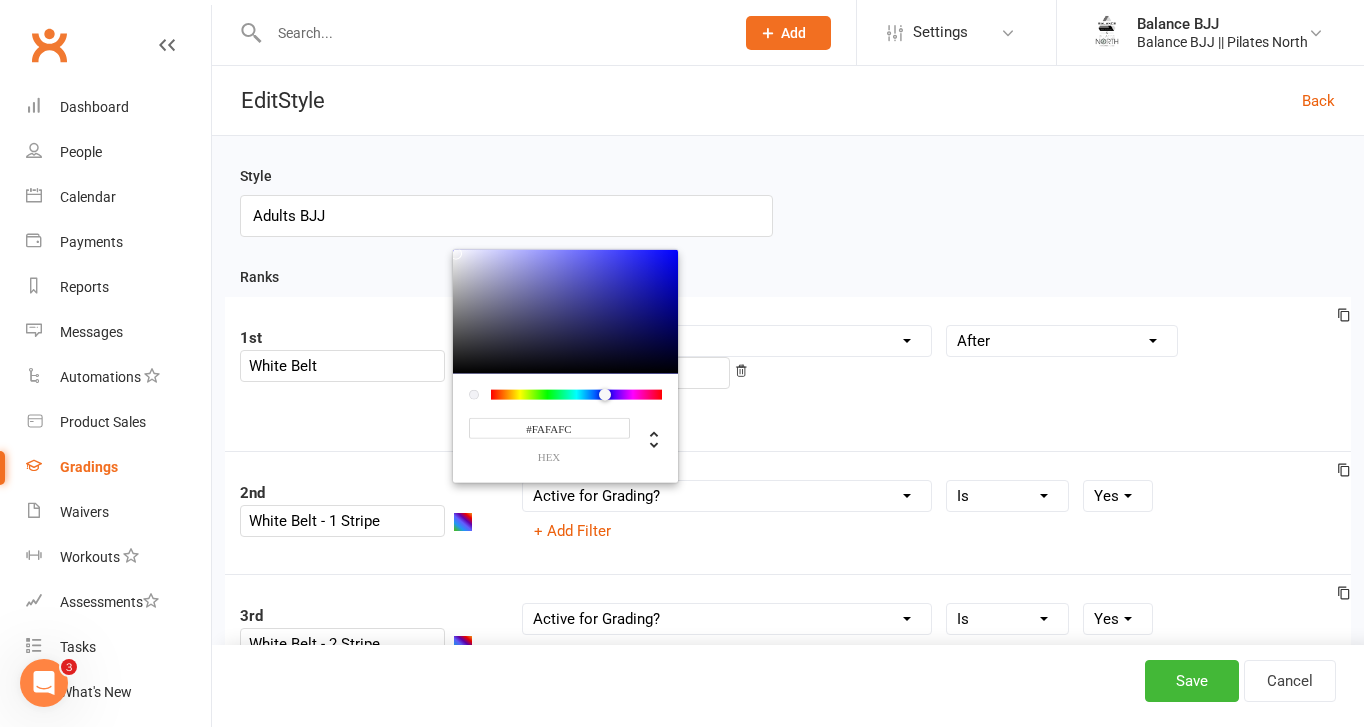 type on "#FFFFFF" 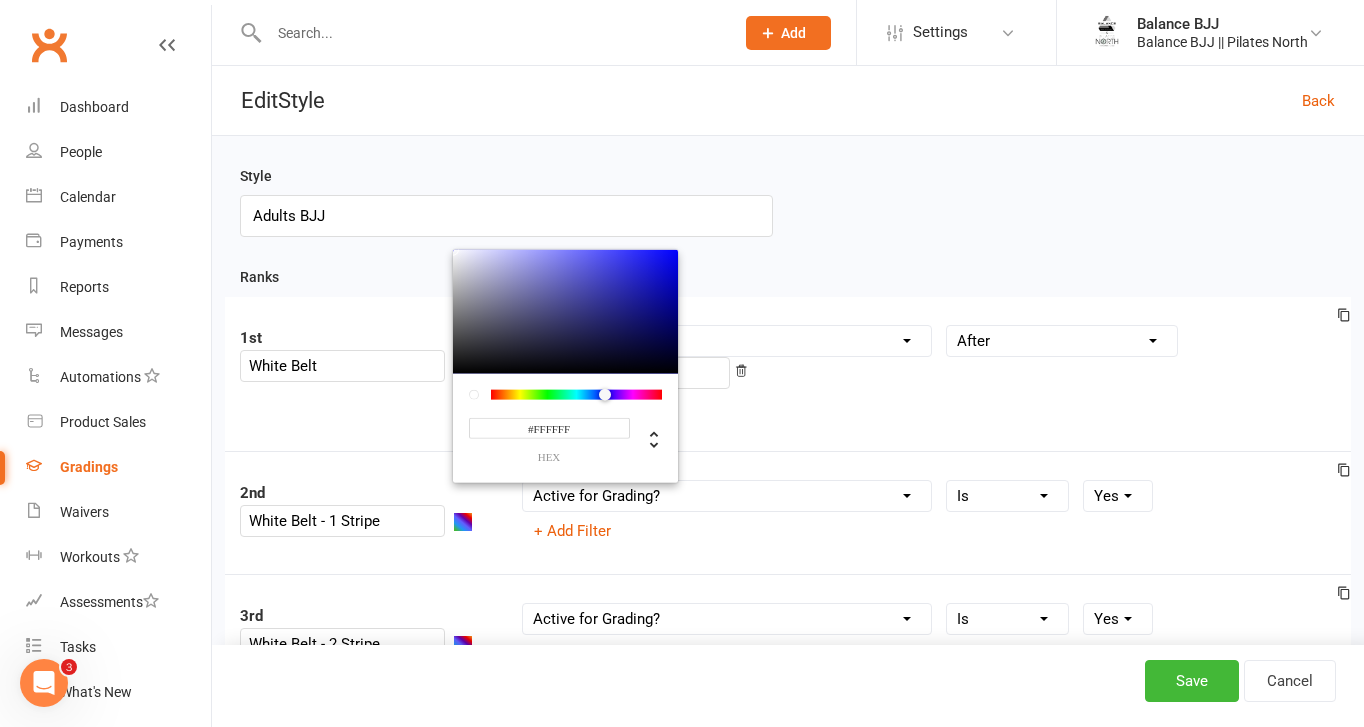 drag, startPoint x: 426, startPoint y: 255, endPoint x: 412, endPoint y: 239, distance: 21.260292 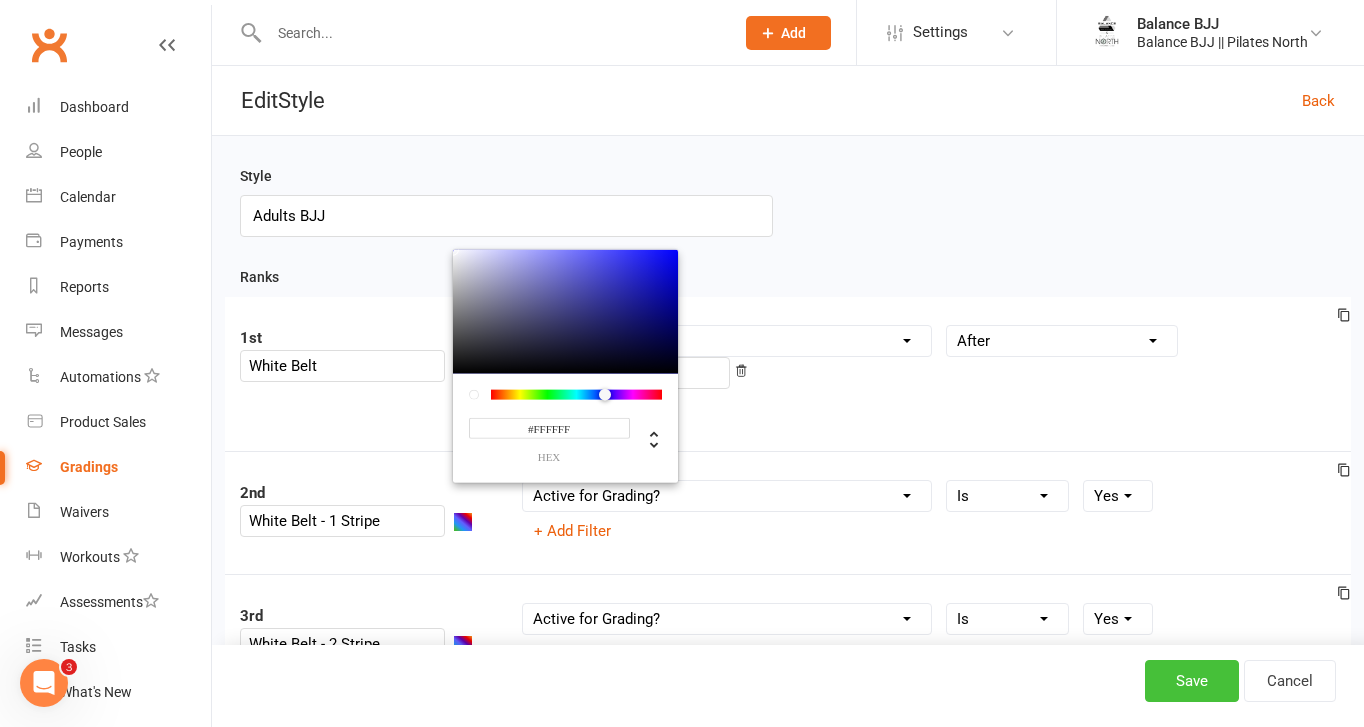 click on "Save" at bounding box center (1192, 681) 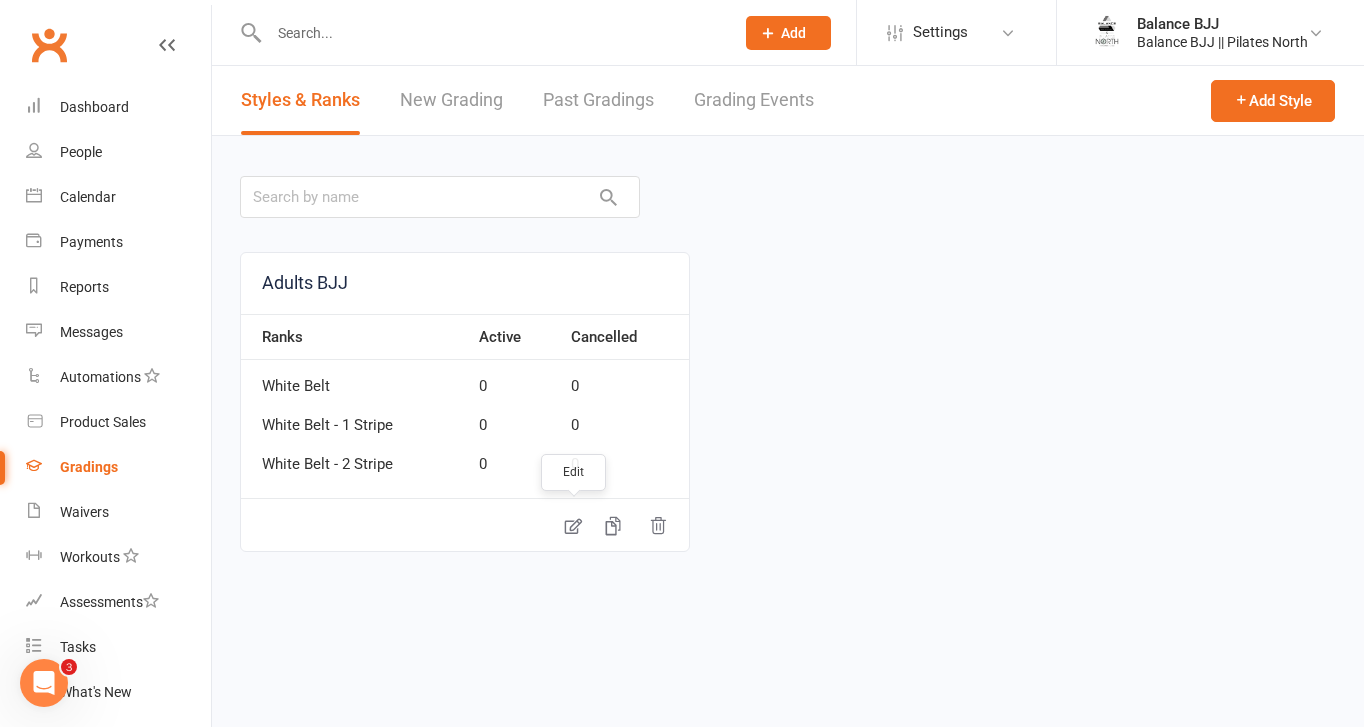 click 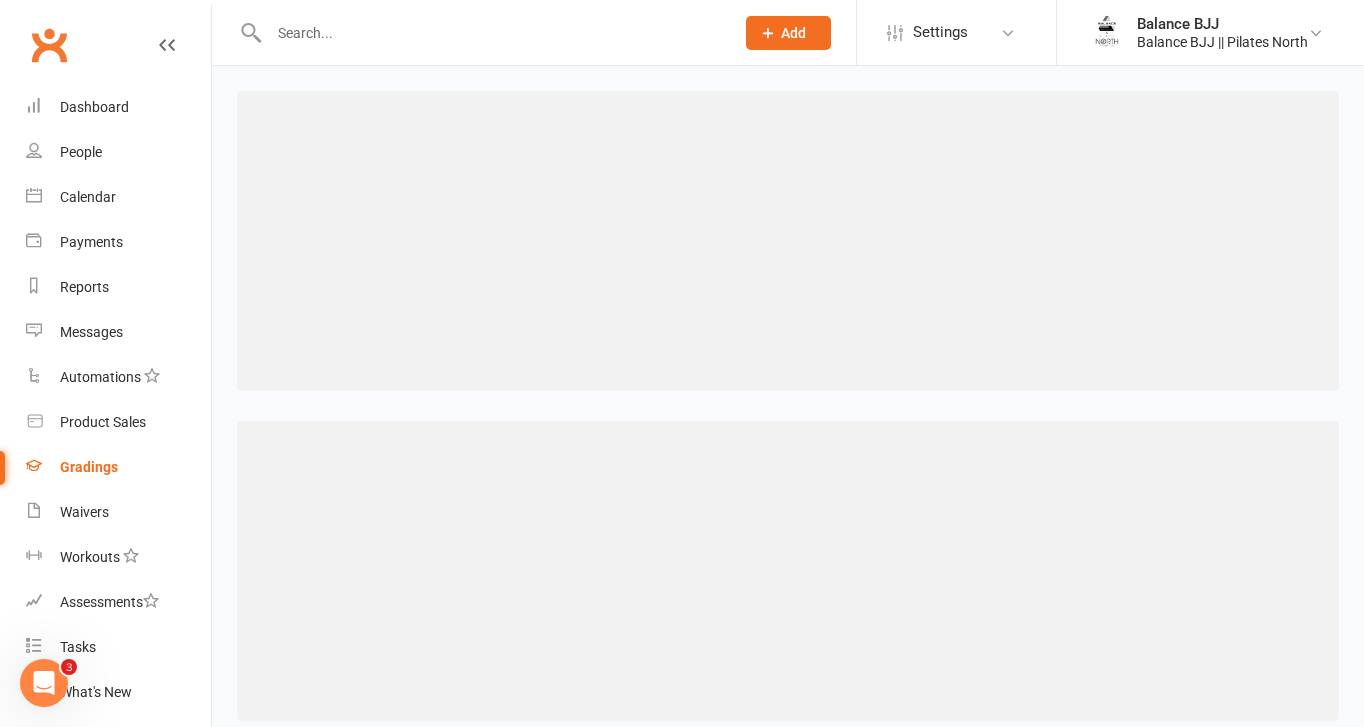 select on ">=" 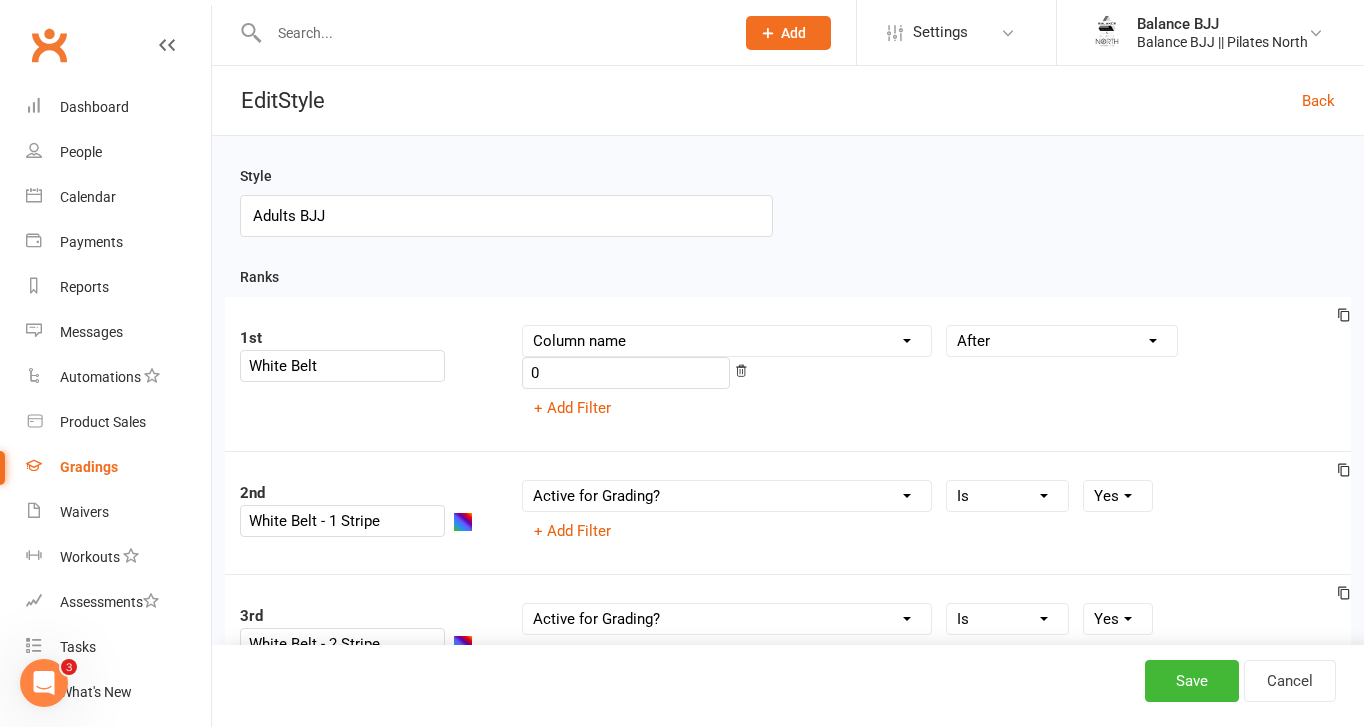 click on "White Belt - 1 Stripe" at bounding box center [358, 521] 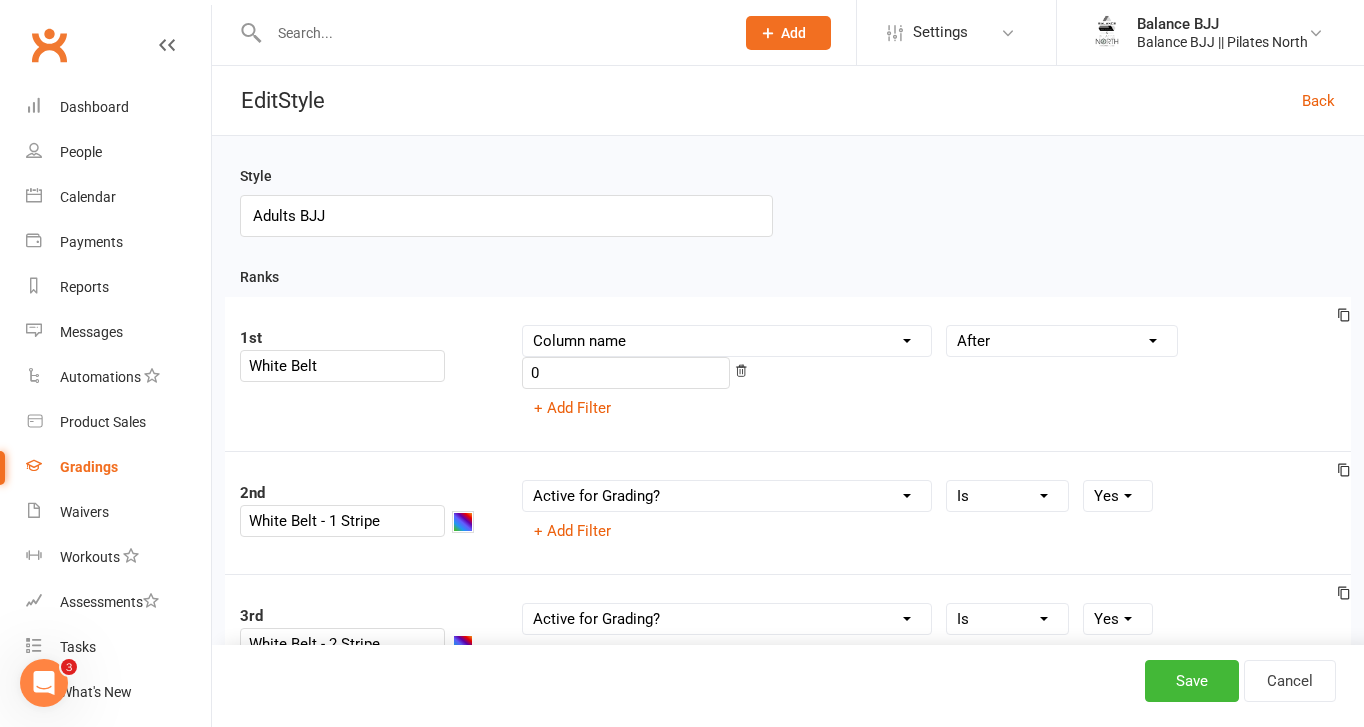 click at bounding box center [463, 522] 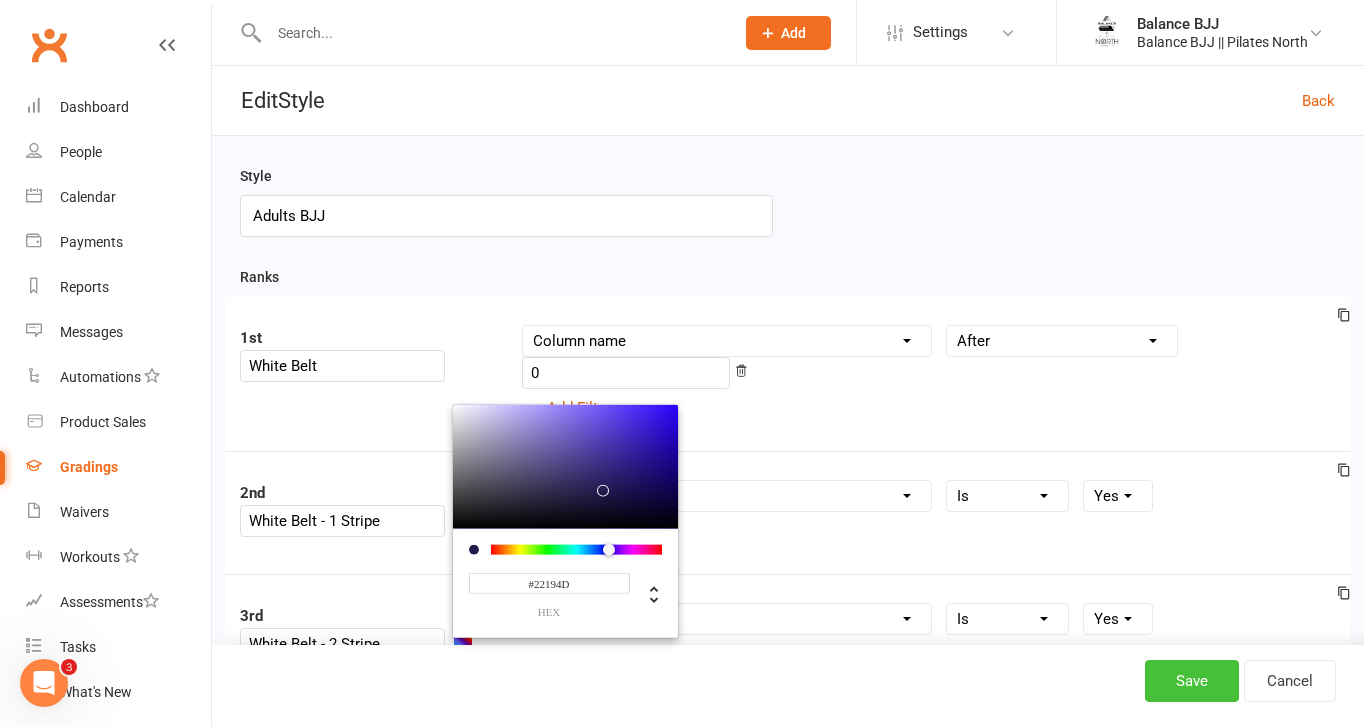 click on "Save" at bounding box center [1192, 681] 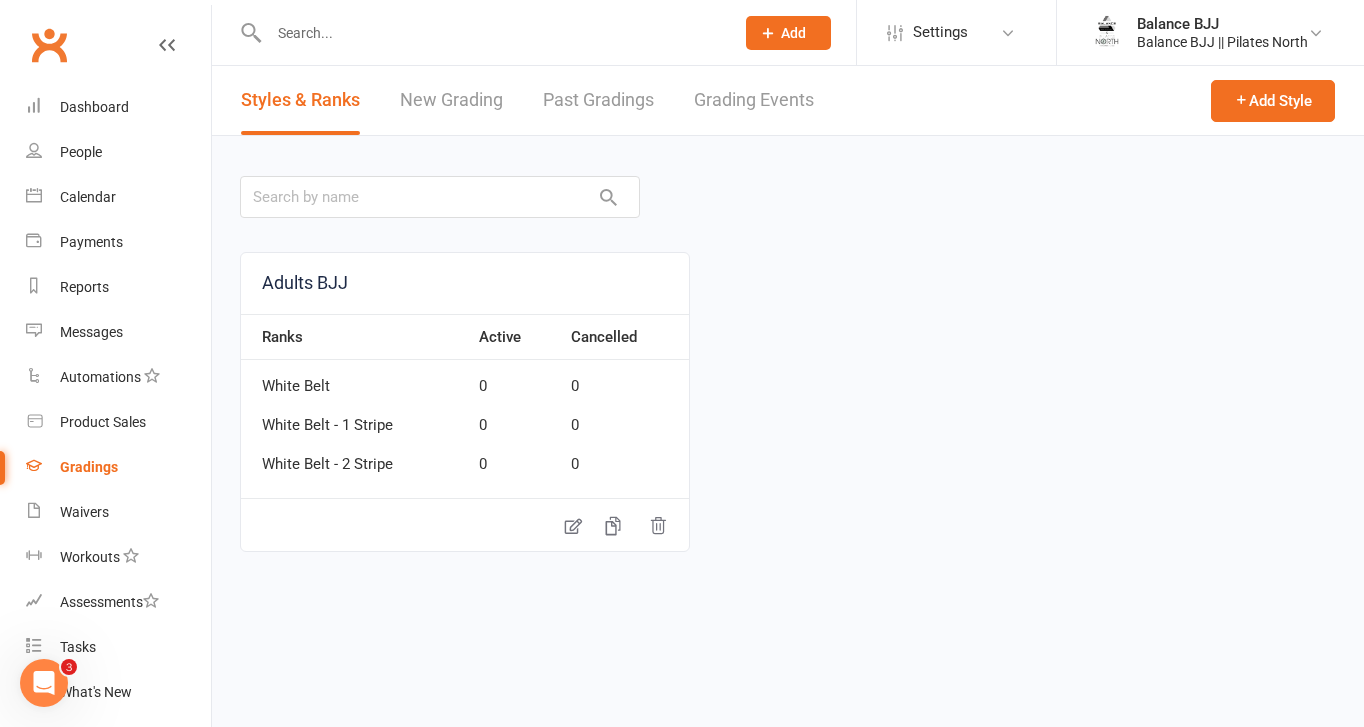 click on "White Belt - 1 Stripe" at bounding box center (355, 418) 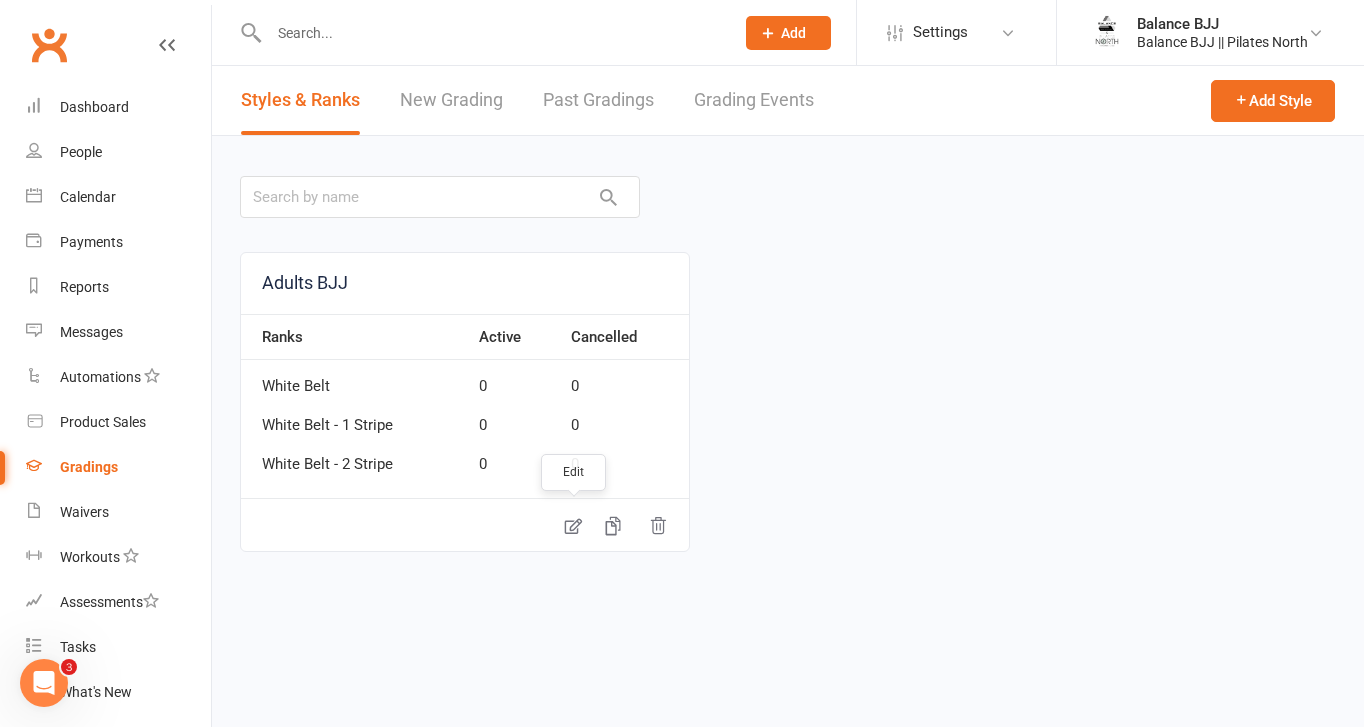 click 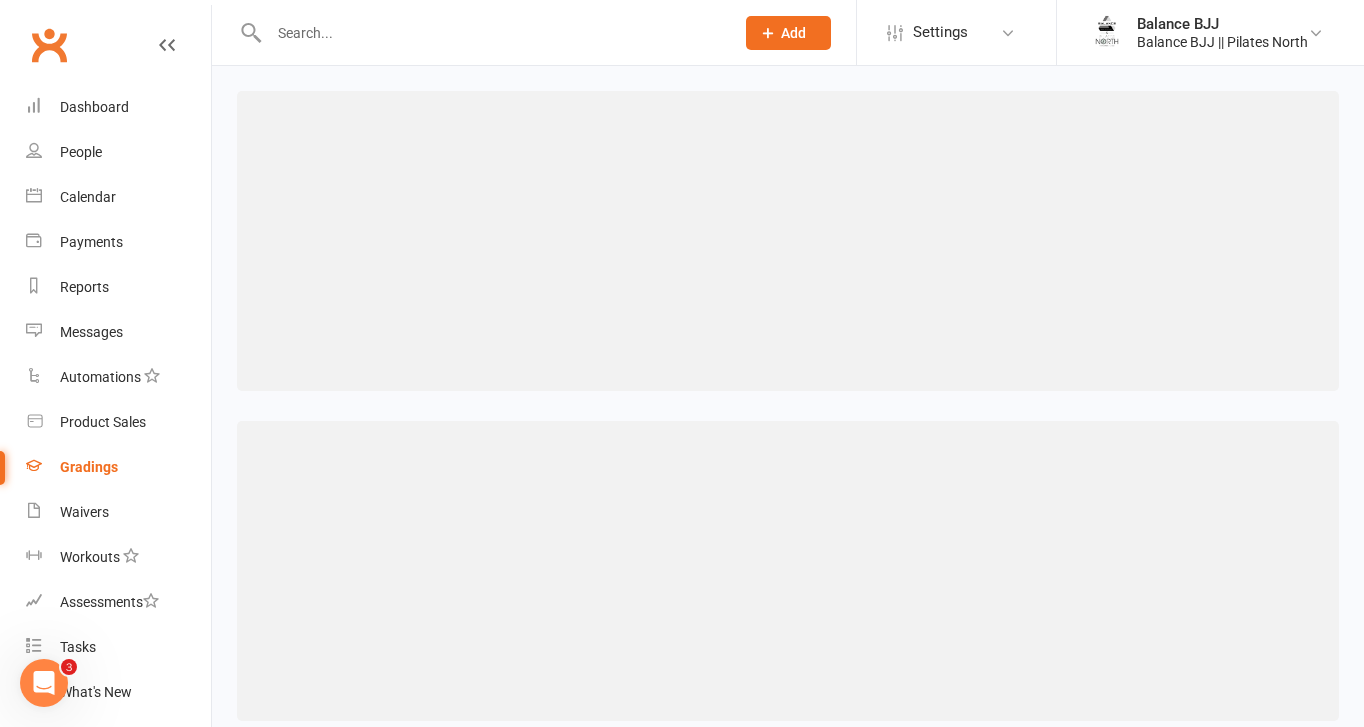 select on ">=" 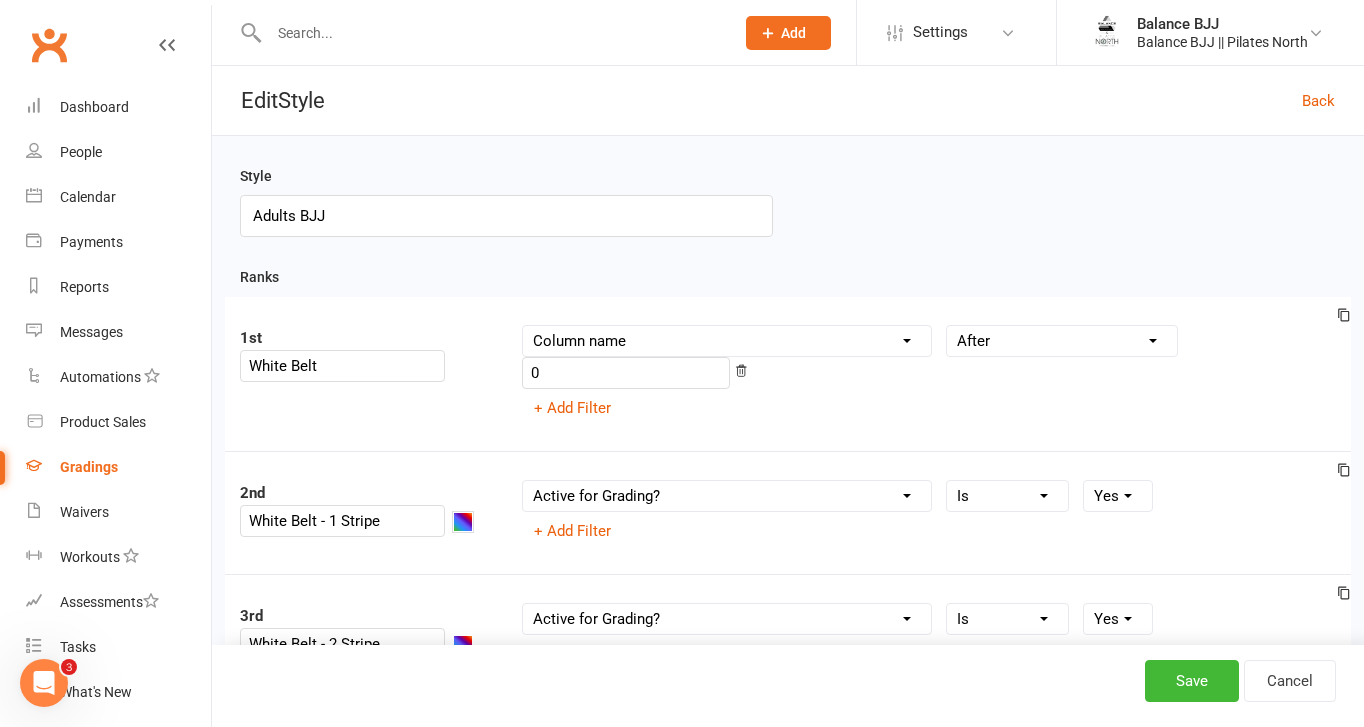 click at bounding box center [463, 522] 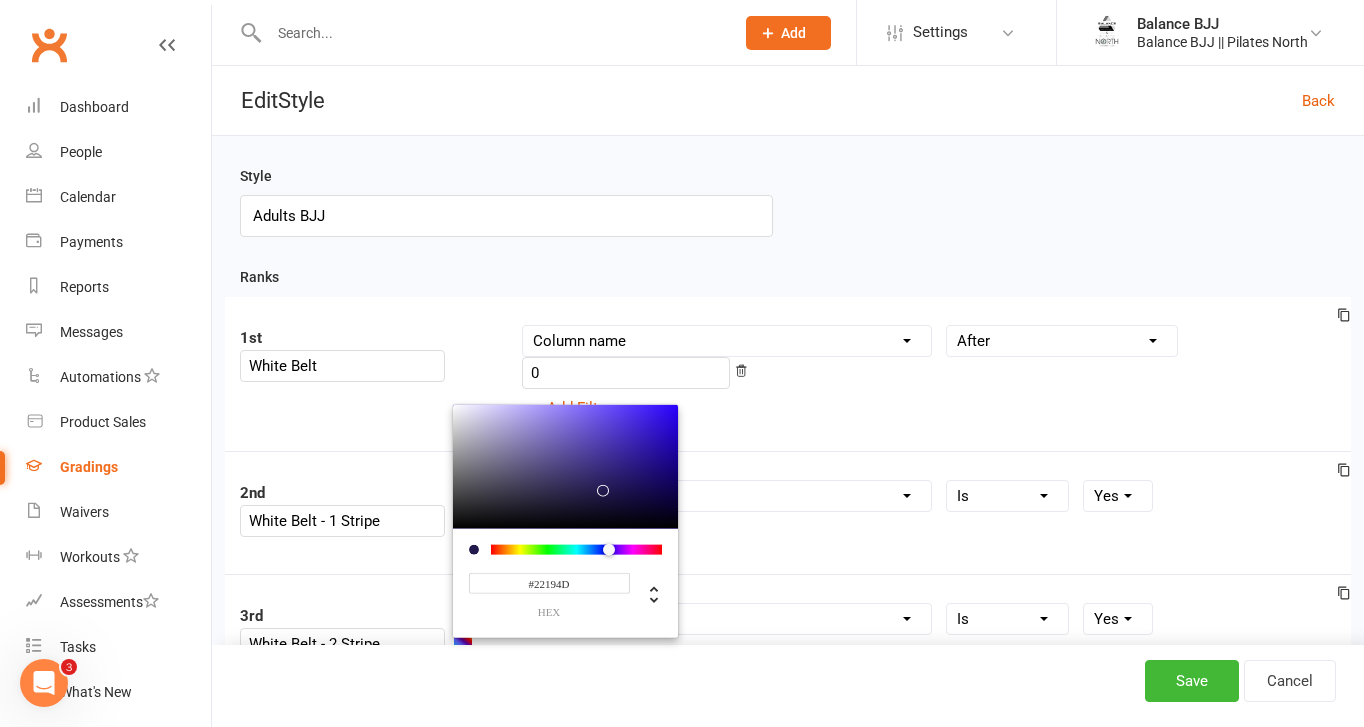 type on "#4E486E" 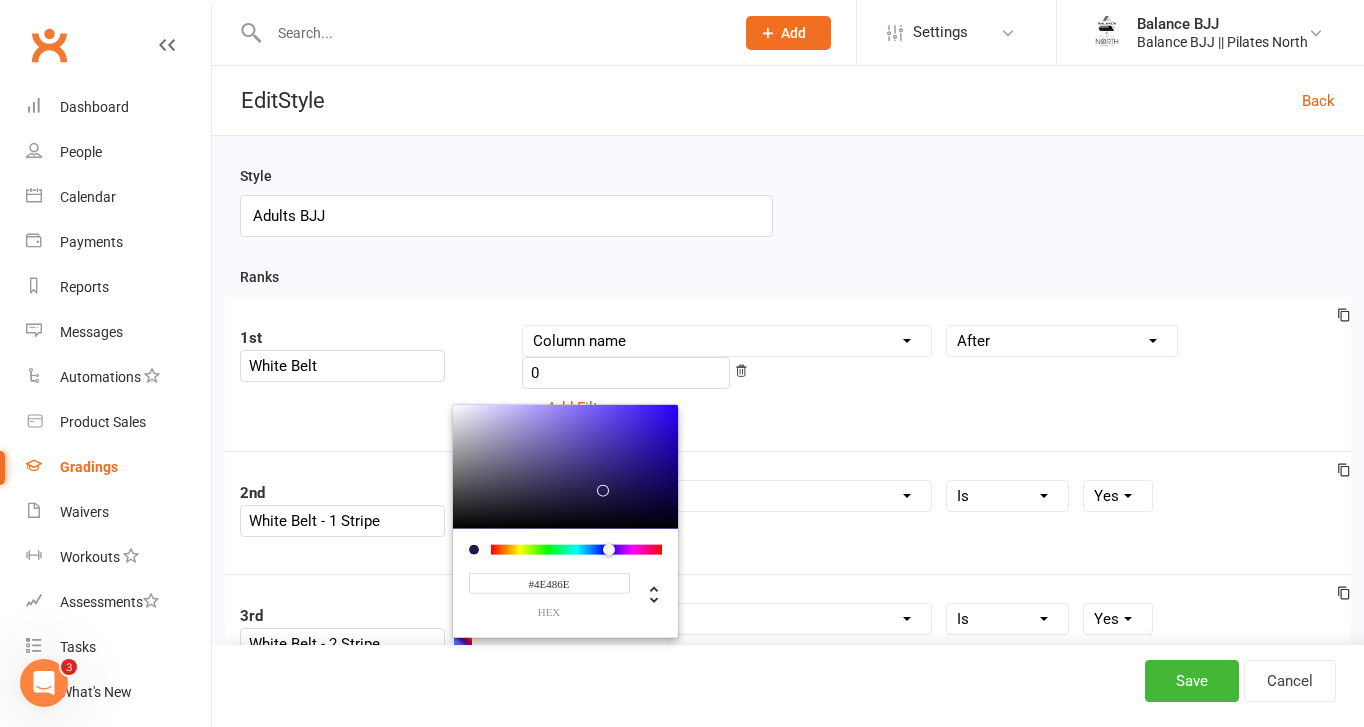 click at bounding box center (565, 466) 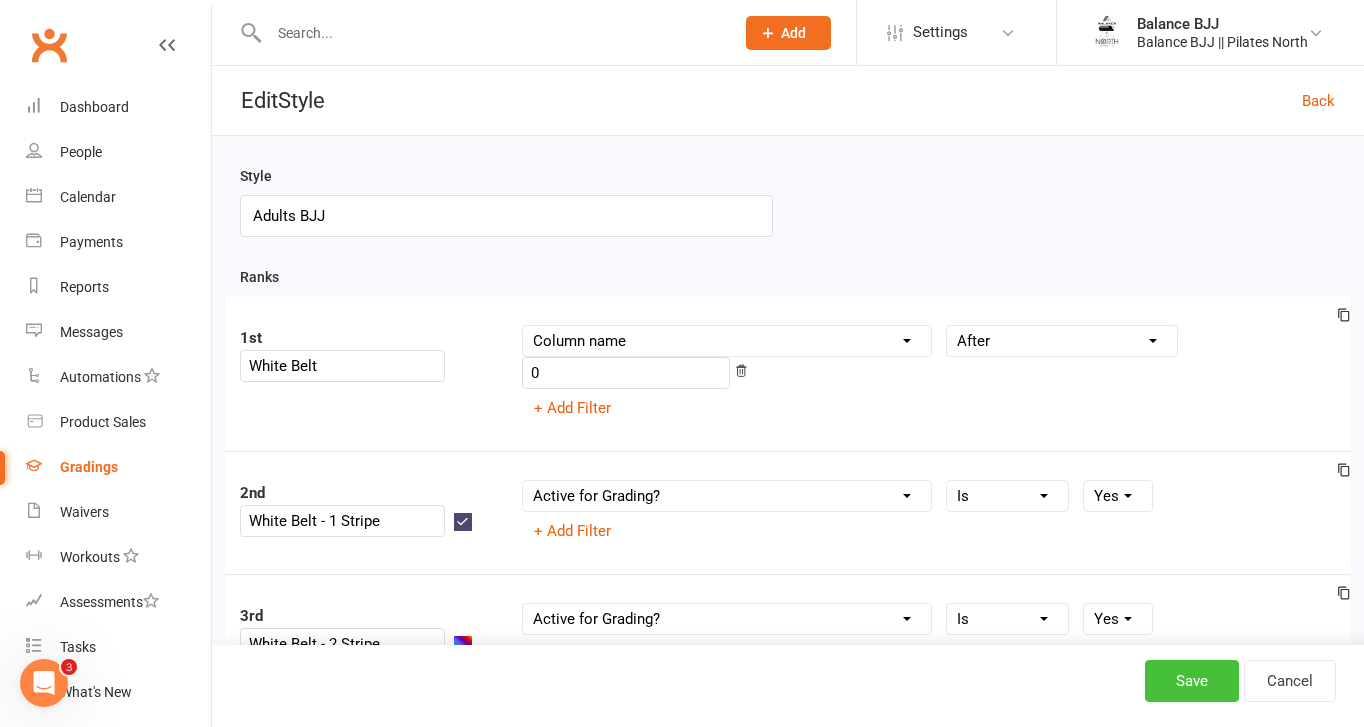 click on "Save" at bounding box center [1192, 681] 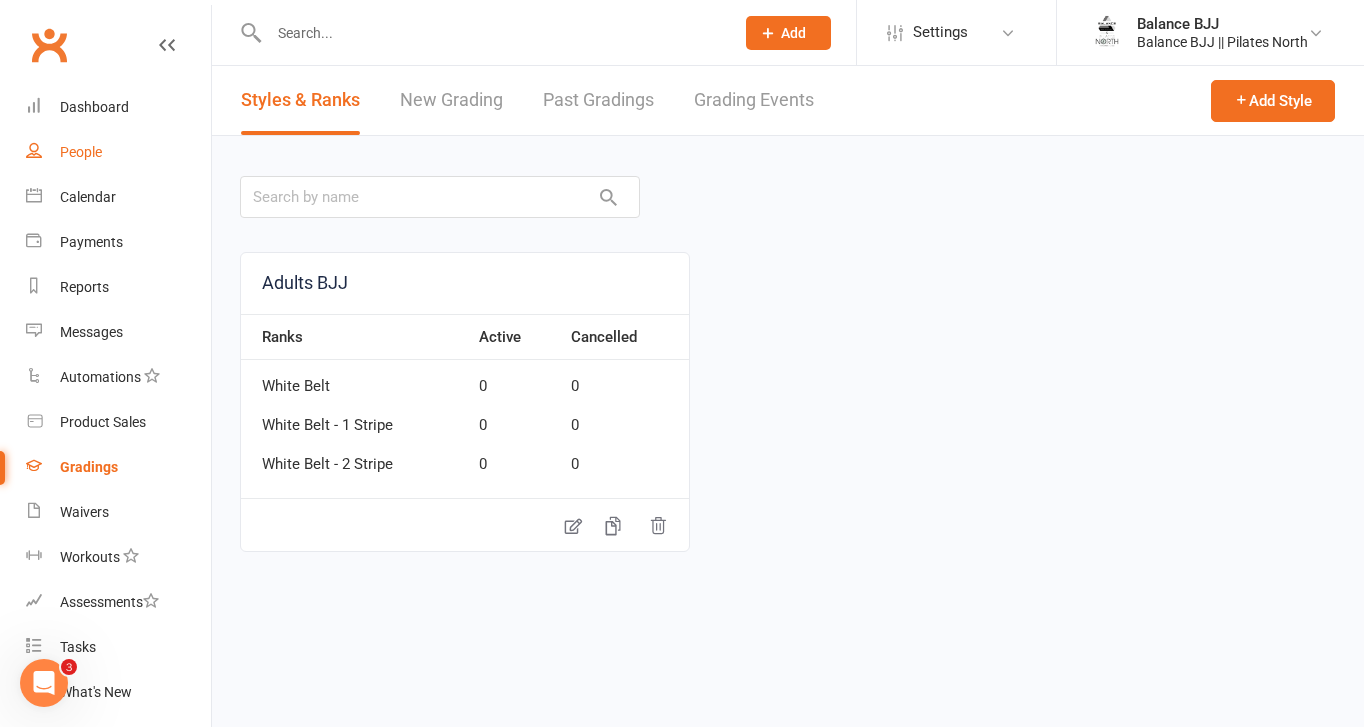 click on "People" at bounding box center (81, 152) 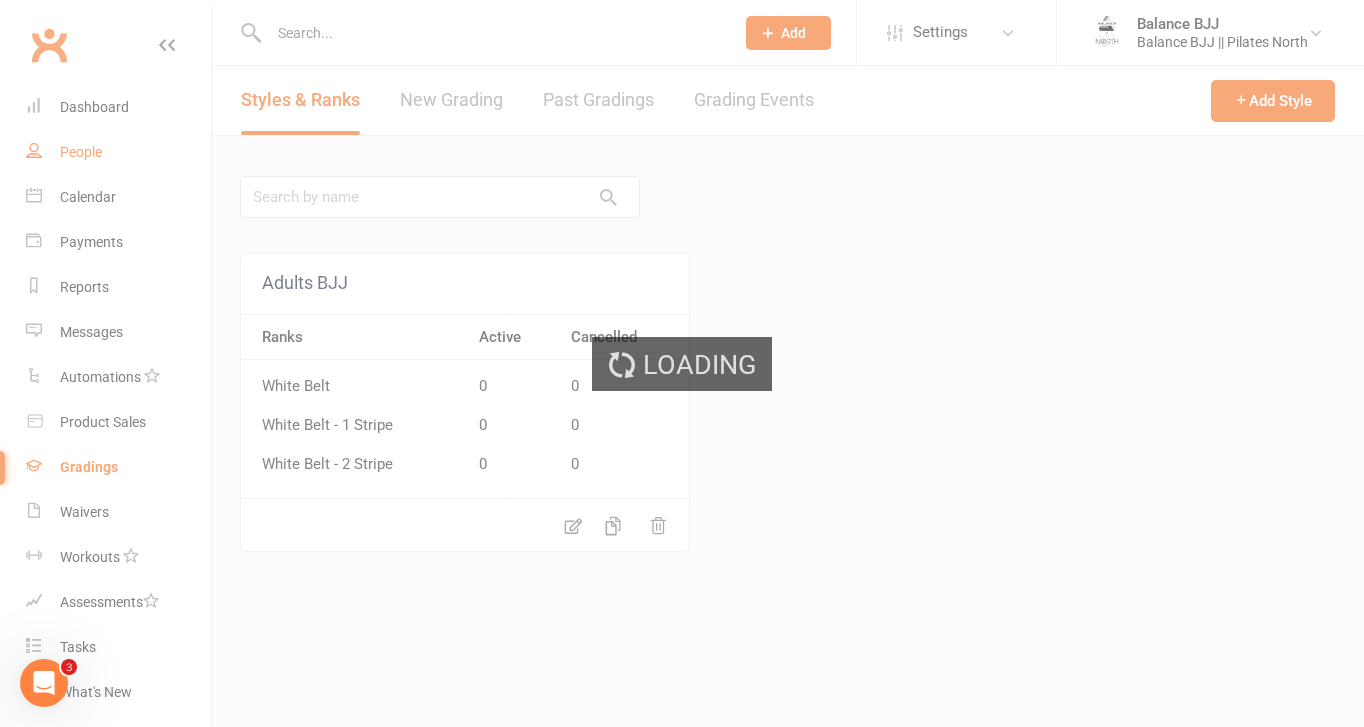 select on "100" 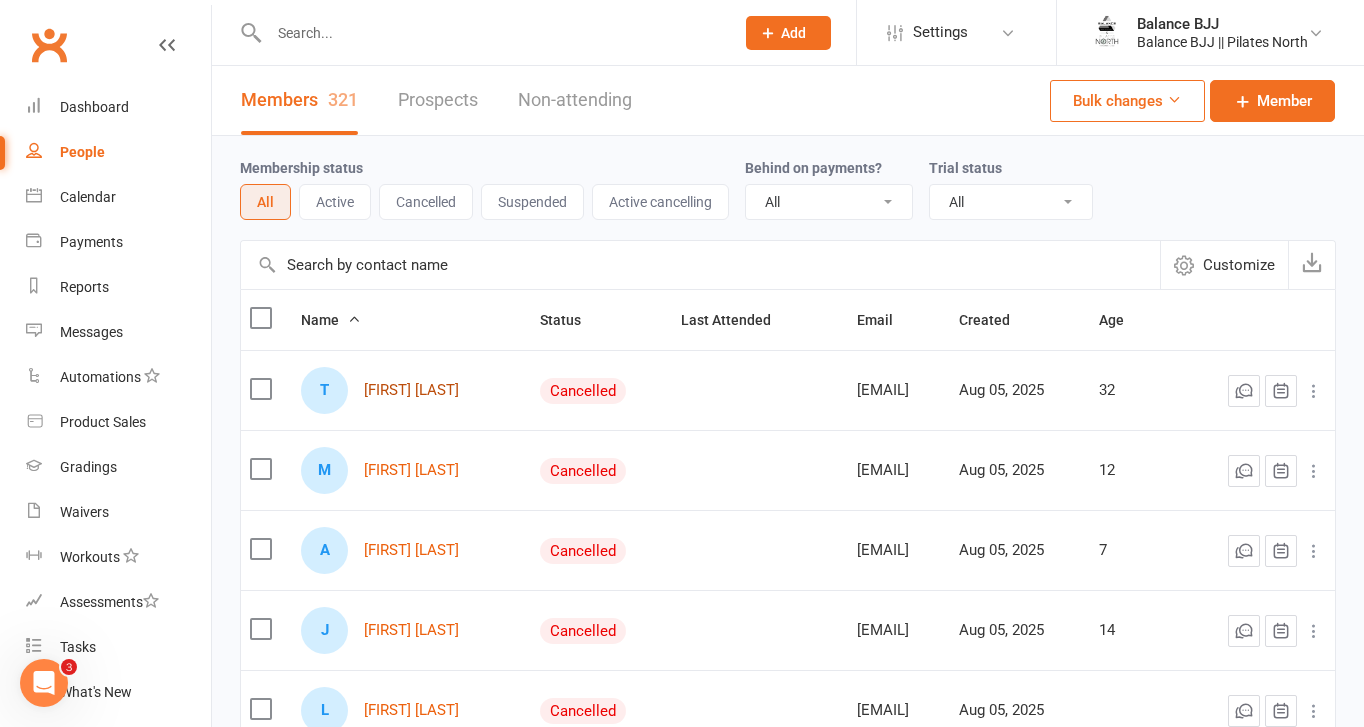 click on "[FIRST] [LAST]" at bounding box center (411, 390) 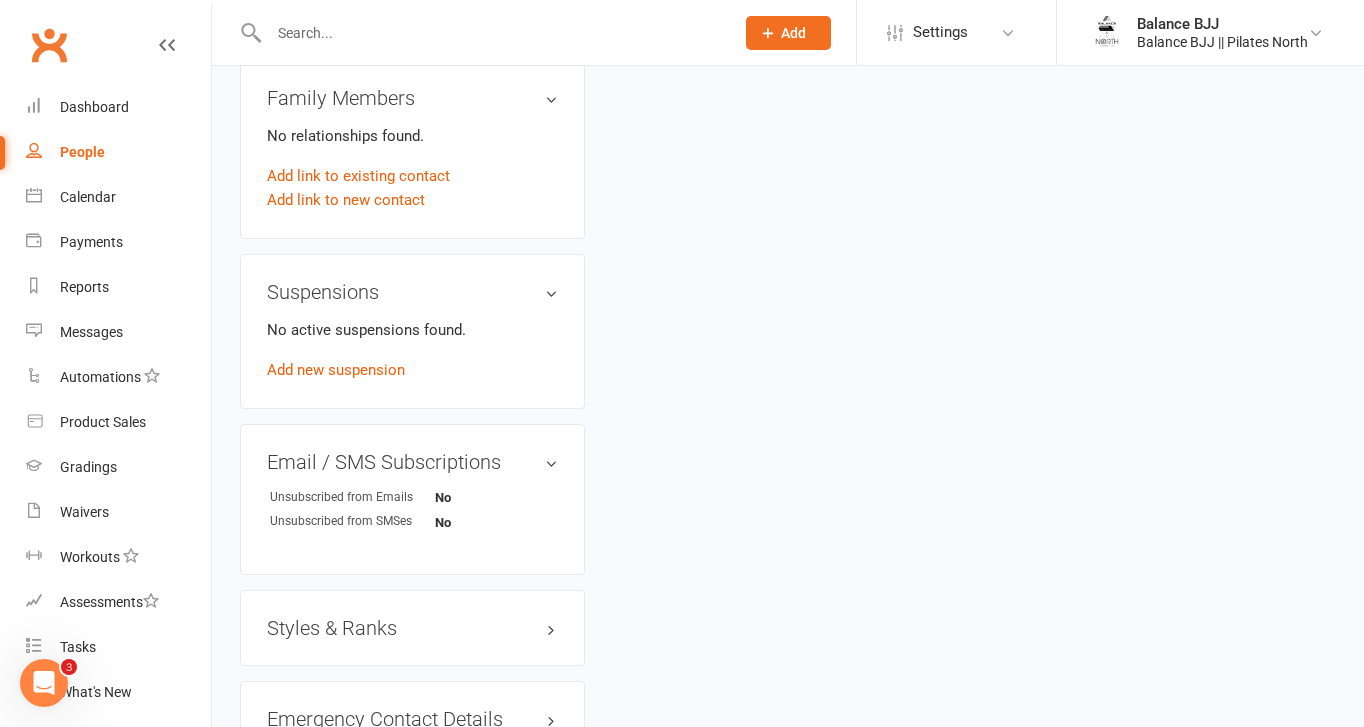 scroll, scrollTop: 1135, scrollLeft: 0, axis: vertical 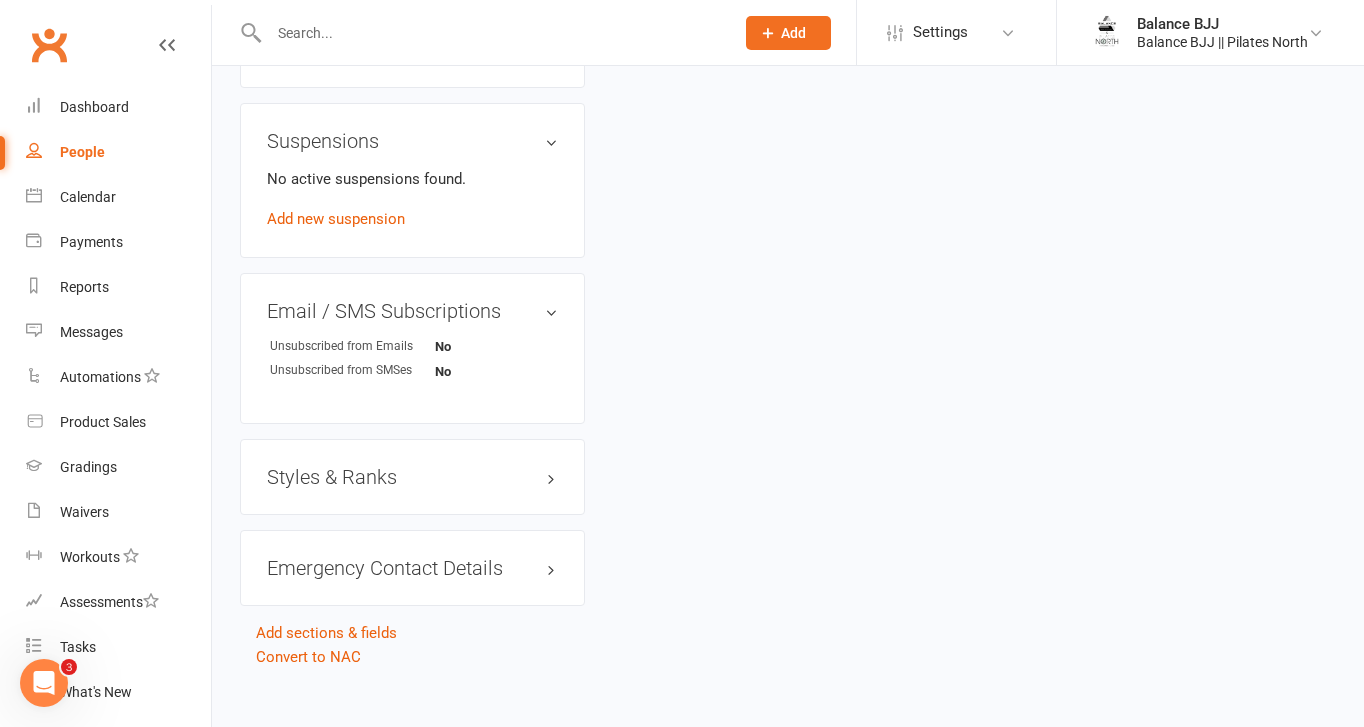 click on "Styles & Ranks" at bounding box center (412, 477) 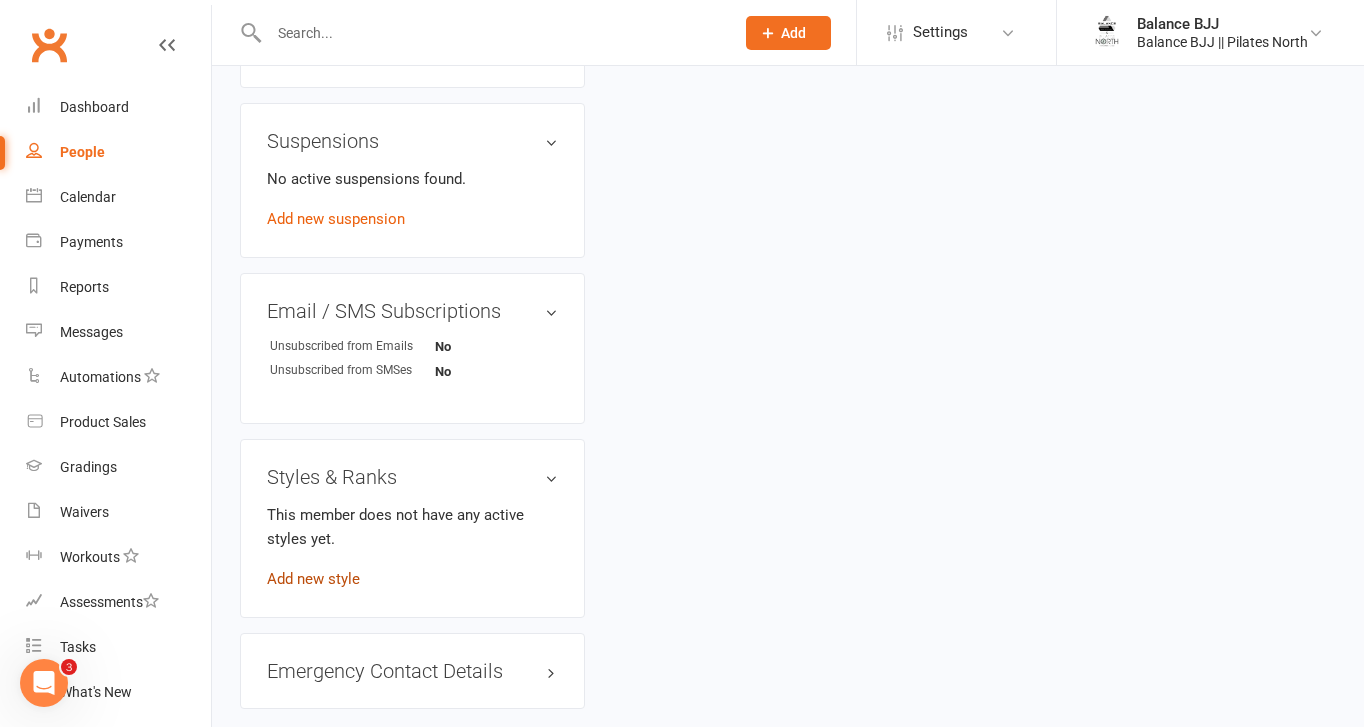 click on "Add new style" at bounding box center [313, 579] 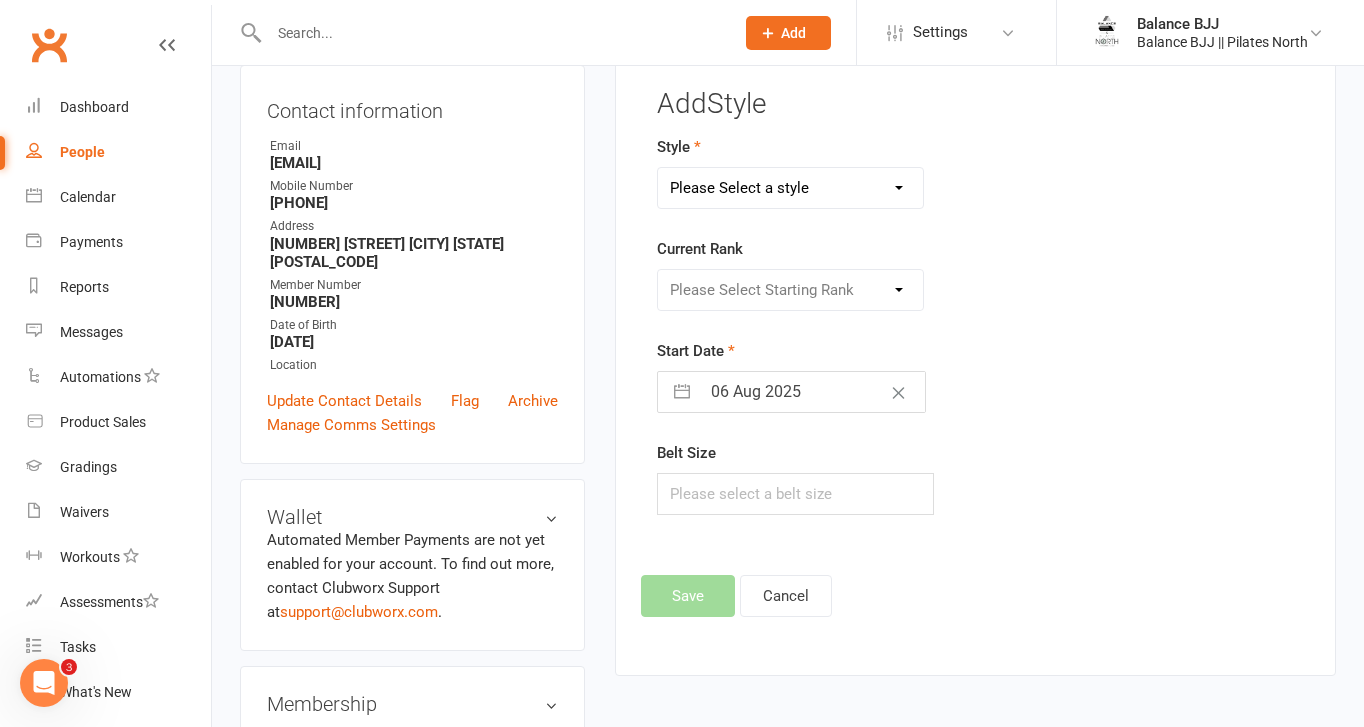scroll, scrollTop: 153, scrollLeft: 0, axis: vertical 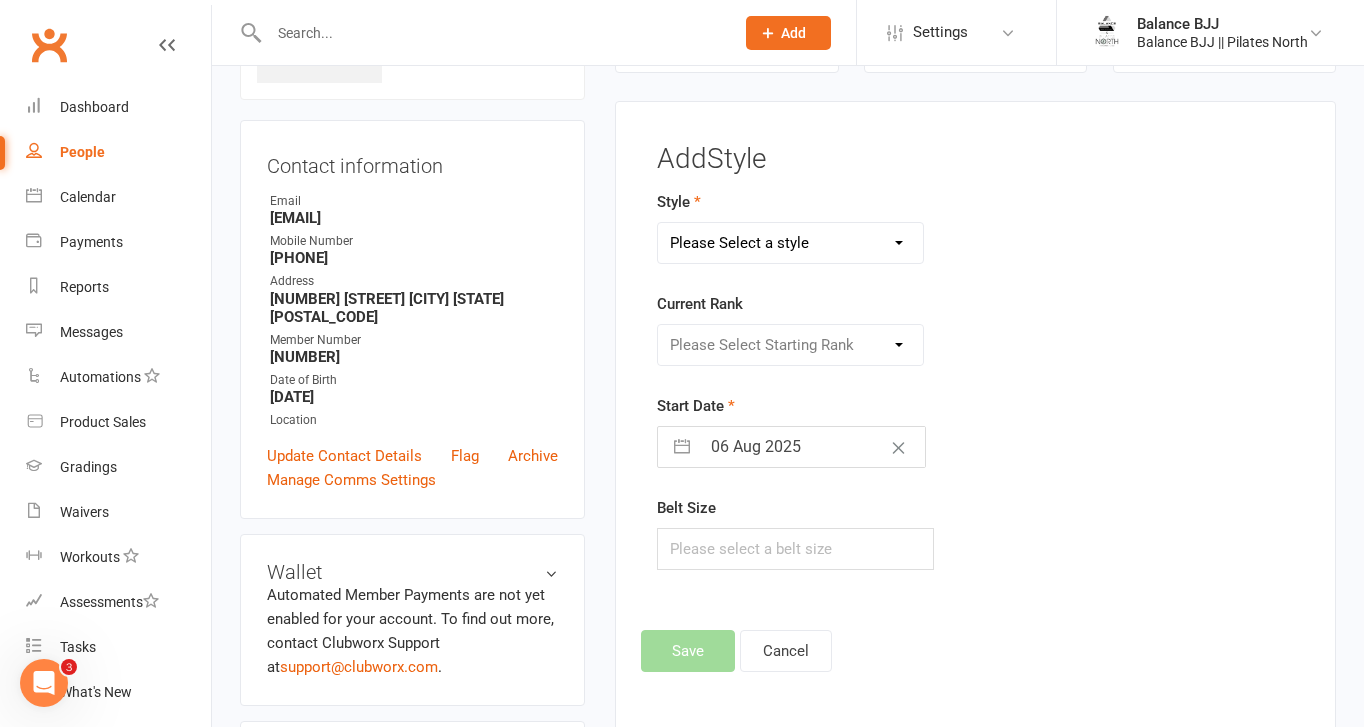 click on "Please Select a style Adults BJJ" at bounding box center (790, 243) 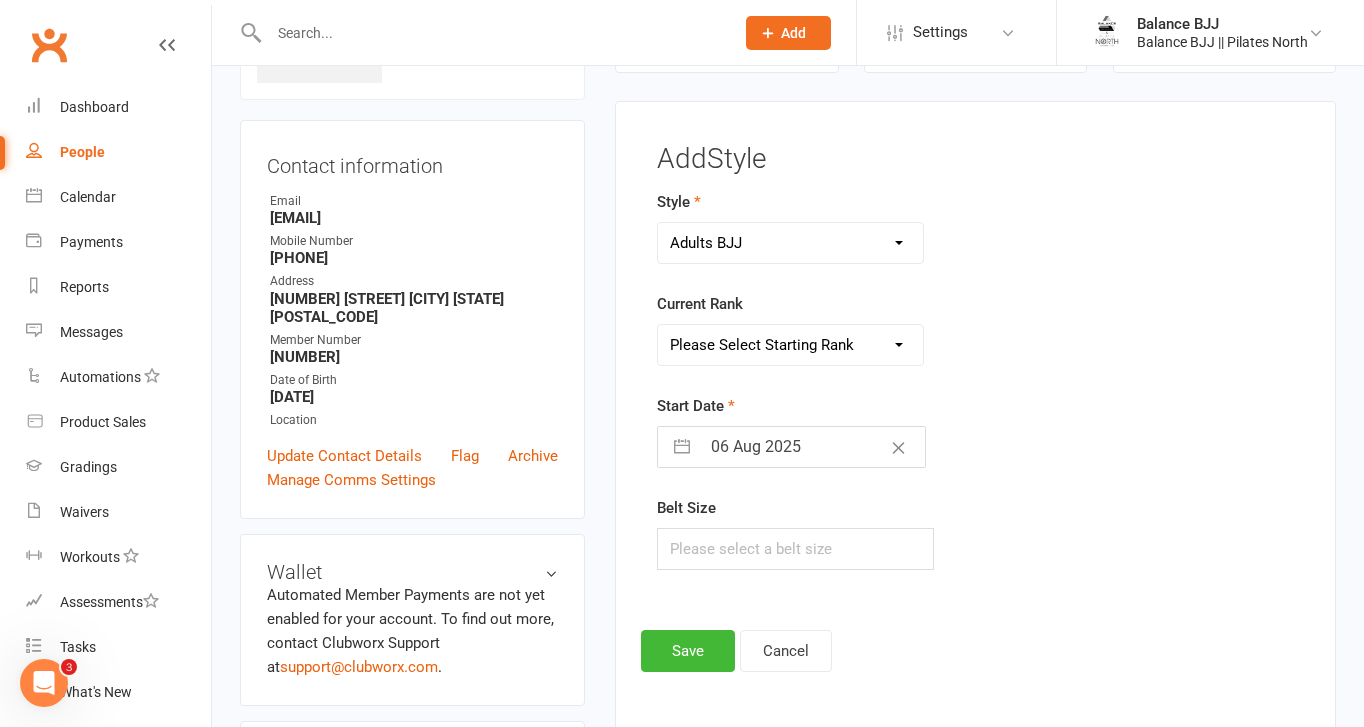 click on "Please Select Starting Rank White Belt White Belt - 1 Stripe White Belt - 2 Stripe" at bounding box center [790, 345] 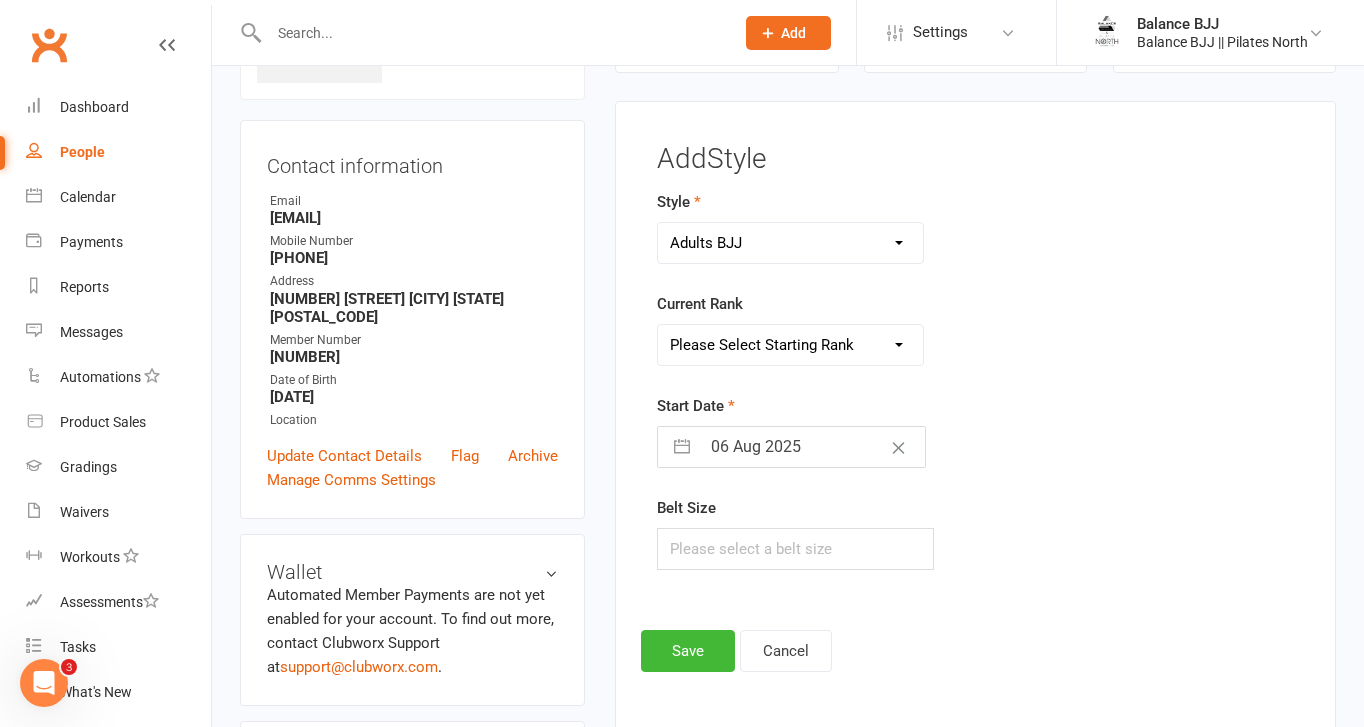 select on "44731" 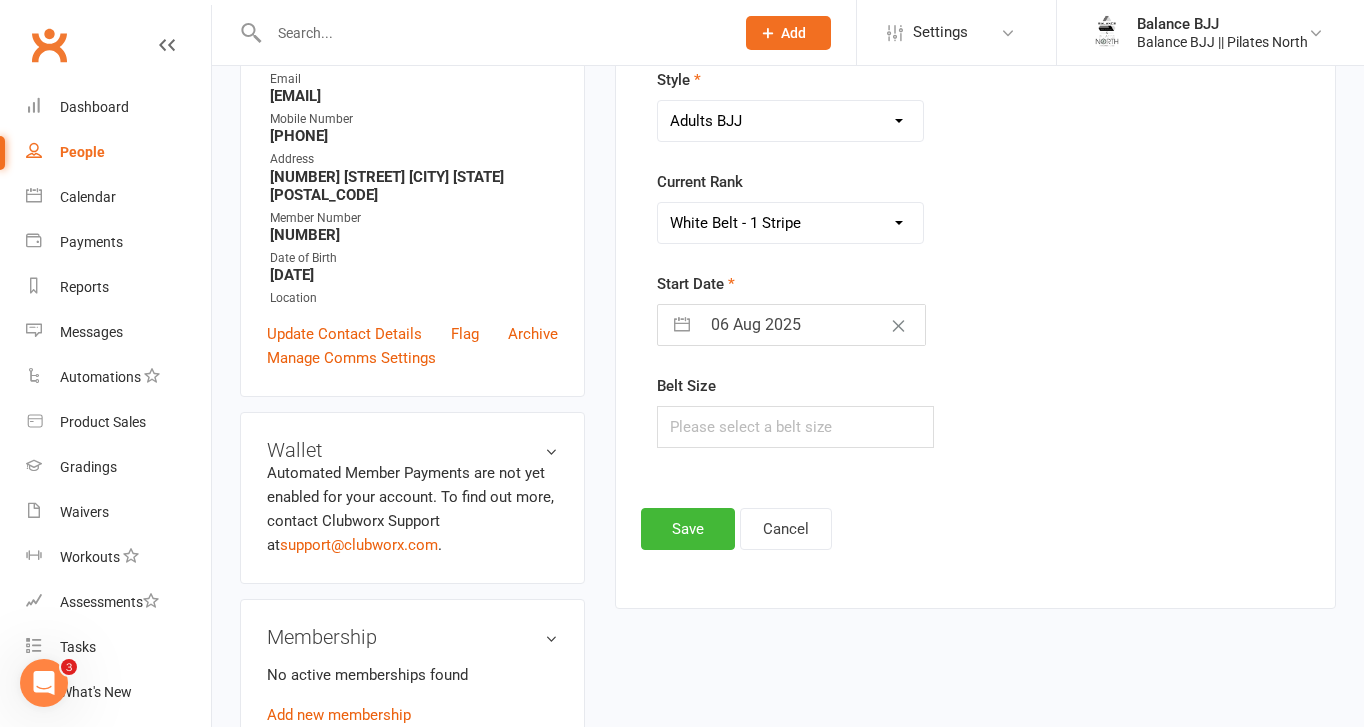 scroll, scrollTop: 293, scrollLeft: 0, axis: vertical 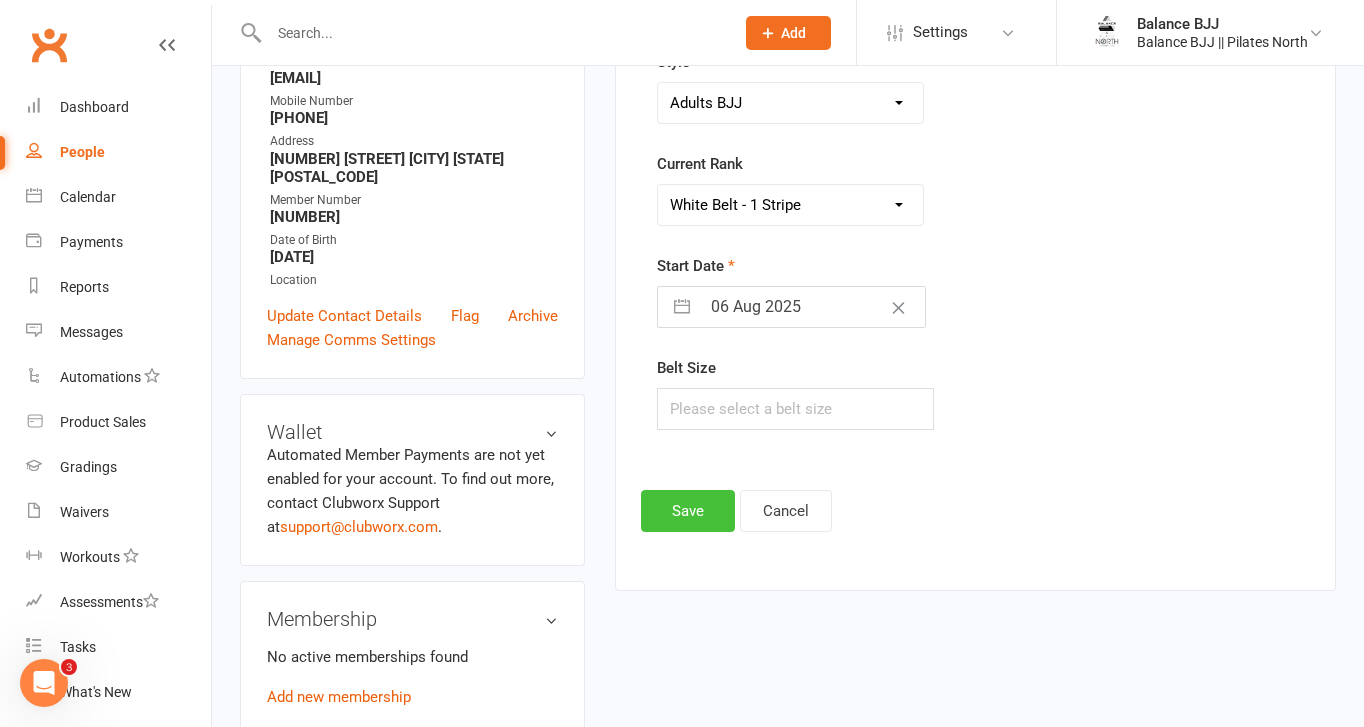 click on "Save" at bounding box center (688, 511) 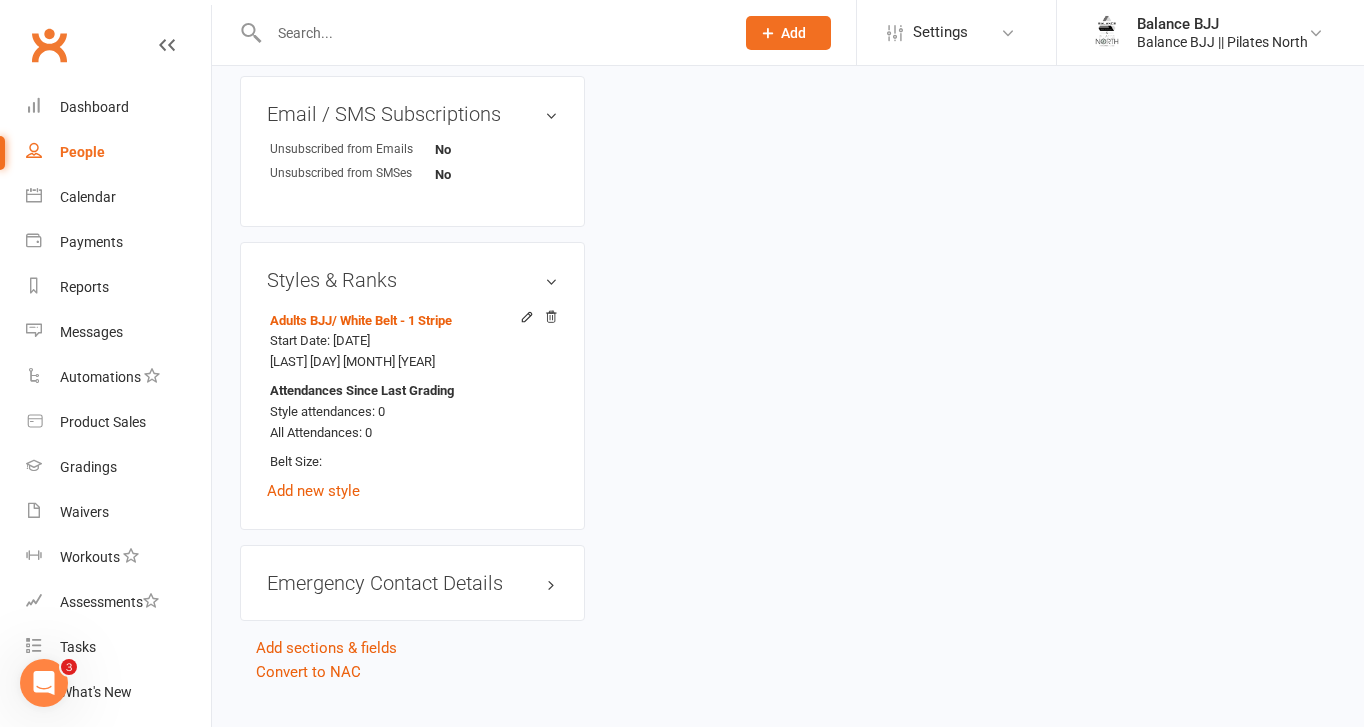 scroll, scrollTop: 1349, scrollLeft: 0, axis: vertical 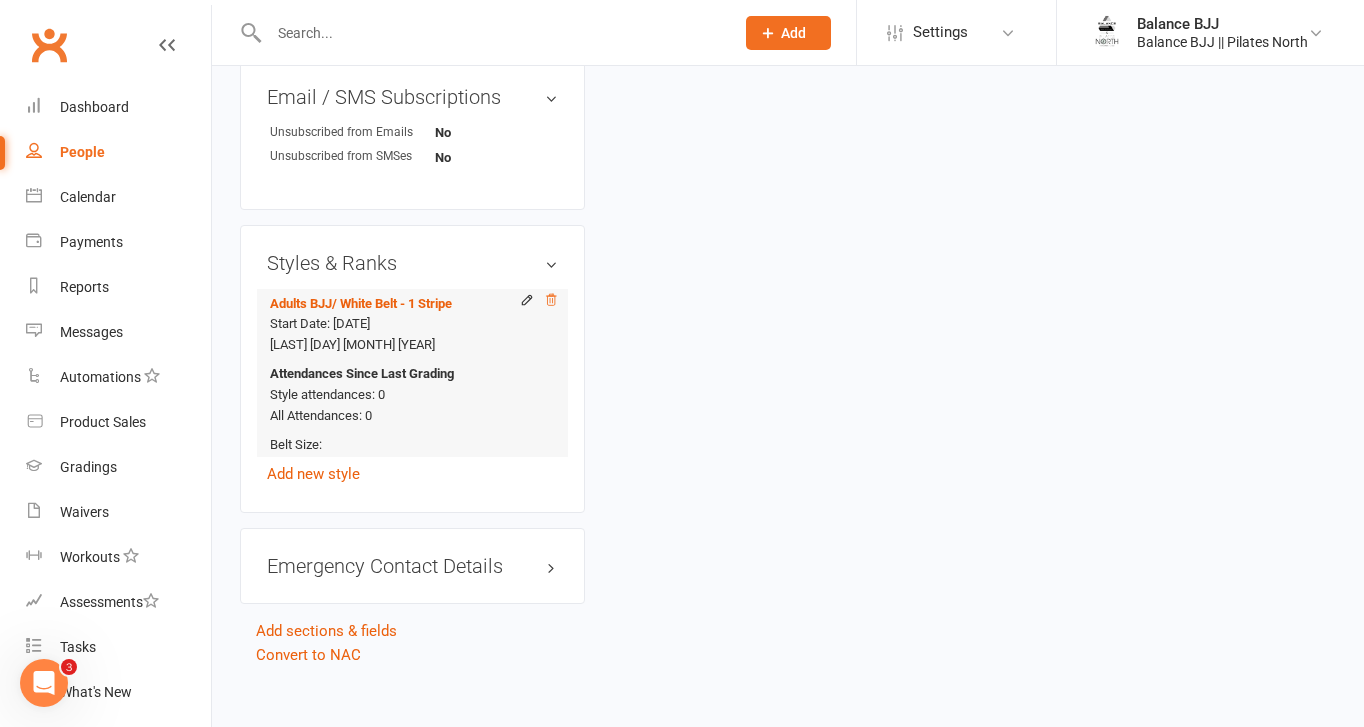click 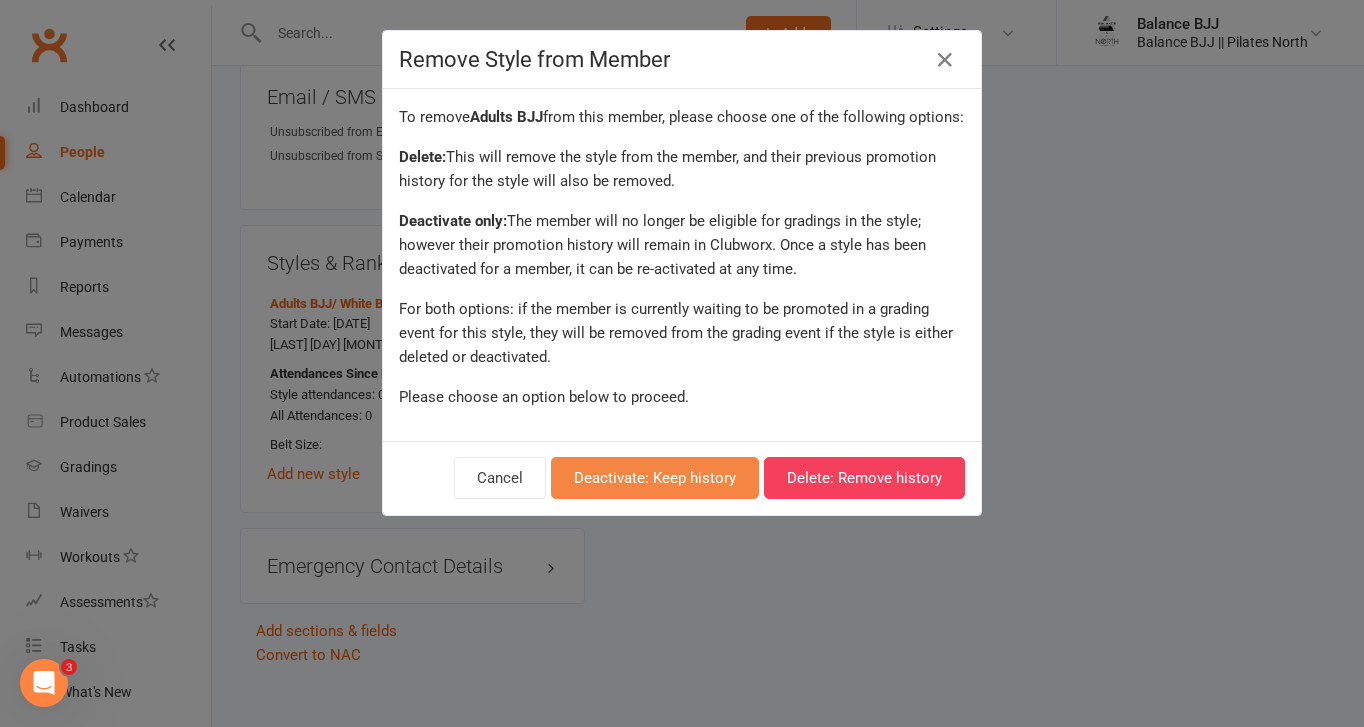 click on "Deactivate: Keep history" at bounding box center (655, 478) 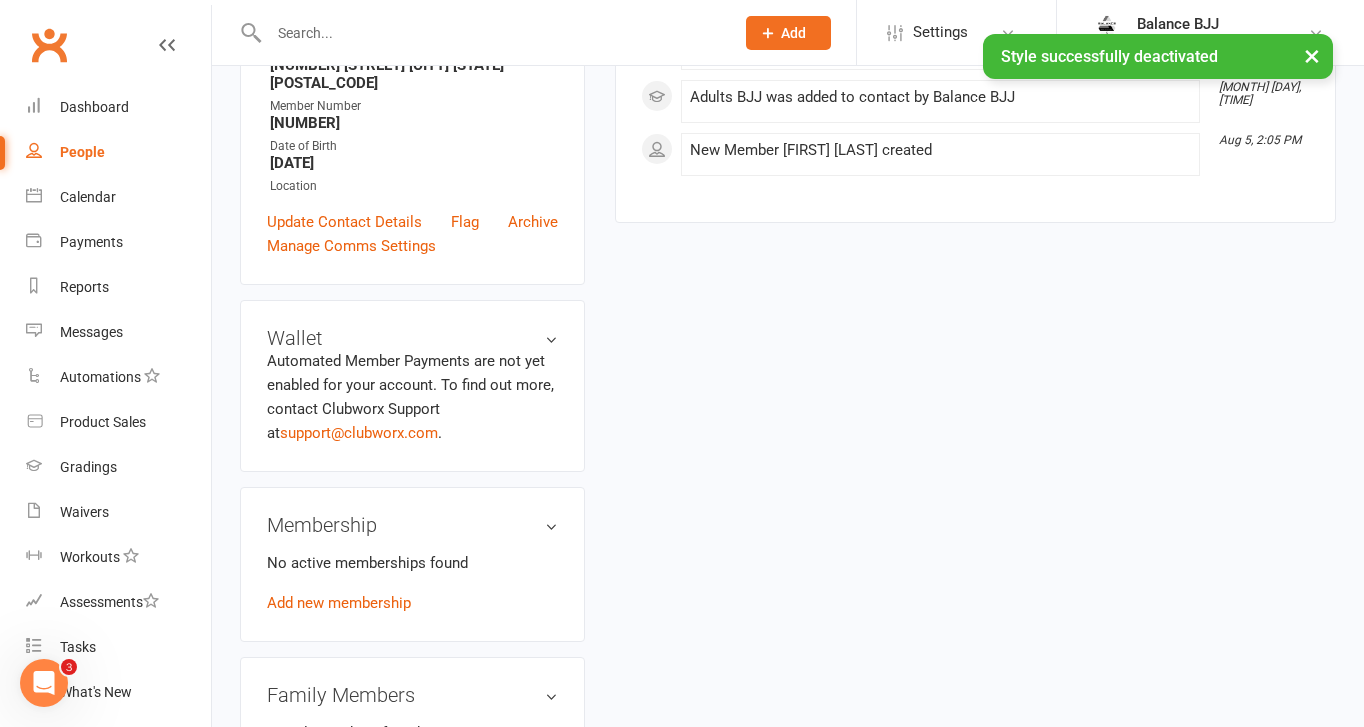 scroll, scrollTop: 0, scrollLeft: 0, axis: both 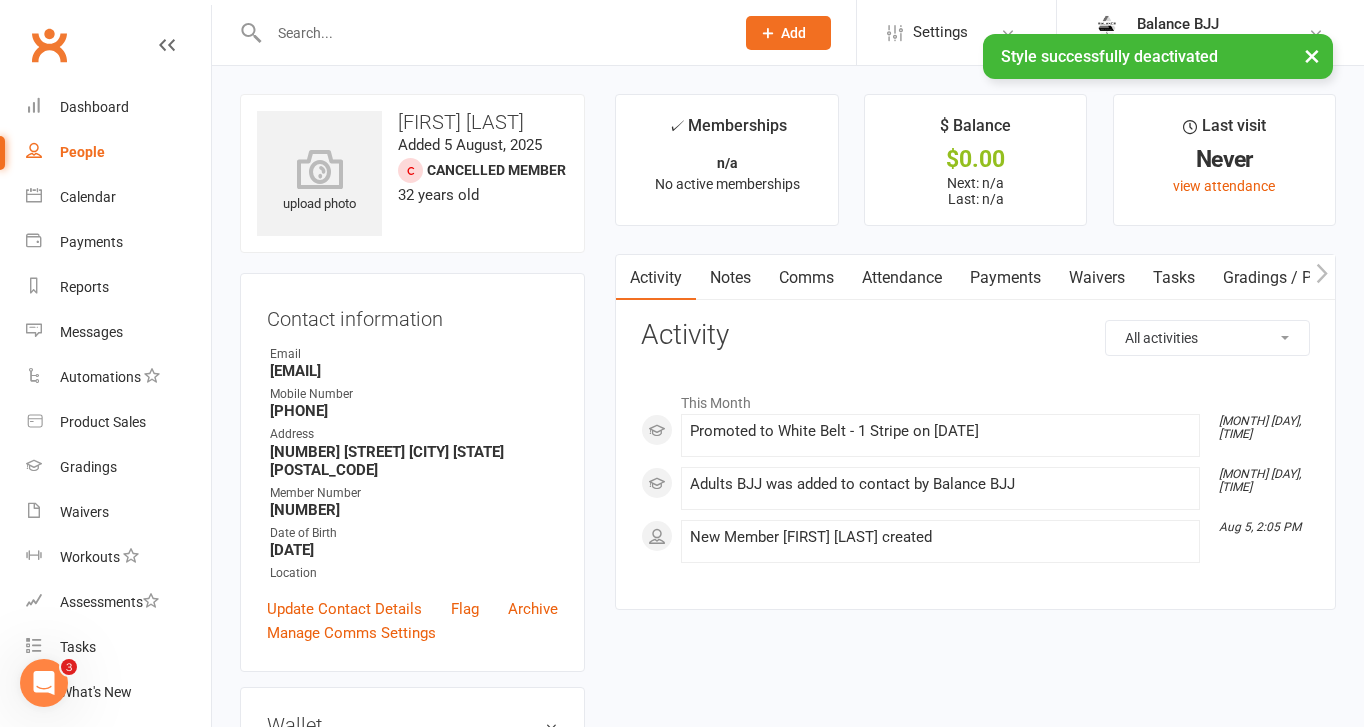 click on "People" at bounding box center (82, 152) 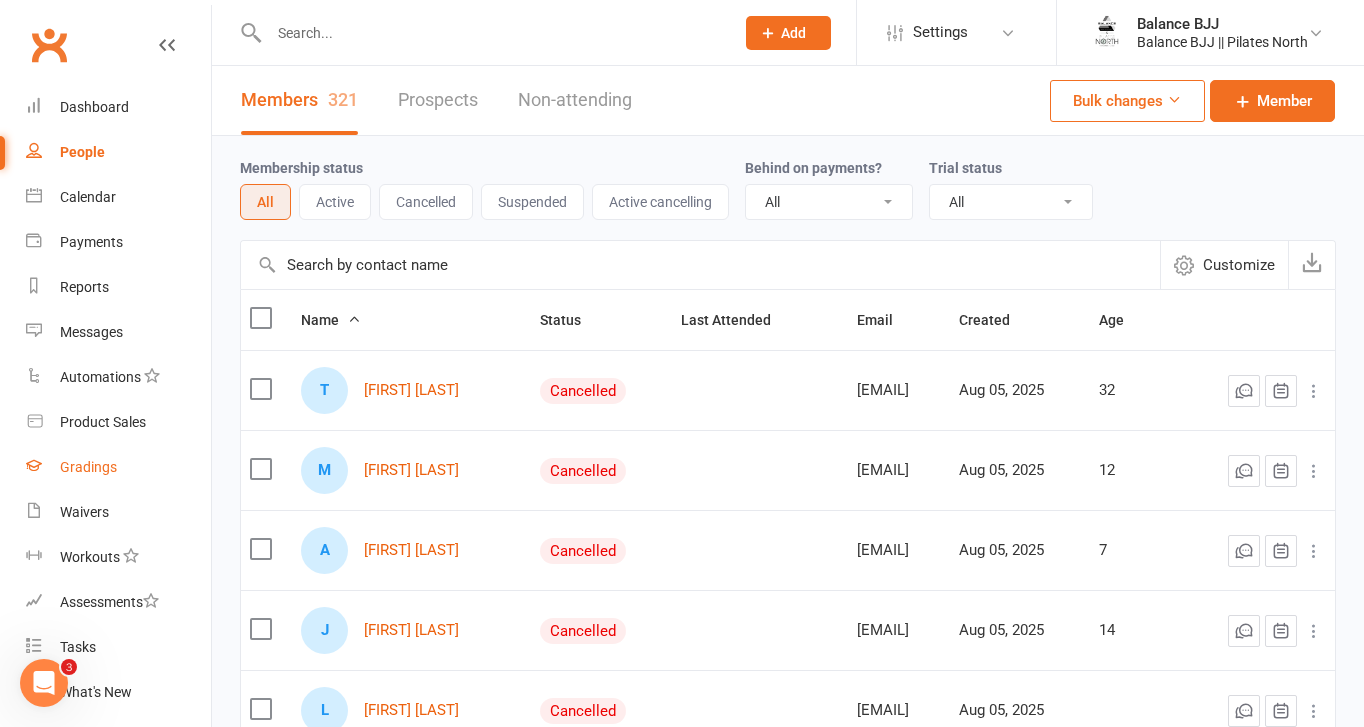 click on "Gradings" at bounding box center [88, 467] 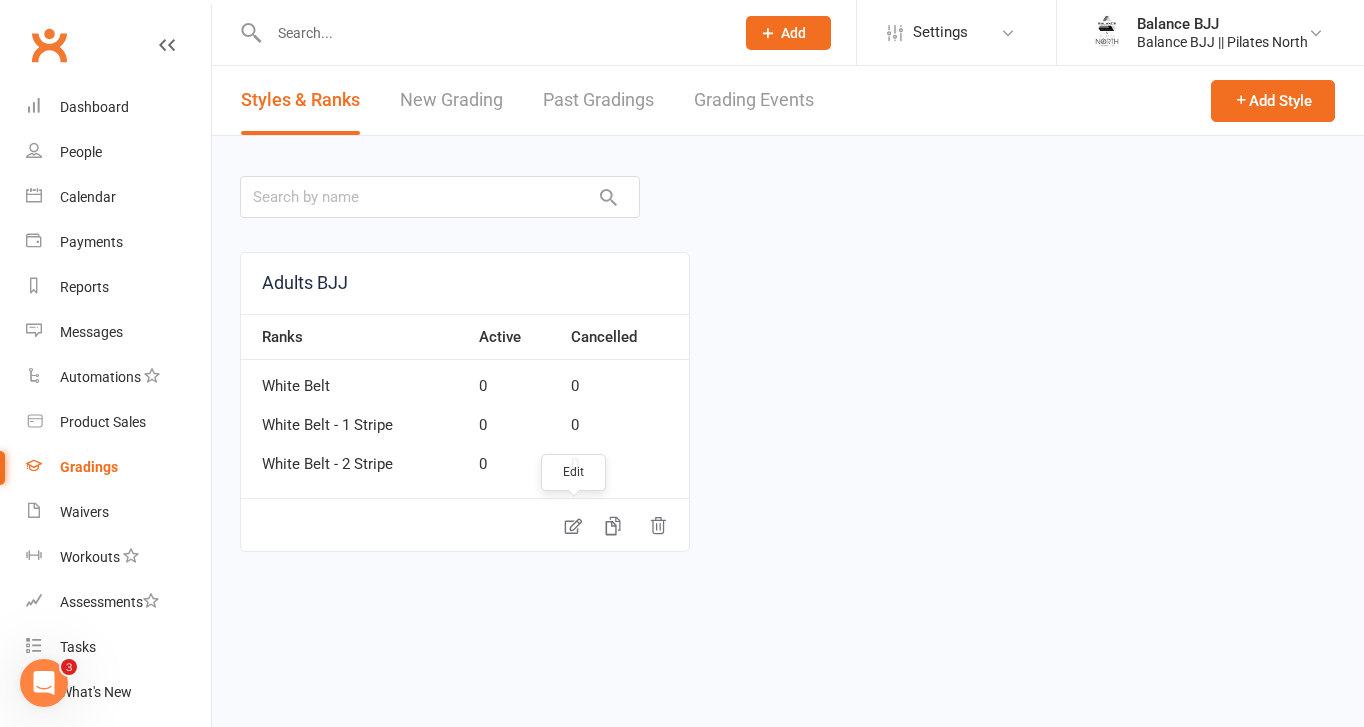 click 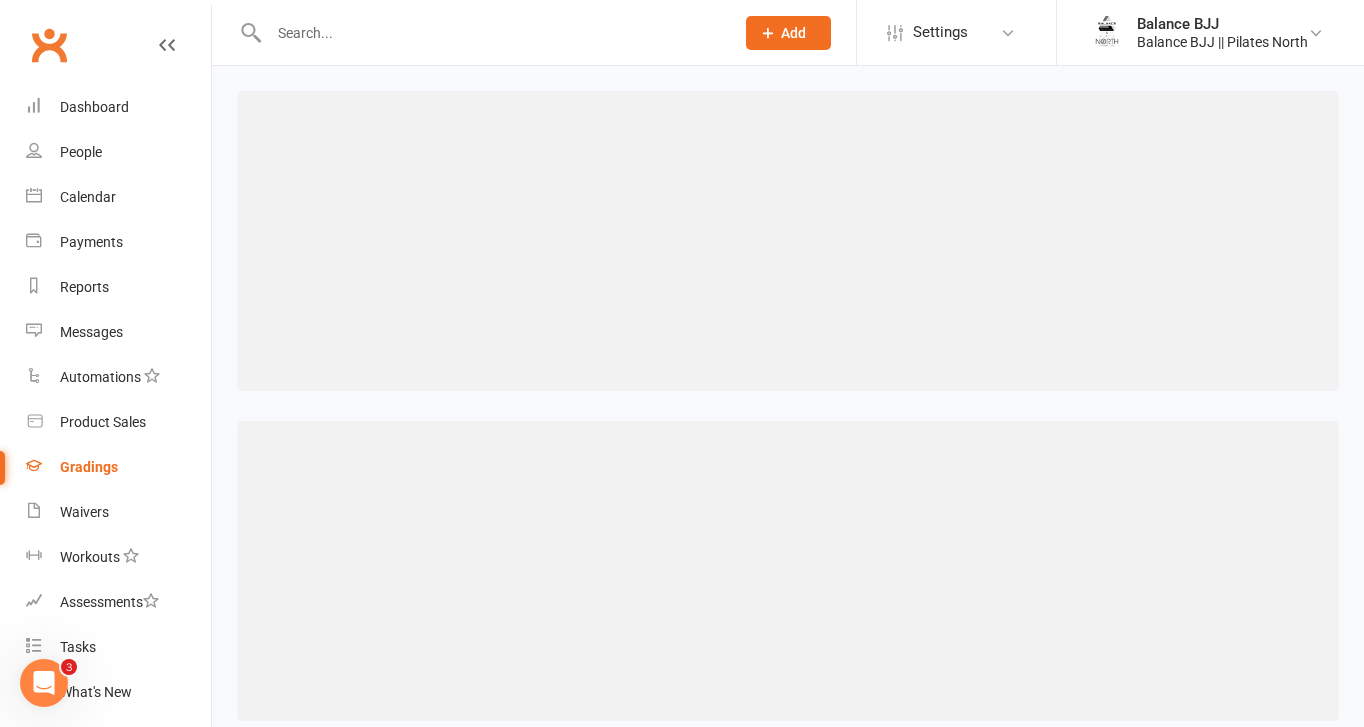 select on ">=" 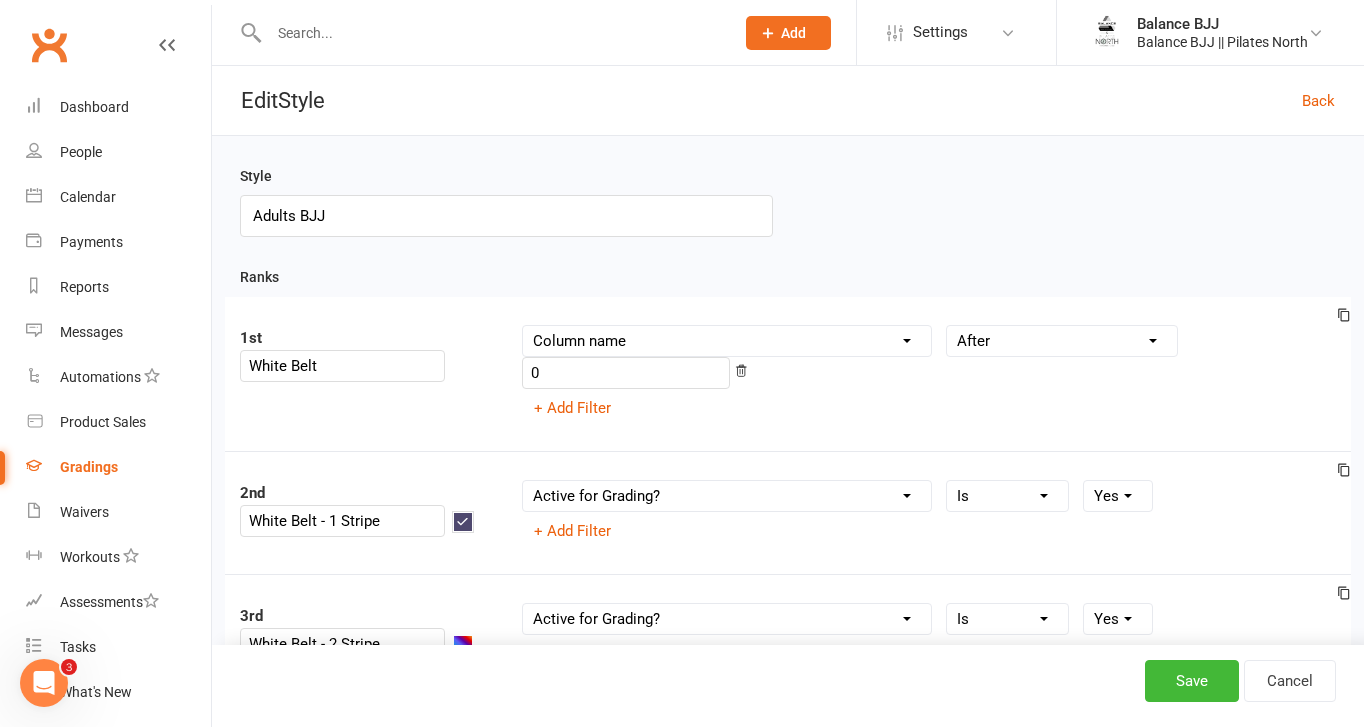 click at bounding box center (463, 522) 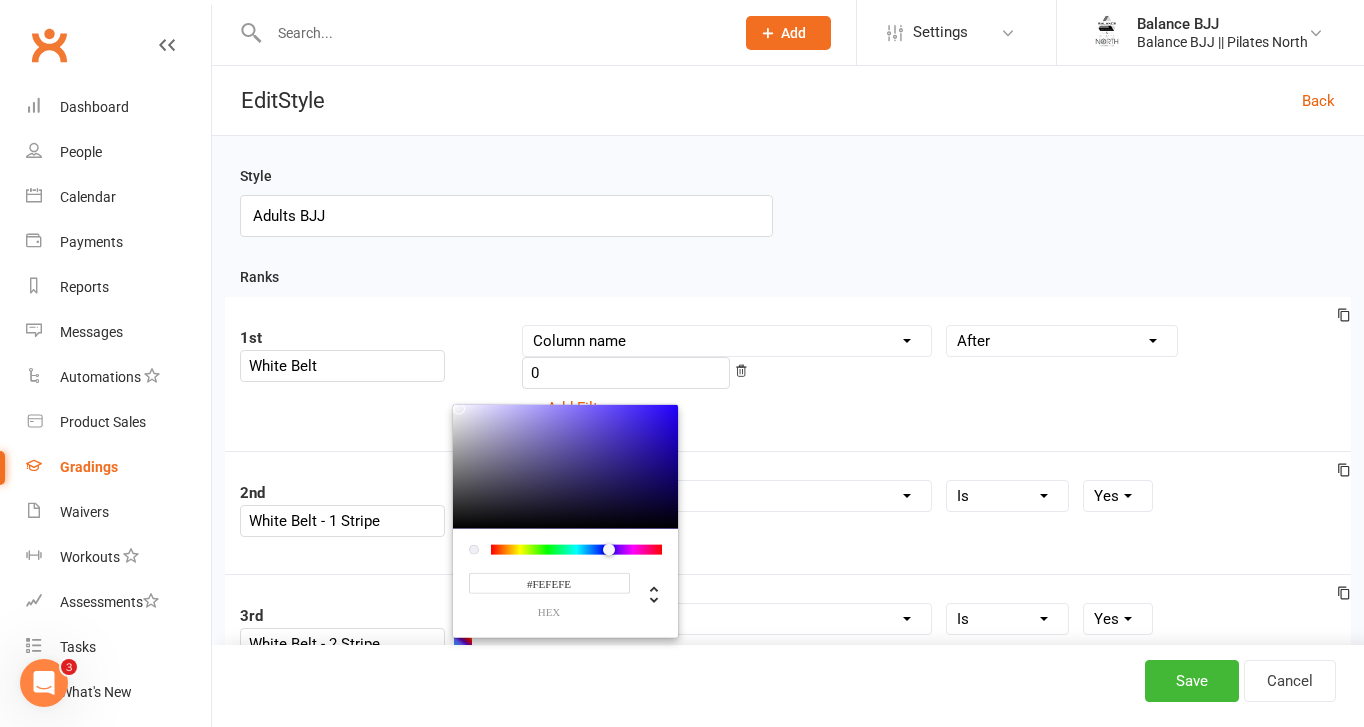 type on "#FFFFFF" 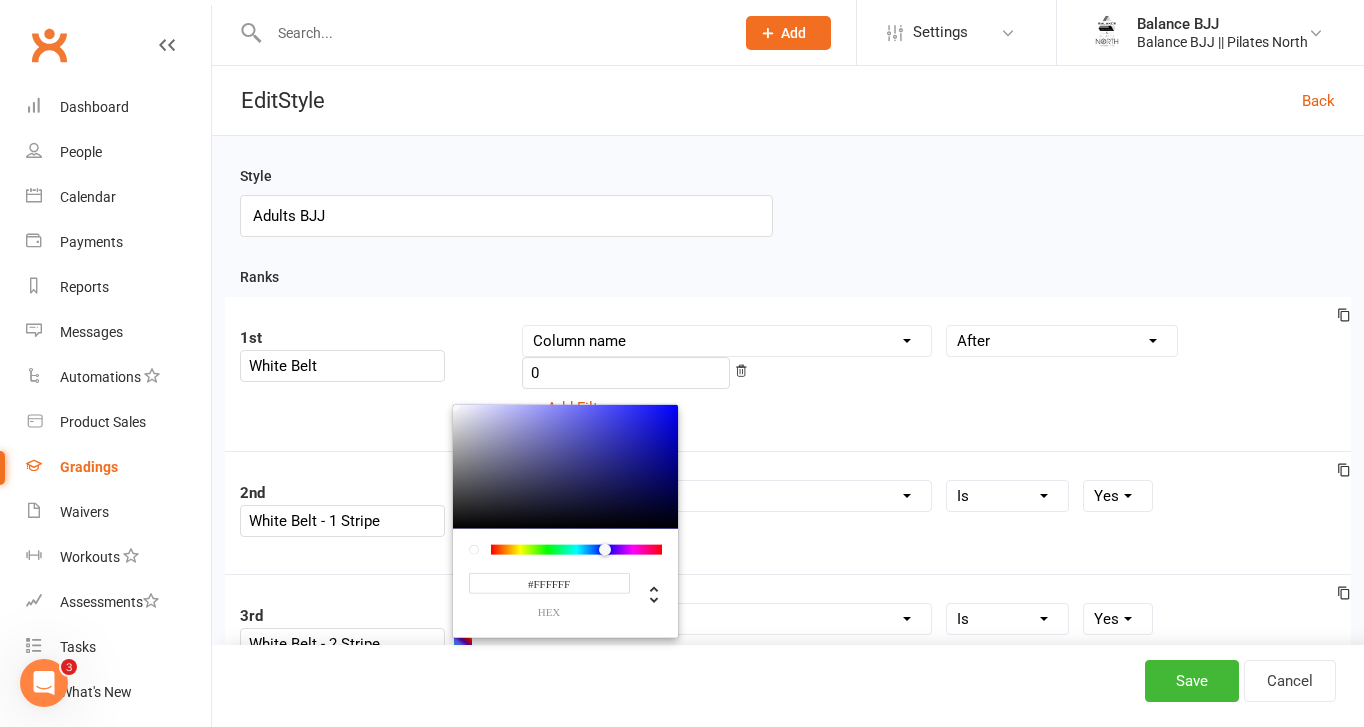drag, startPoint x: 429, startPoint y: 410, endPoint x: 406, endPoint y: 402, distance: 24.351591 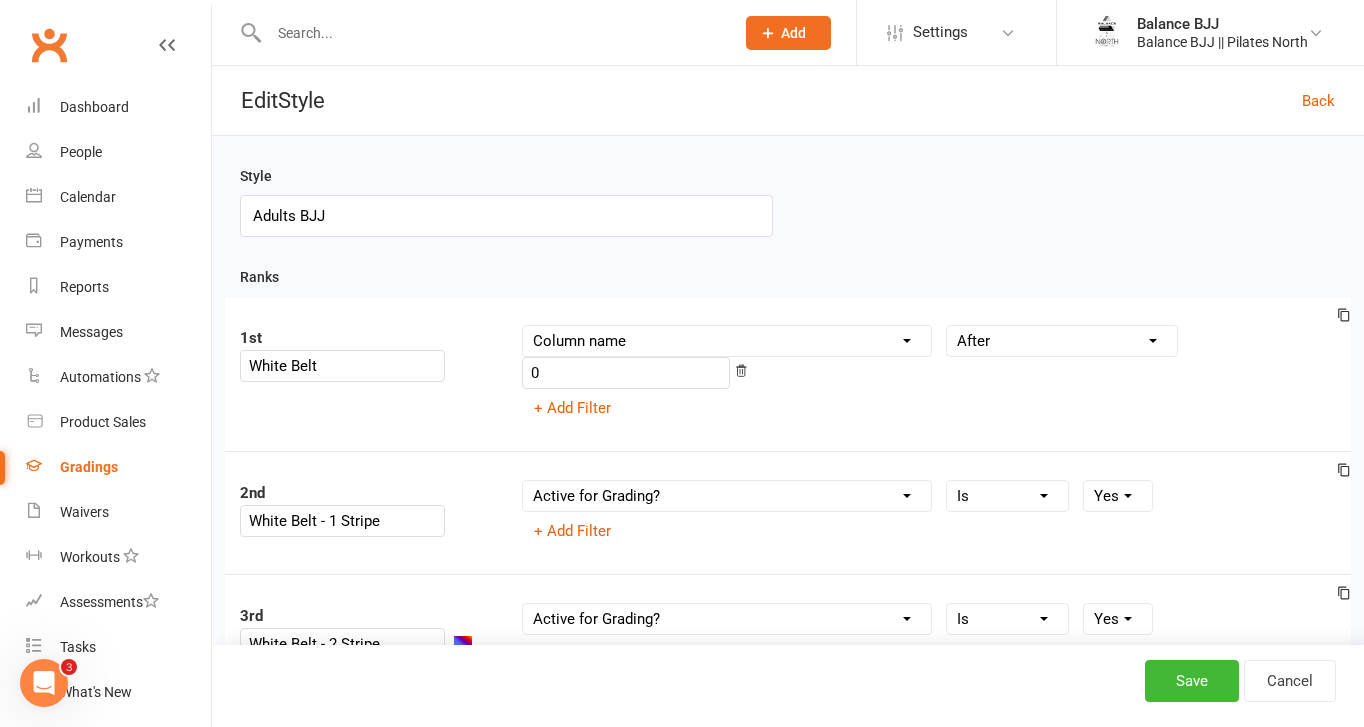 click on "2nd White Belt - 1 Stripe Column name Belt Size Active for Grading? Most Recent Promotion All Classes Attended Since Previous Promotion Style Classes Attended Since Previous Promotion Non-Style Classes Attended Since Previous Promotion Most Recent Style Attendance Condition Equals Does not equal Contains Does not contain Is blank or does not contain Is blank Is not blank Before After 0 + Add Filter" at bounding box center [788, 512] 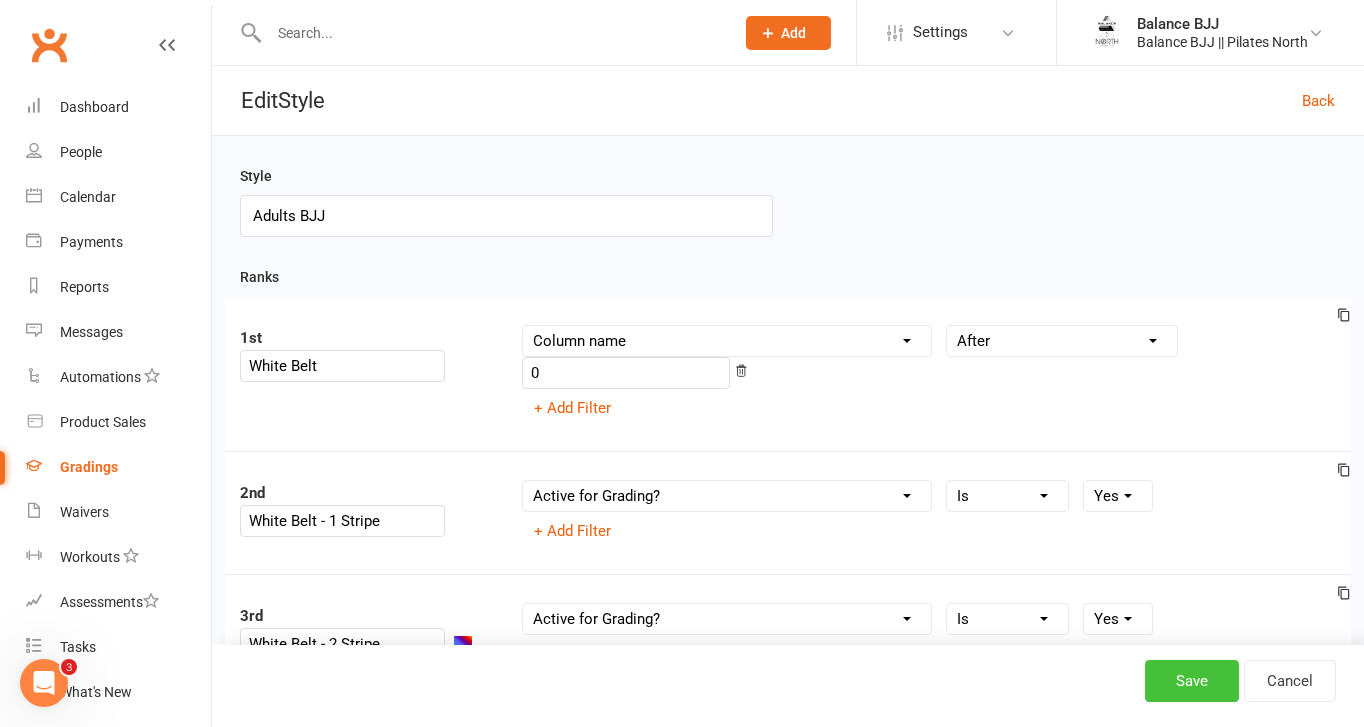 click on "Save" at bounding box center [1192, 681] 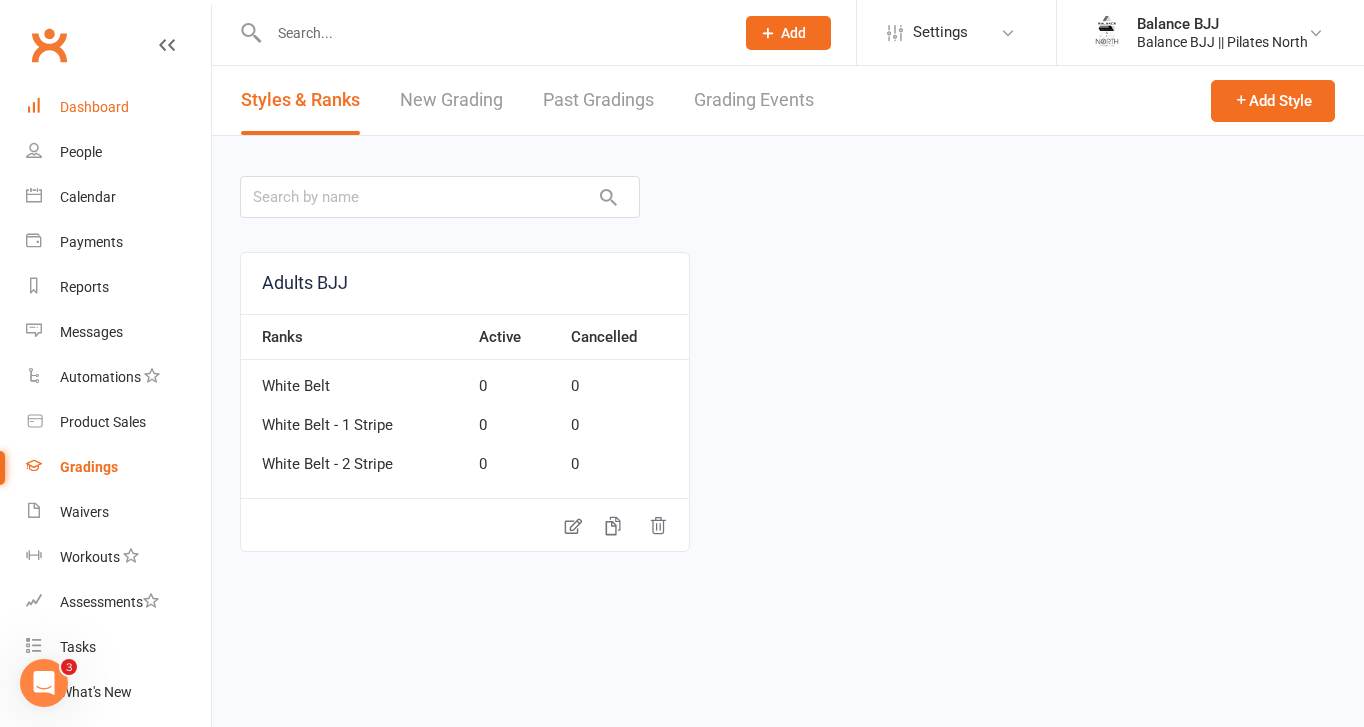 click on "Dashboard" at bounding box center (94, 107) 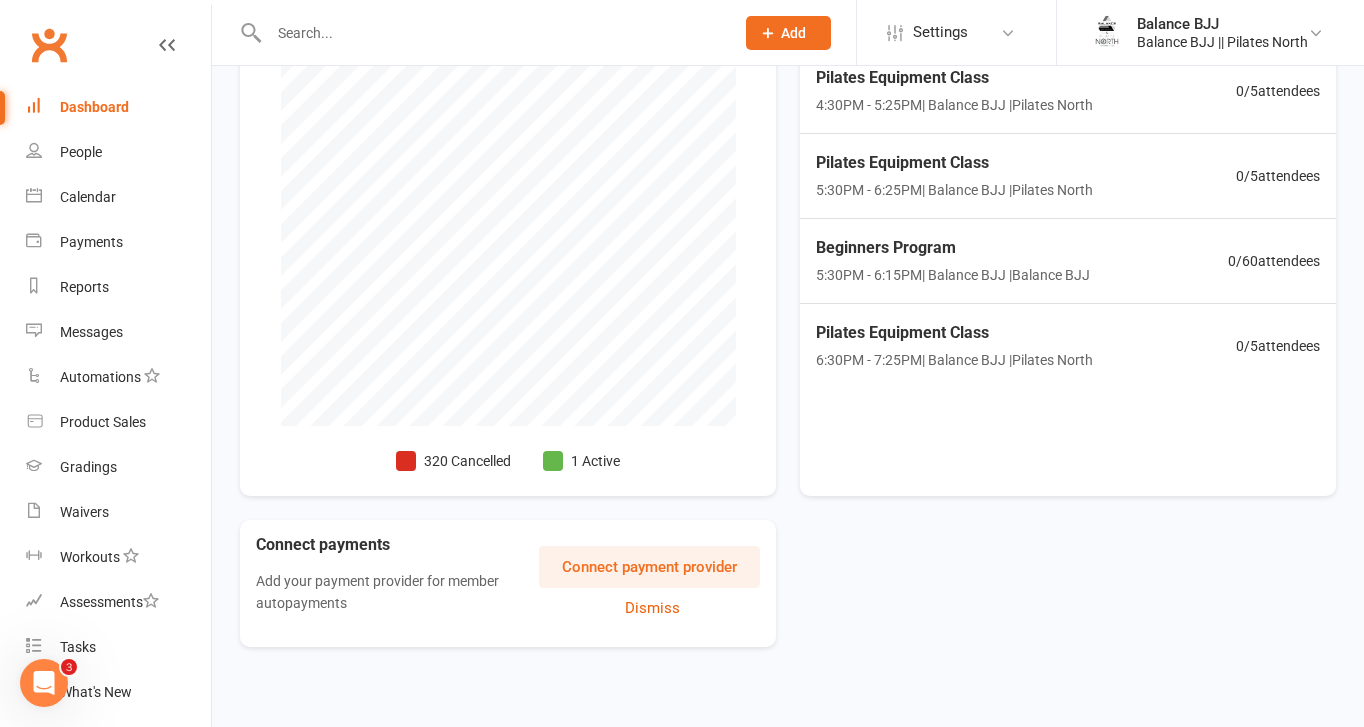 scroll, scrollTop: 0, scrollLeft: 0, axis: both 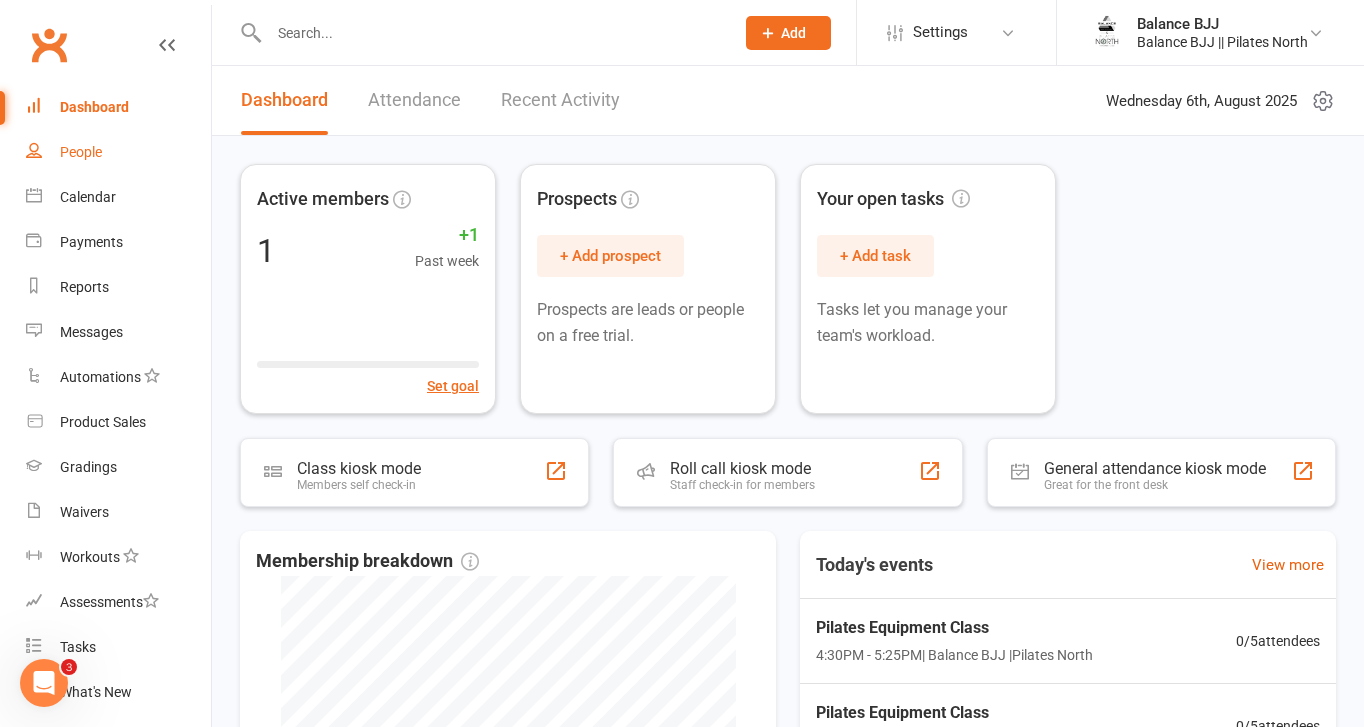 click on "People" at bounding box center (81, 152) 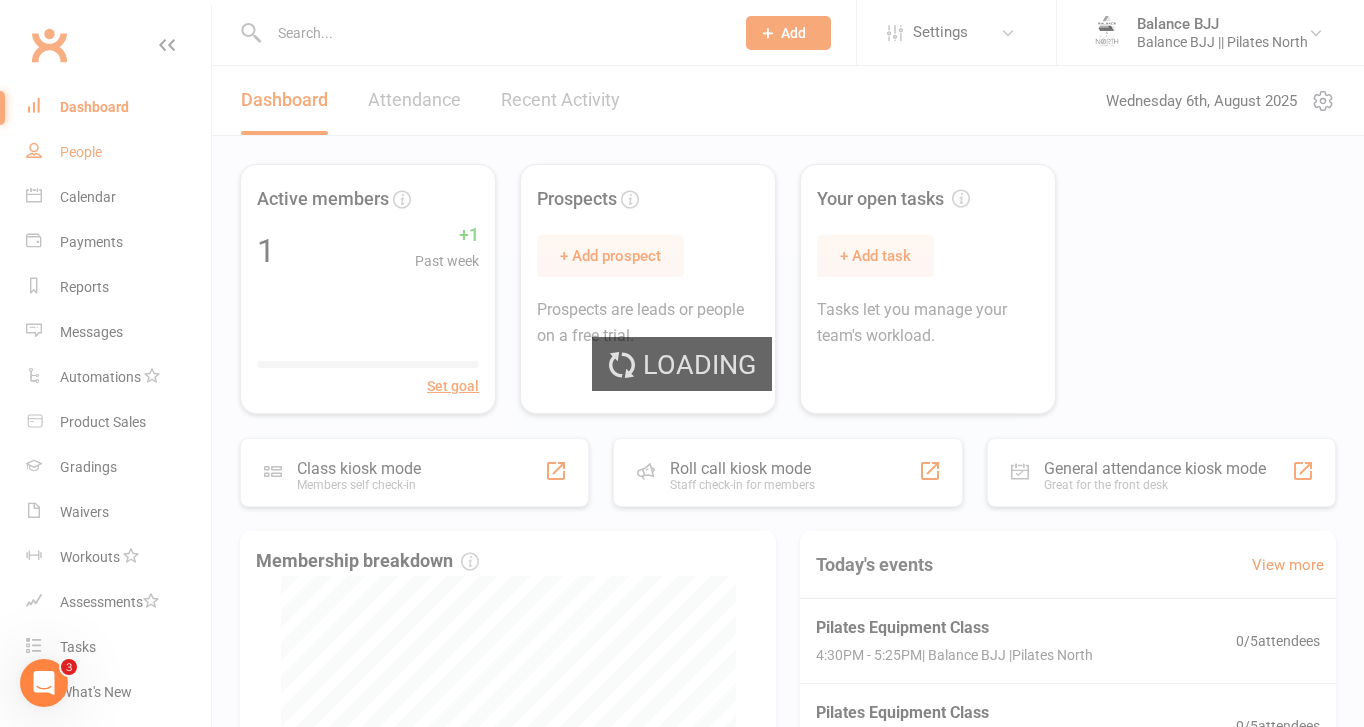 select on "100" 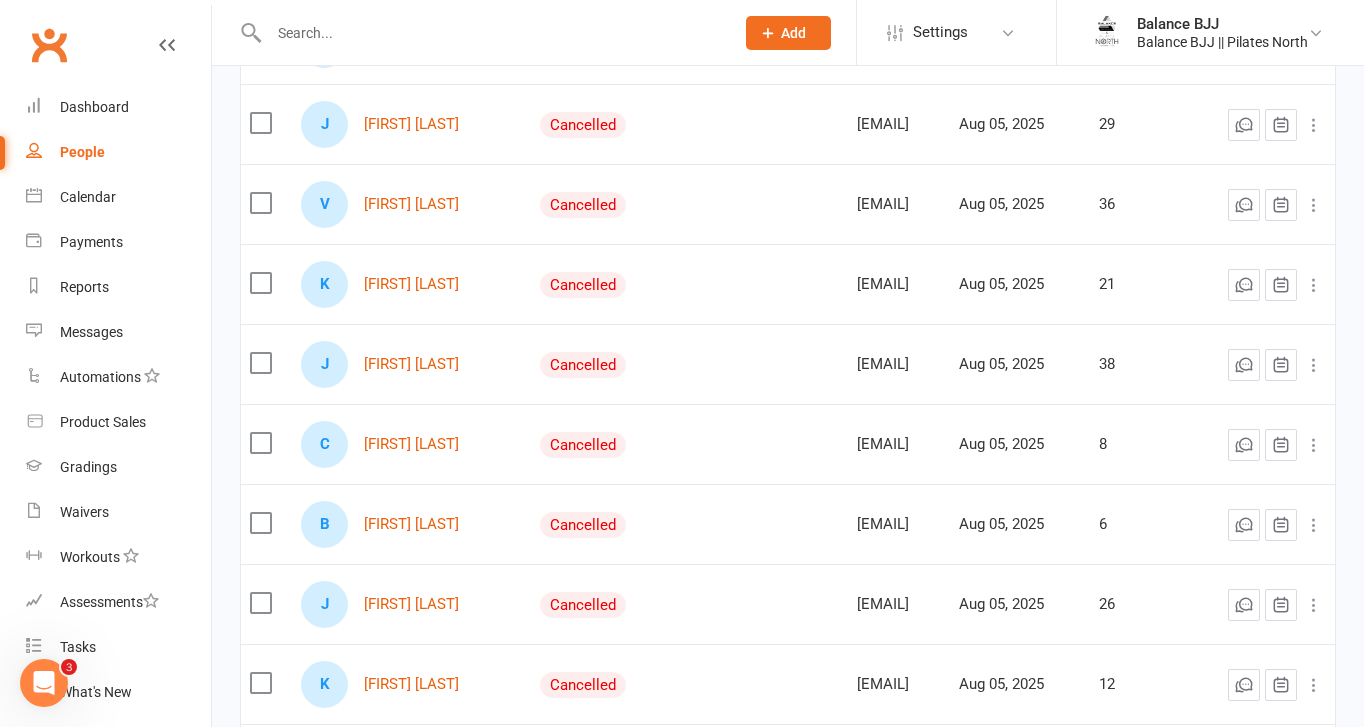 scroll, scrollTop: 0, scrollLeft: 0, axis: both 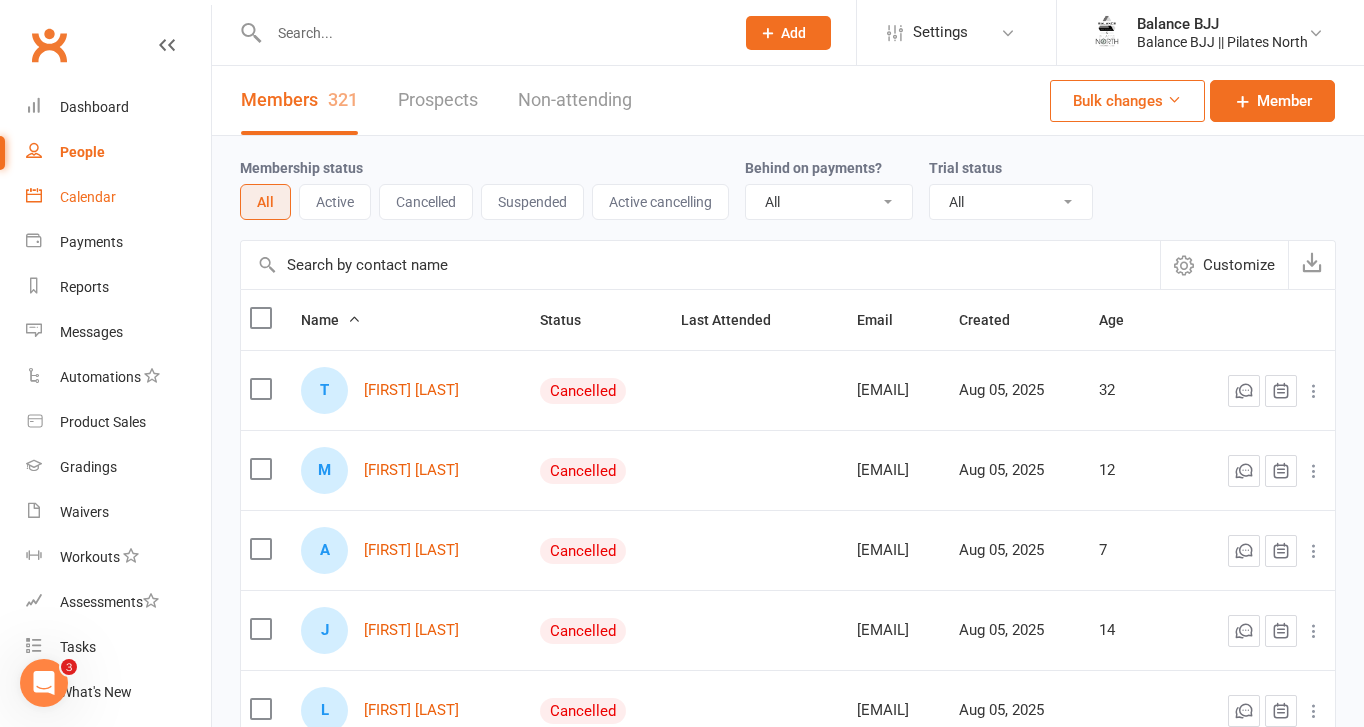 click on "Calendar" at bounding box center [88, 197] 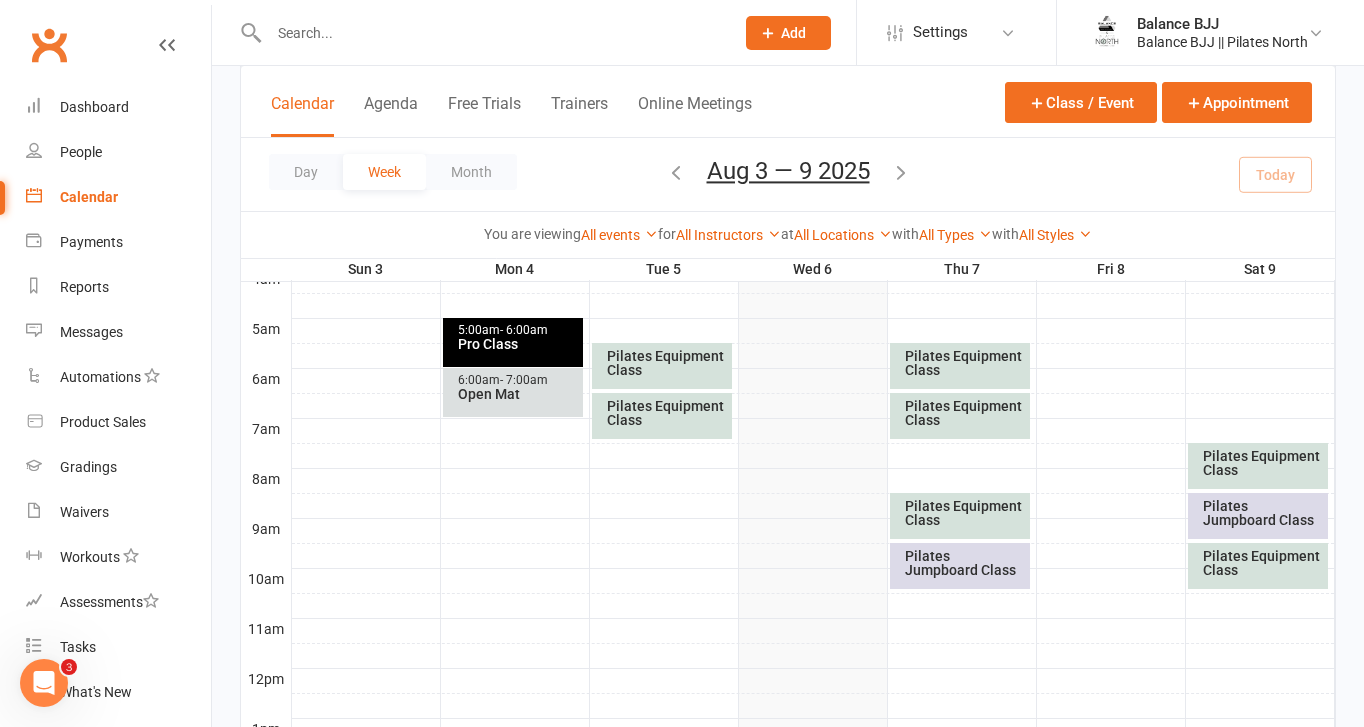 scroll, scrollTop: 0, scrollLeft: 0, axis: both 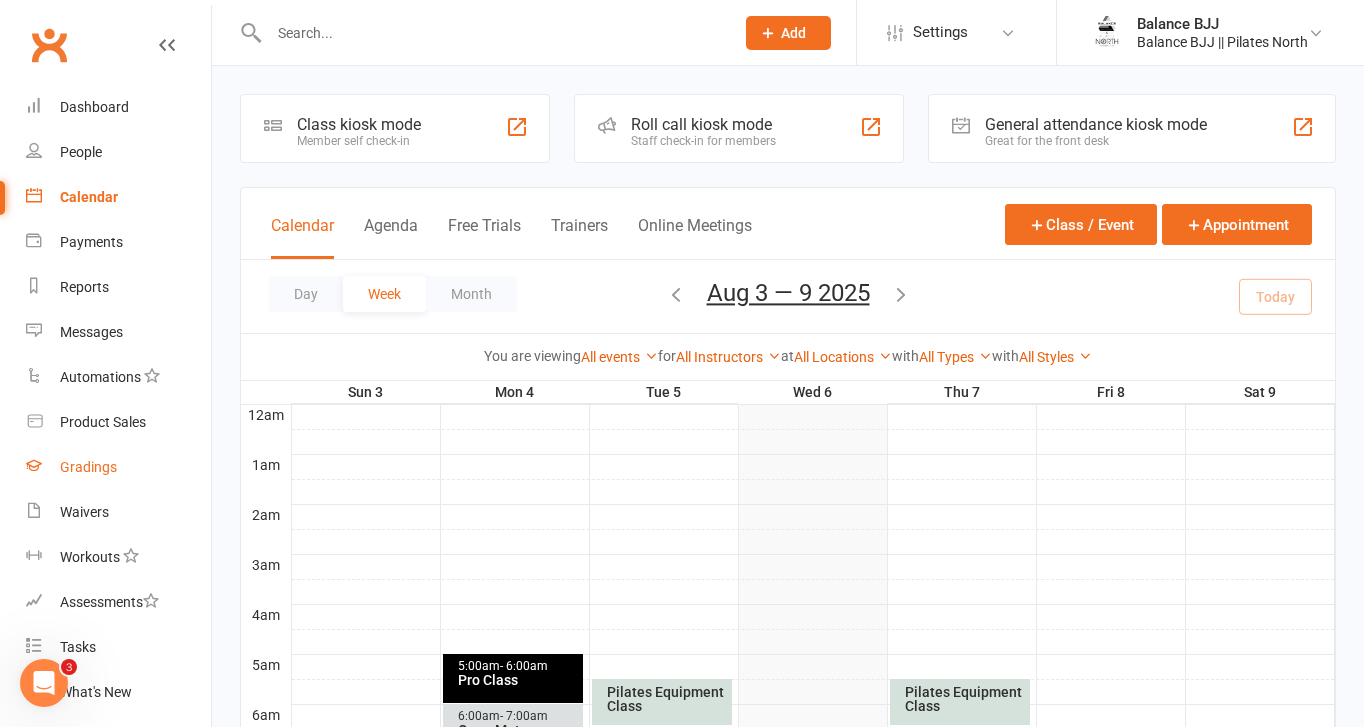click on "Gradings" at bounding box center [88, 467] 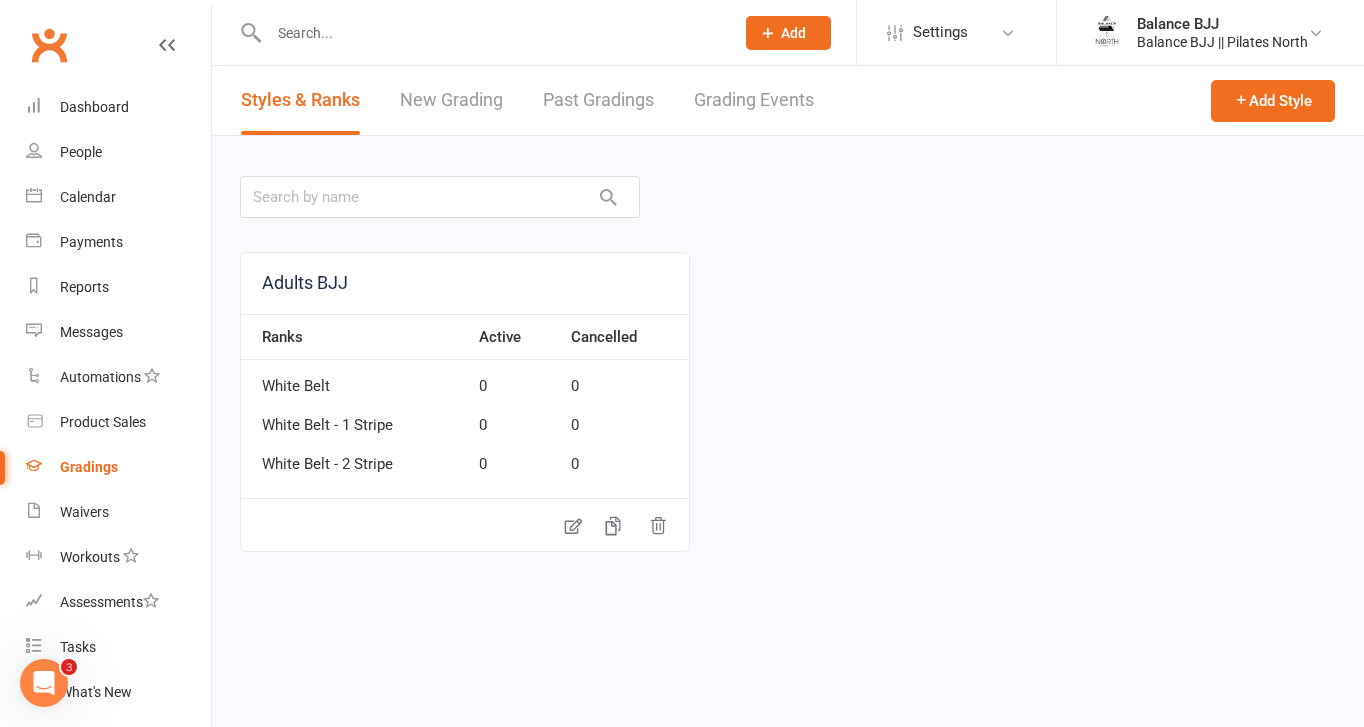 click on "Adults BJJ Ranks Active Cancelled White Belt 0 0 White Belt - 1 Stripe 0 0 White Belt - 2 Stripe 0 0" at bounding box center (788, 402) 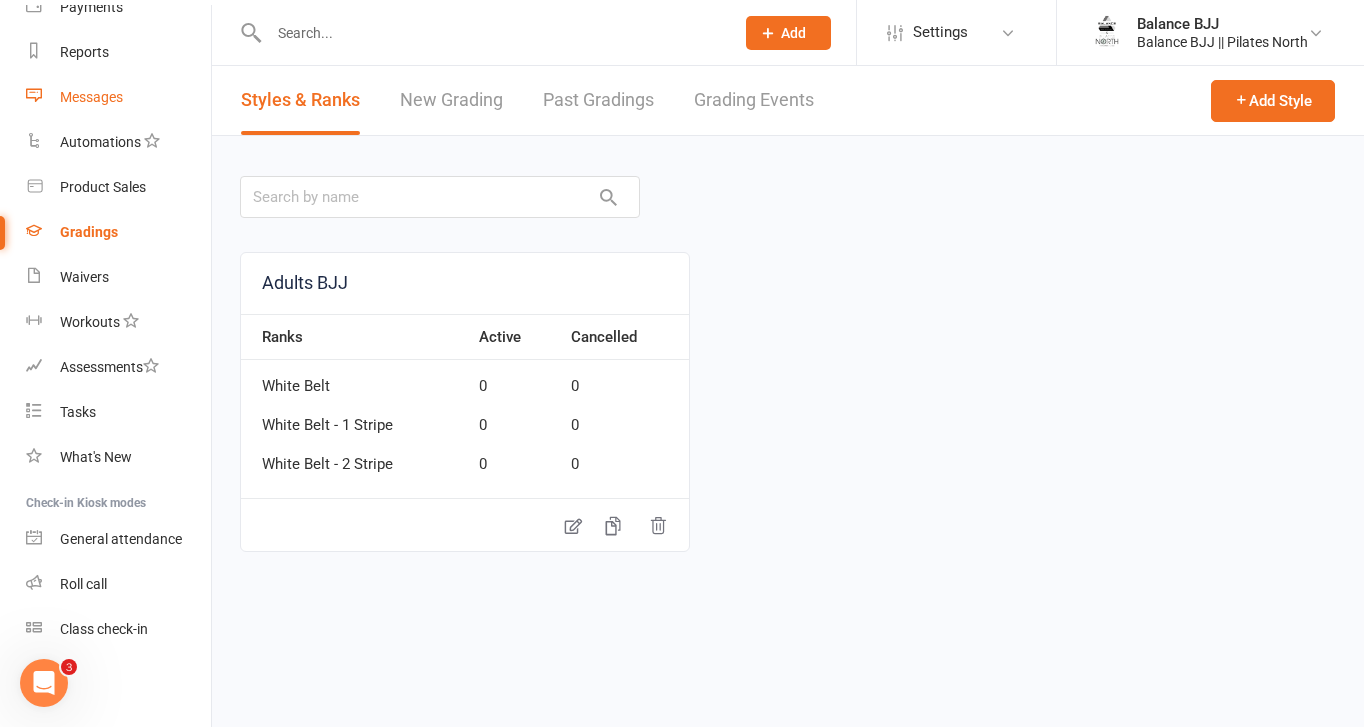 scroll, scrollTop: 0, scrollLeft: 0, axis: both 